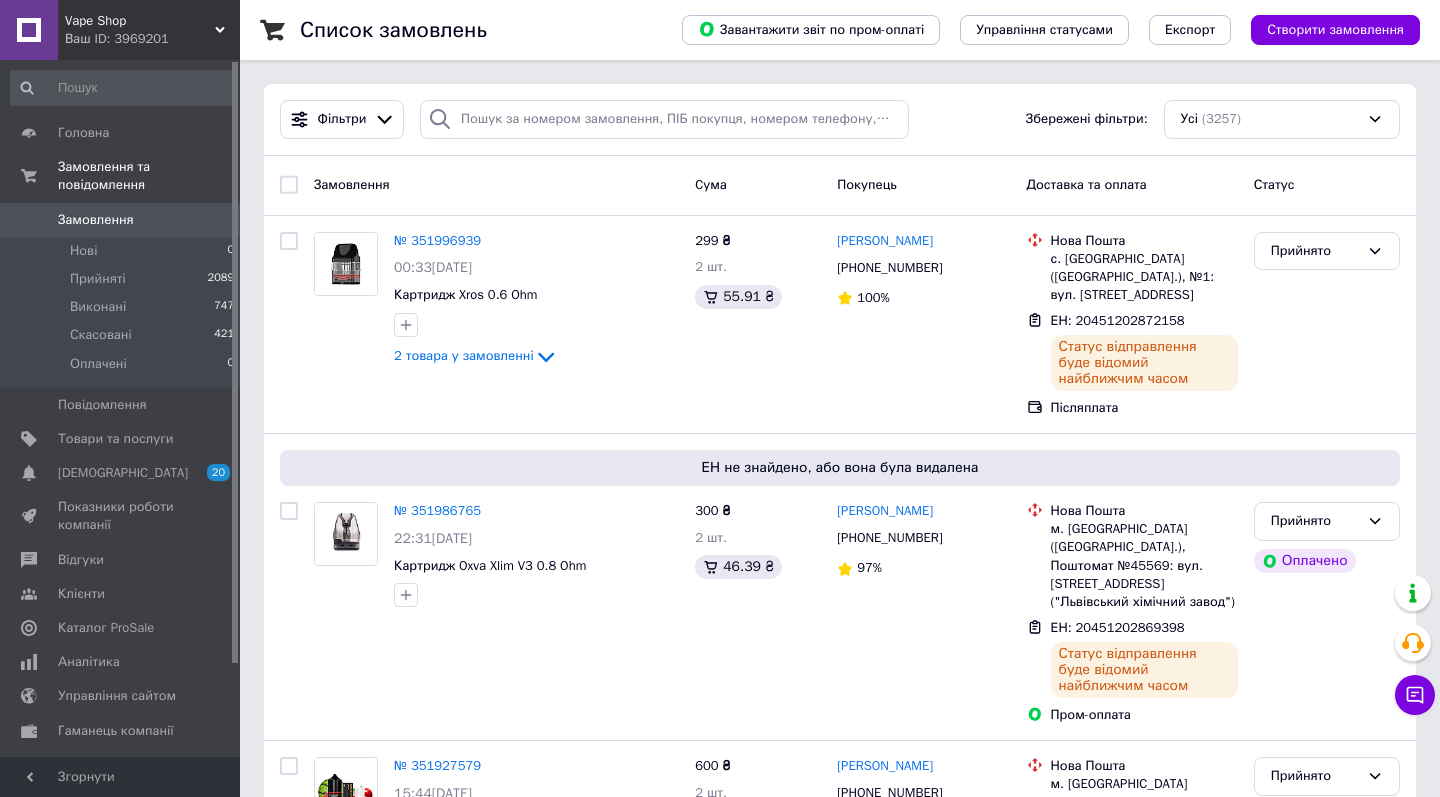 scroll, scrollTop: 0, scrollLeft: 0, axis: both 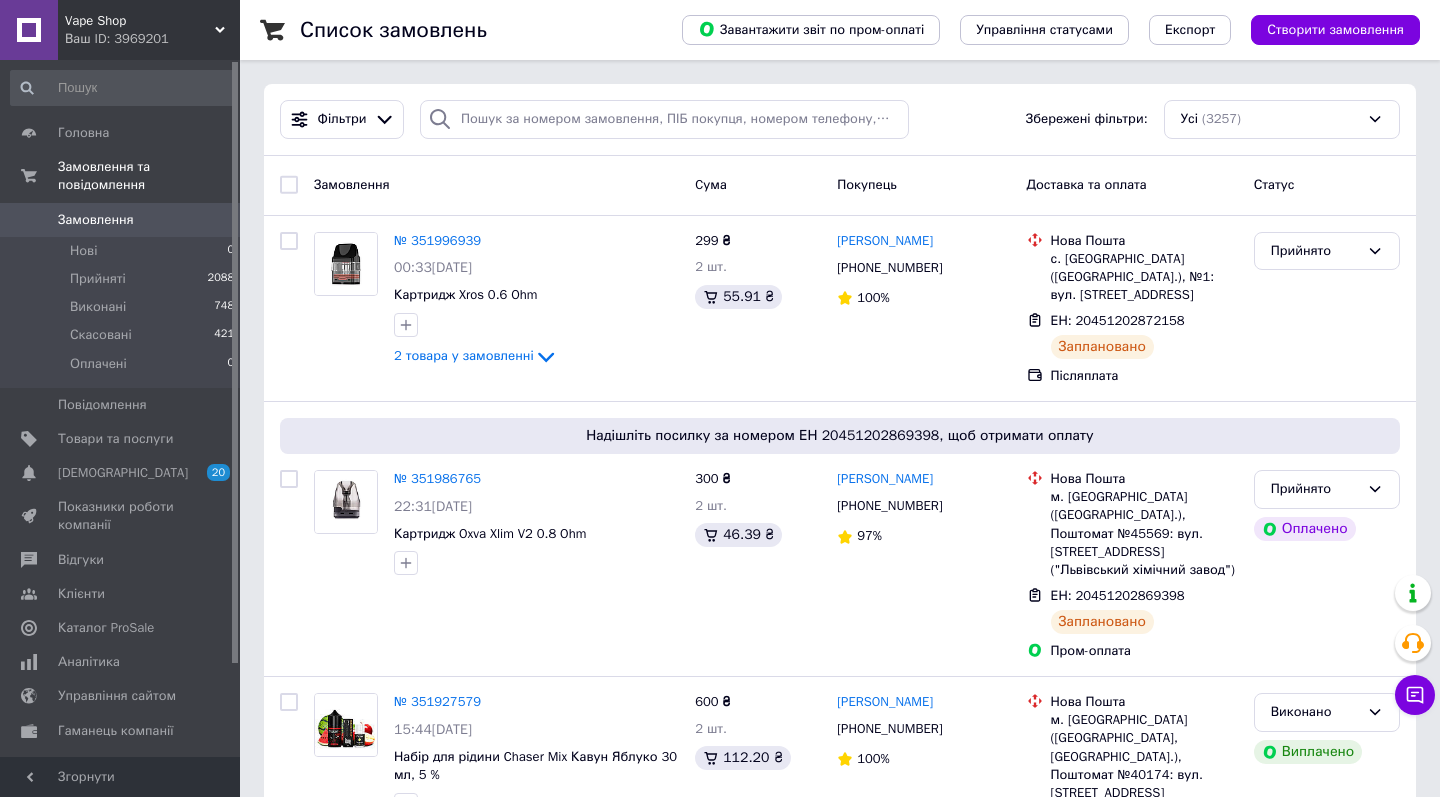 click on "Ваш ID: 3969201" at bounding box center (152, 39) 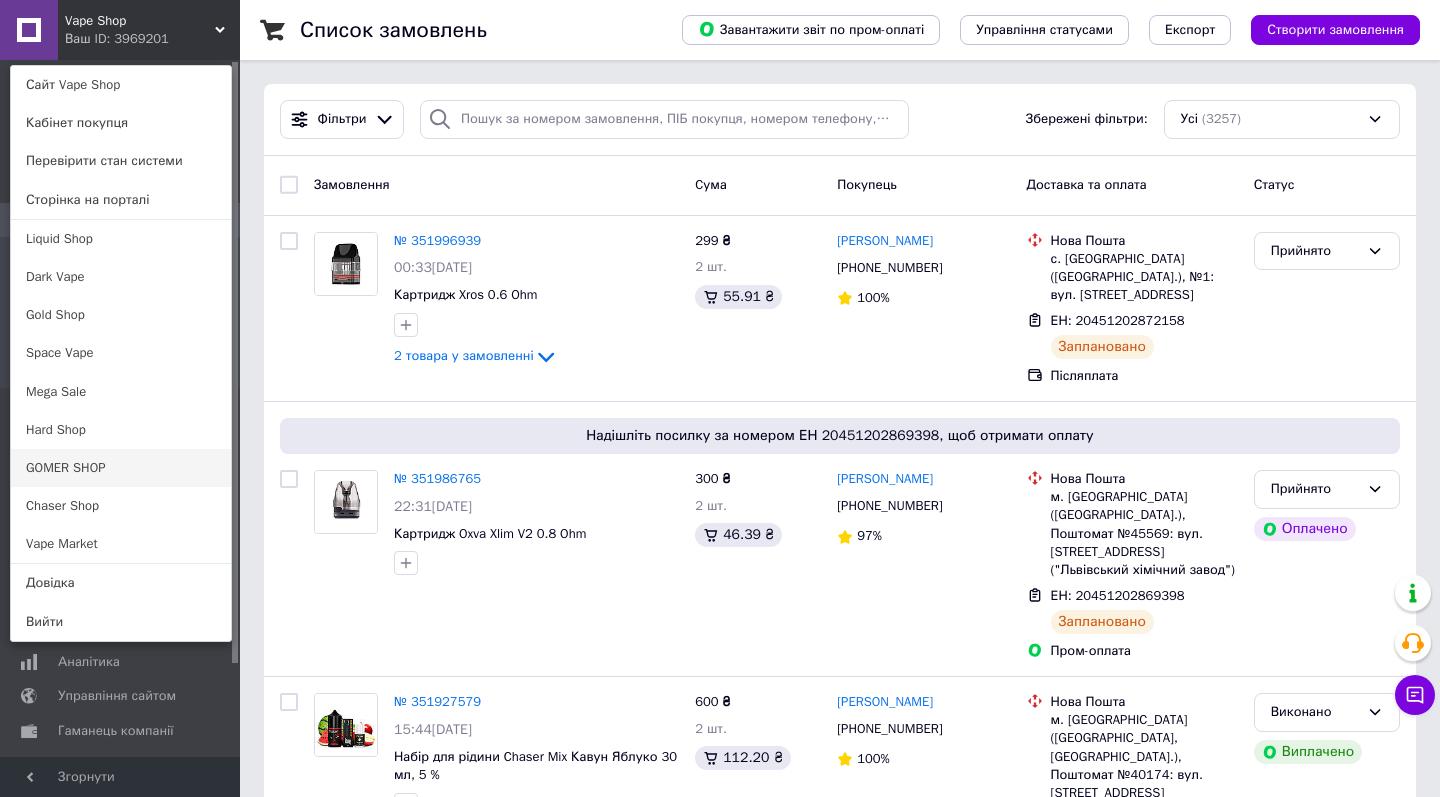 click on "GOMER SHOP" at bounding box center (121, 468) 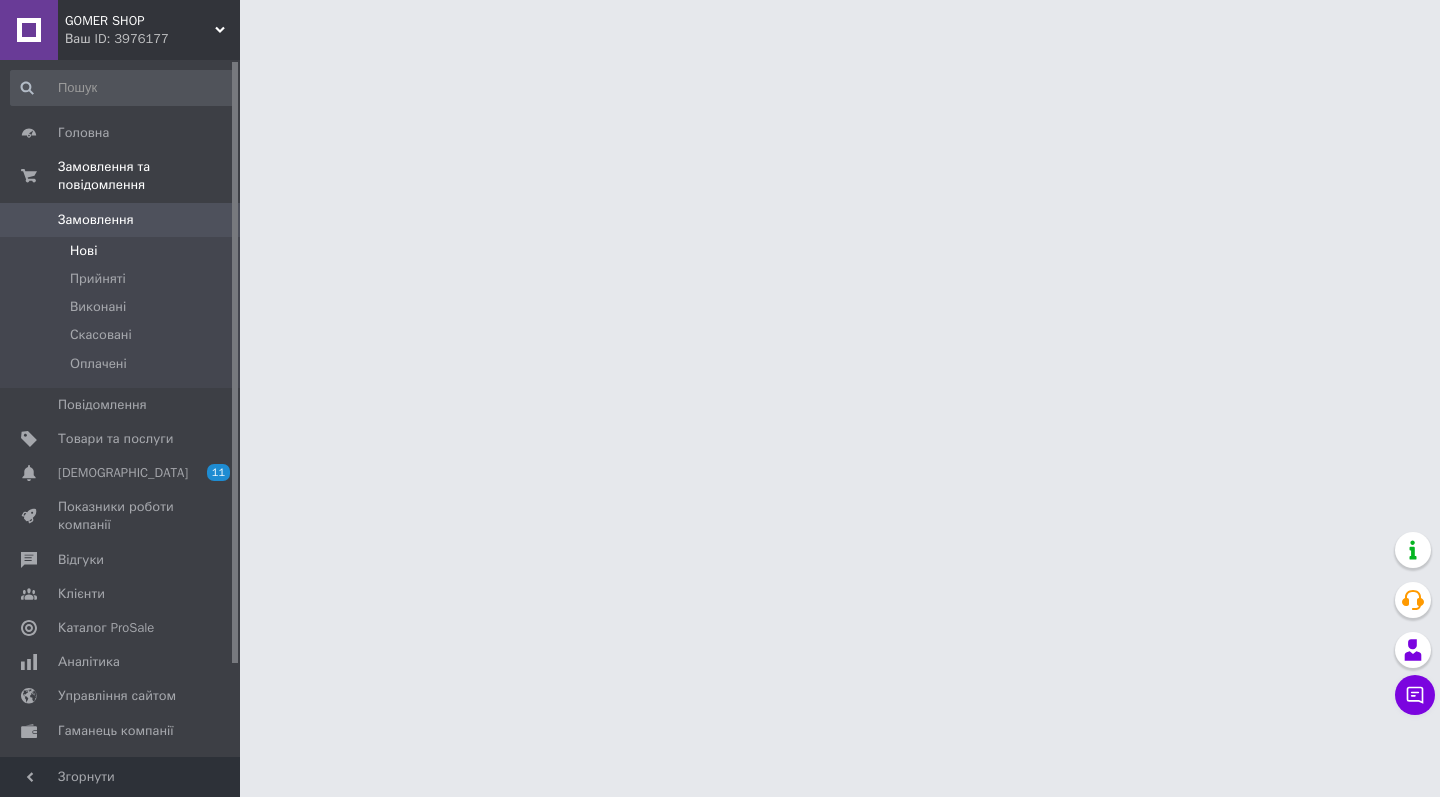 scroll, scrollTop: 0, scrollLeft: 0, axis: both 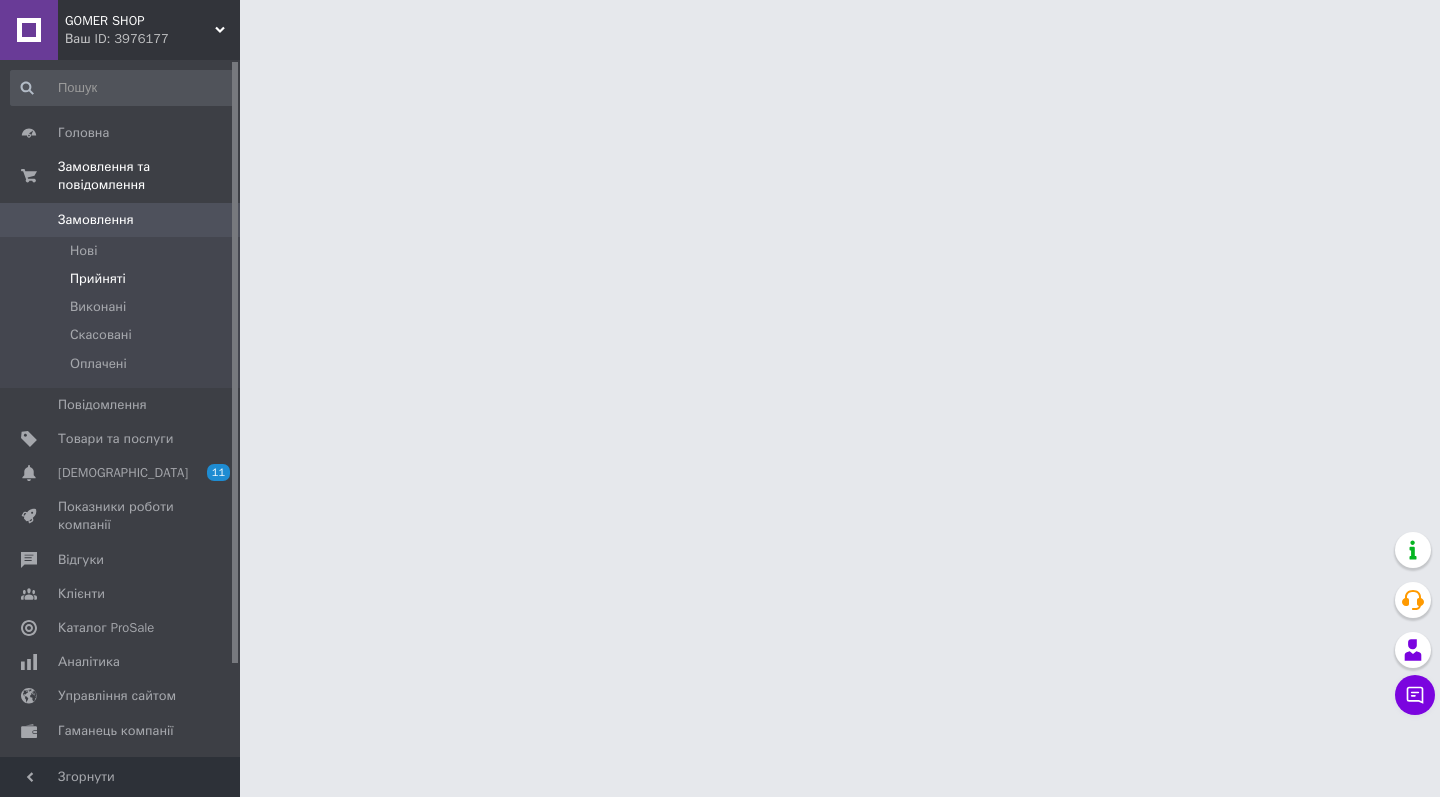 click on "Прийняті" at bounding box center [123, 279] 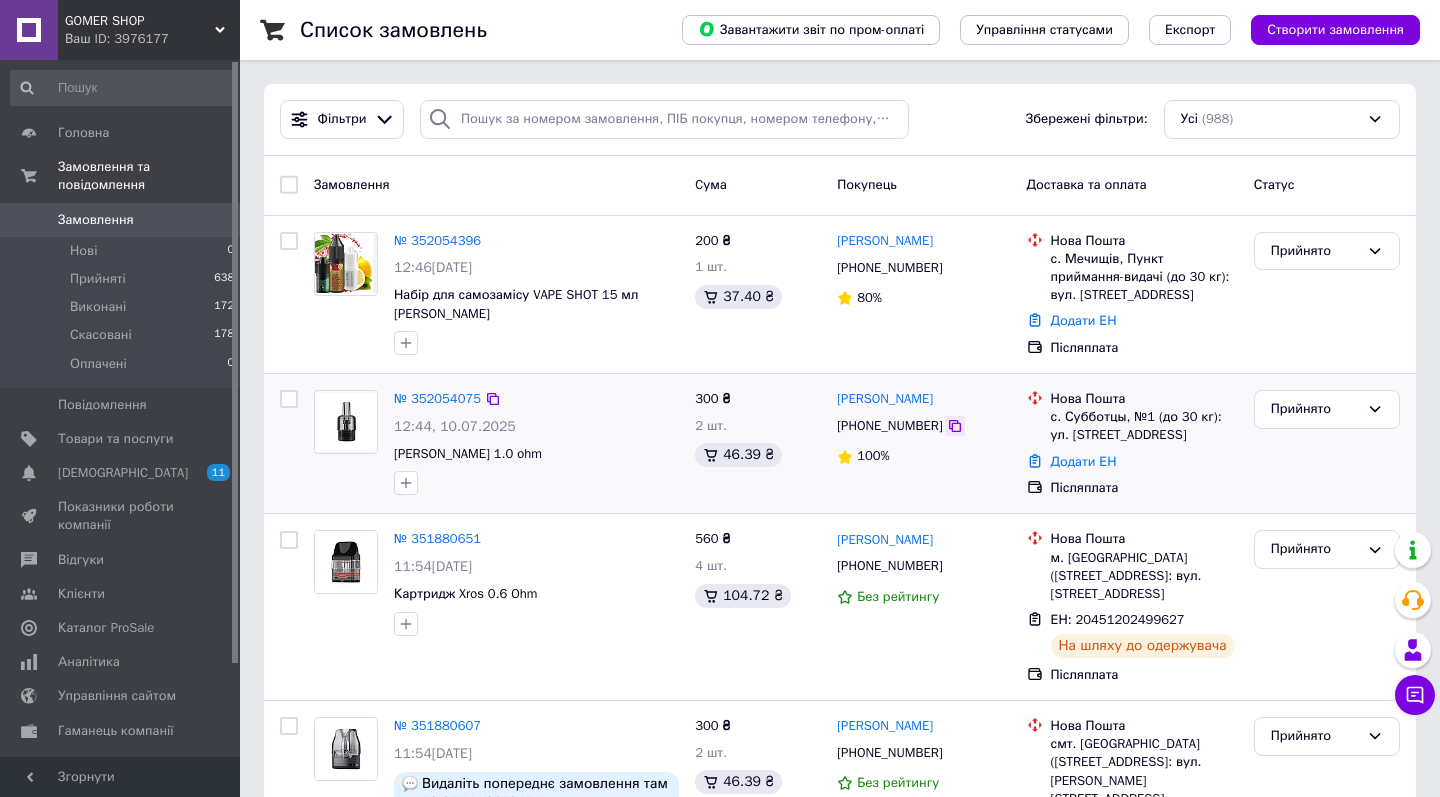 click 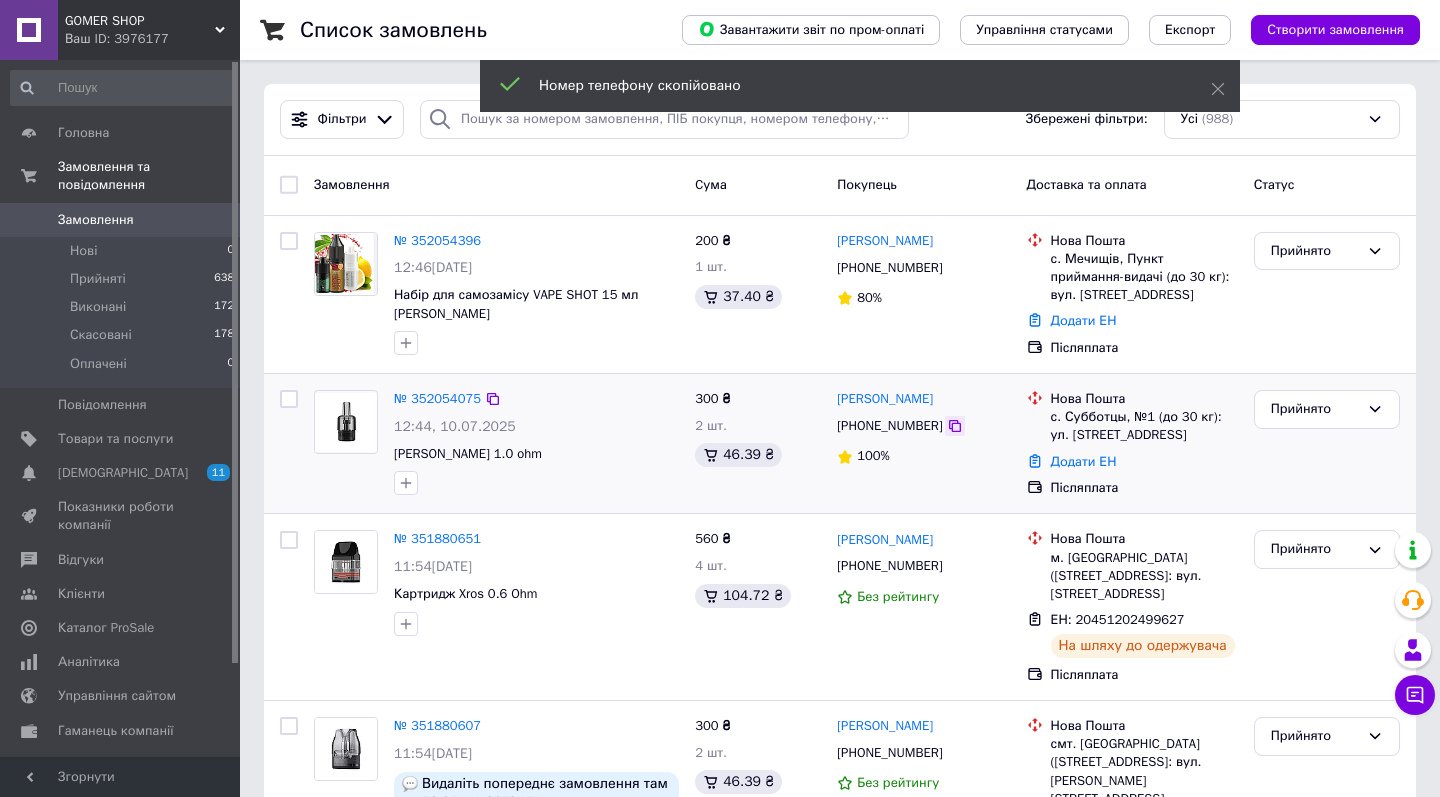 click 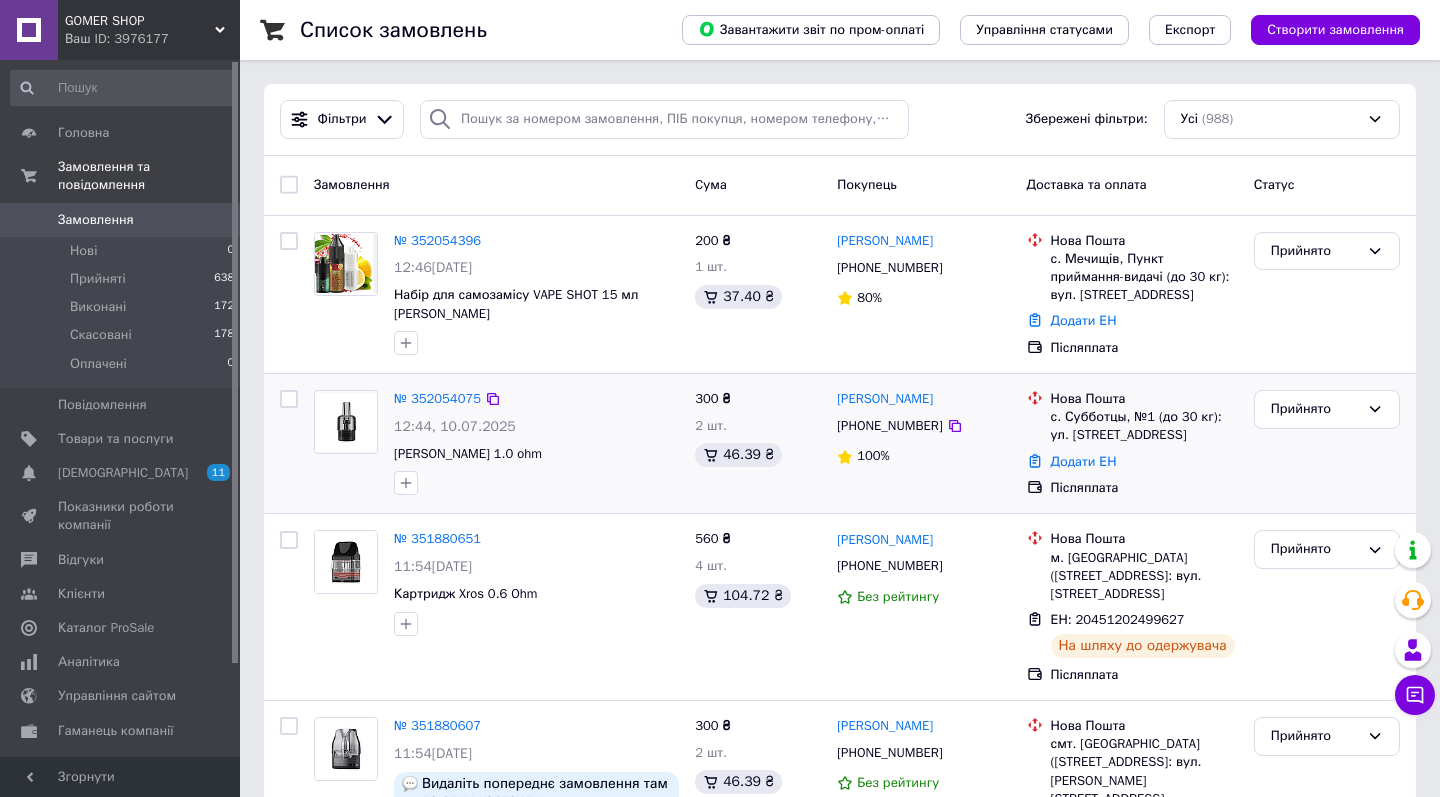 click on "с. Субботцы, №1 (до 30 кг): ул. Яблоневая, 25" at bounding box center (1144, 426) 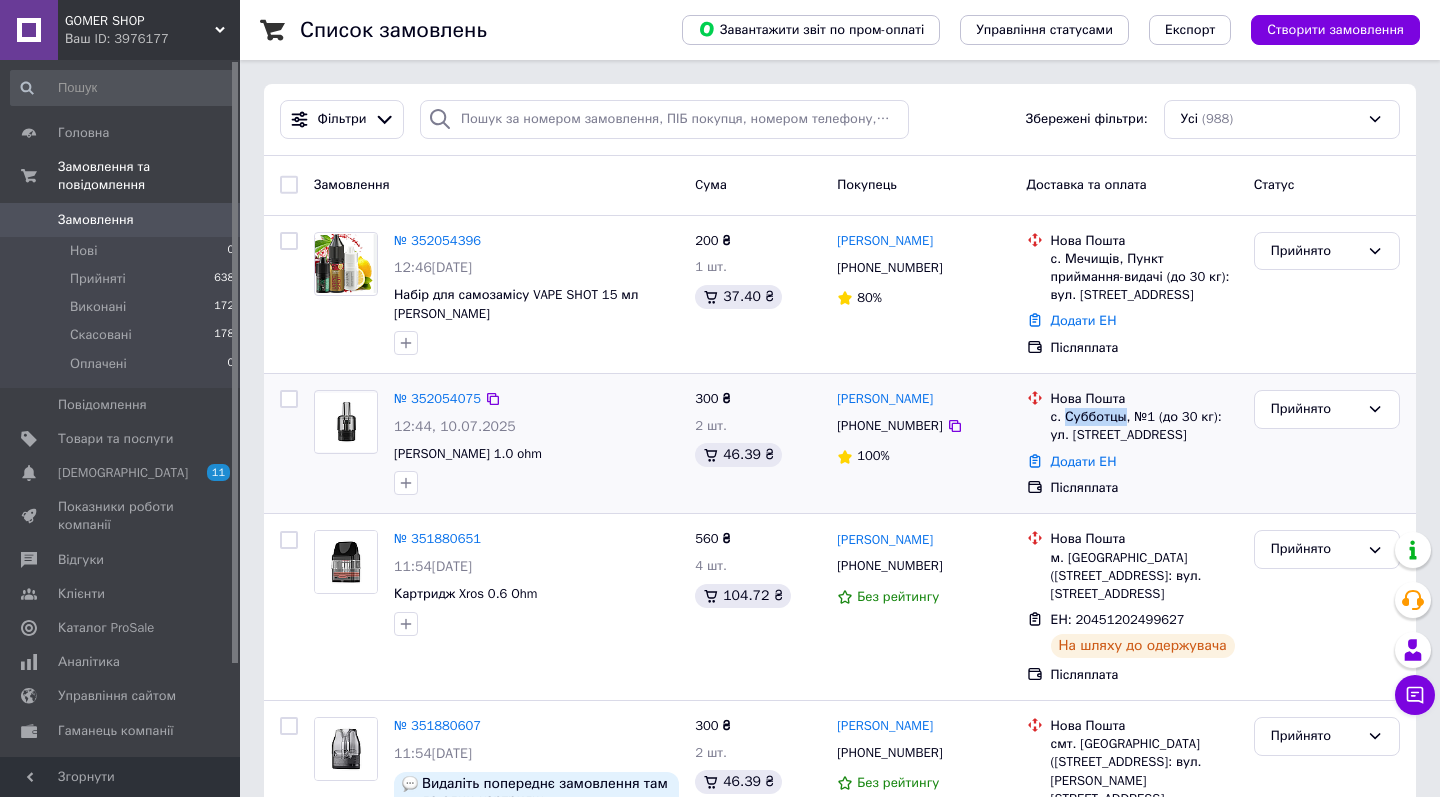 click on "с. Субботцы, №1 (до 30 кг): ул. Яблоневая, 25" at bounding box center (1144, 426) 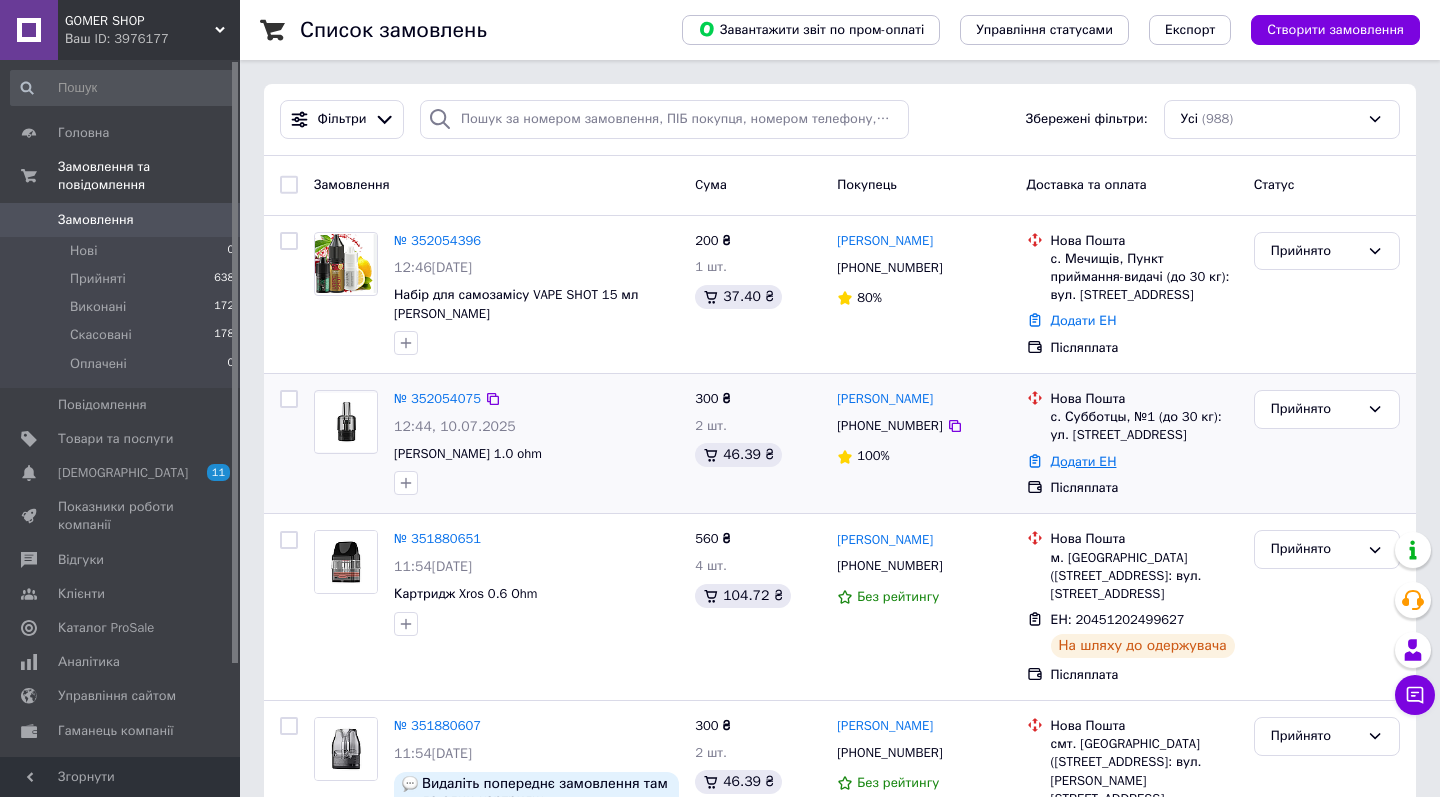click on "Додати ЕН" at bounding box center (1084, 461) 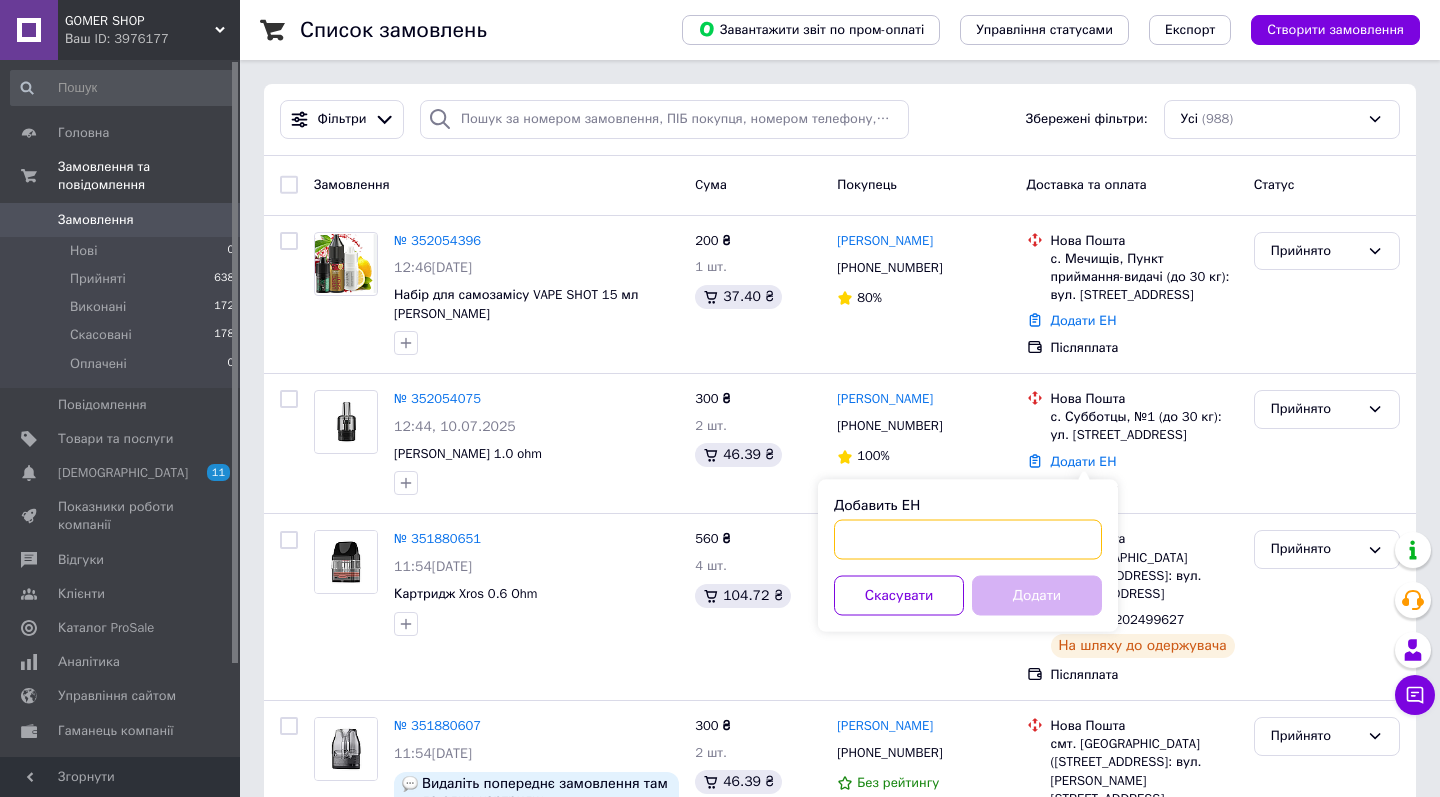 click on "Добавить ЕН" at bounding box center (968, 540) 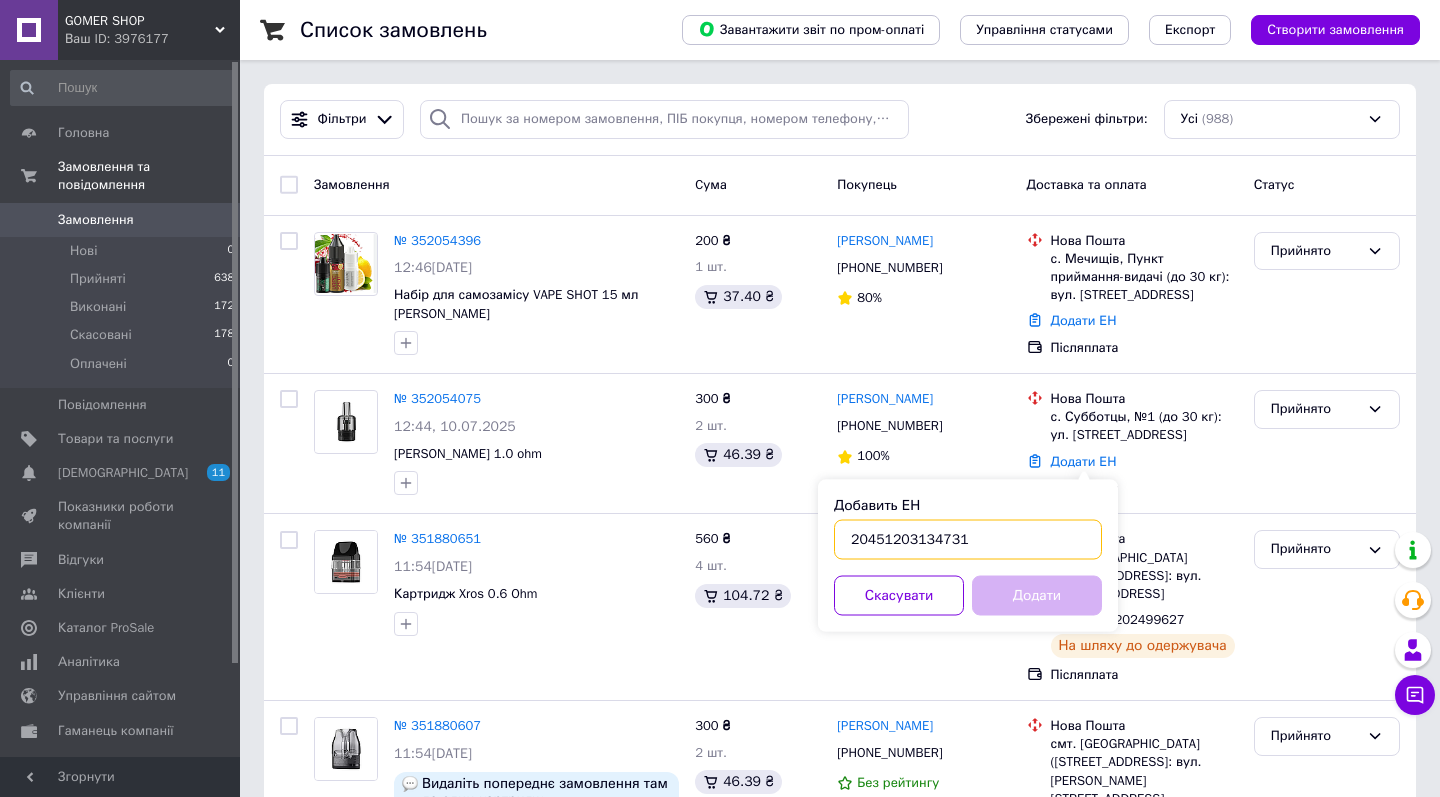 type on "20451203134731" 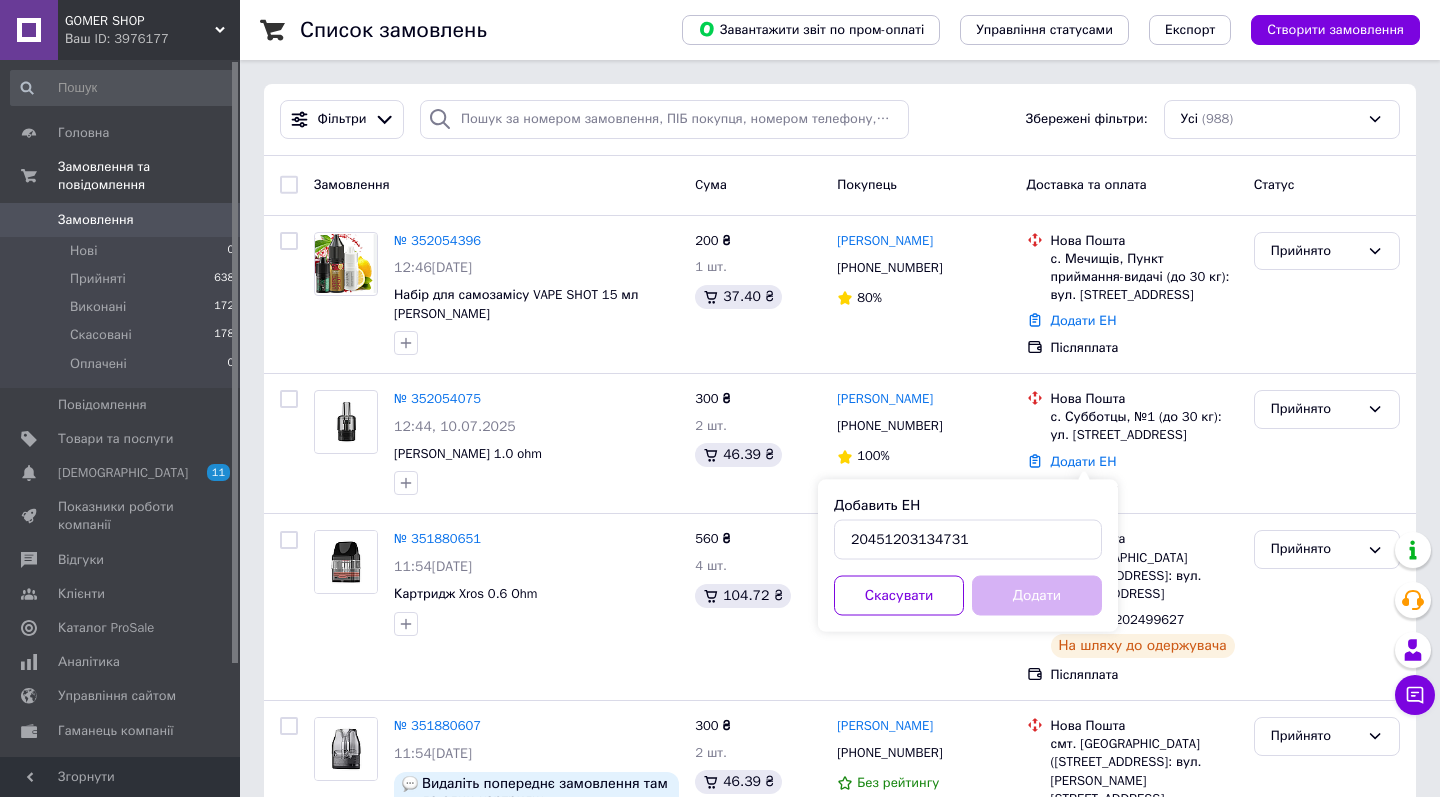 click on "Добавить ЕН 20451203134731 Скасувати Додати" at bounding box center [968, 556] 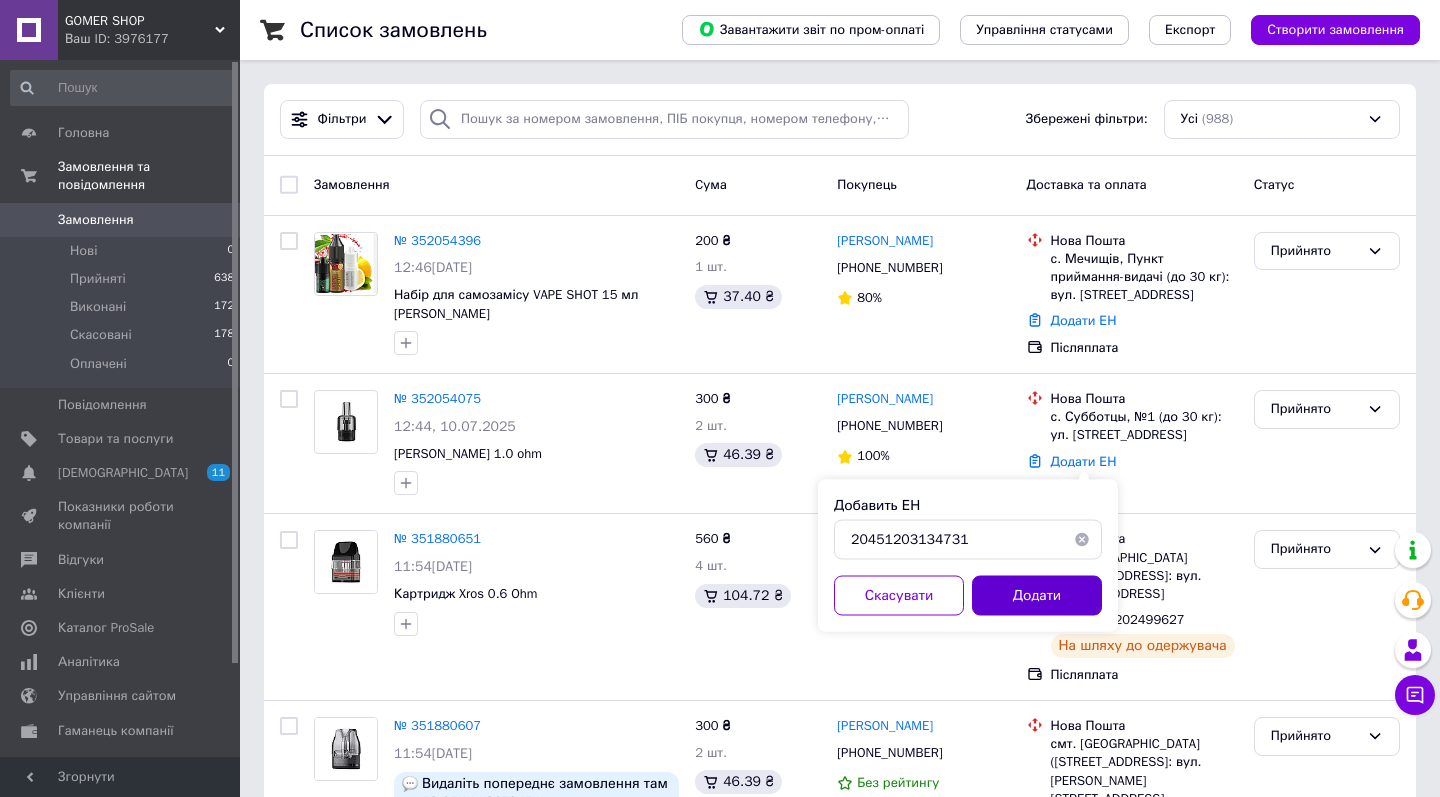 click on "Додати" at bounding box center [1037, 596] 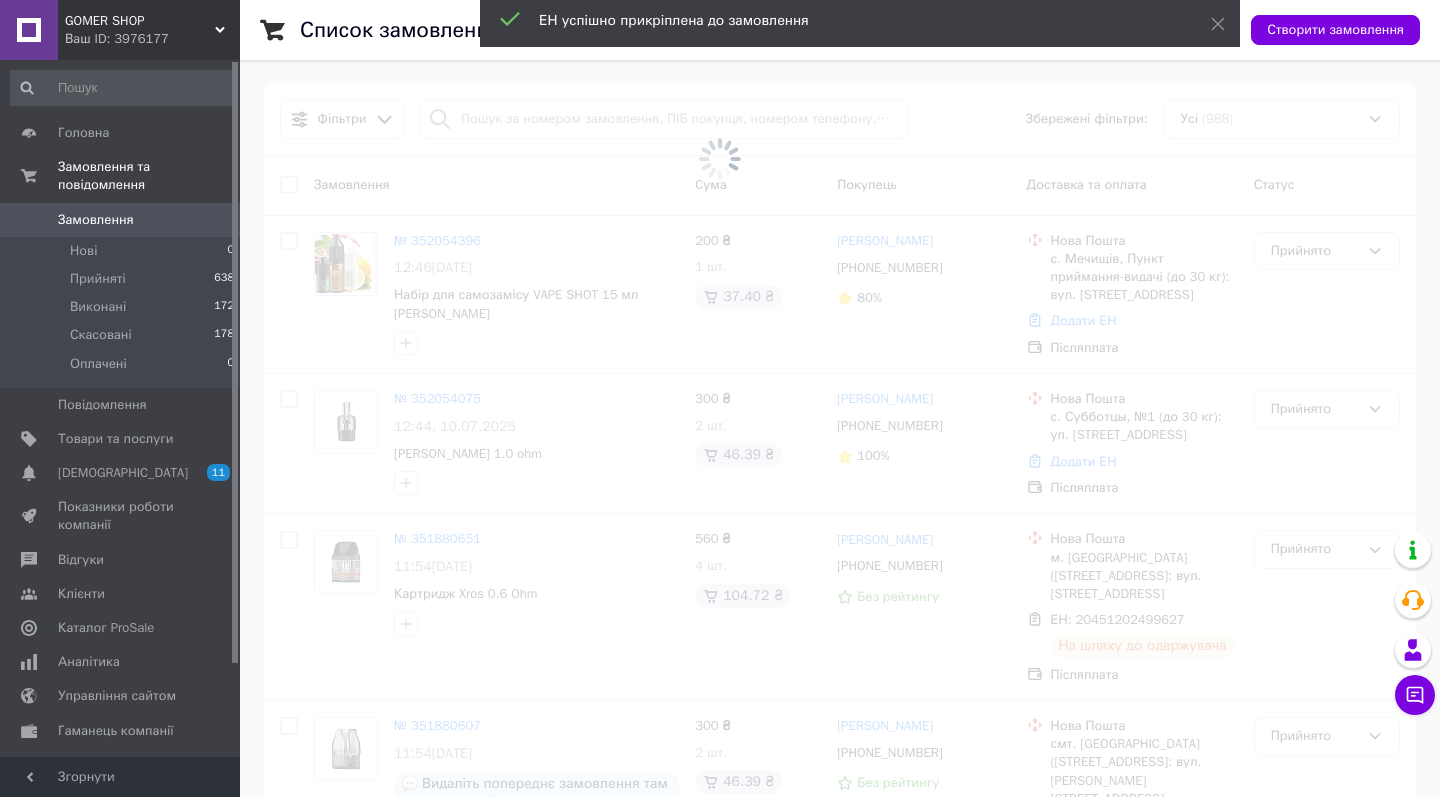 scroll, scrollTop: 0, scrollLeft: 0, axis: both 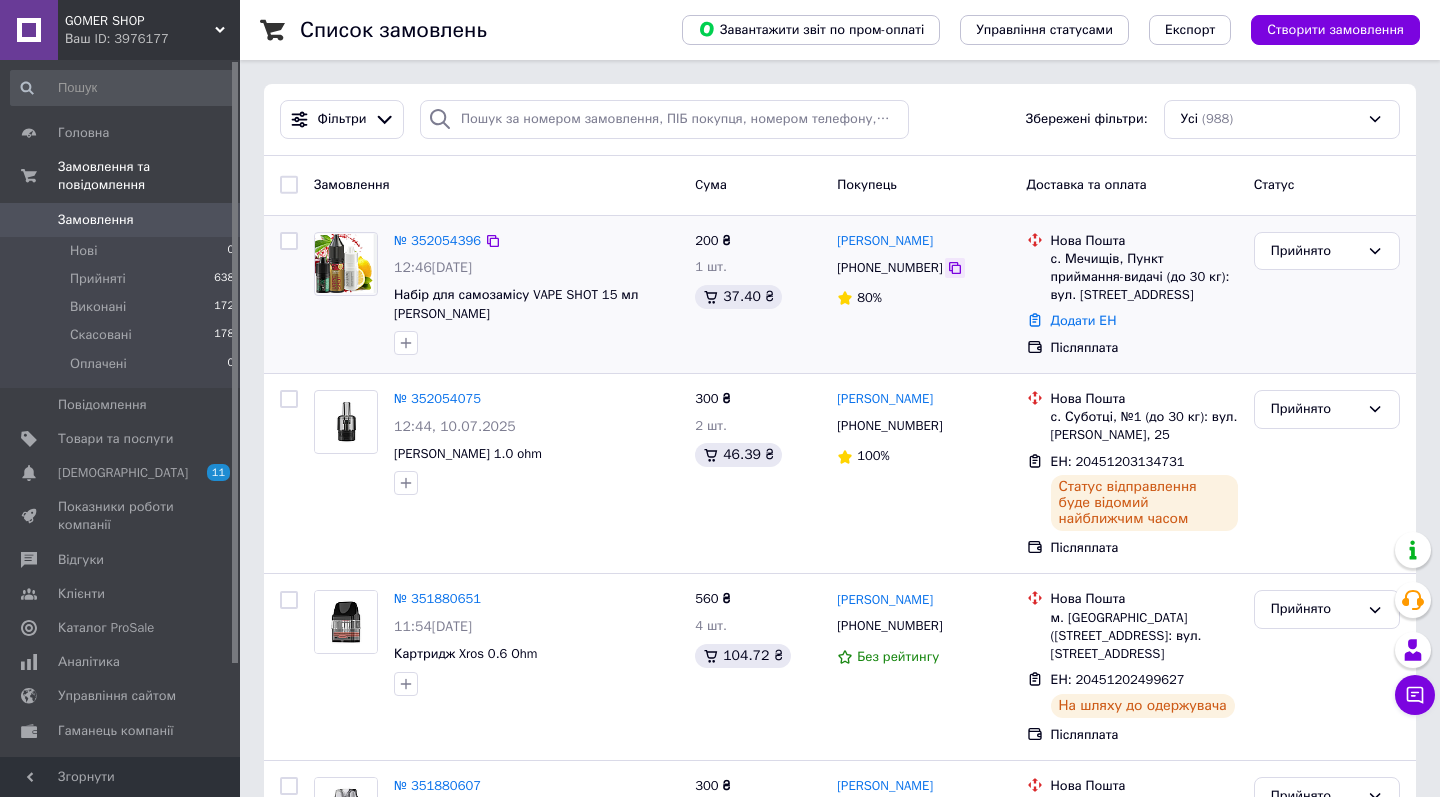 click 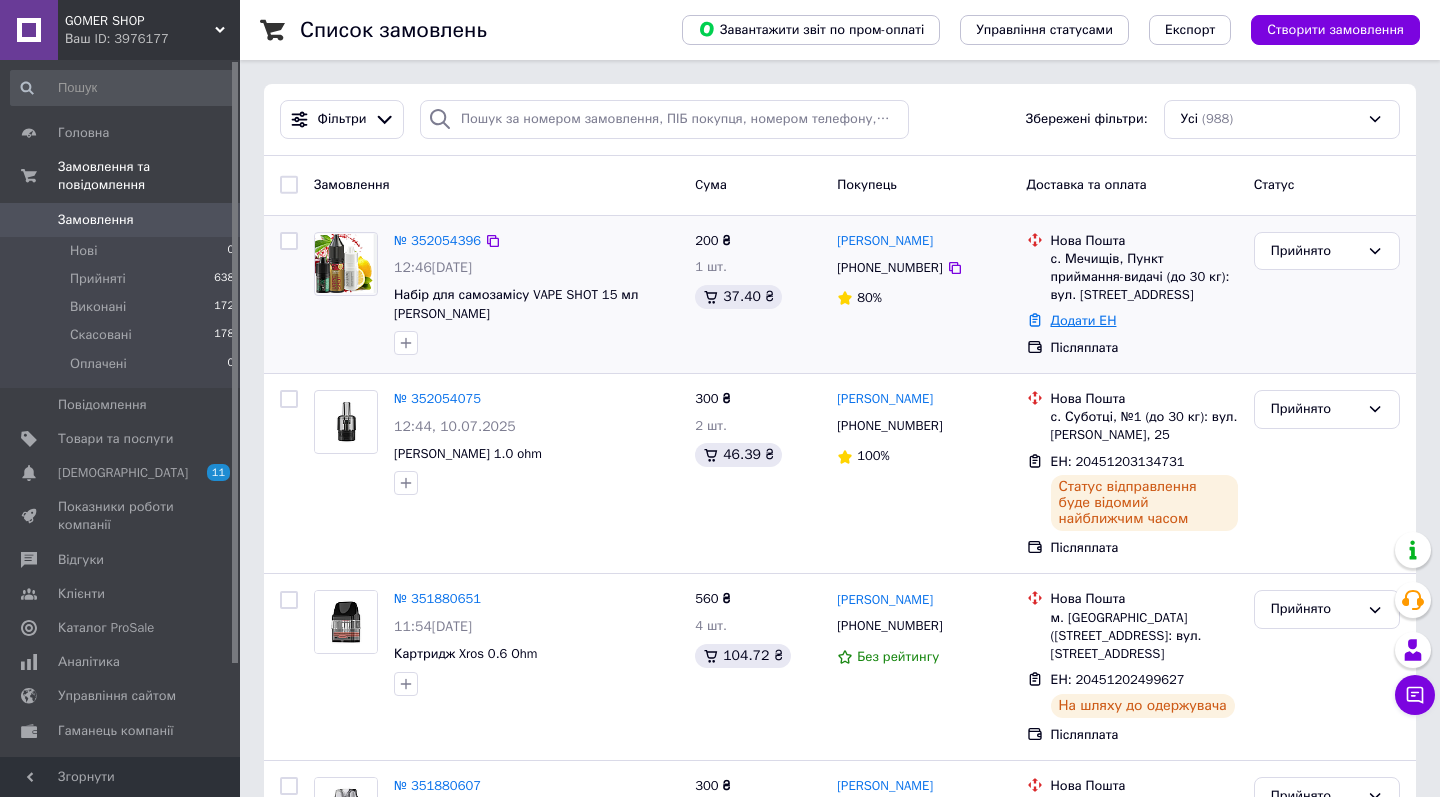 click on "Додати ЕН" at bounding box center (1084, 320) 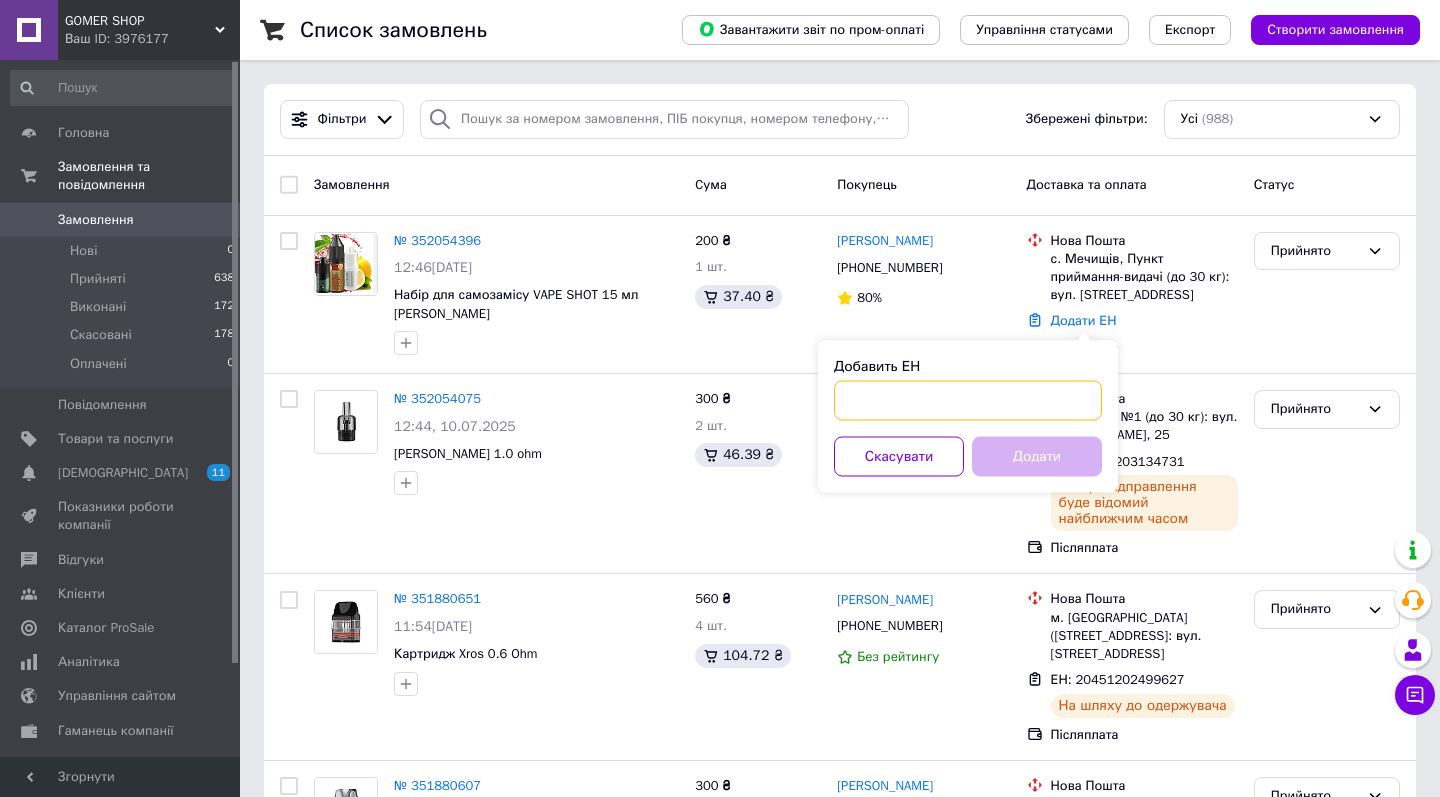click on "Добавить ЕН" at bounding box center [968, 401] 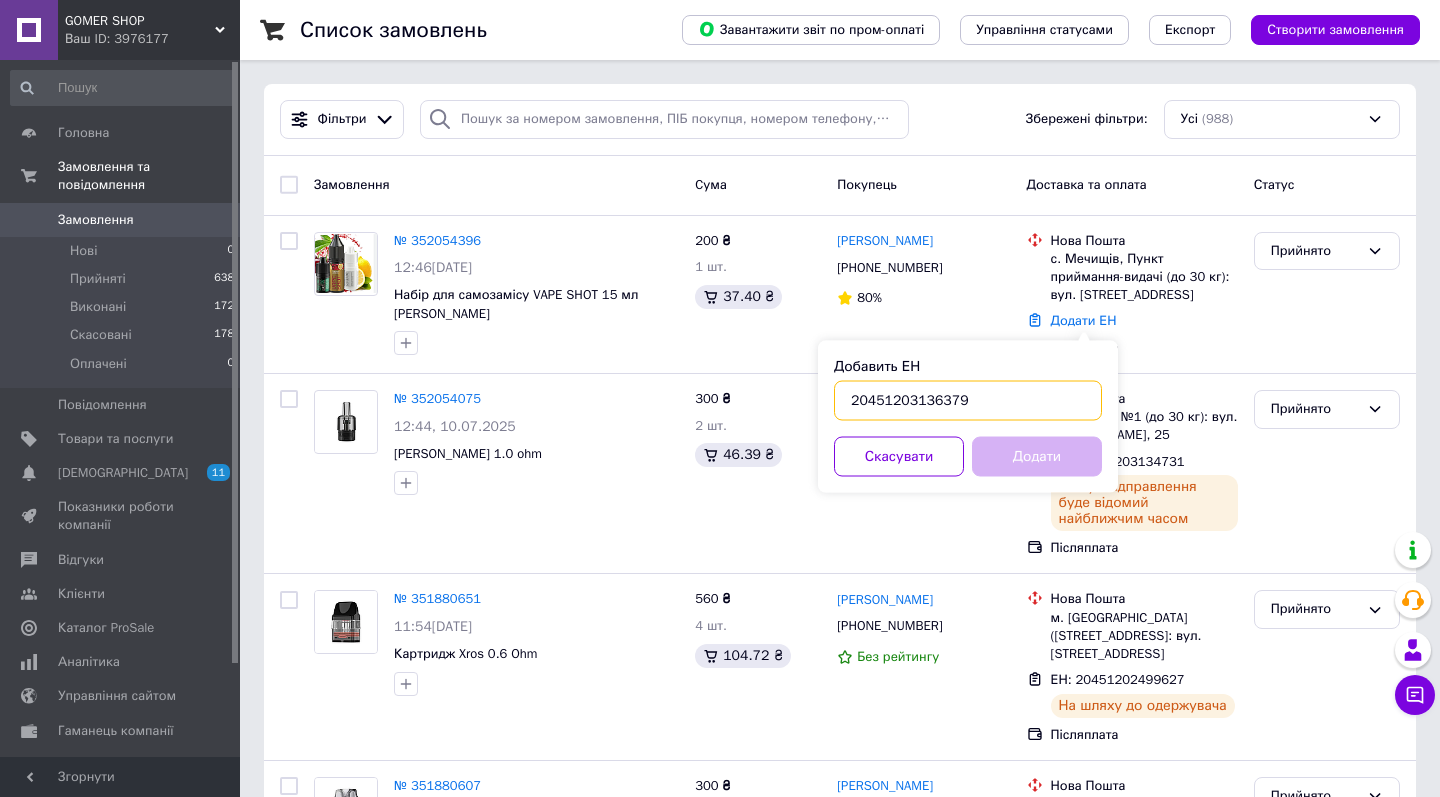 type on "20451203136379" 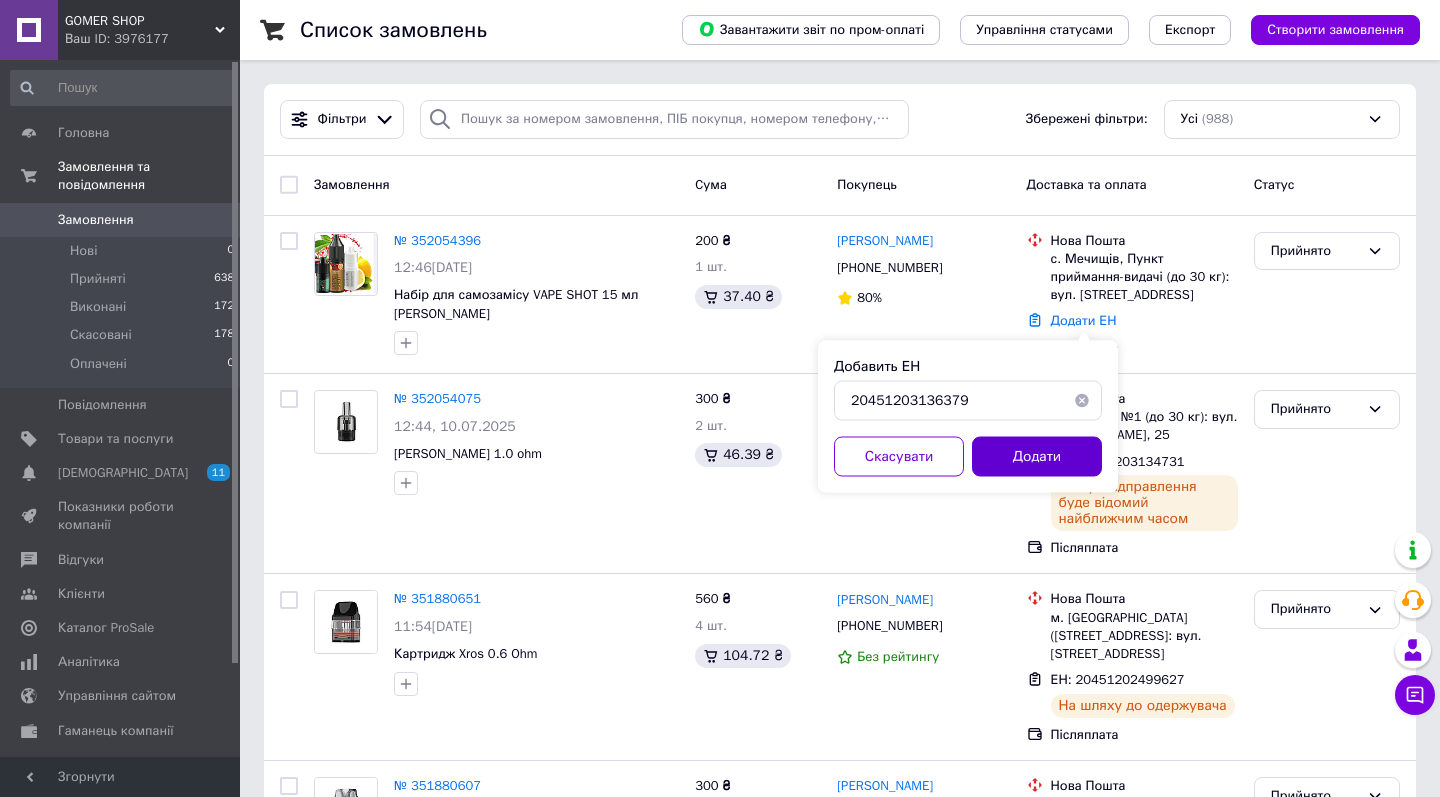 click on "Додати" at bounding box center (1037, 457) 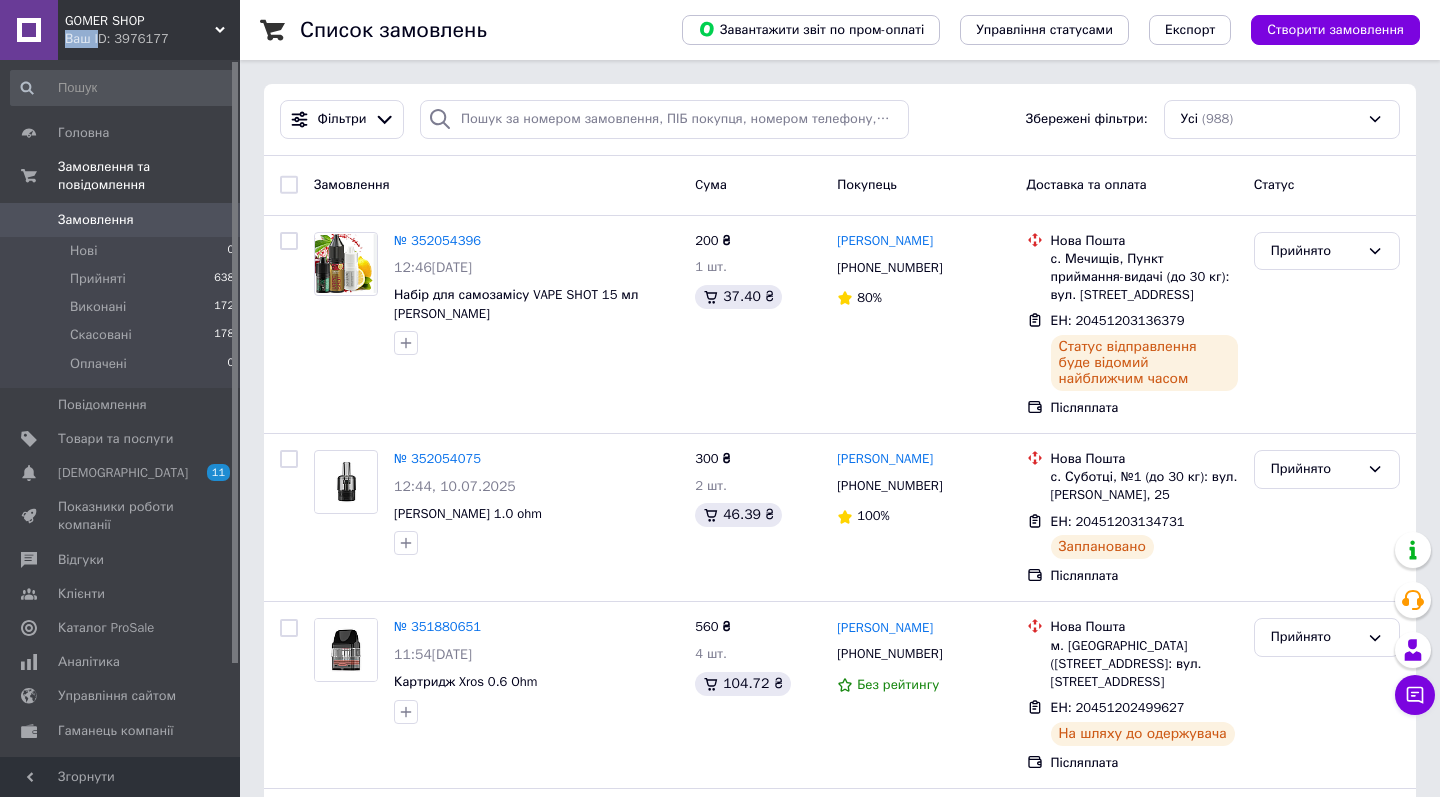 click on "GOMER SHOP Ваш ID: 3976177" at bounding box center (149, 30) 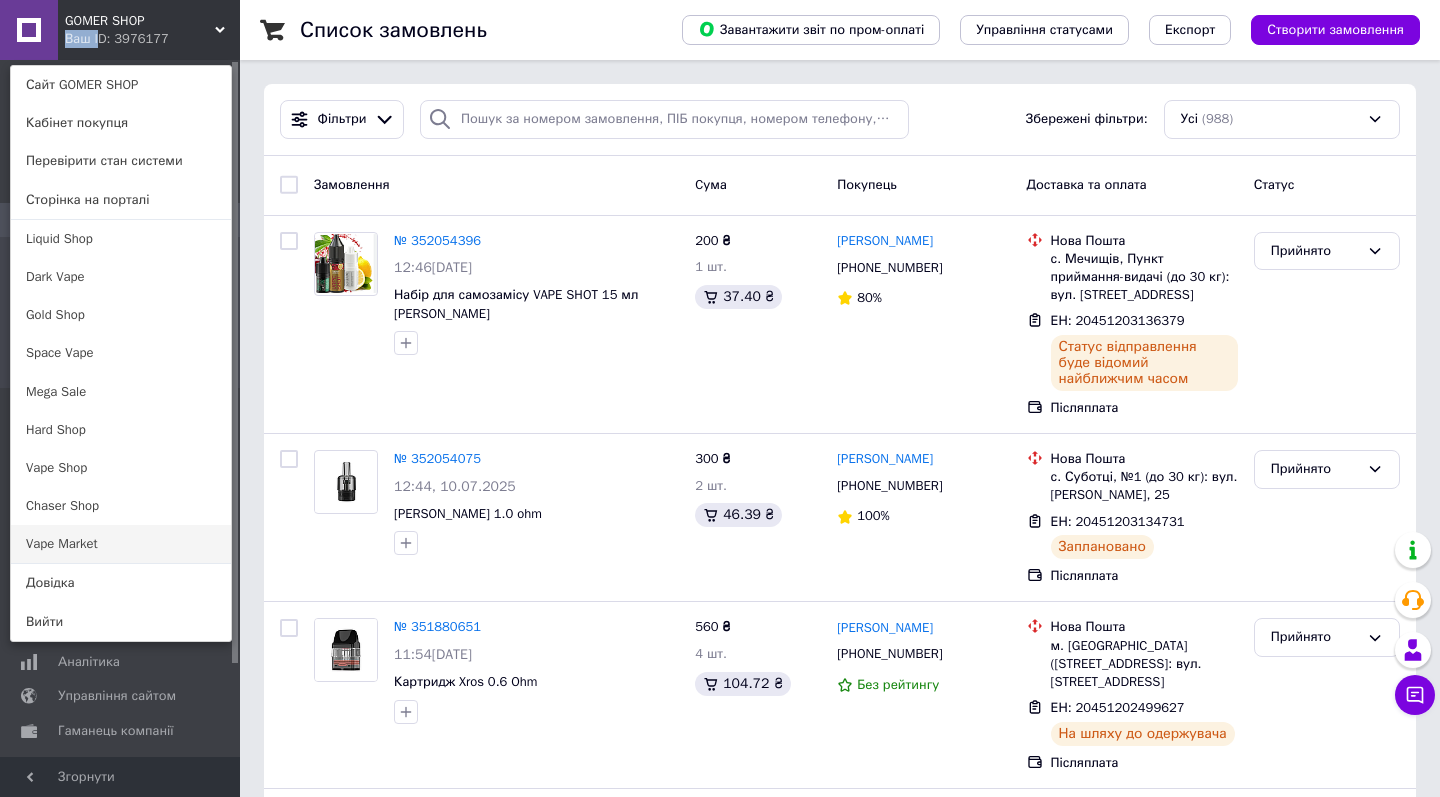 click on "Vape Market" at bounding box center (121, 544) 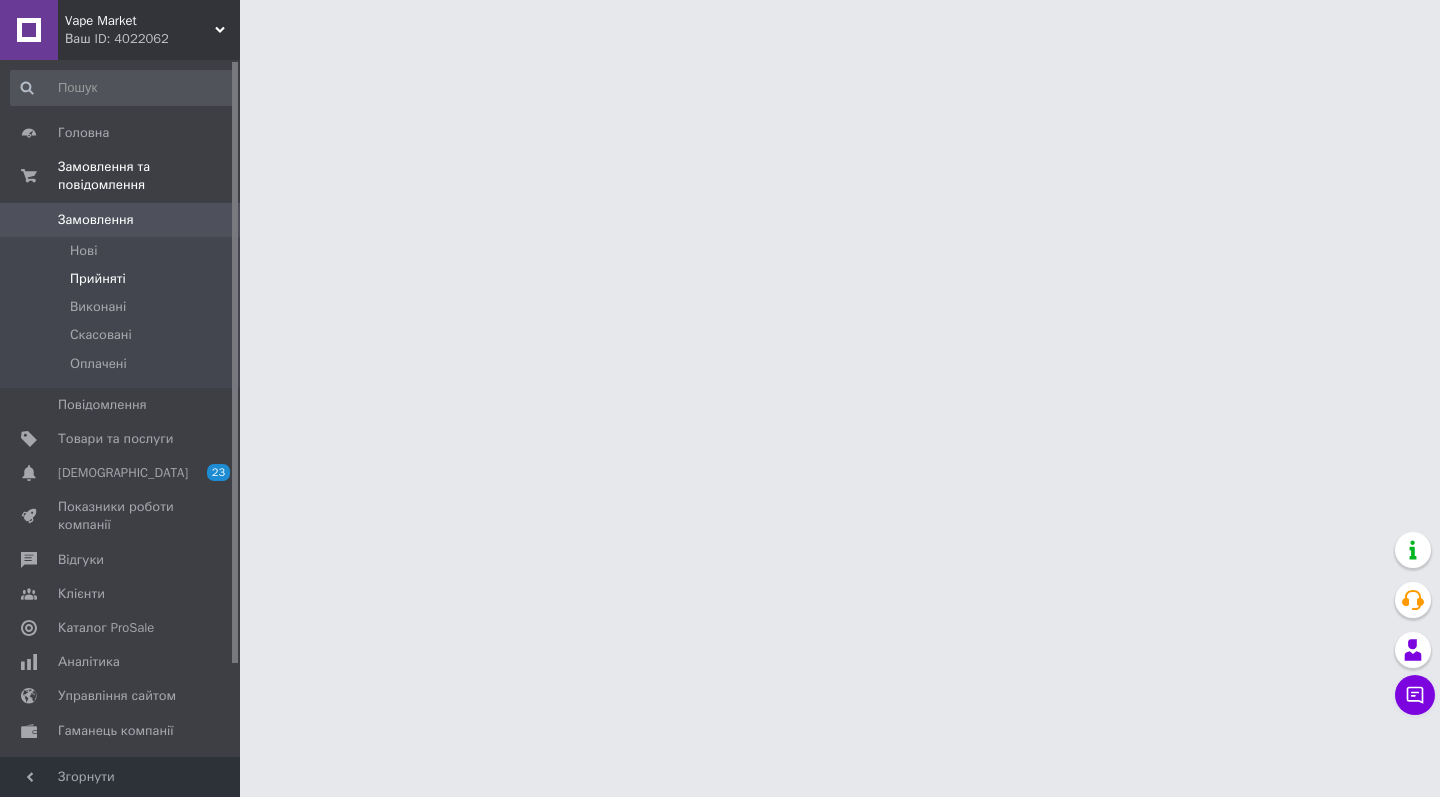 scroll, scrollTop: 0, scrollLeft: 0, axis: both 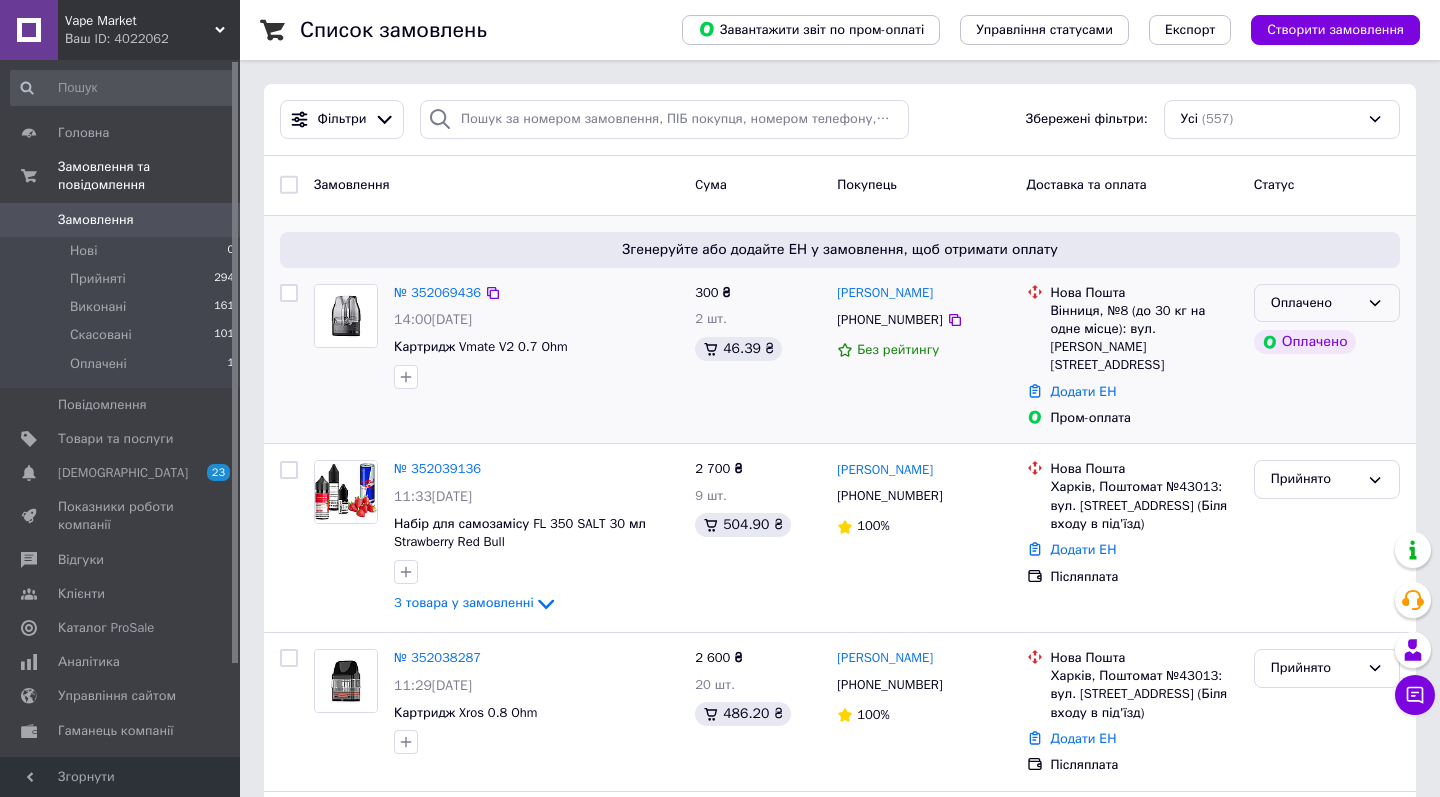 click 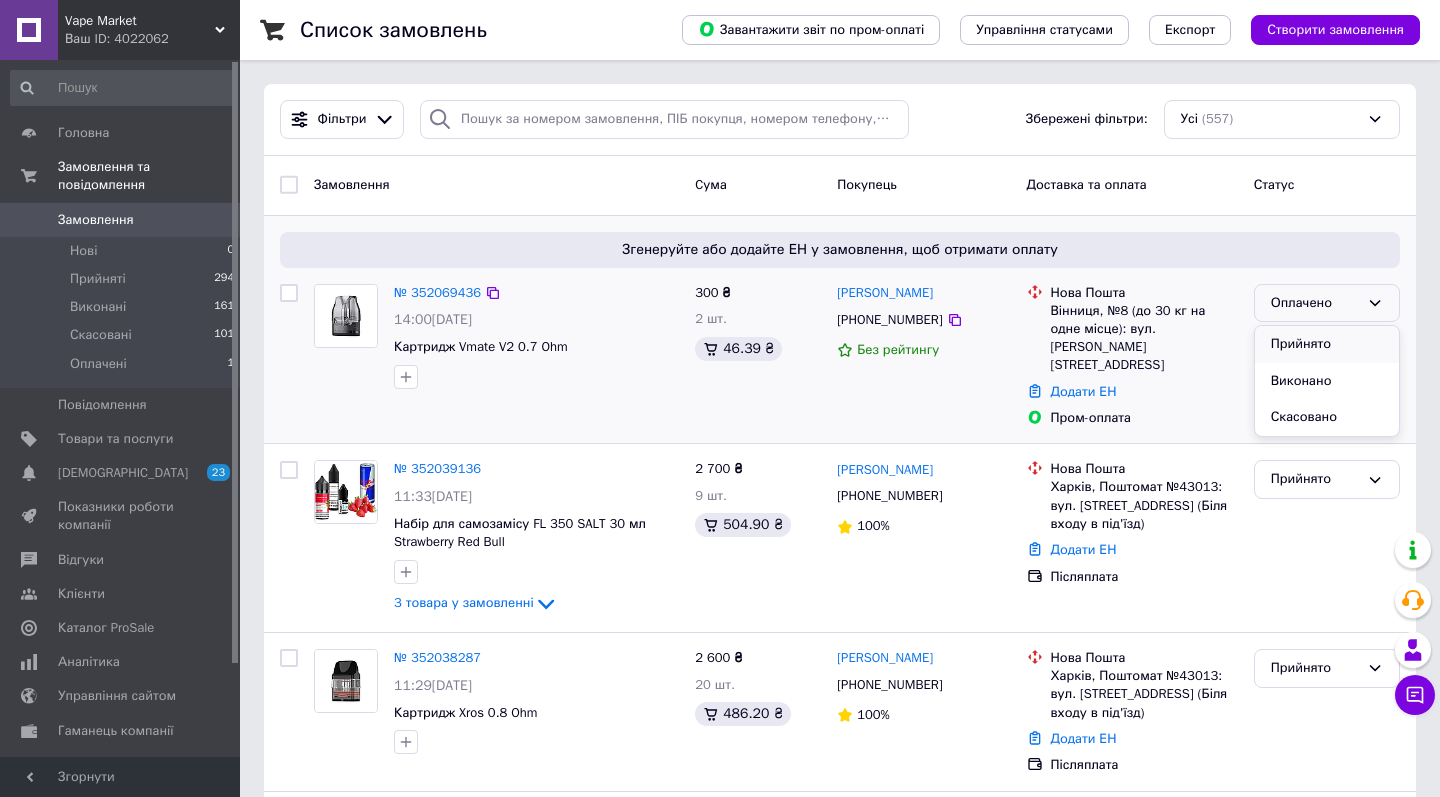 click on "Прийнято" at bounding box center [1327, 344] 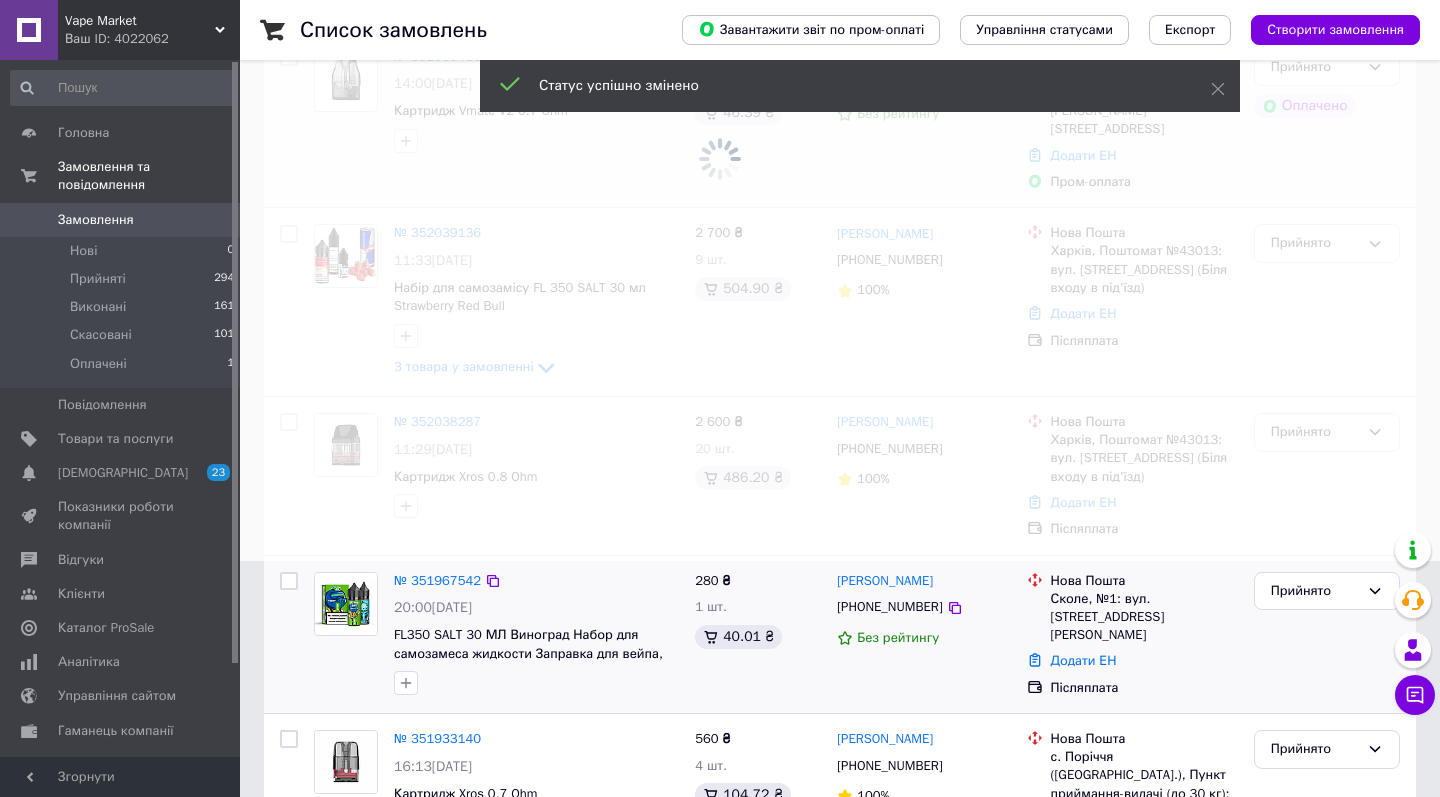scroll, scrollTop: 235, scrollLeft: 0, axis: vertical 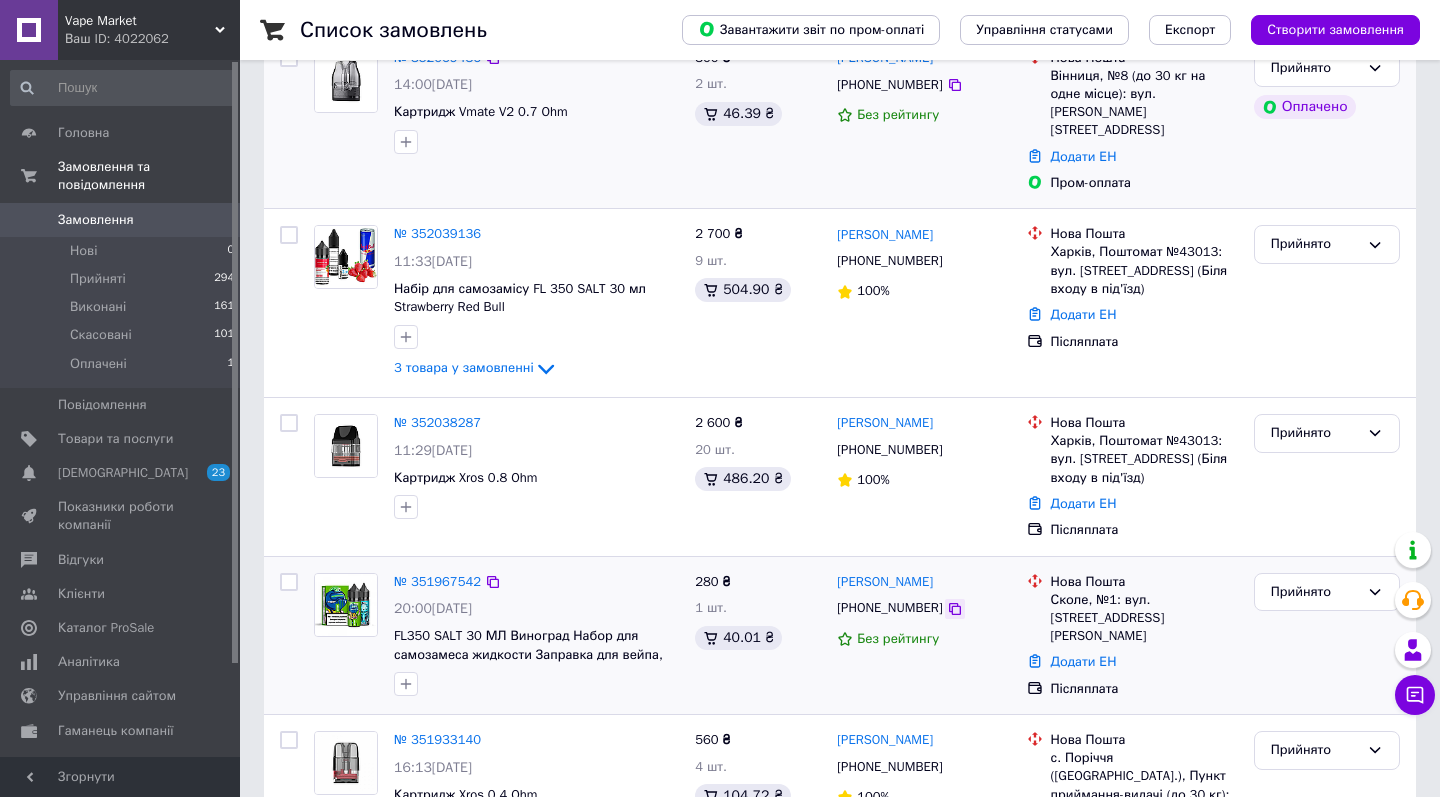 click 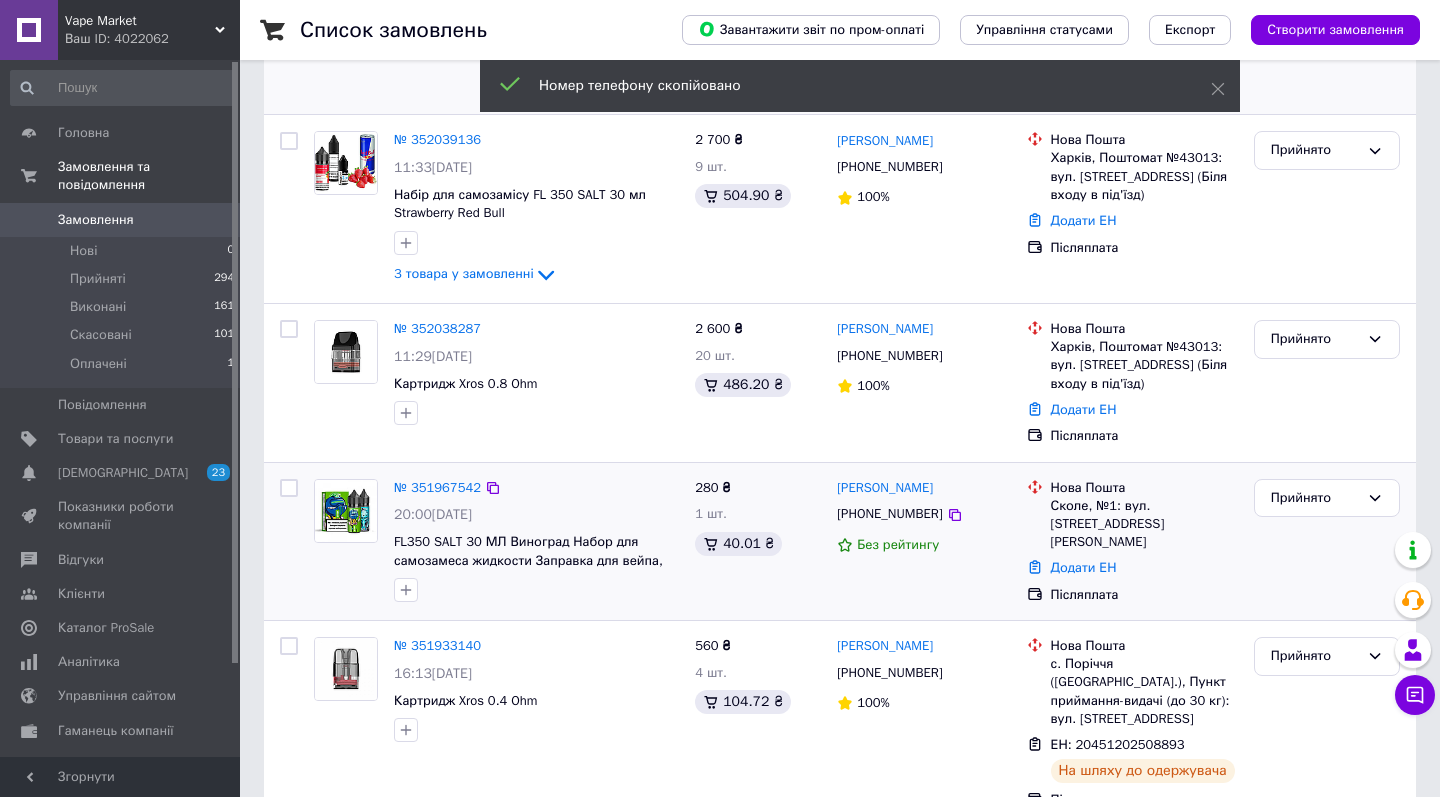 scroll, scrollTop: 358, scrollLeft: 0, axis: vertical 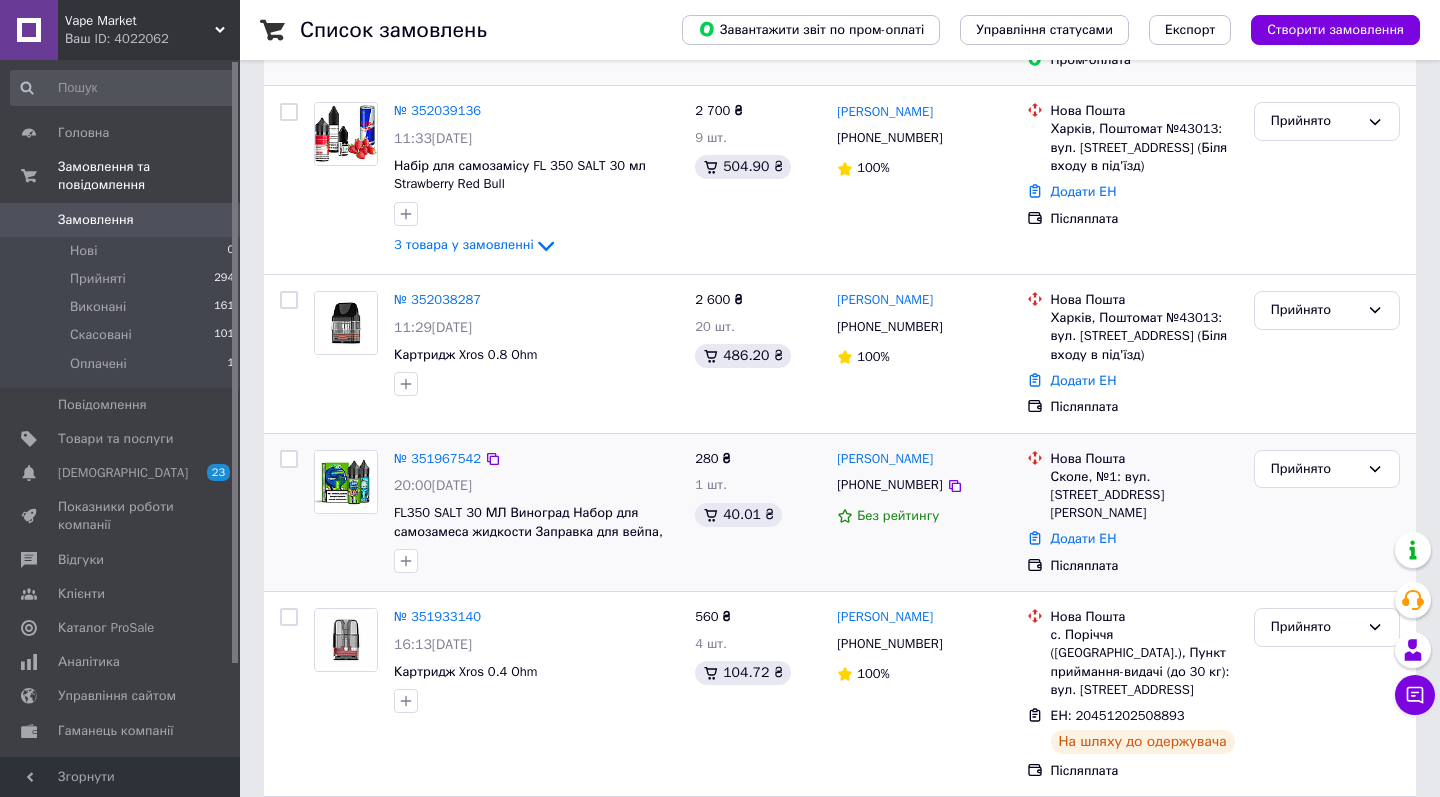 click on "Сколе, №1: вул. Братів Вільшинських, 3" at bounding box center [1144, 495] 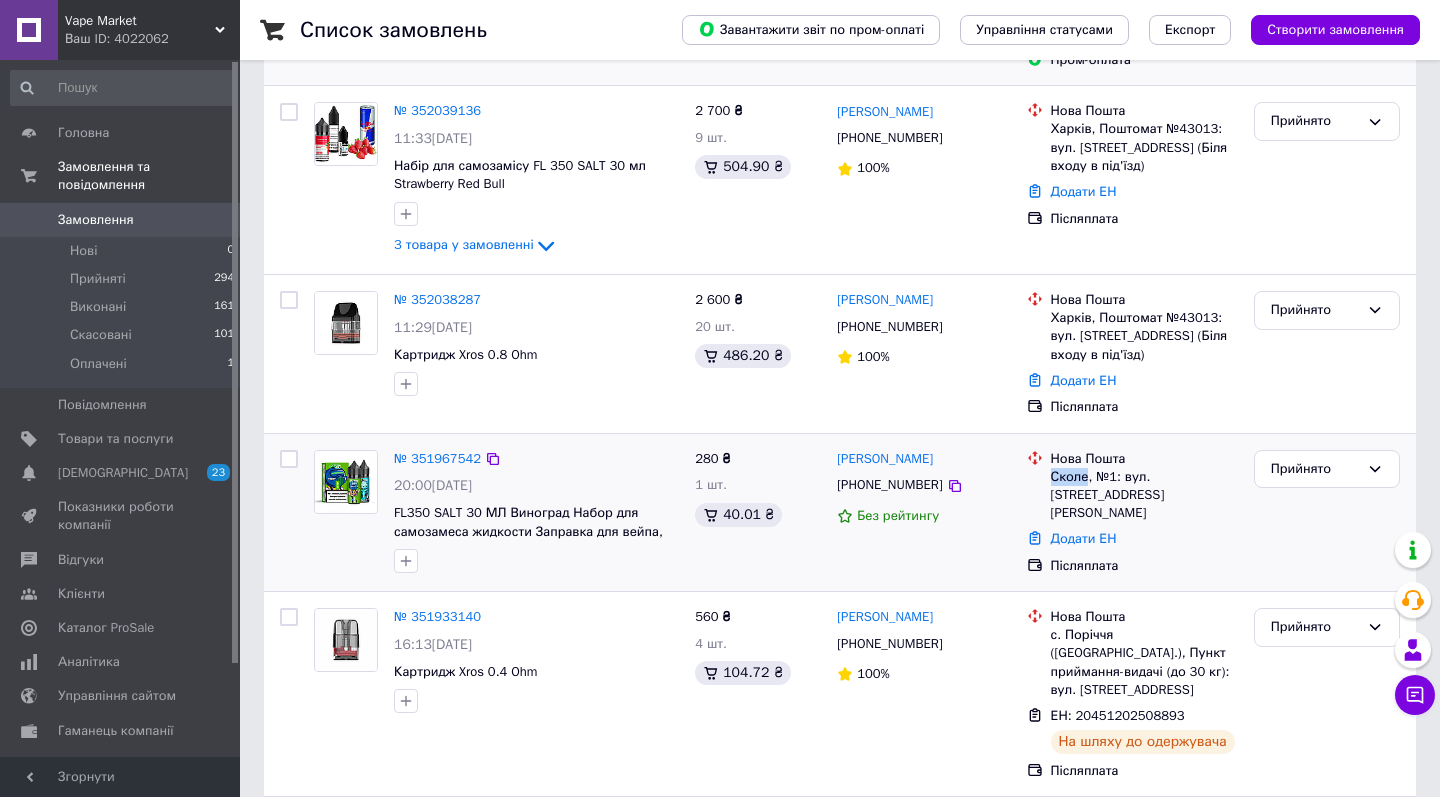 click on "Сколе, №1: вул. Братів Вільшинських, 3" at bounding box center (1144, 495) 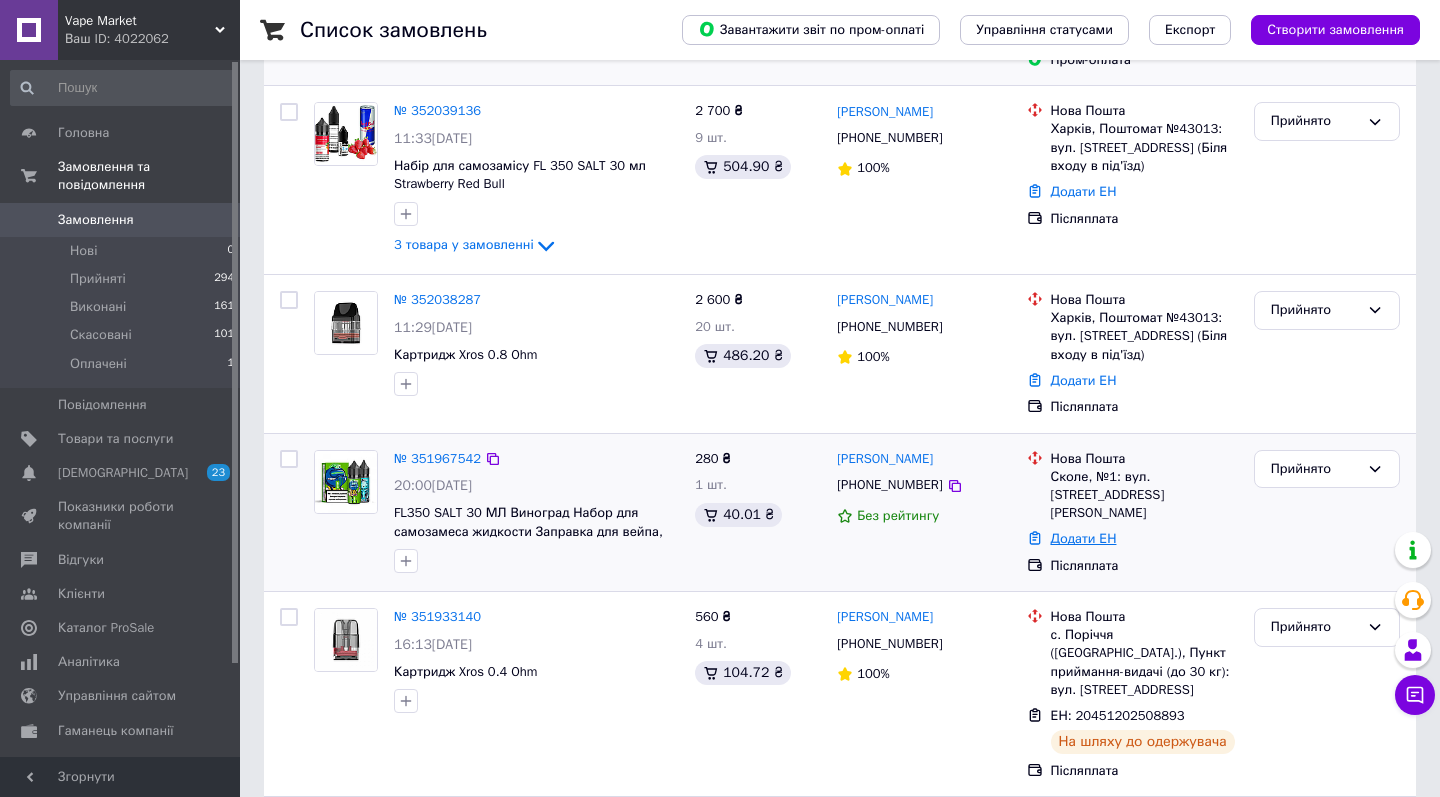 click on "Додати ЕН" at bounding box center [1084, 538] 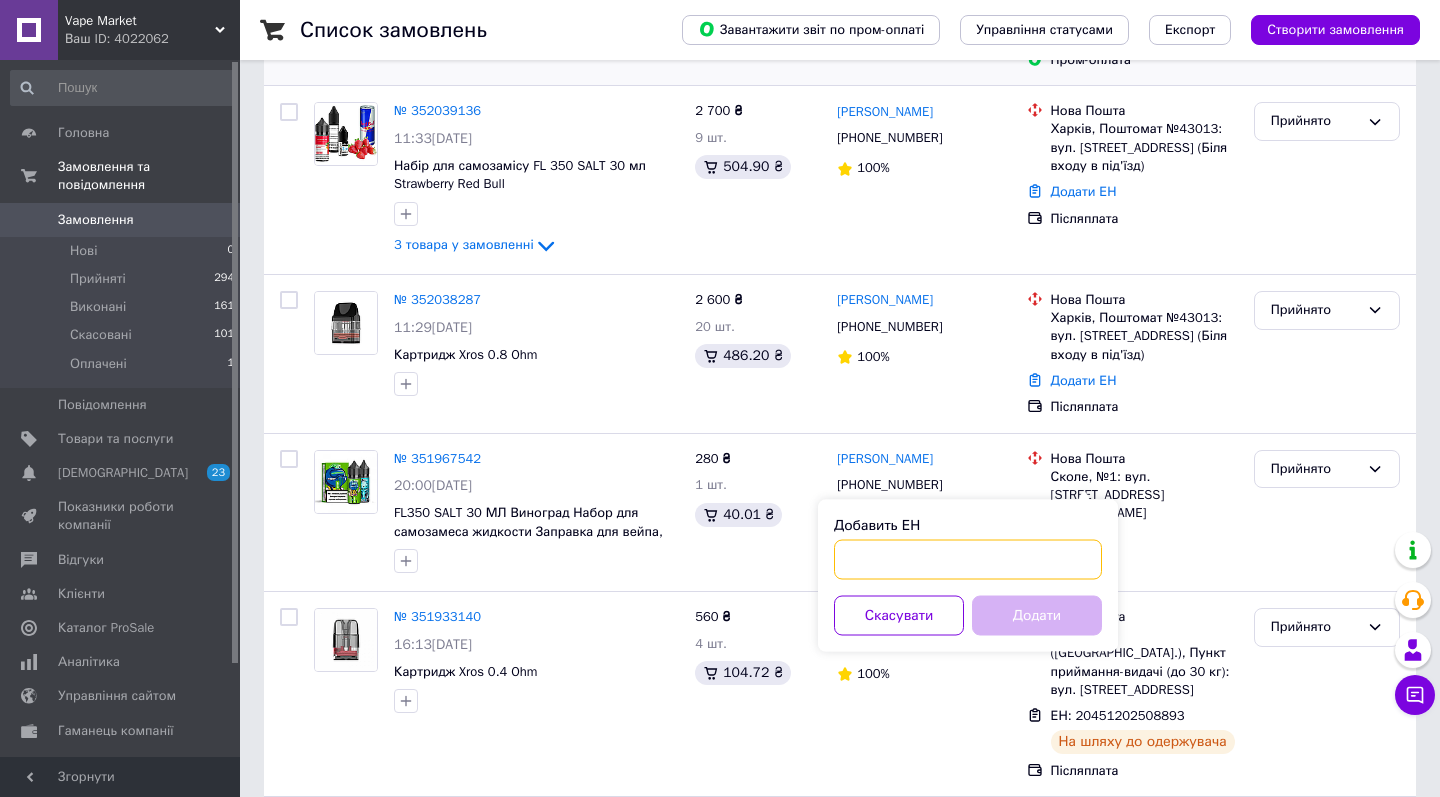 click on "Добавить ЕН" at bounding box center (968, 560) 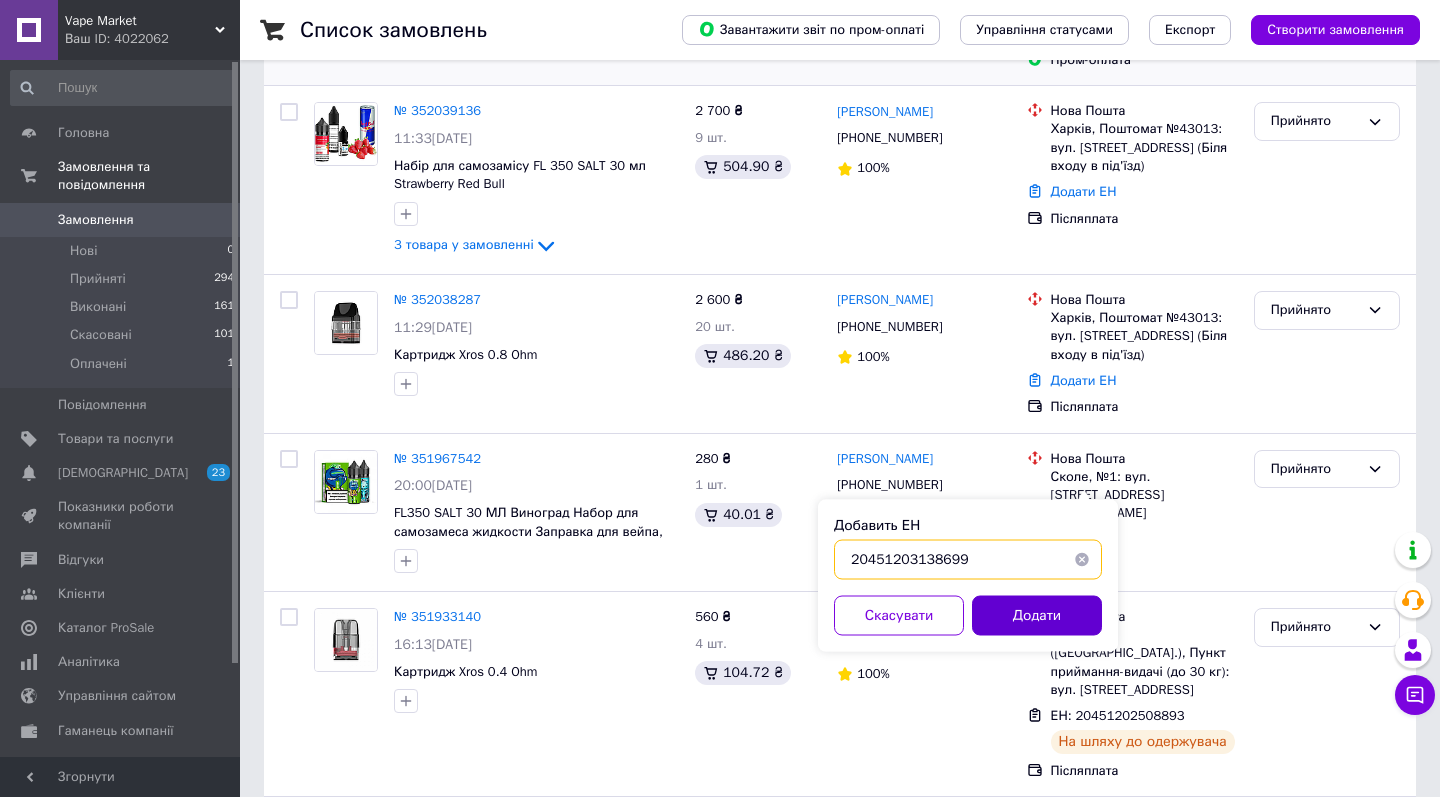 type on "20451203138699" 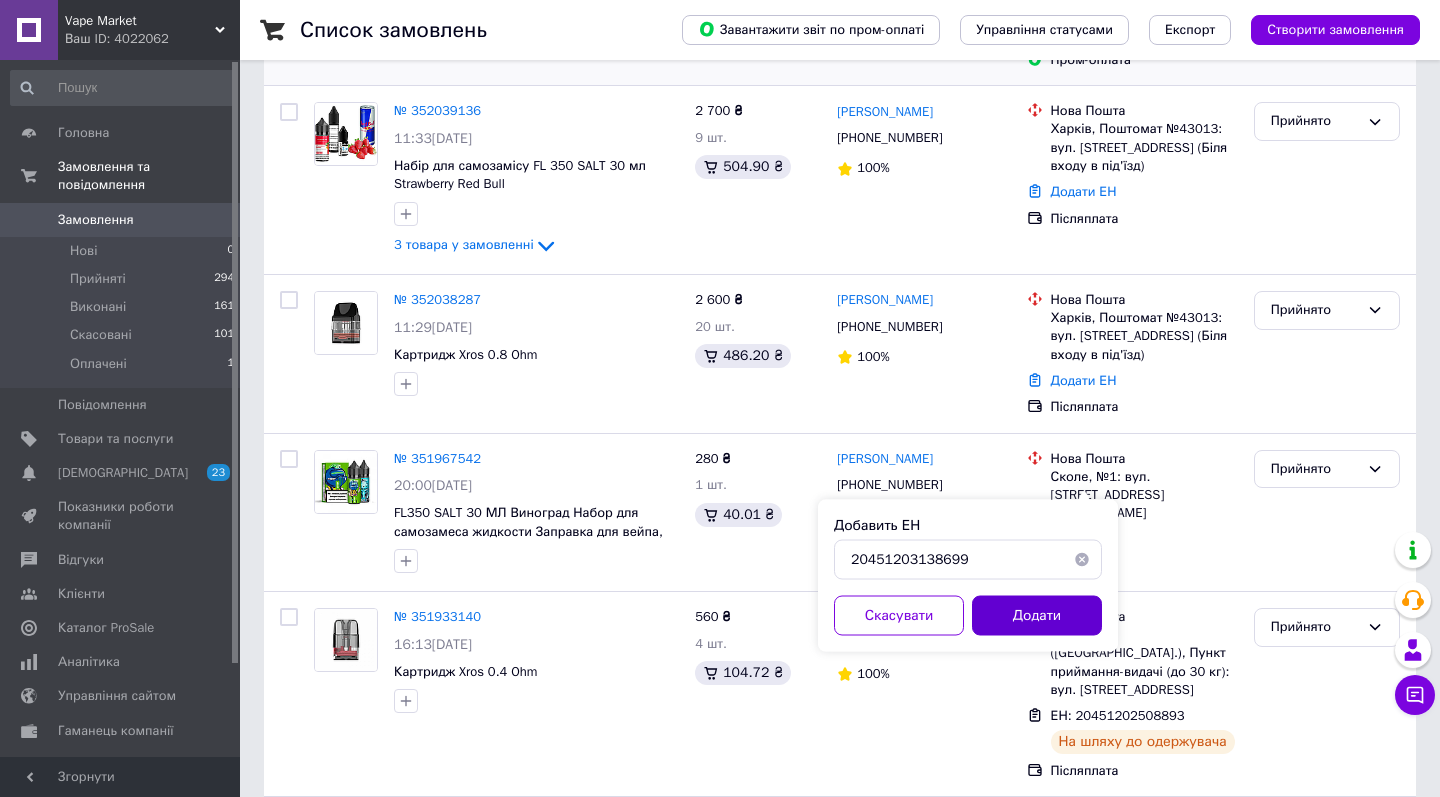 click on "Додати" at bounding box center (1037, 616) 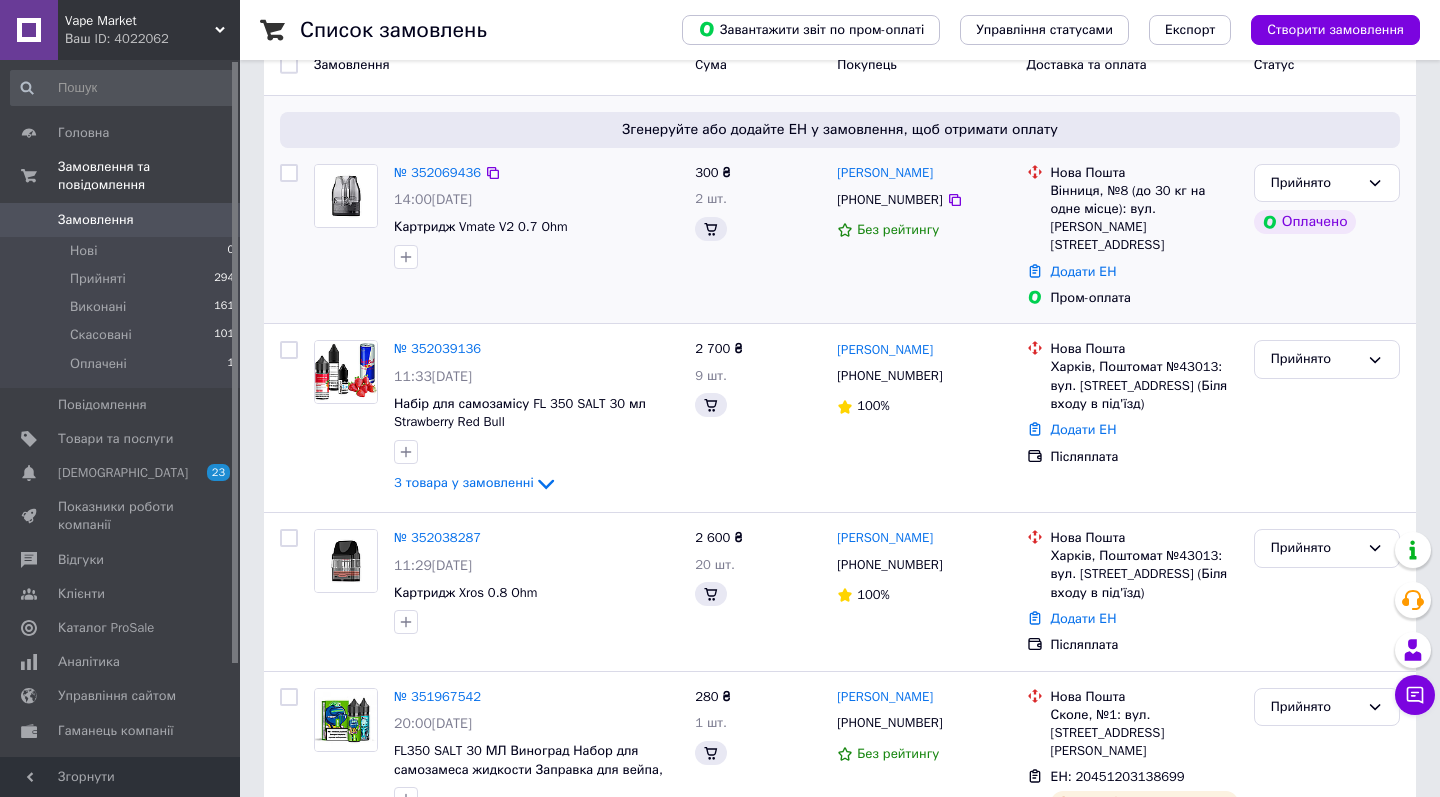 scroll, scrollTop: 118, scrollLeft: 0, axis: vertical 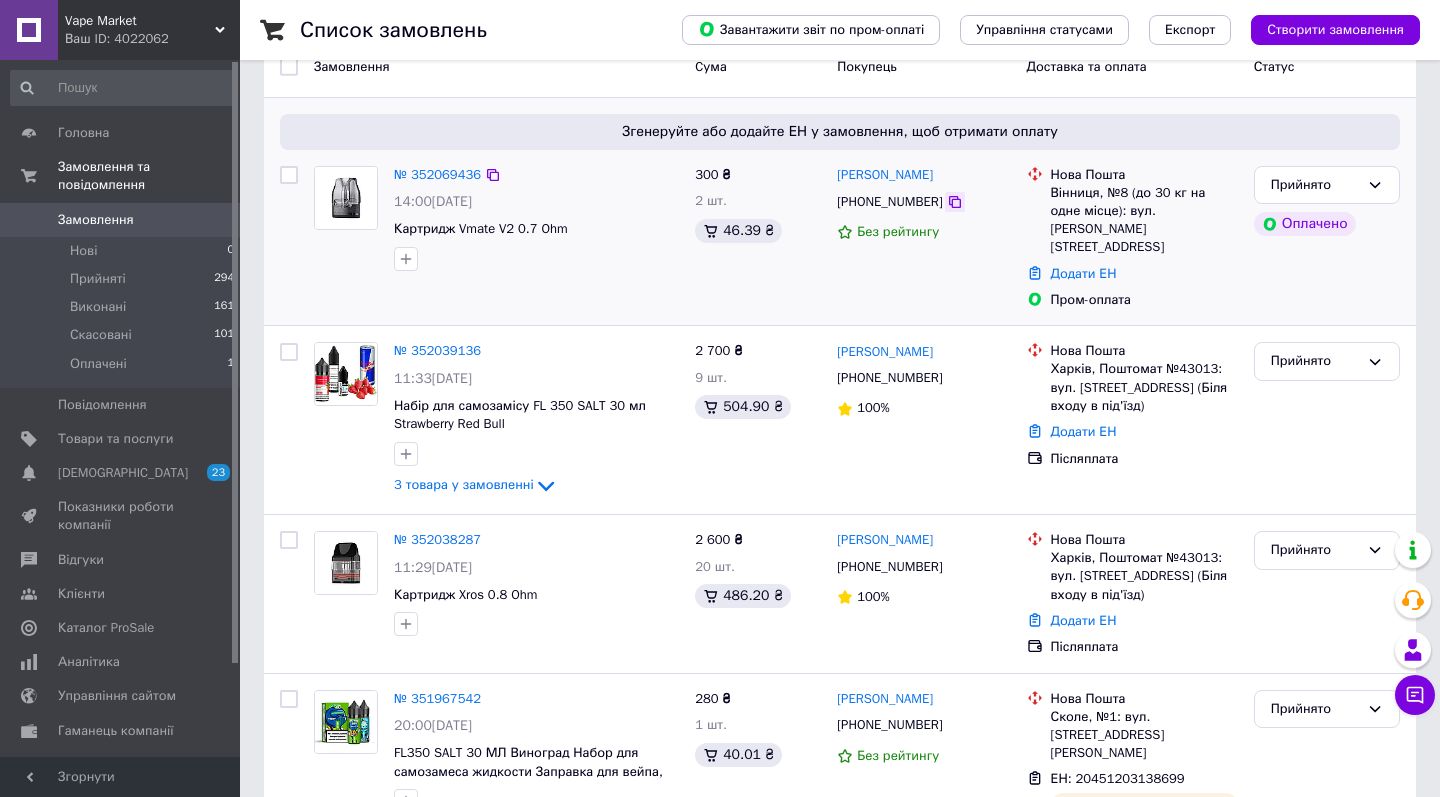 click 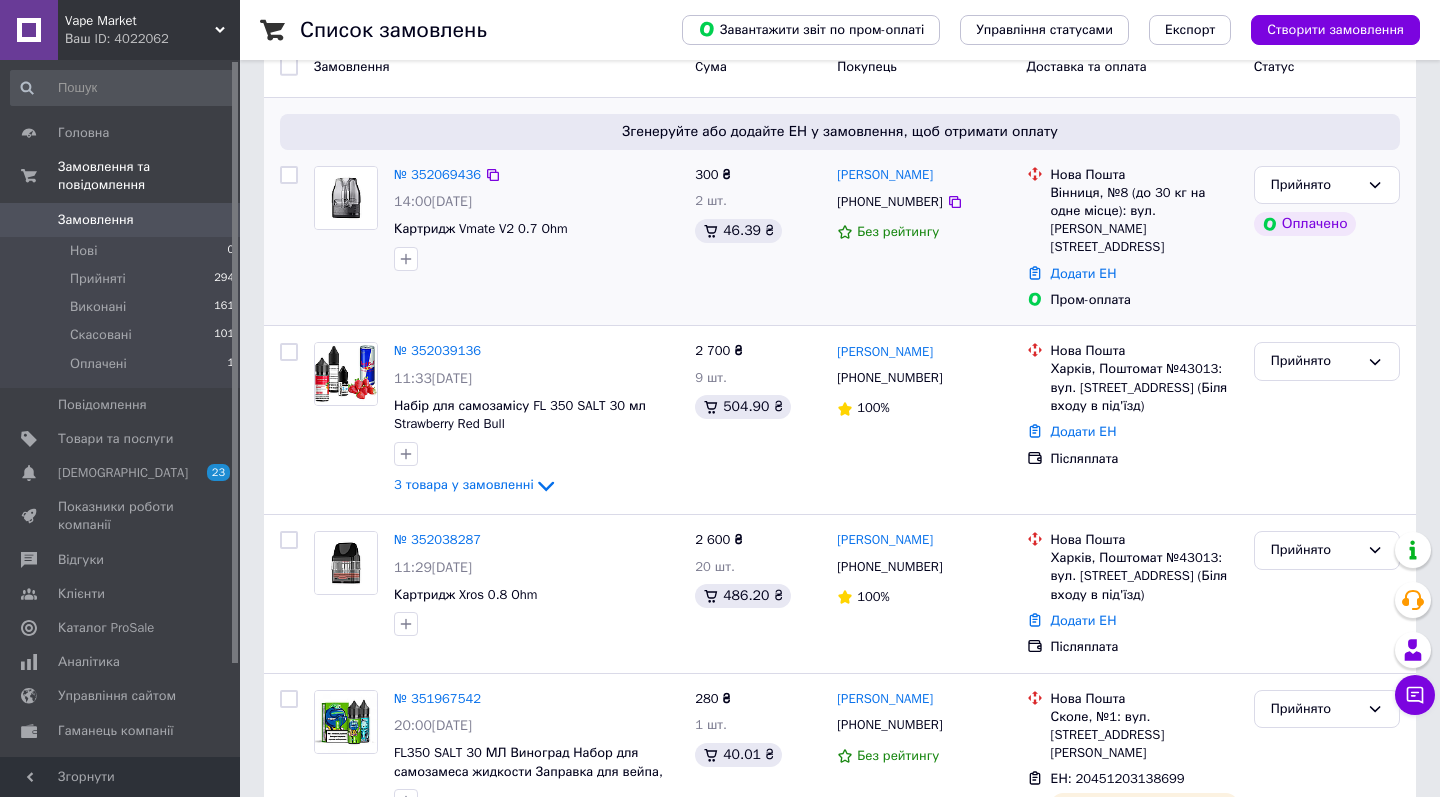 click on "Вінниця, №8 (до 30 кг на одне місце): вул. Пушкіна, 10" at bounding box center [1144, 220] 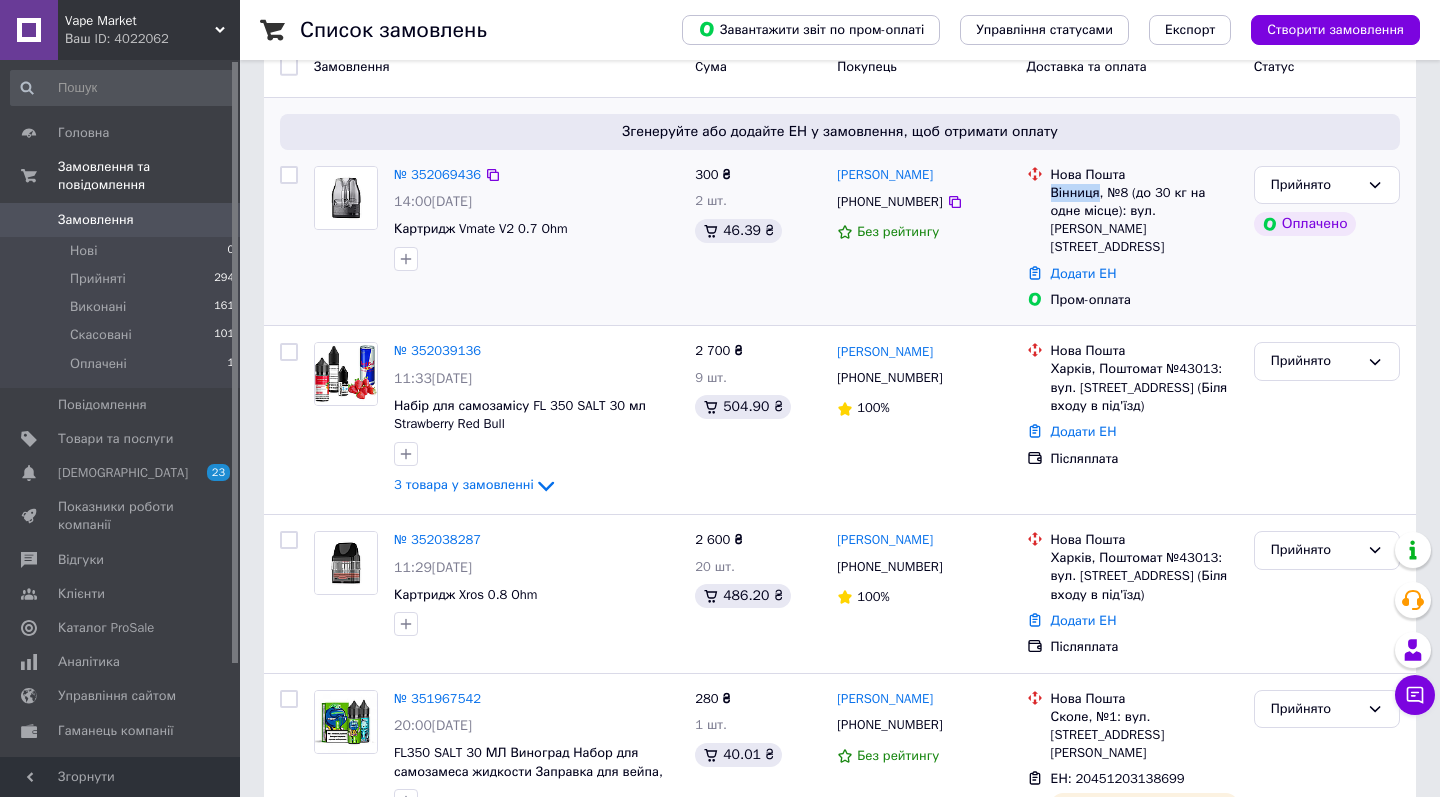 click on "Вінниця, №8 (до 30 кг на одне місце): вул. Пушкіна, 10" at bounding box center [1144, 220] 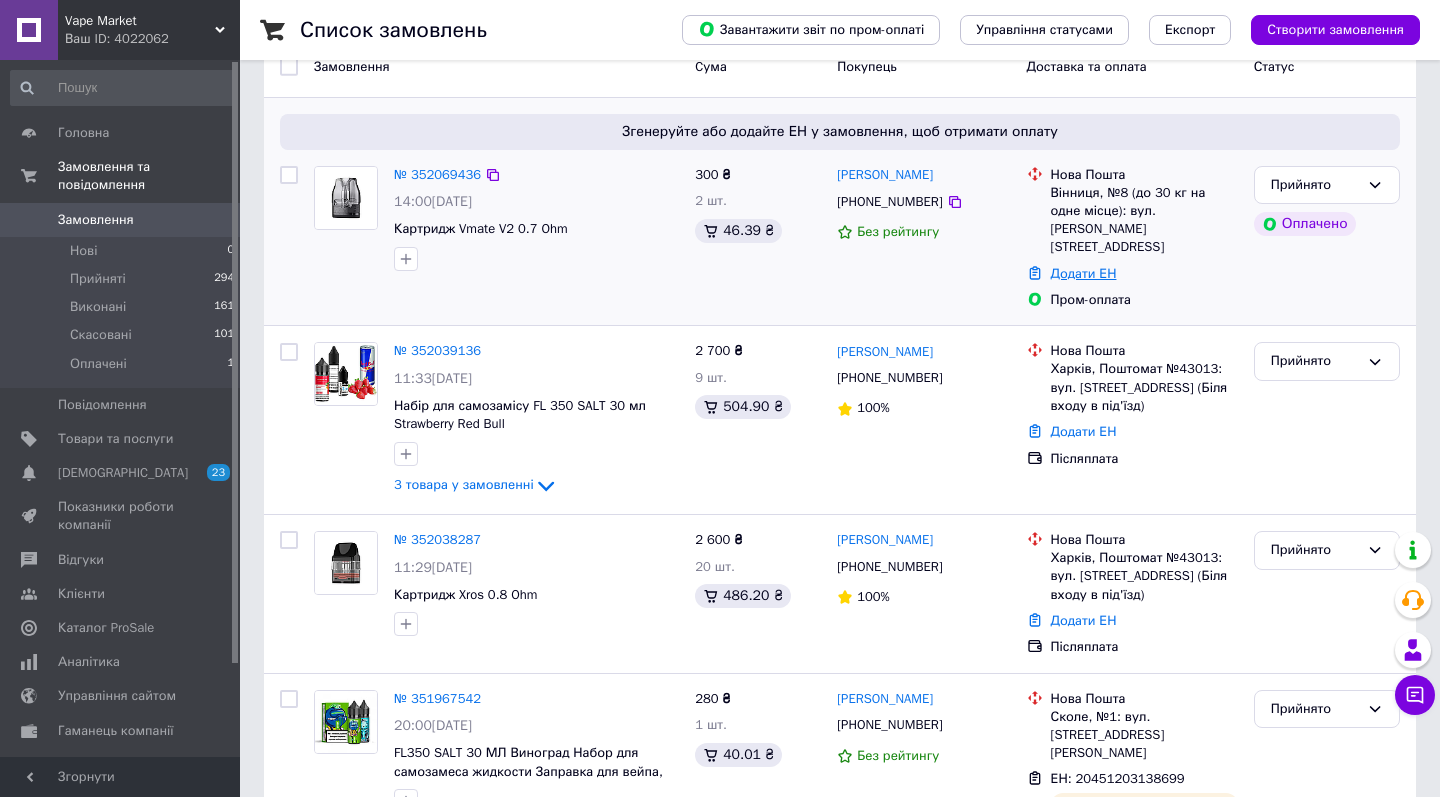 click on "Додати ЕН" at bounding box center [1084, 273] 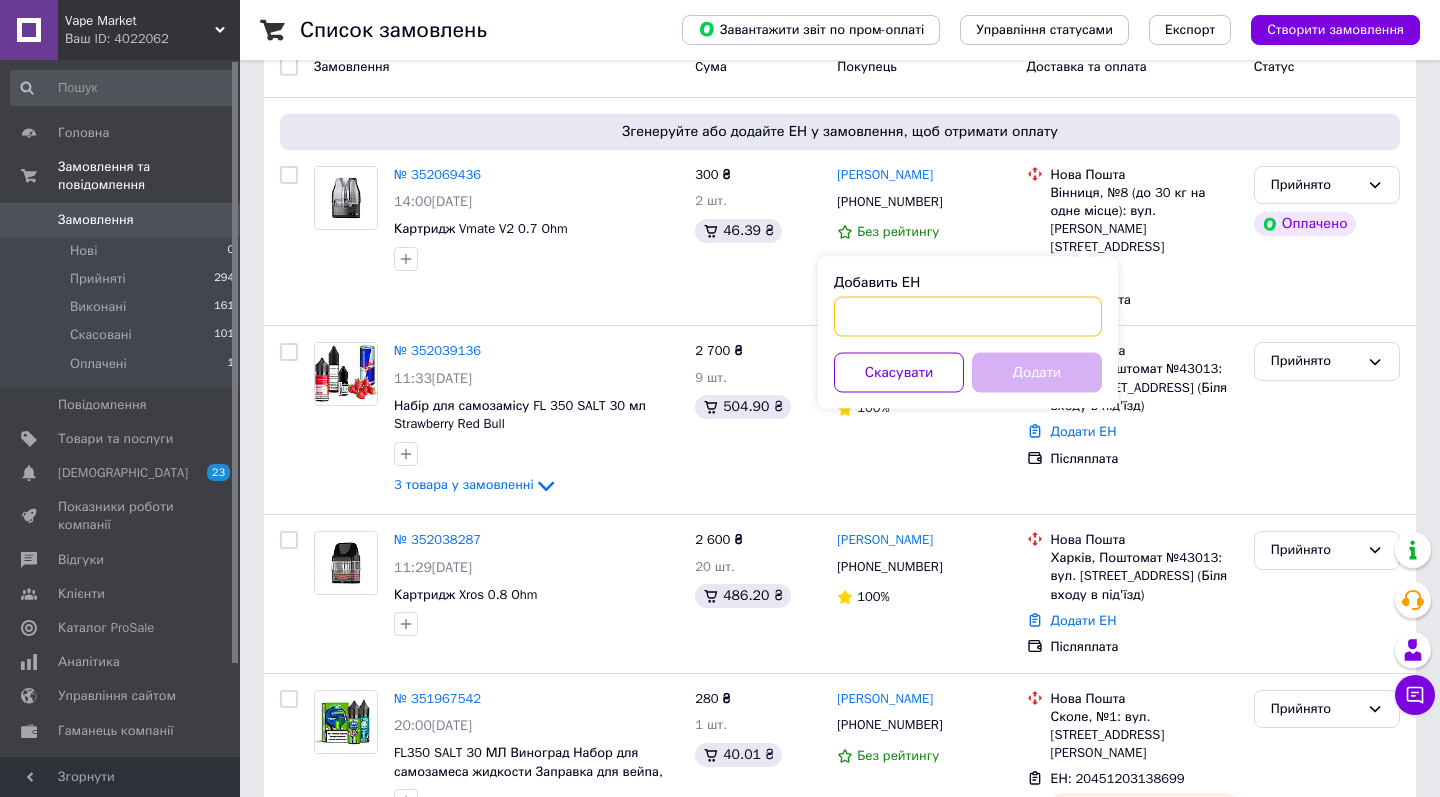 click on "Добавить ЕН" at bounding box center [968, 317] 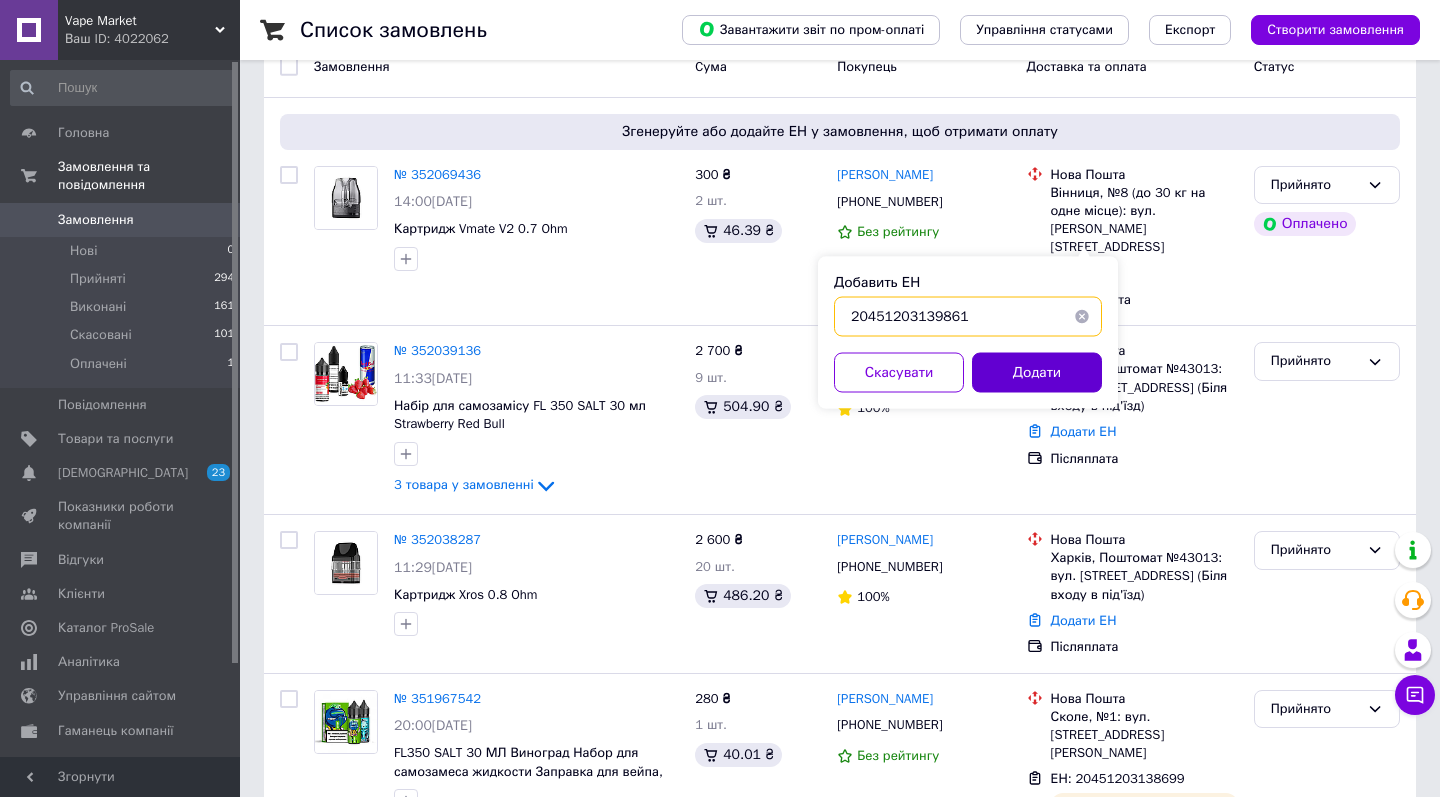 type on "20451203139861" 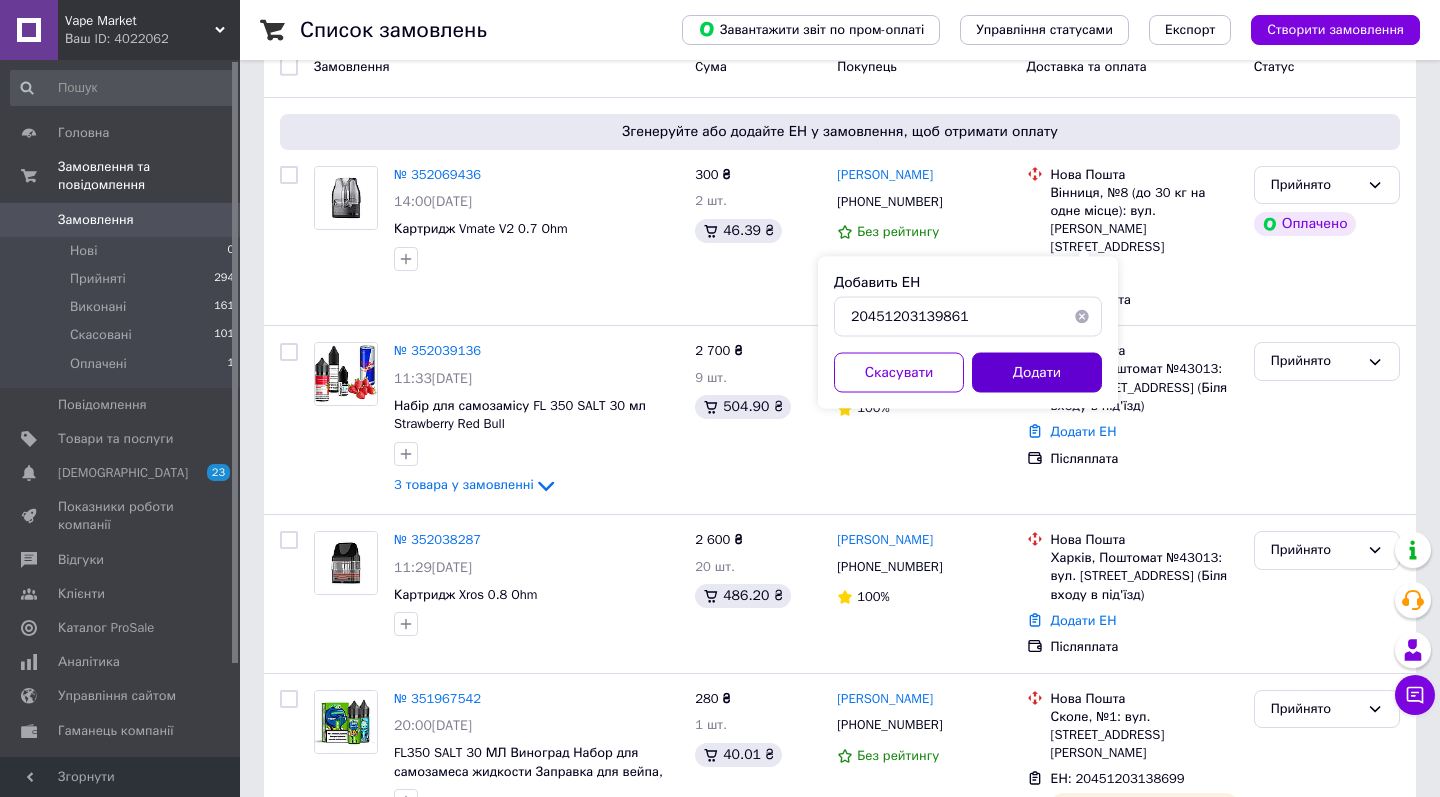 click on "Додати" at bounding box center (1037, 373) 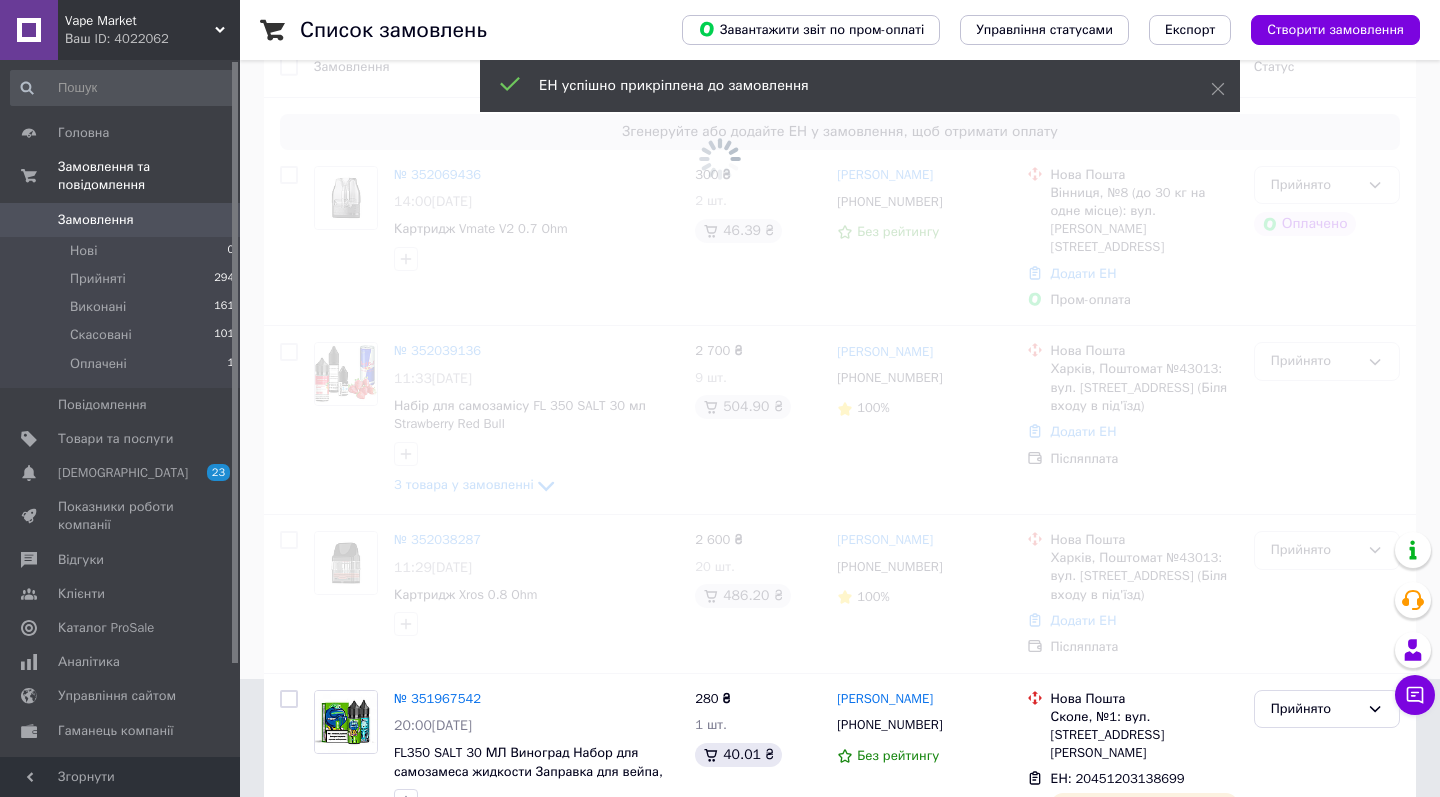 click at bounding box center [720, 280] 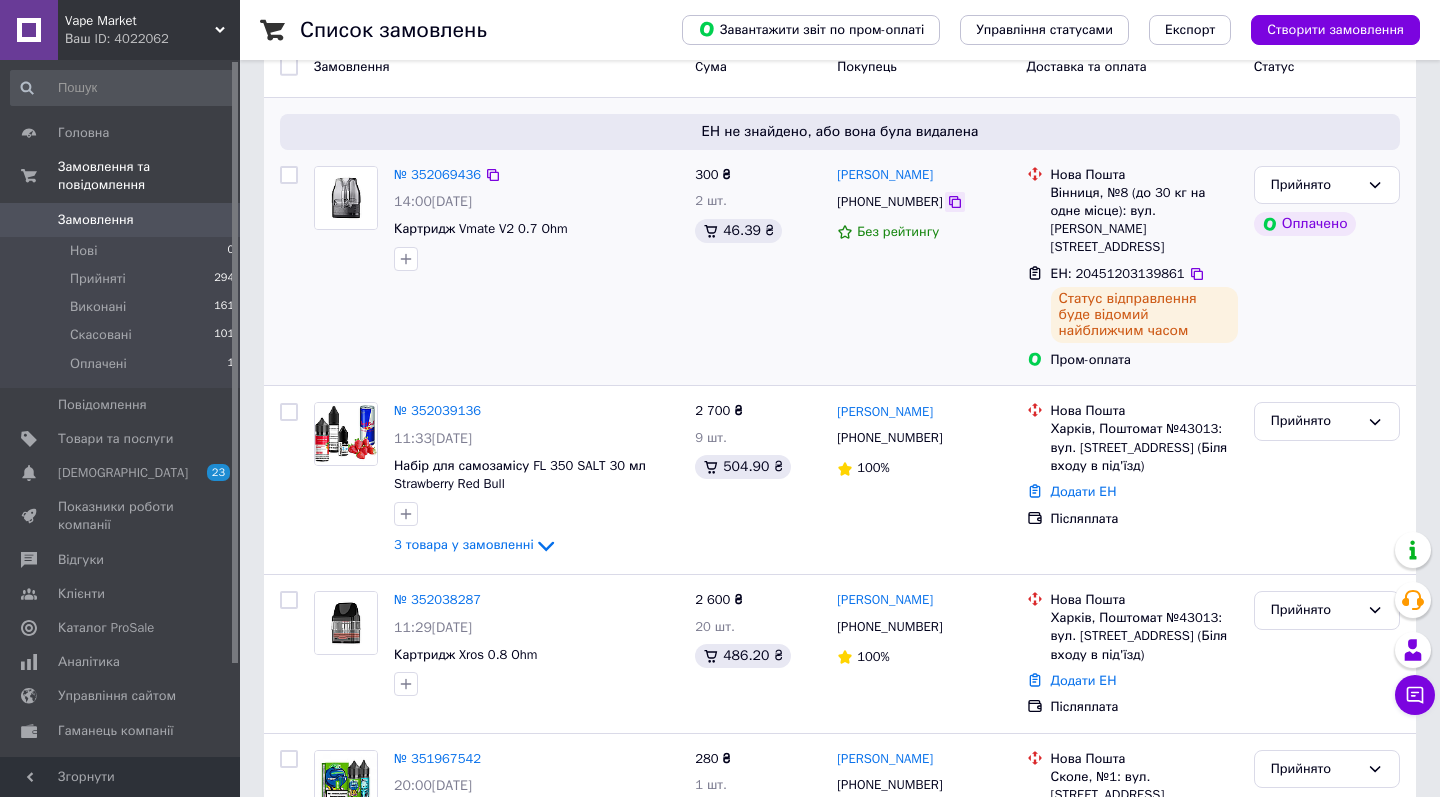 click 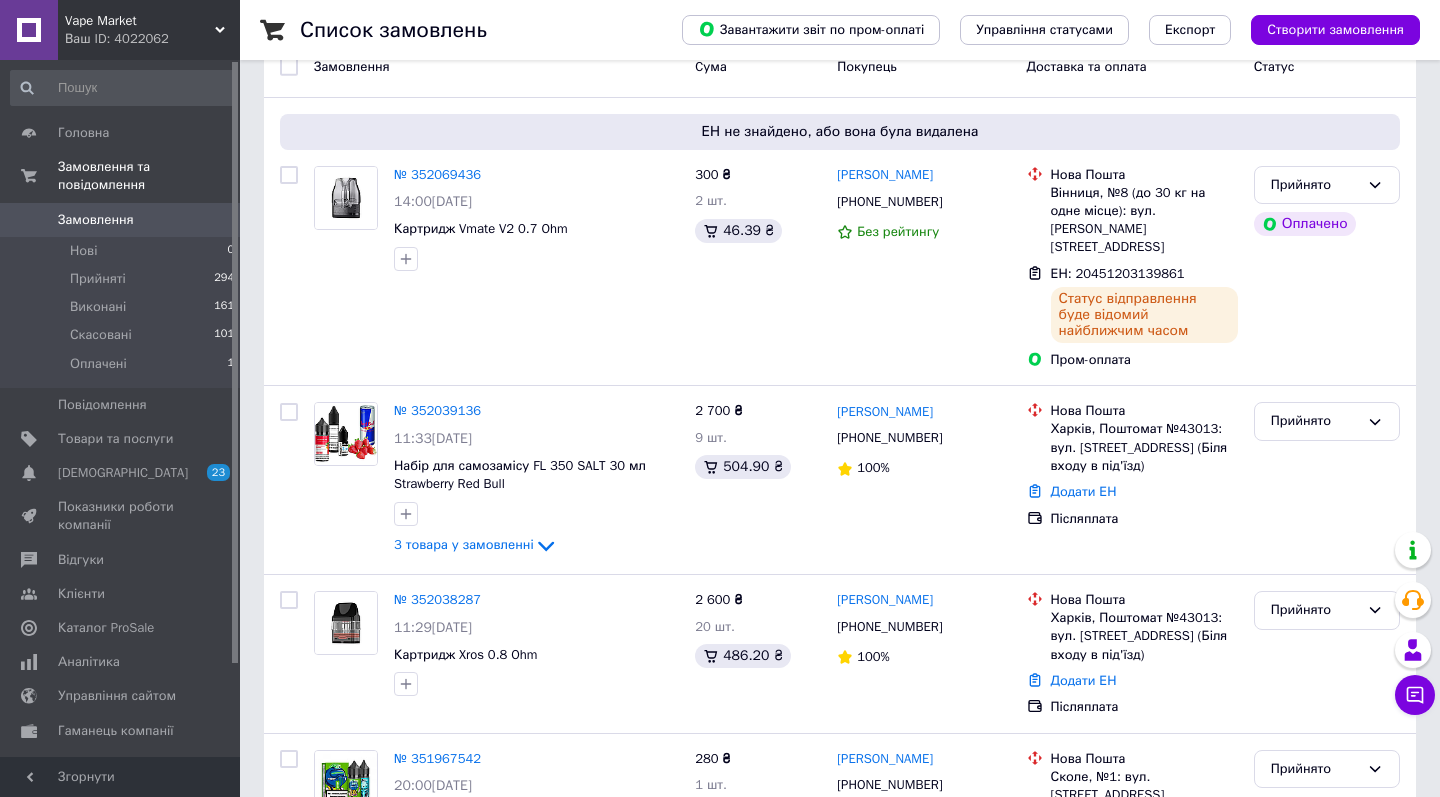 click on "Vape Market" at bounding box center [140, 21] 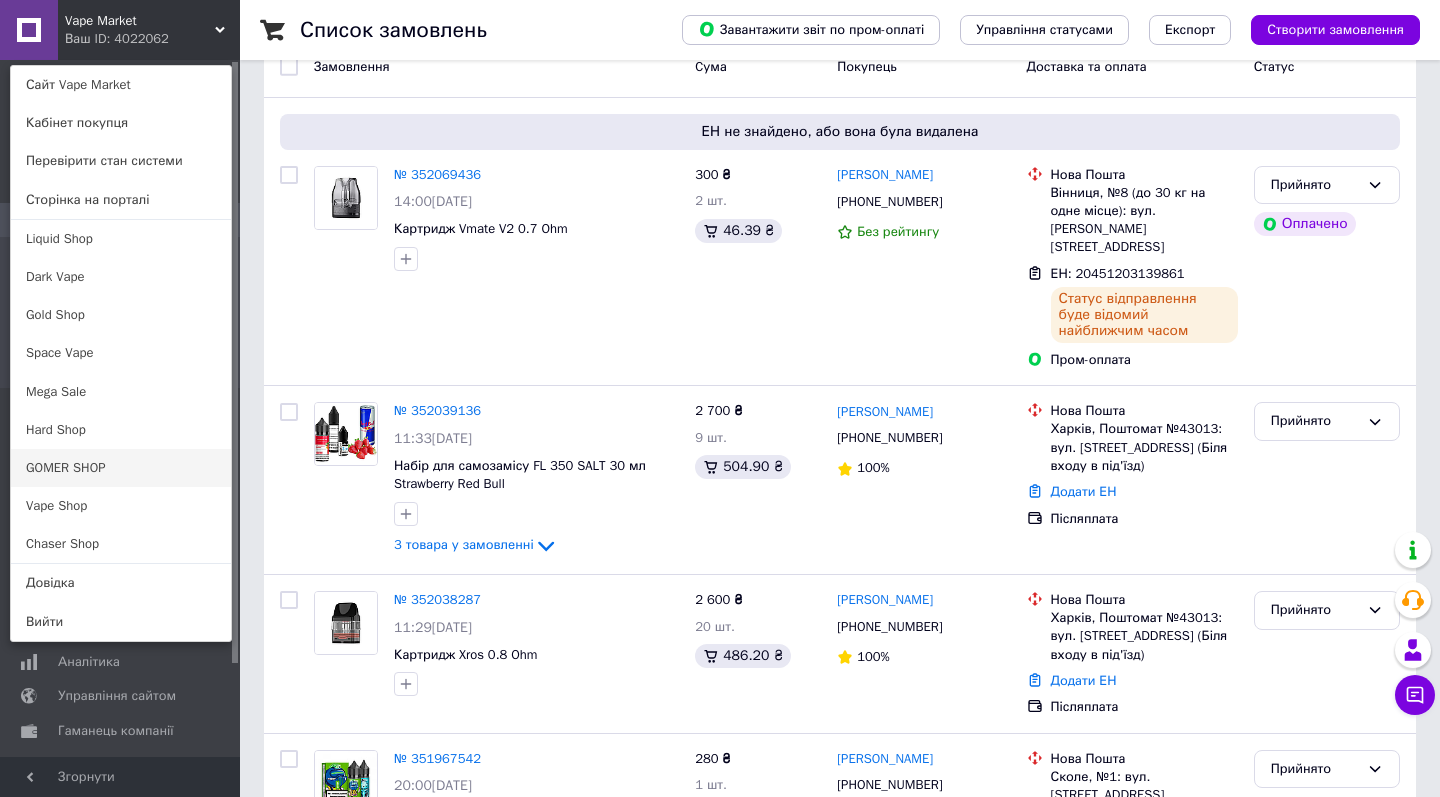 click on "GOMER SHOP" at bounding box center (121, 468) 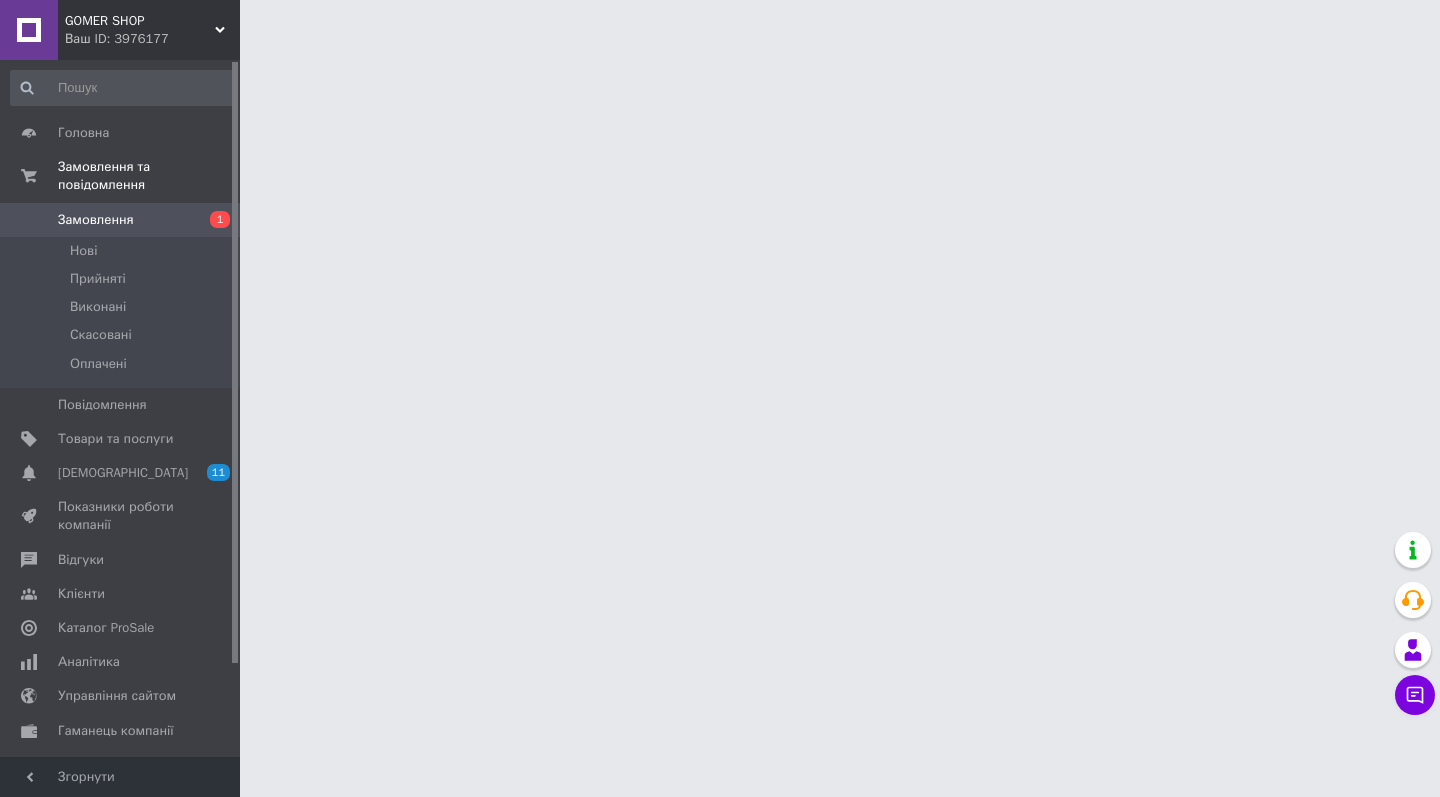 scroll, scrollTop: 0, scrollLeft: 0, axis: both 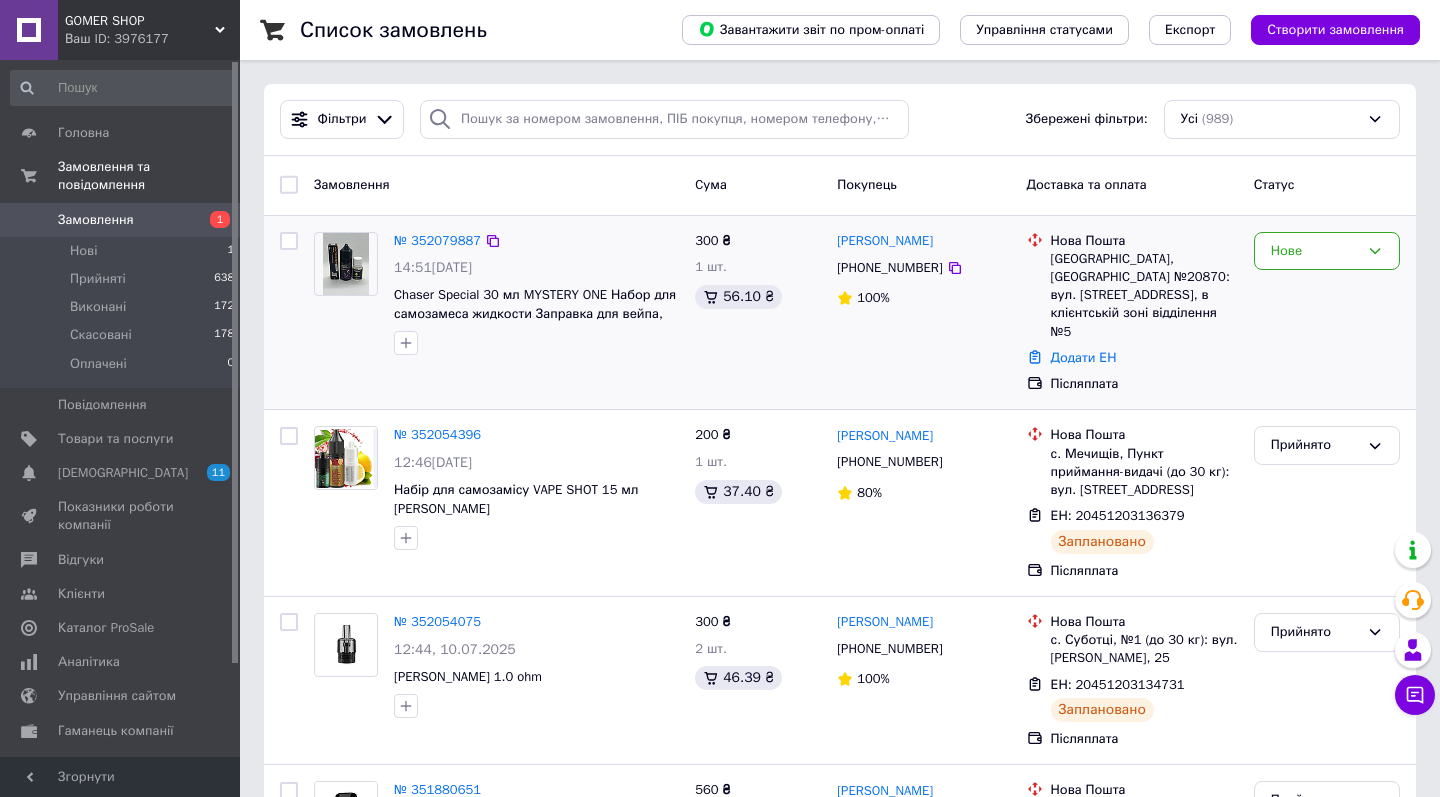 click on "Нове" at bounding box center [1327, 313] 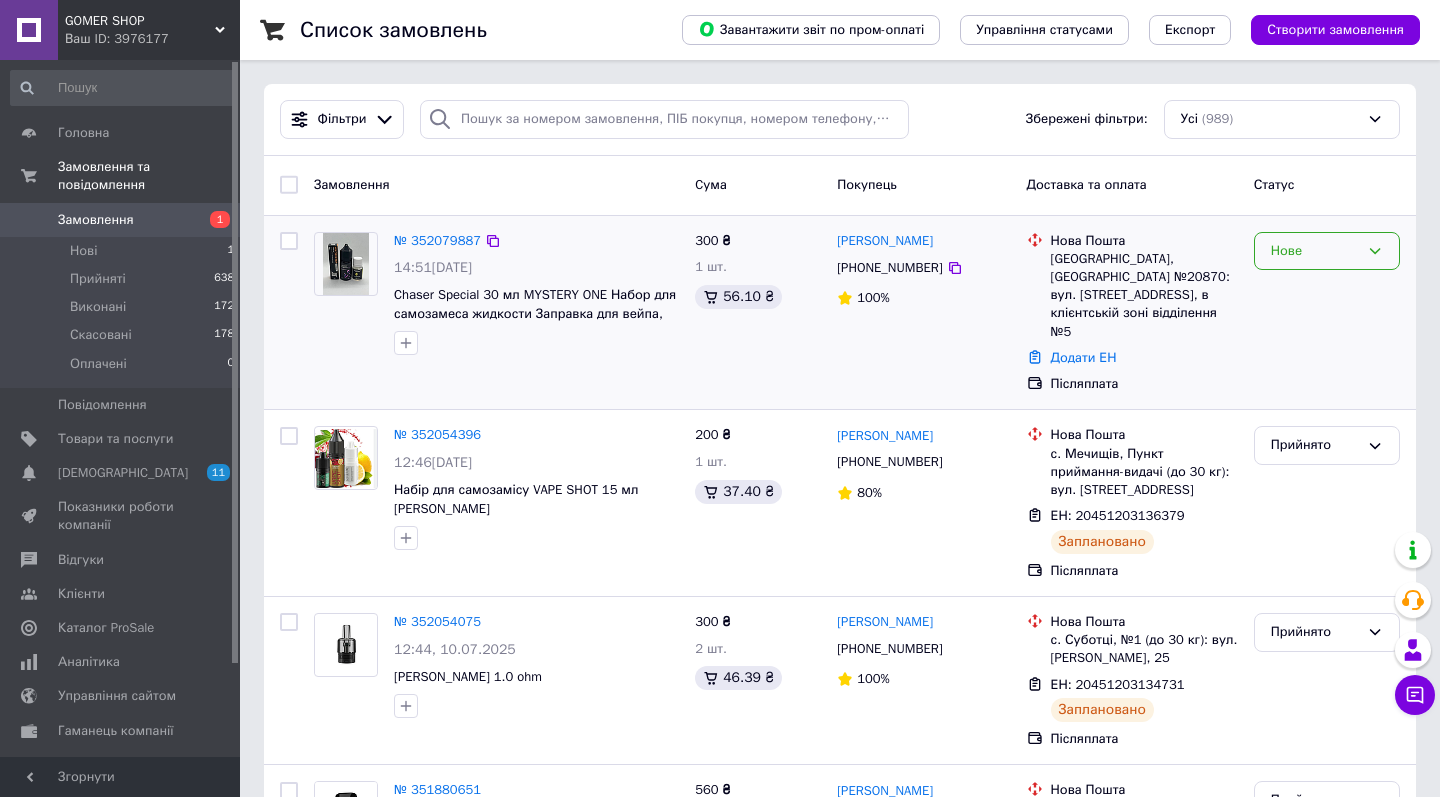 click on "Нове" at bounding box center [1315, 251] 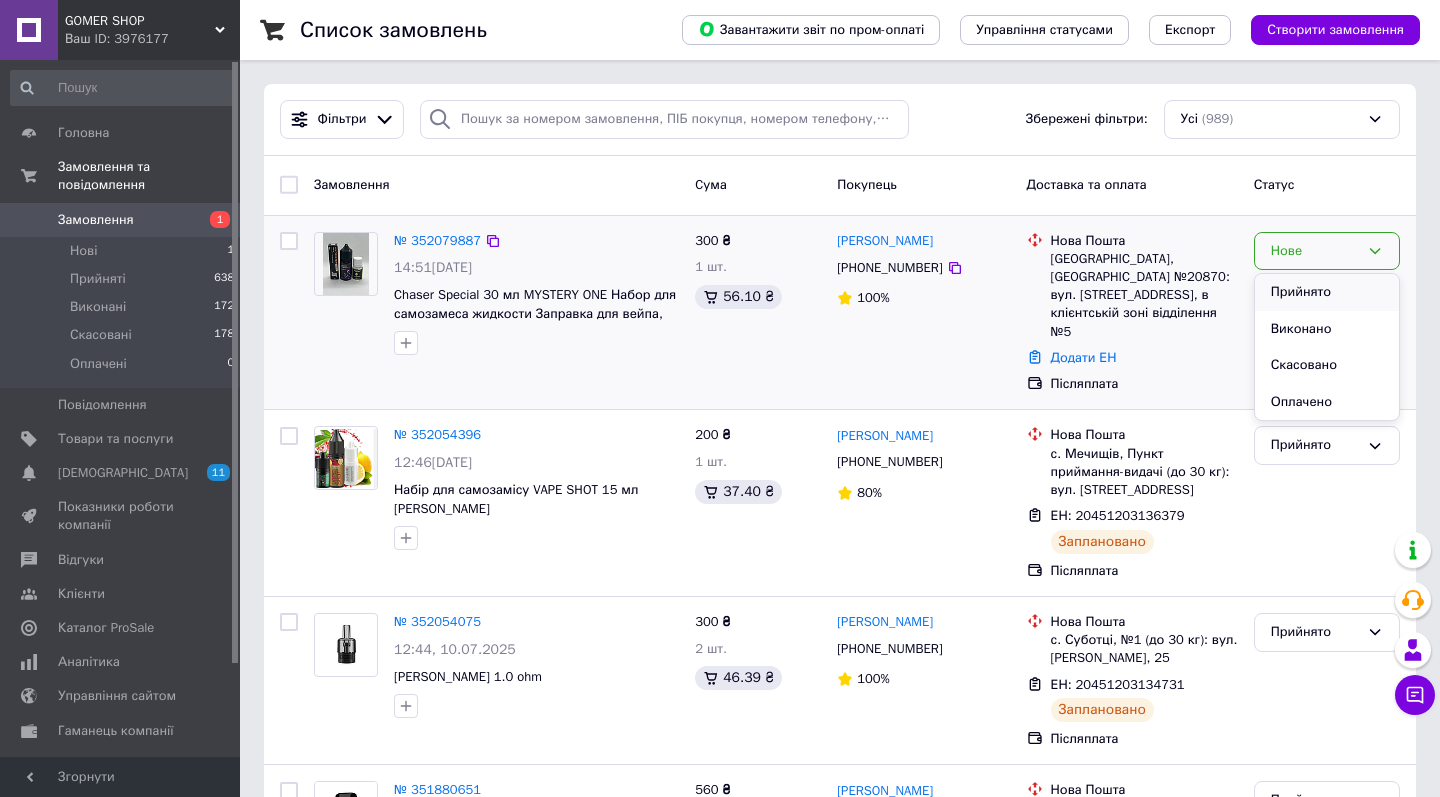 click on "Прийнято" at bounding box center [1327, 292] 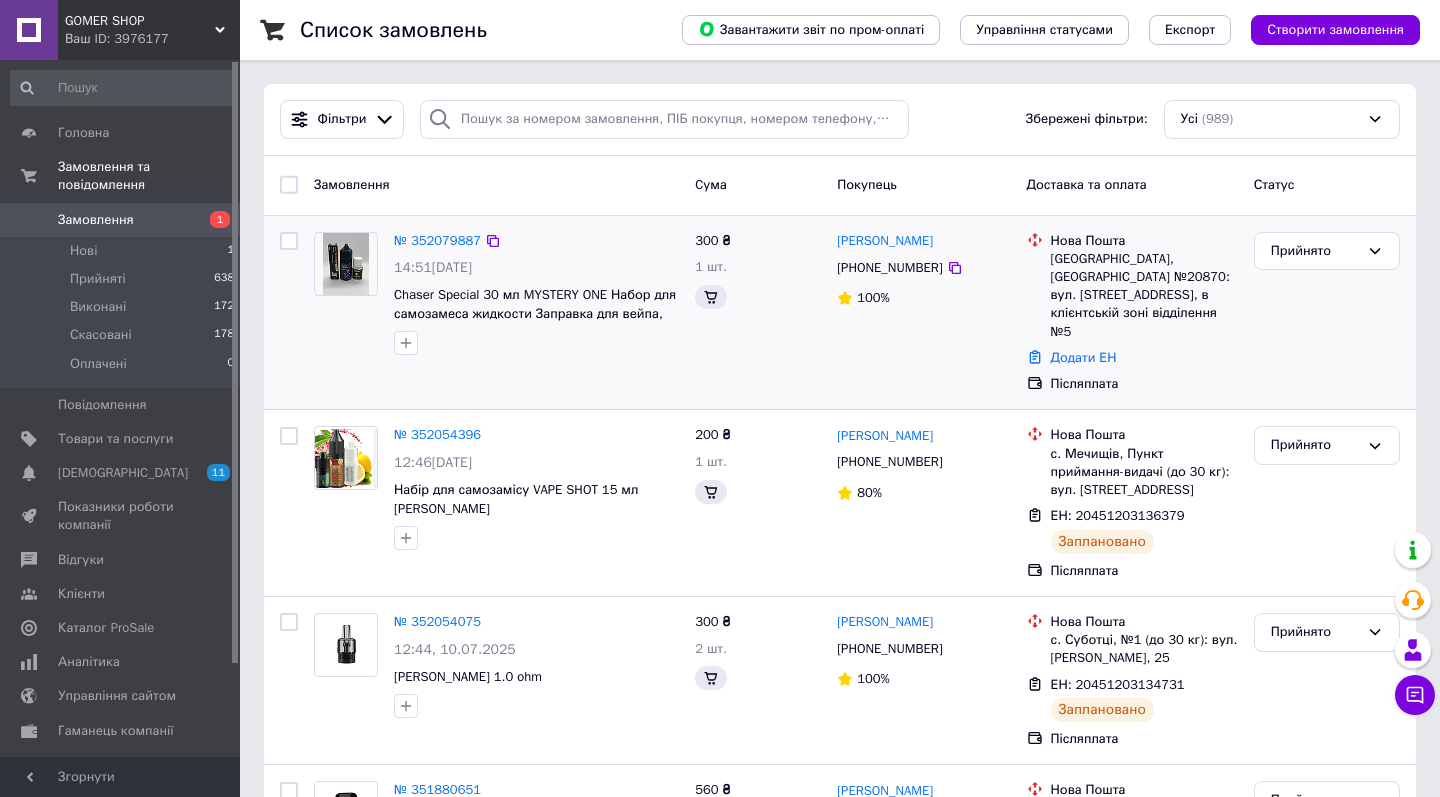 click 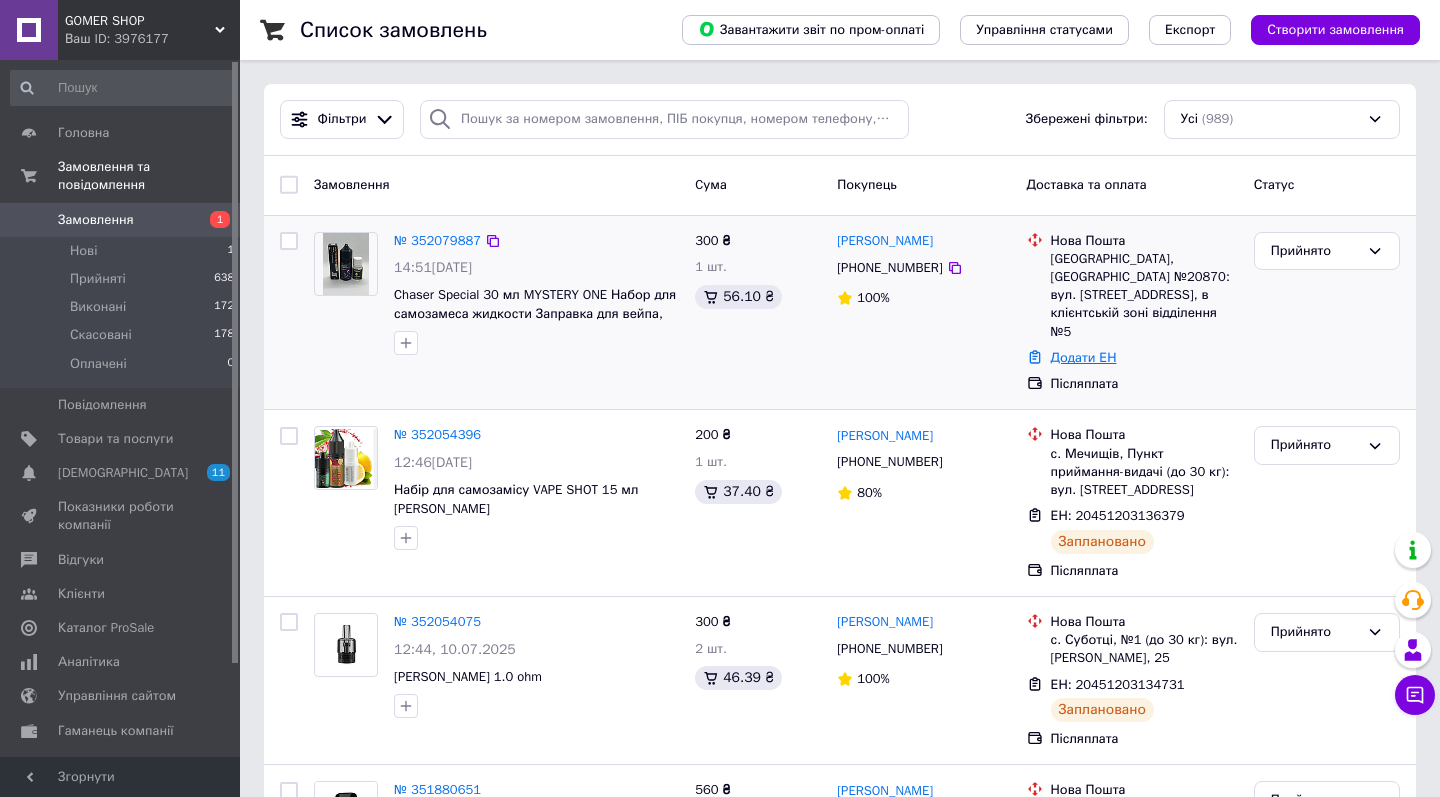 click on "Додати ЕН" at bounding box center [1084, 357] 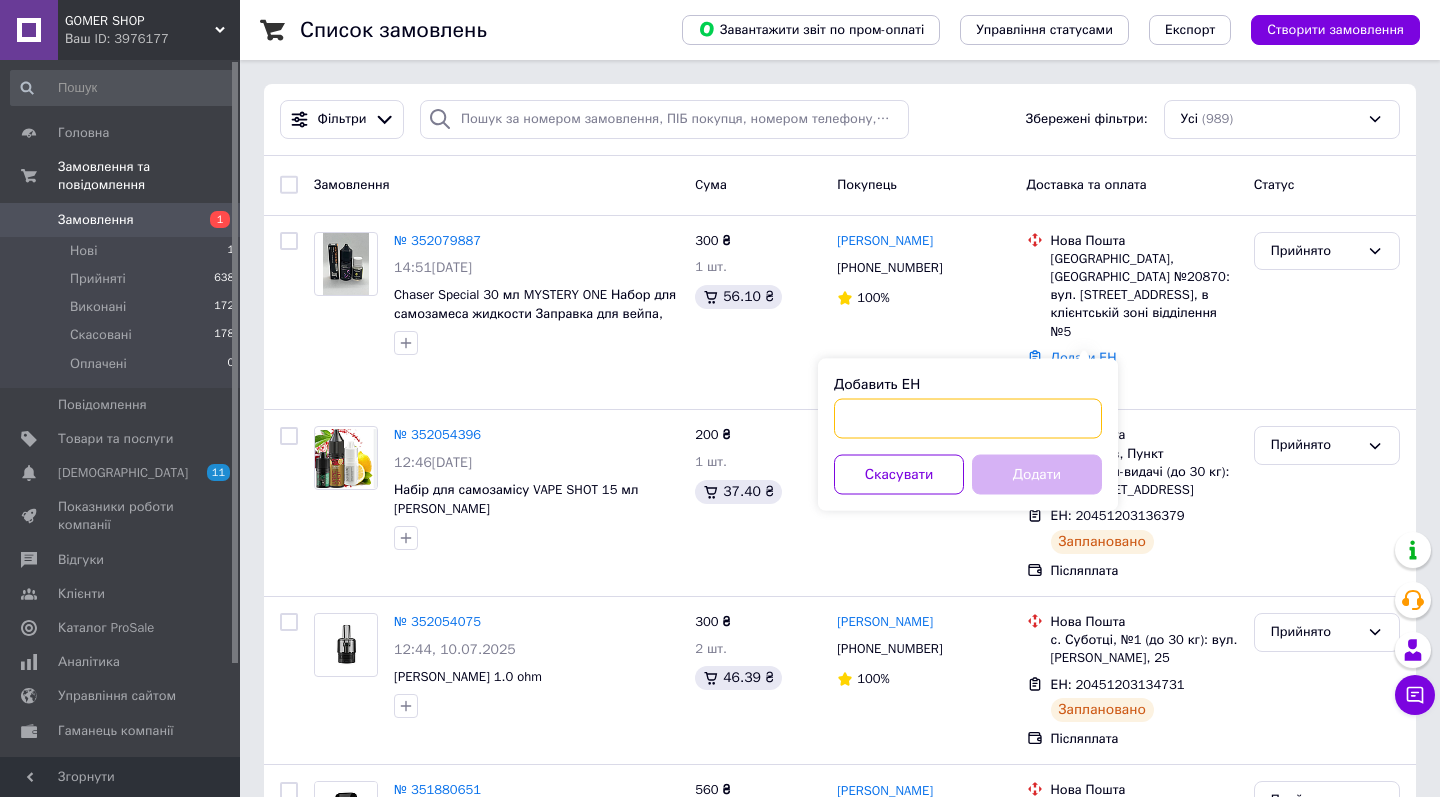 click on "Добавить ЕН" at bounding box center [968, 419] 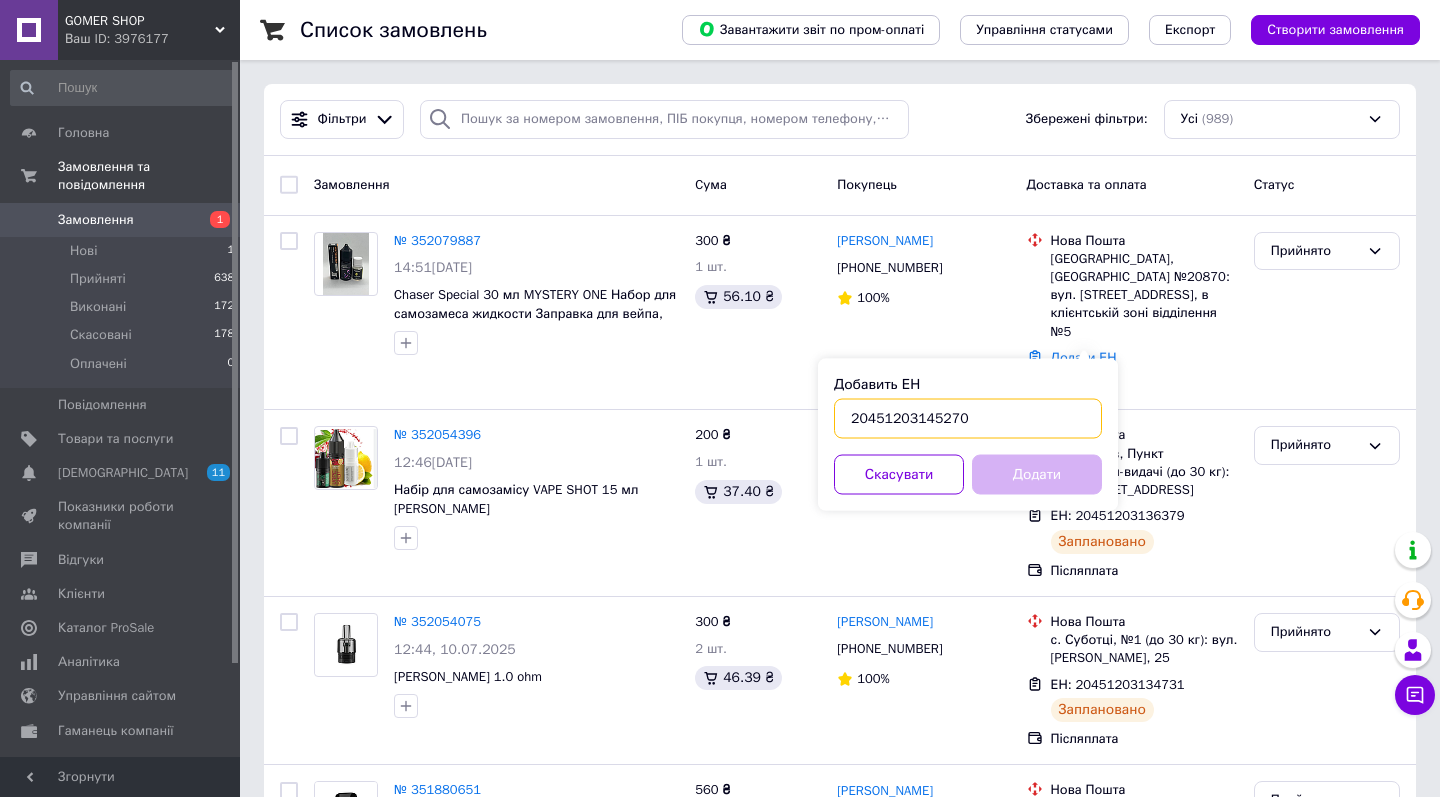 type on "20451203145270" 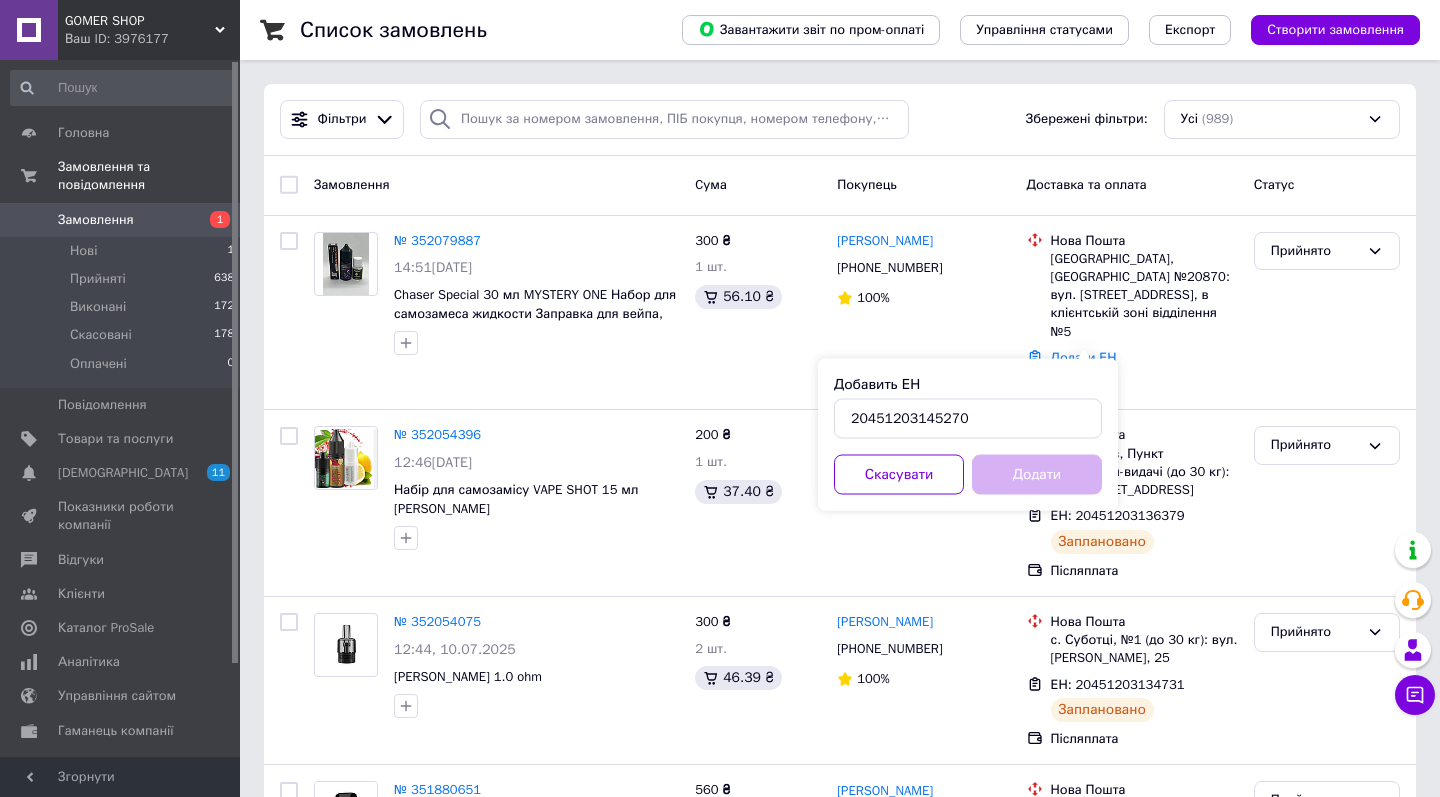 click on "Добавить ЕН 20451203145270 Скасувати Додати" at bounding box center [968, 435] 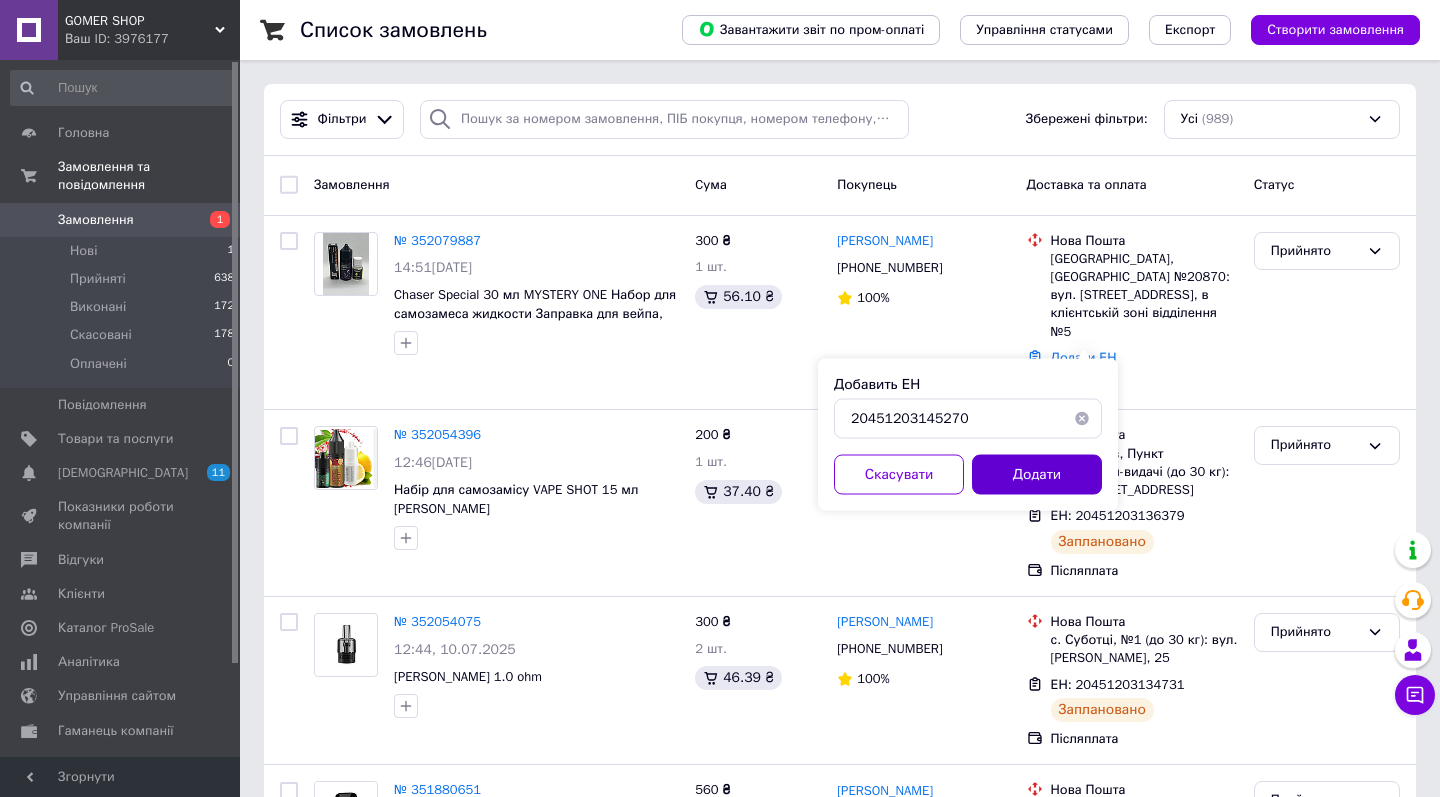click on "Додати" at bounding box center (1037, 475) 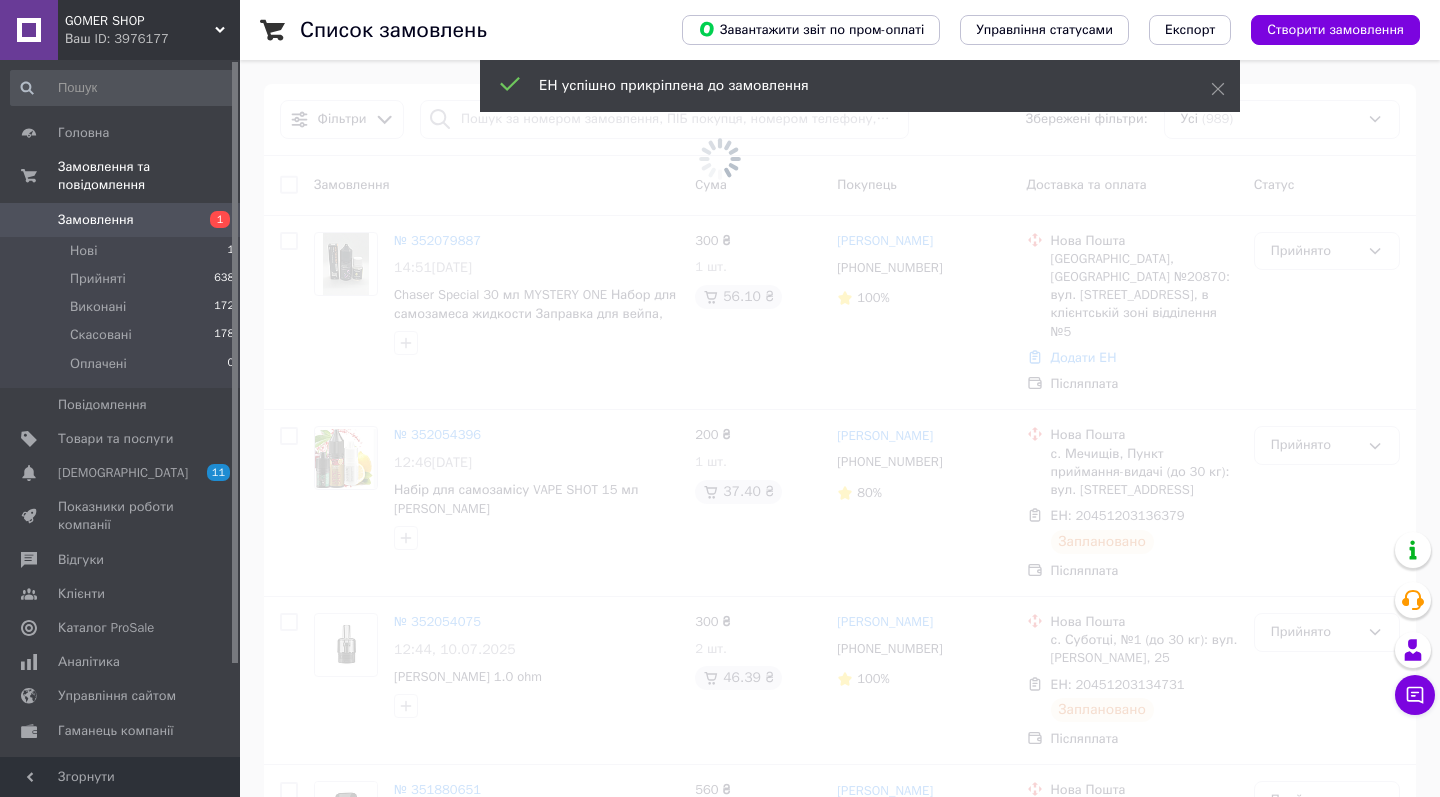 click at bounding box center [720, 159] 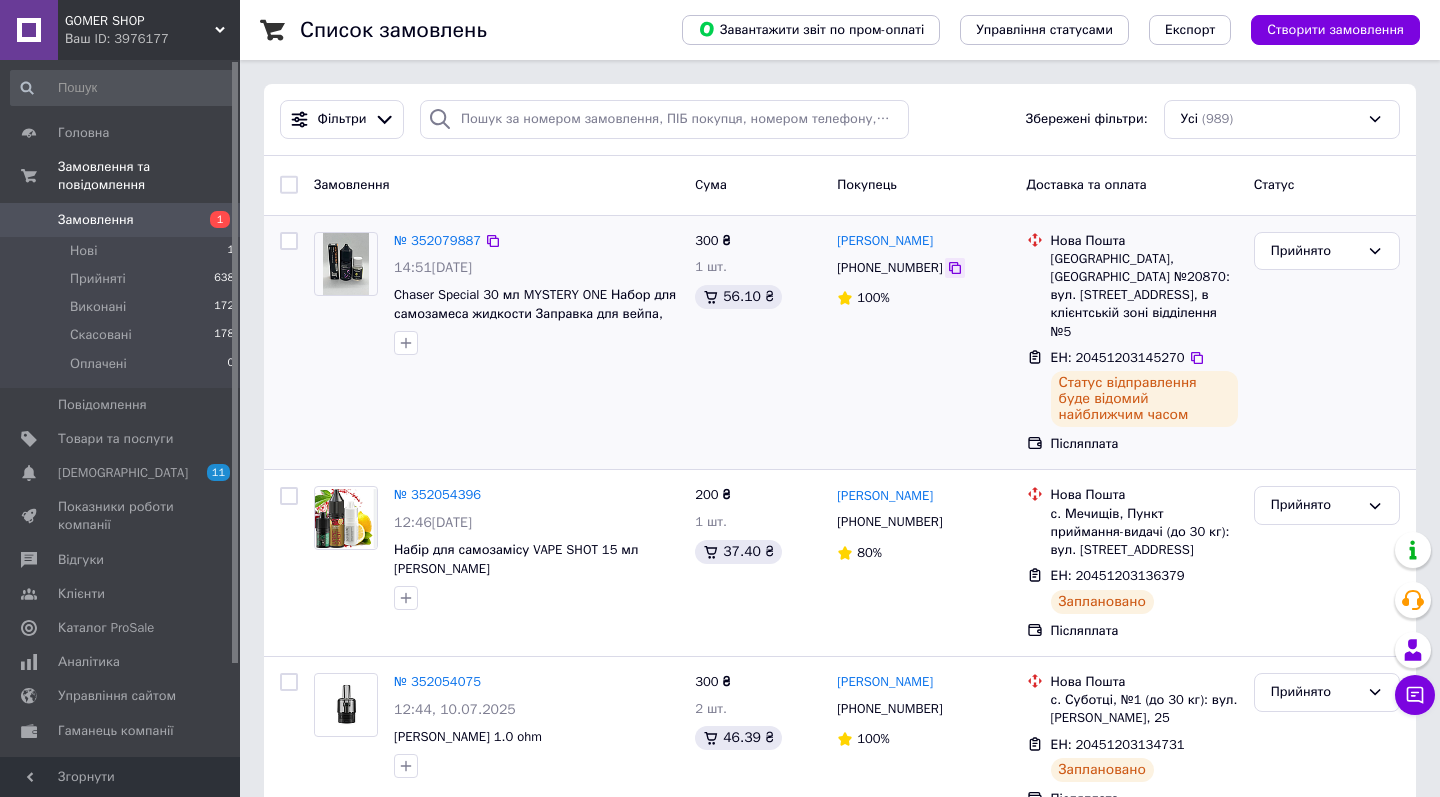 click 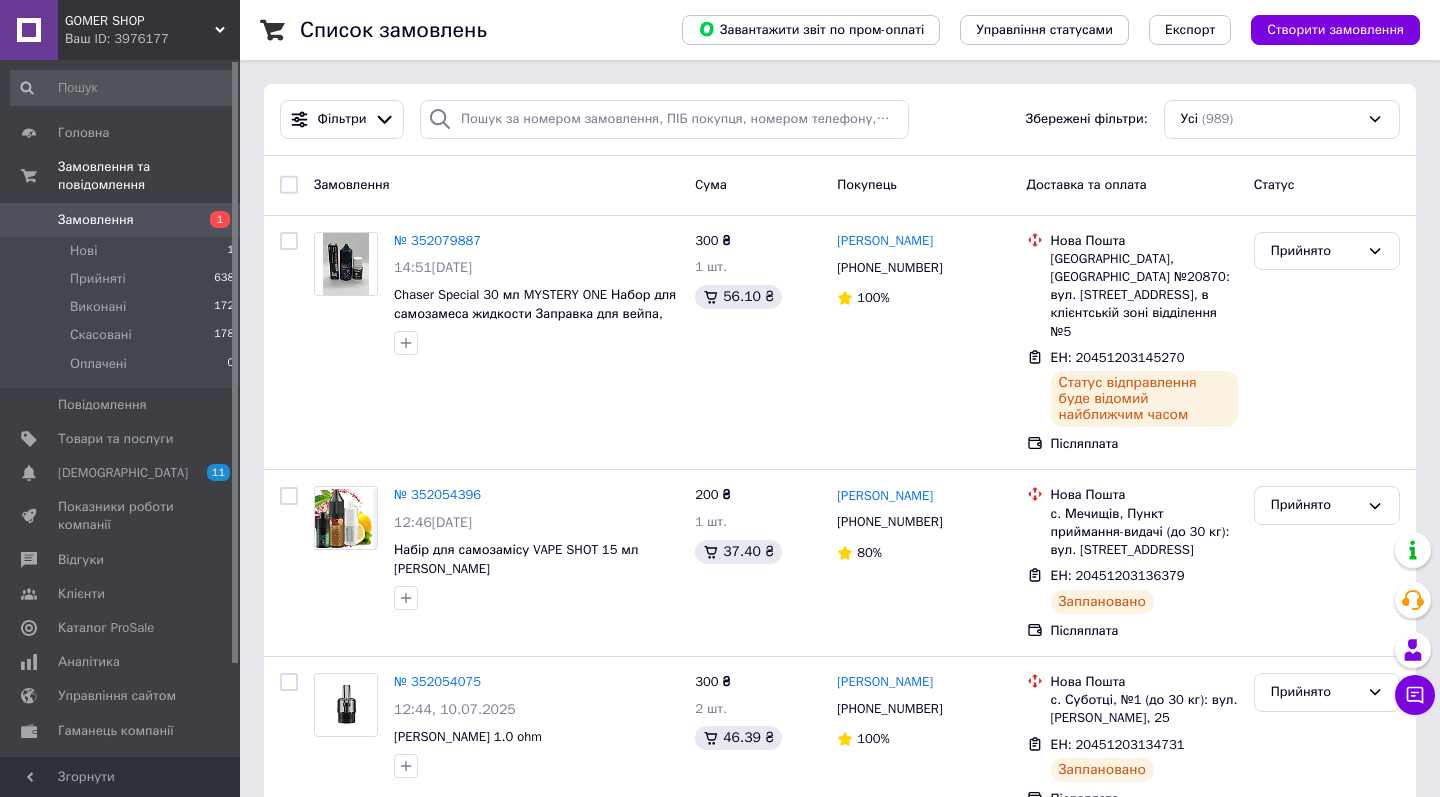 click on "Ваш ID: 3976177" at bounding box center [152, 39] 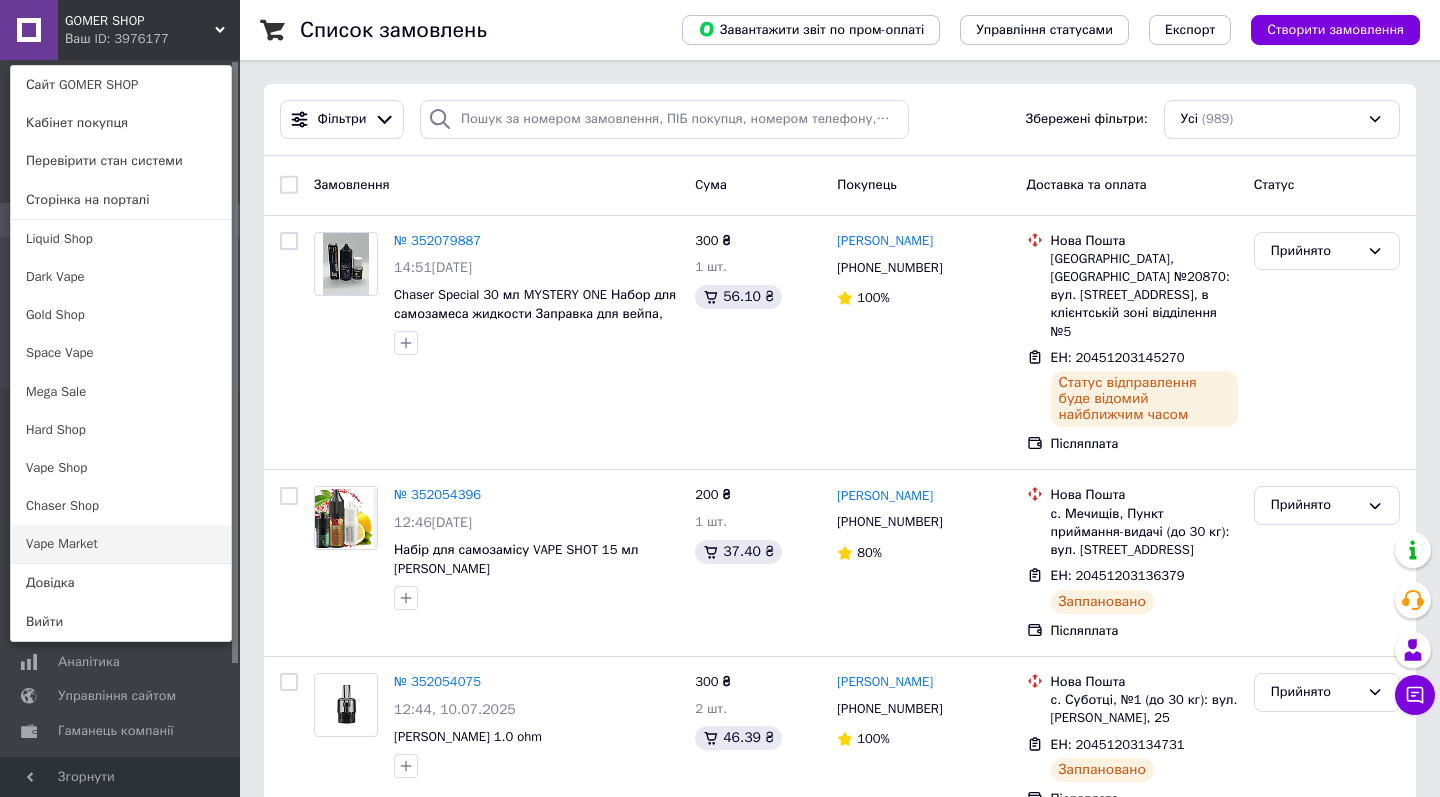 click on "Vape Market" at bounding box center [121, 544] 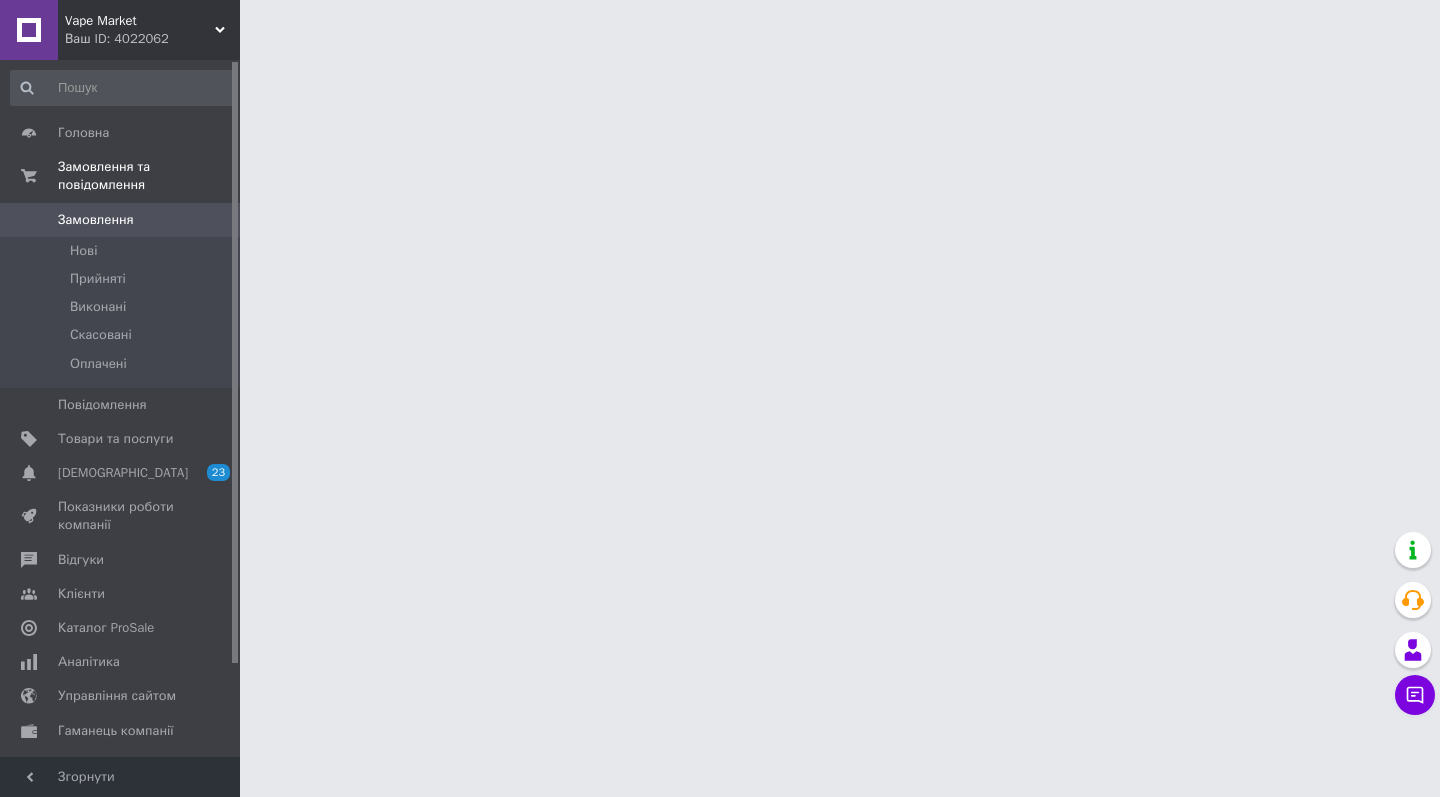 scroll, scrollTop: 0, scrollLeft: 0, axis: both 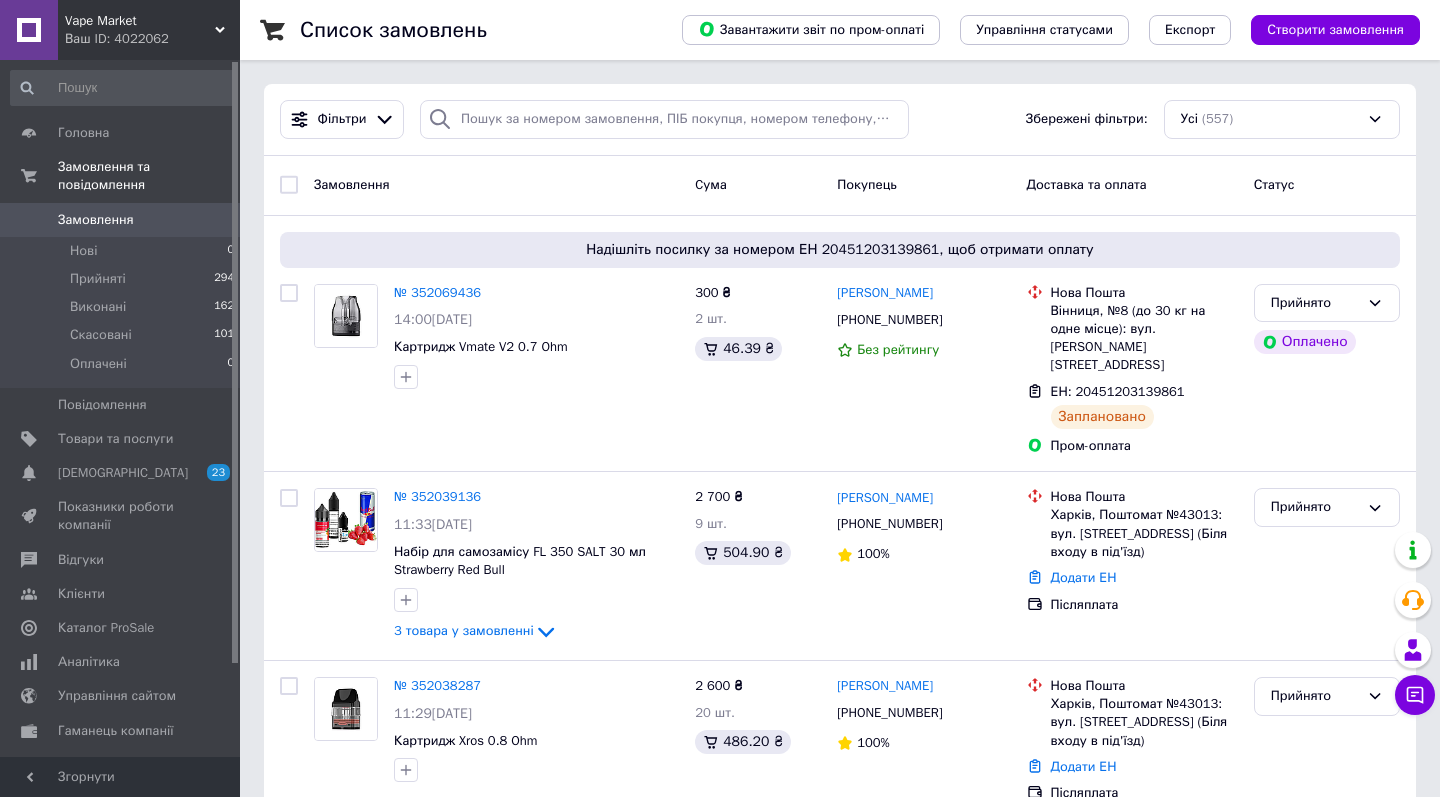 click on "Vape Market" at bounding box center (140, 21) 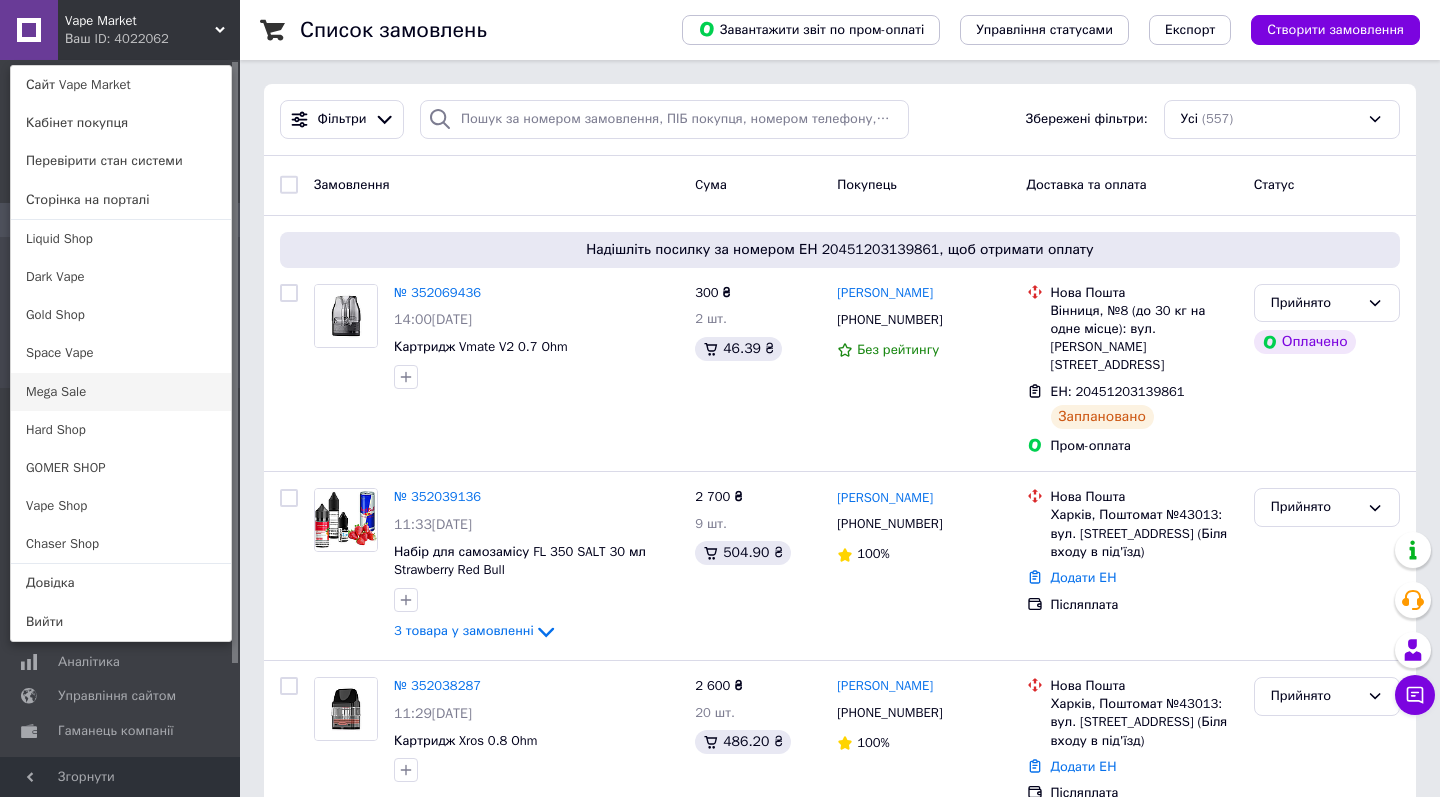 click on "Mega Sale" at bounding box center (121, 392) 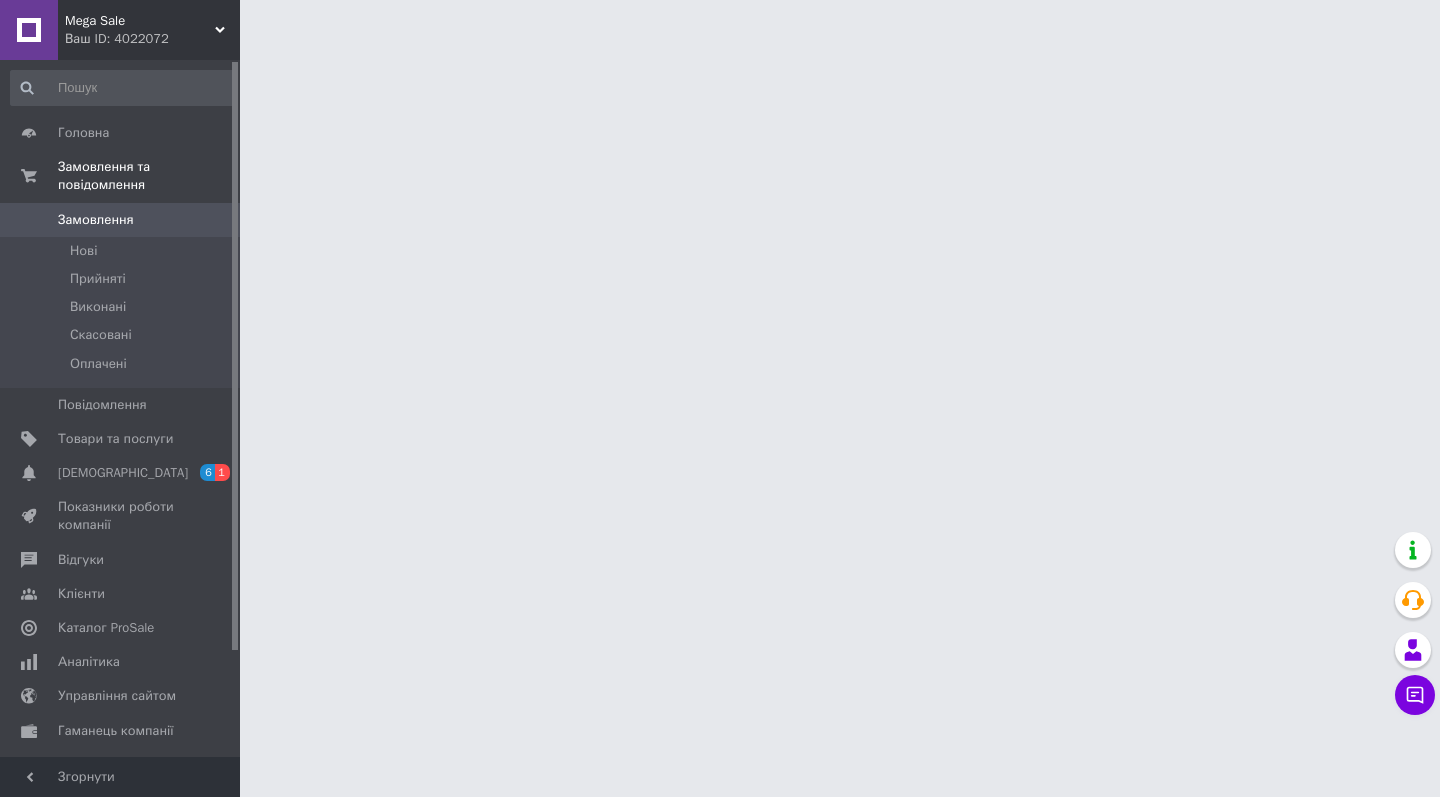 scroll, scrollTop: 0, scrollLeft: 0, axis: both 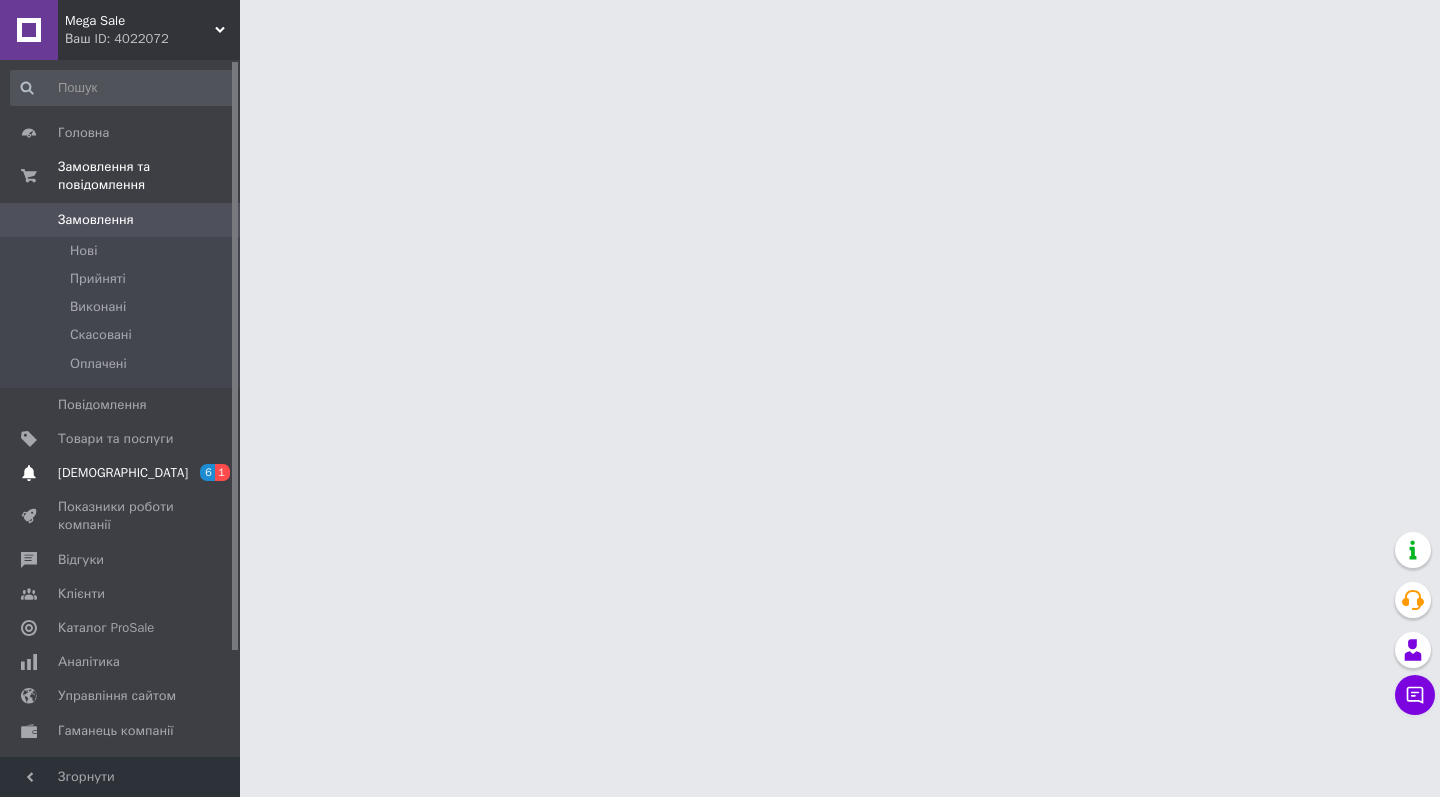 click on "[DEMOGRAPHIC_DATA]" at bounding box center (123, 473) 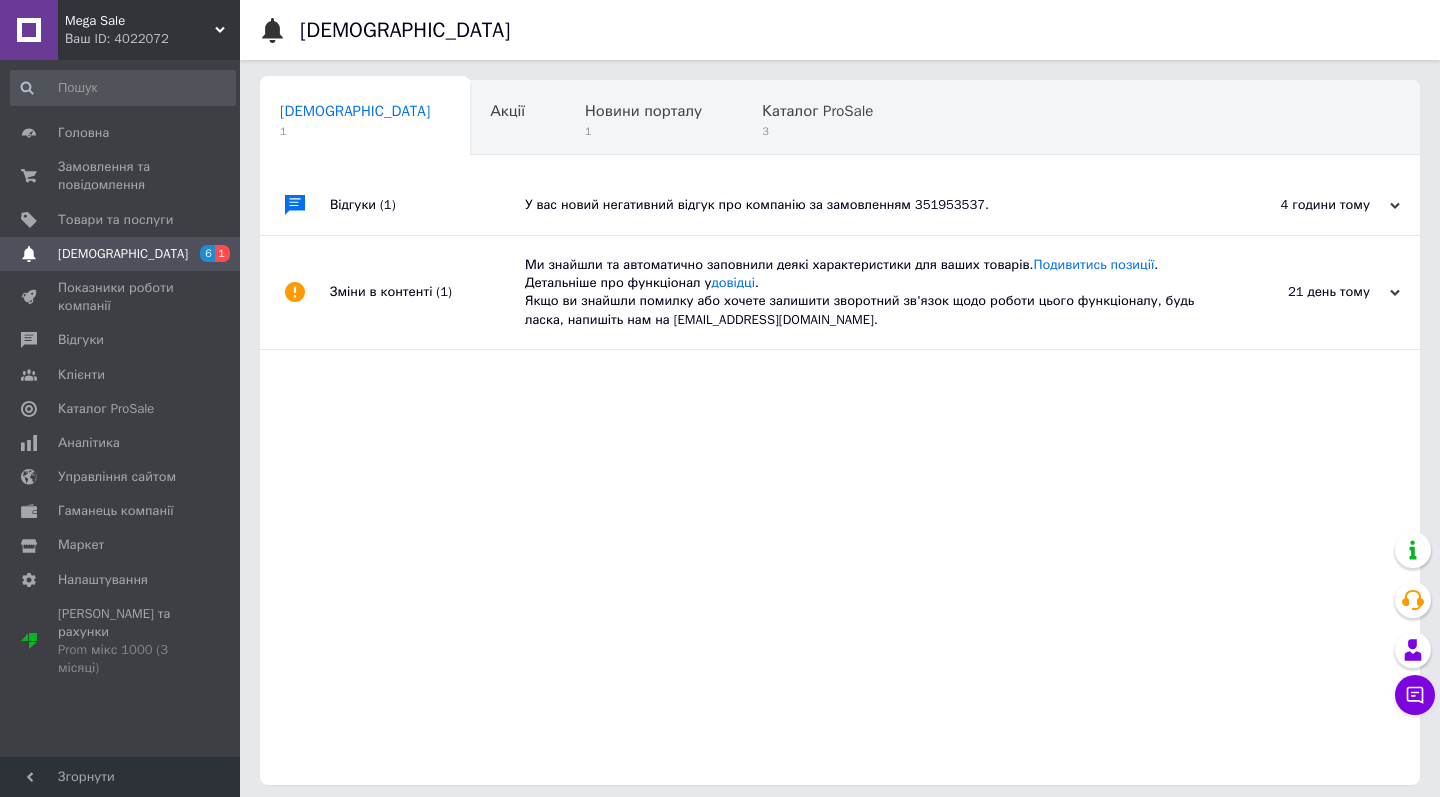 click on "Відгуки   (1)" at bounding box center (427, 205) 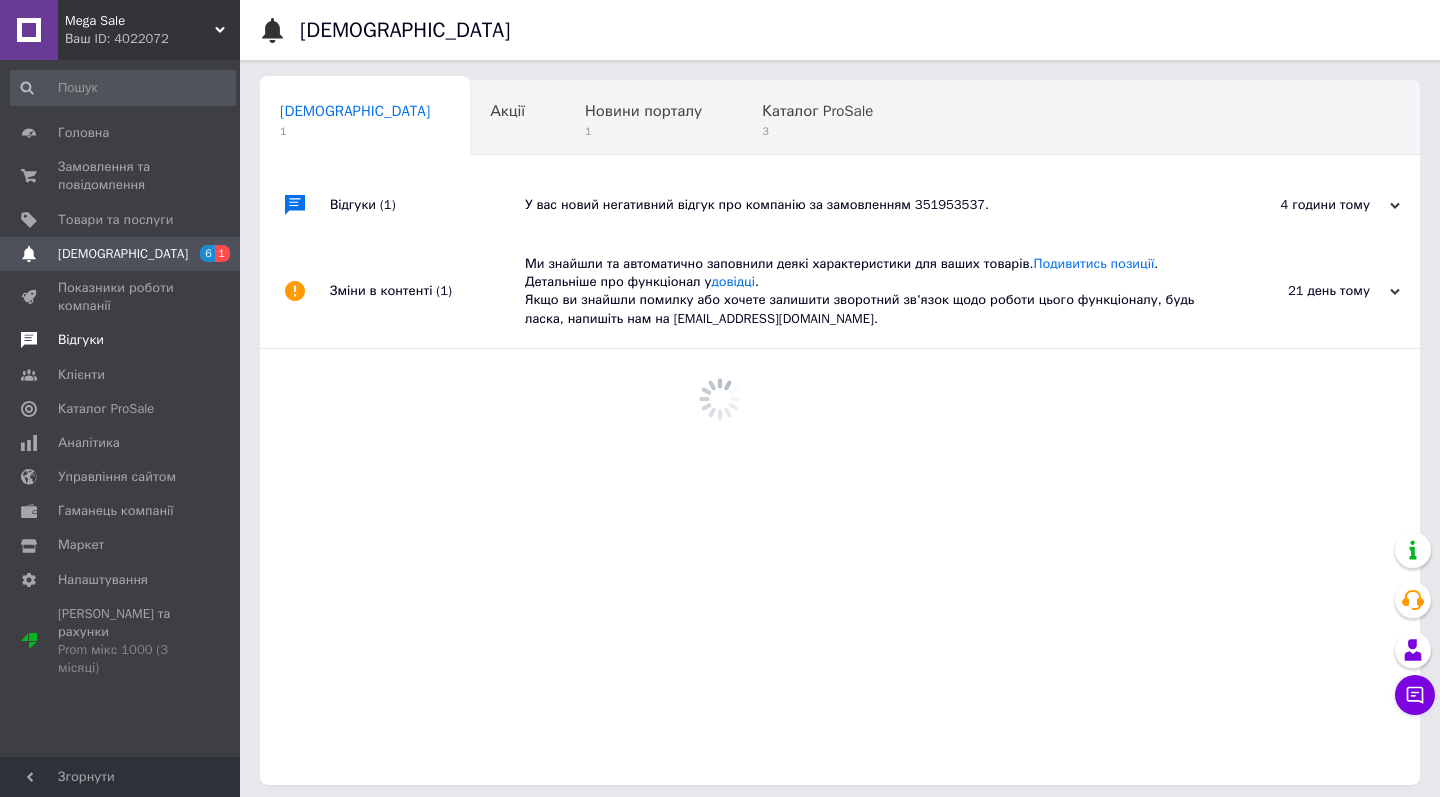 click on "Відгуки" at bounding box center [121, 340] 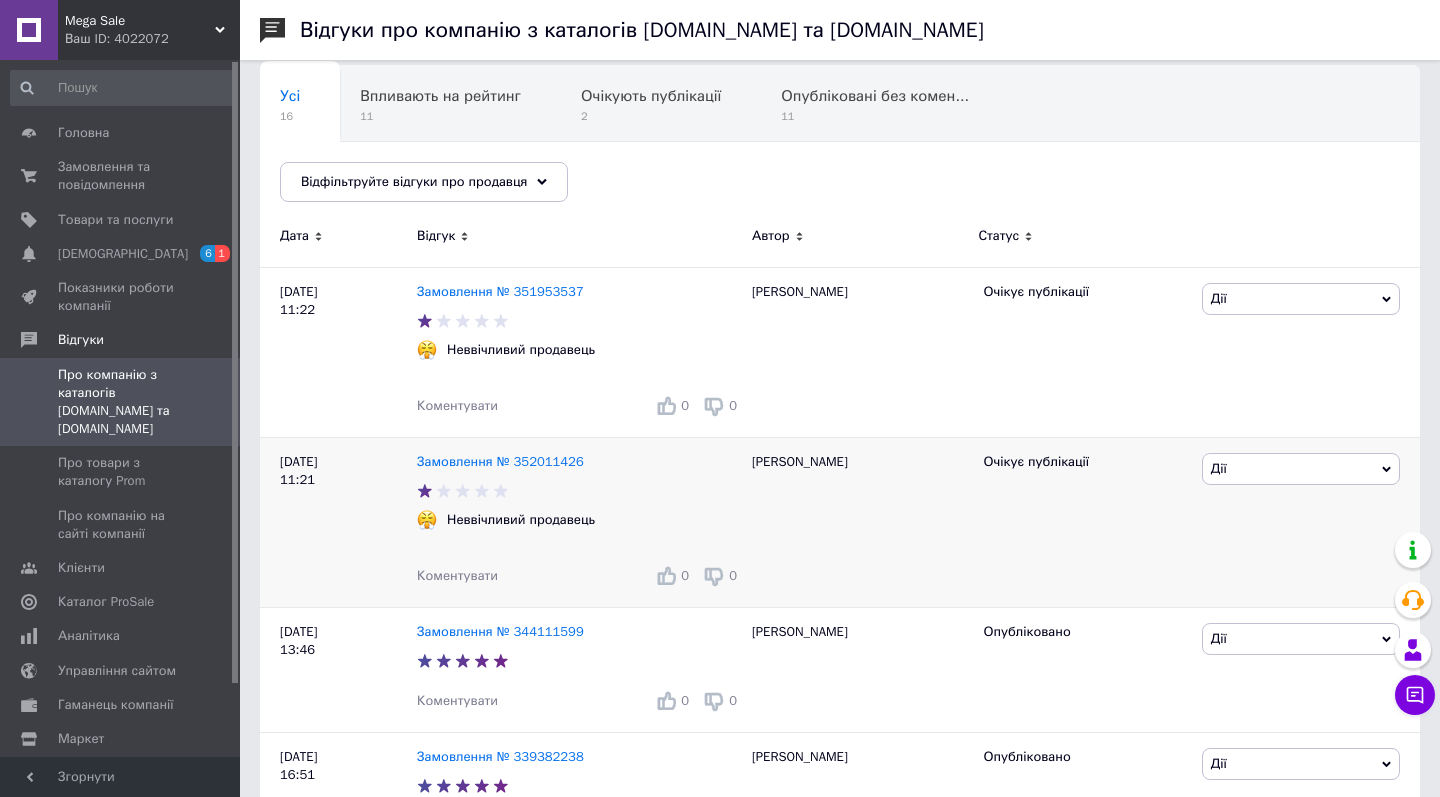 scroll, scrollTop: 151, scrollLeft: 0, axis: vertical 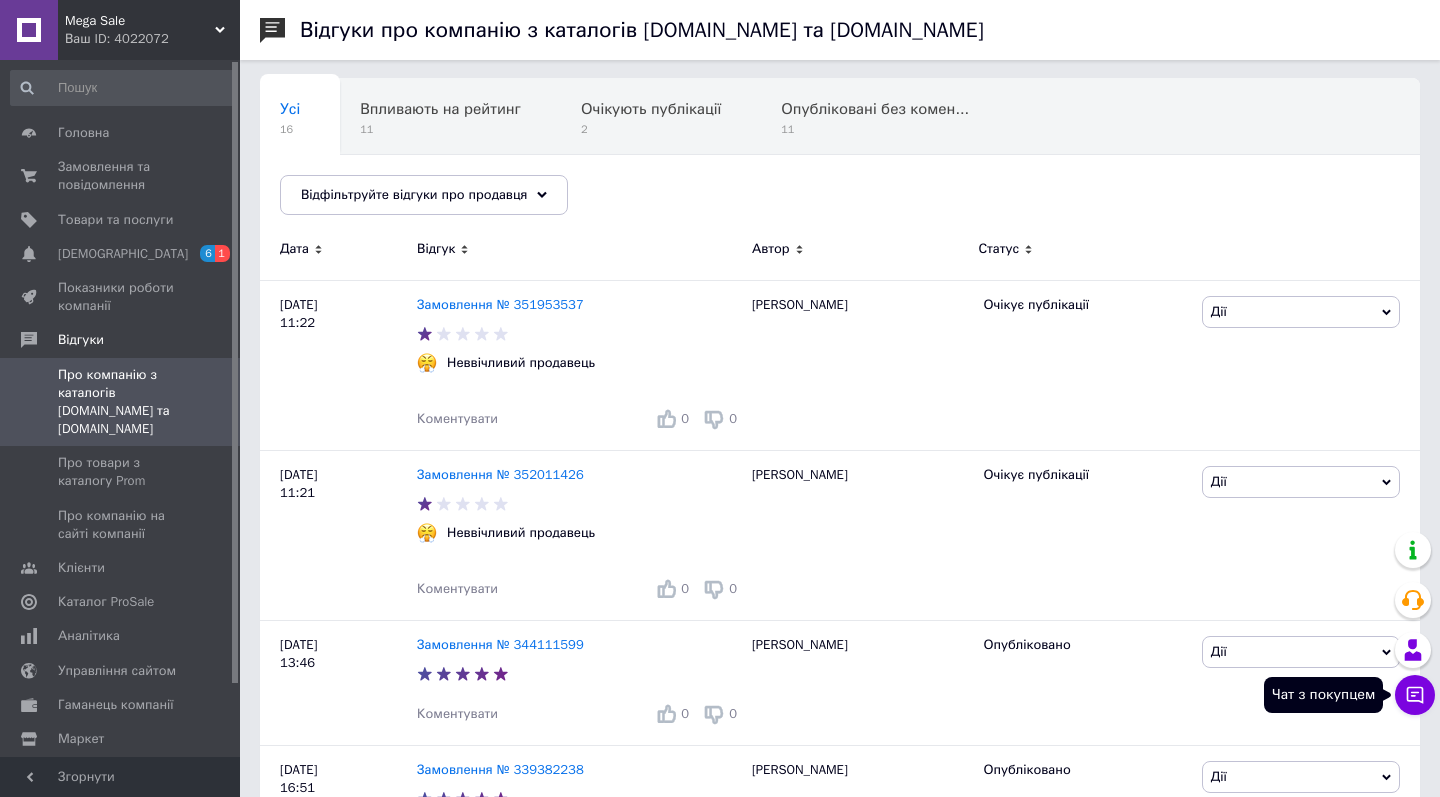 click on "Чат з покупцем" at bounding box center (1415, 695) 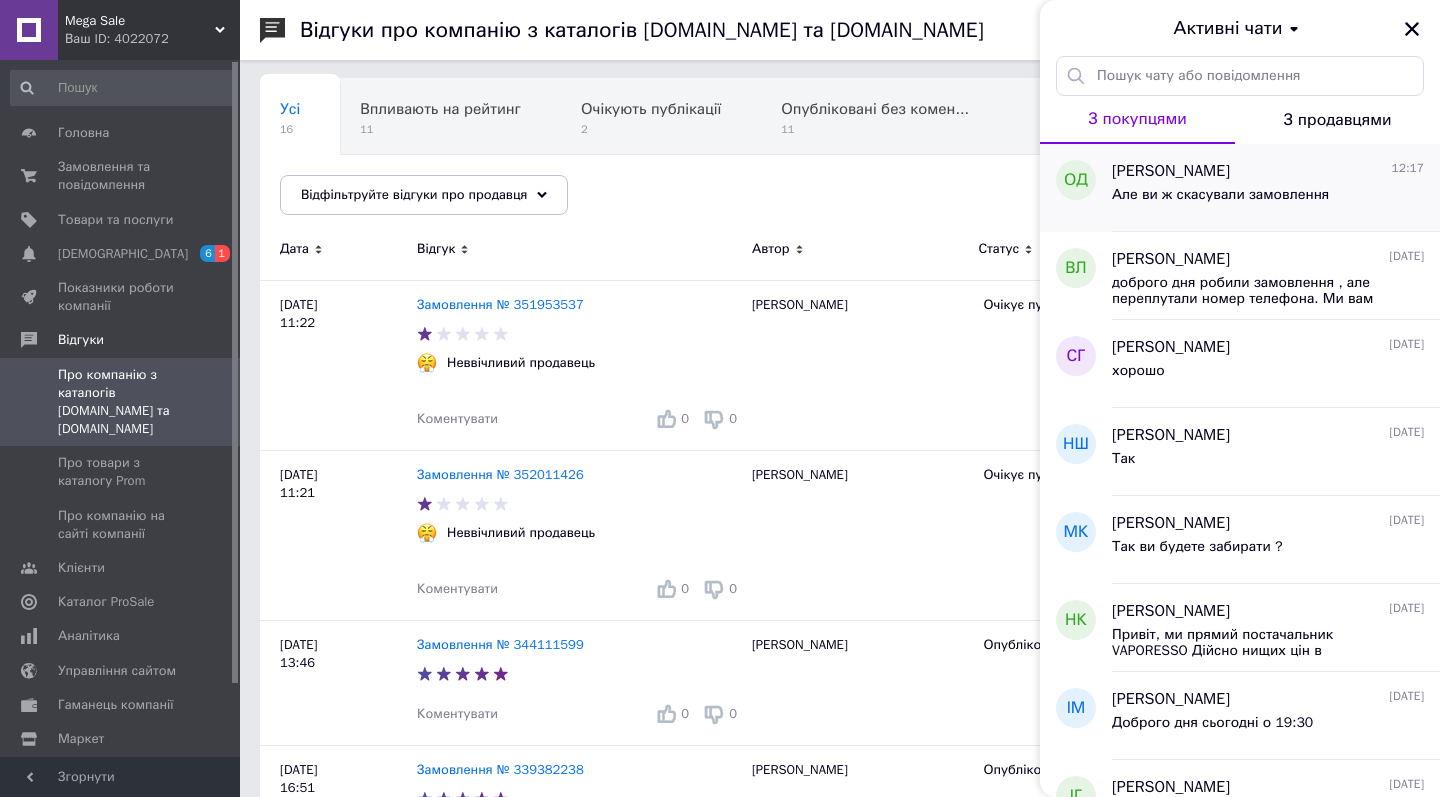 click on "[PERSON_NAME] 12:17" at bounding box center [1268, 171] 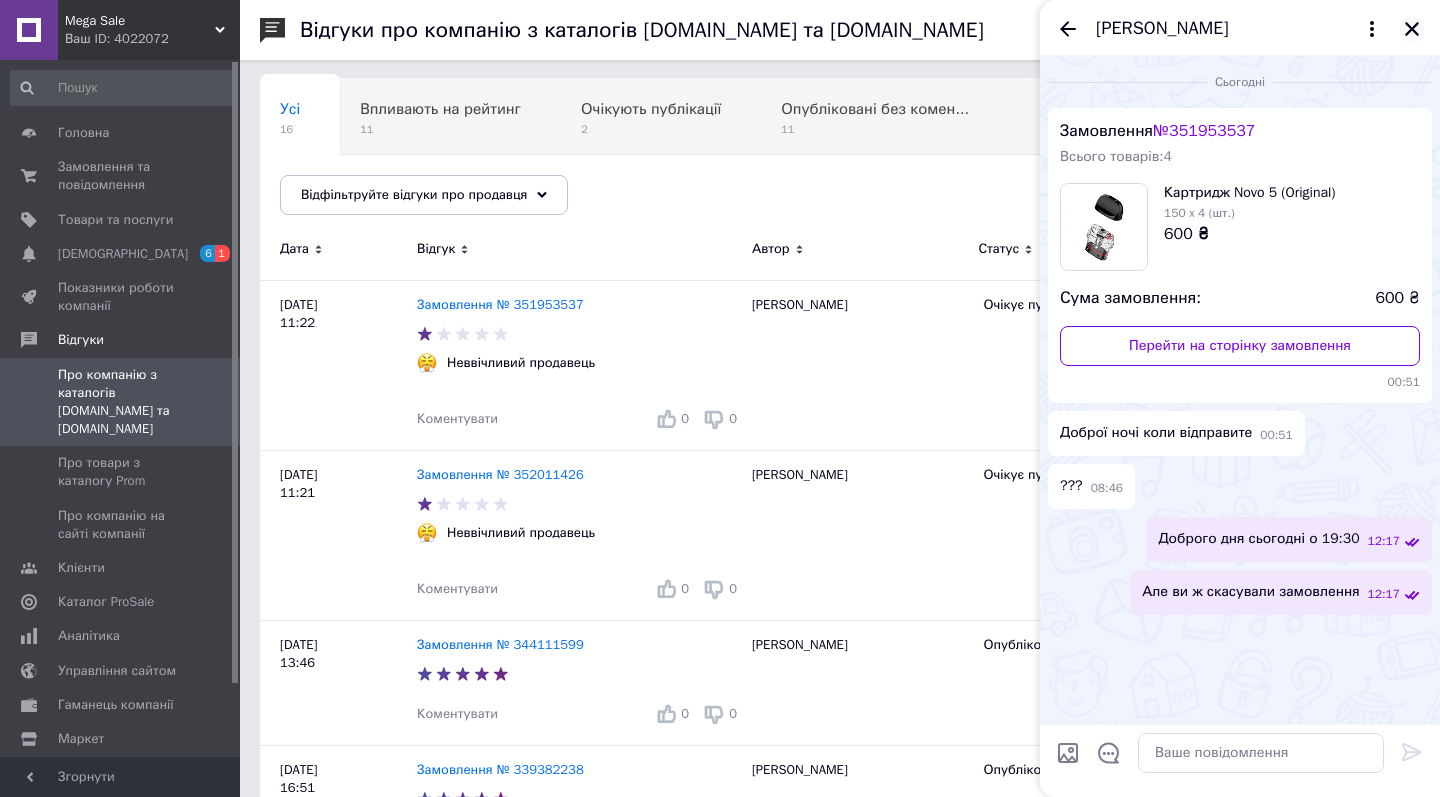click 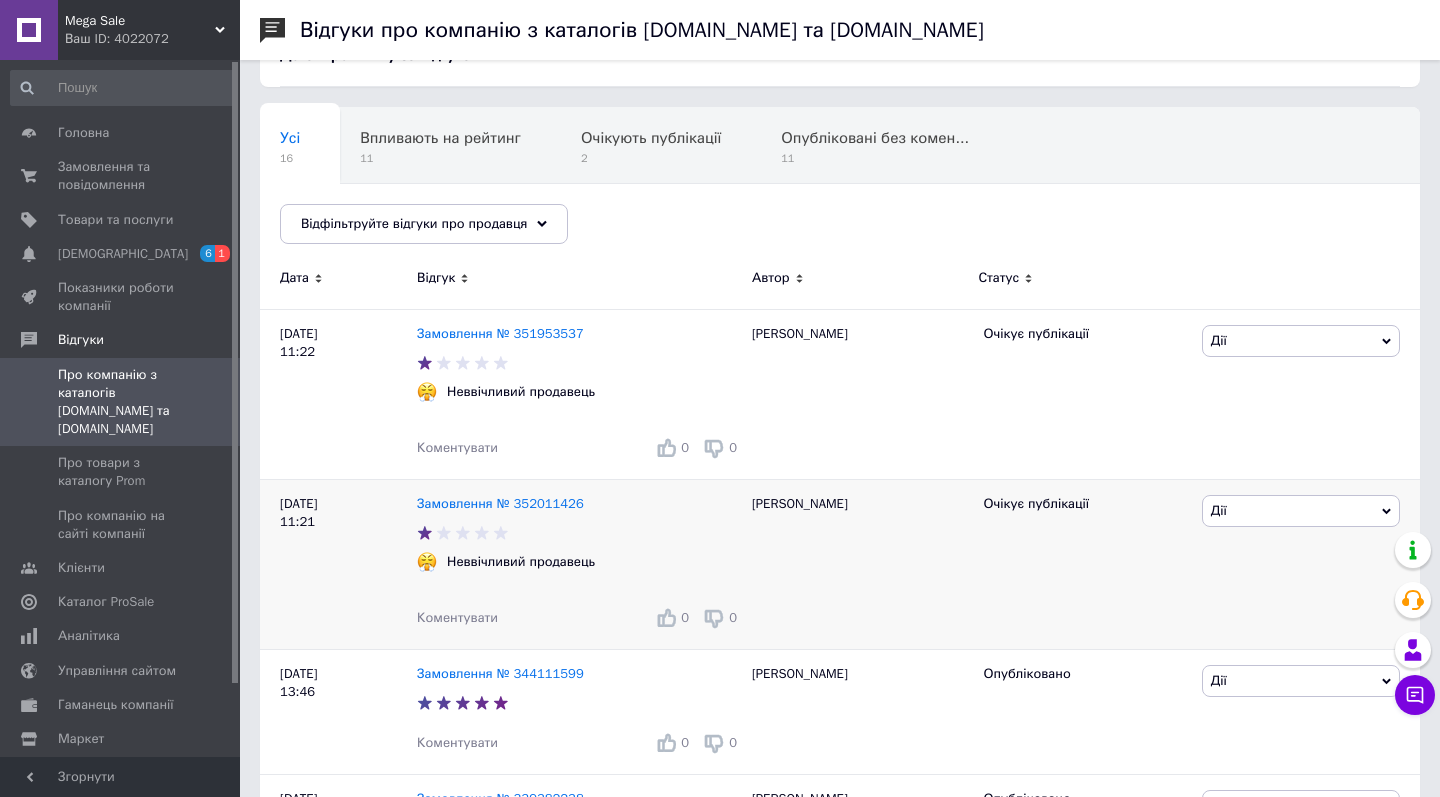 scroll, scrollTop: 119, scrollLeft: 0, axis: vertical 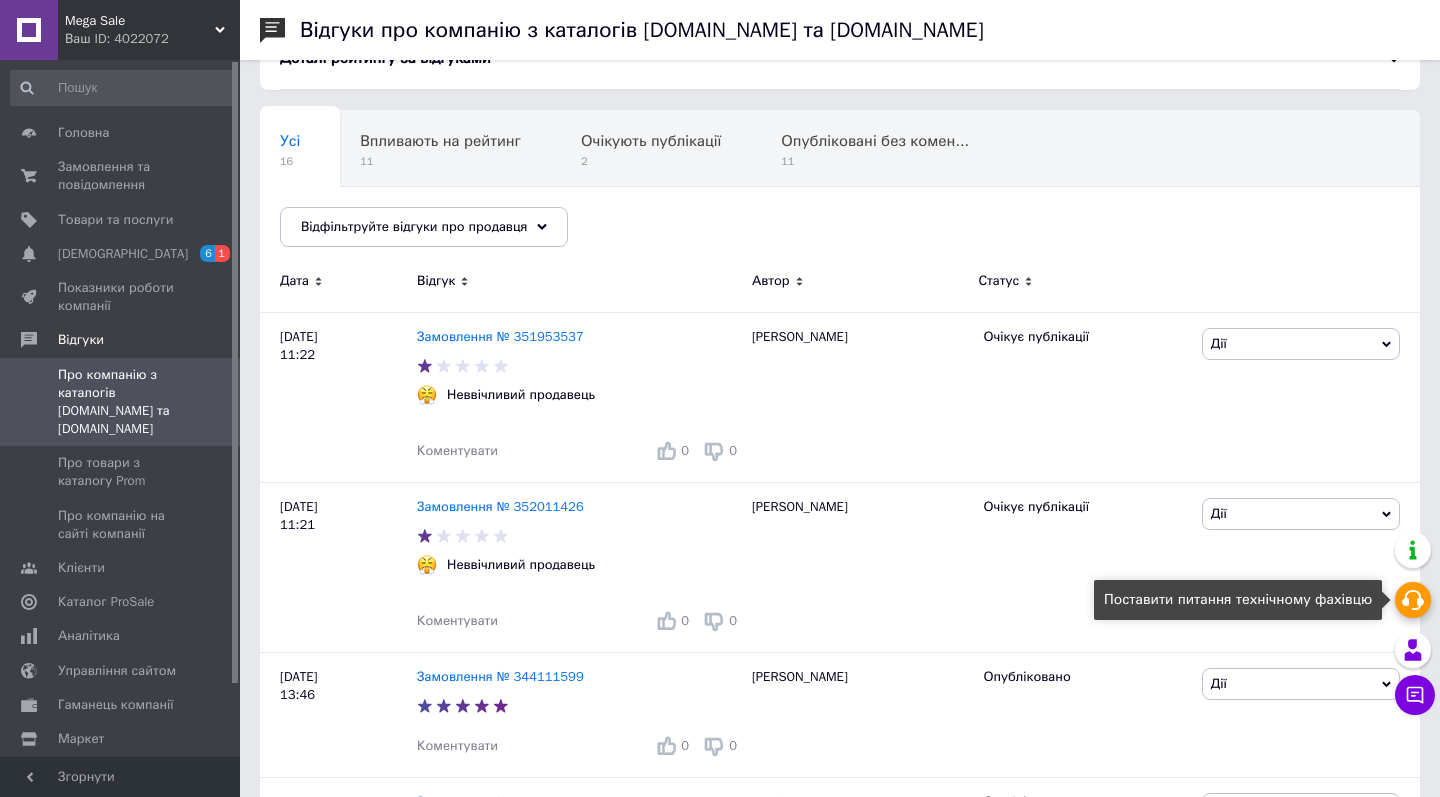 click 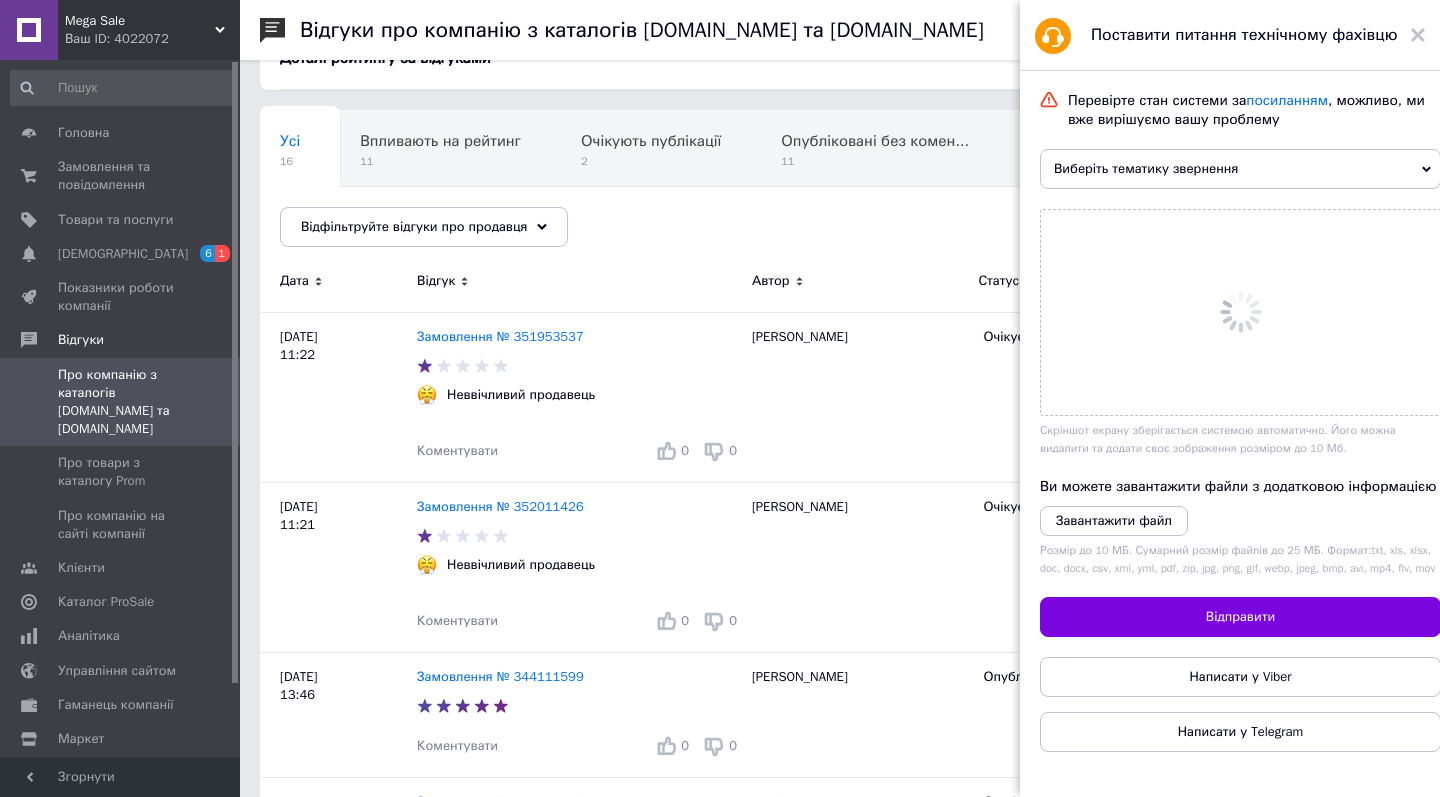 drag, startPoint x: 1189, startPoint y: 170, endPoint x: 1204, endPoint y: 168, distance: 15.132746 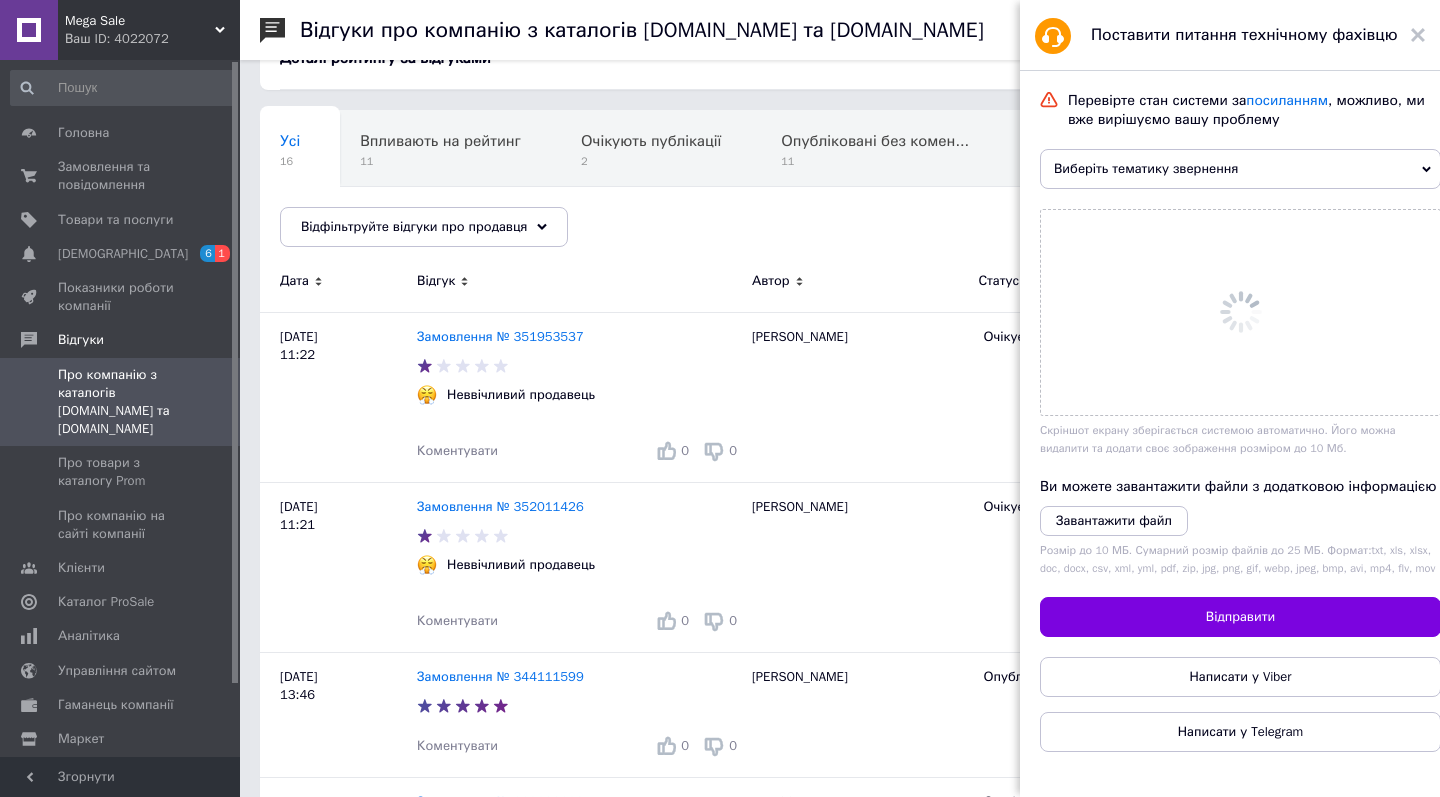 click on "Виберіть тематику звернення" at bounding box center (1240, 169) 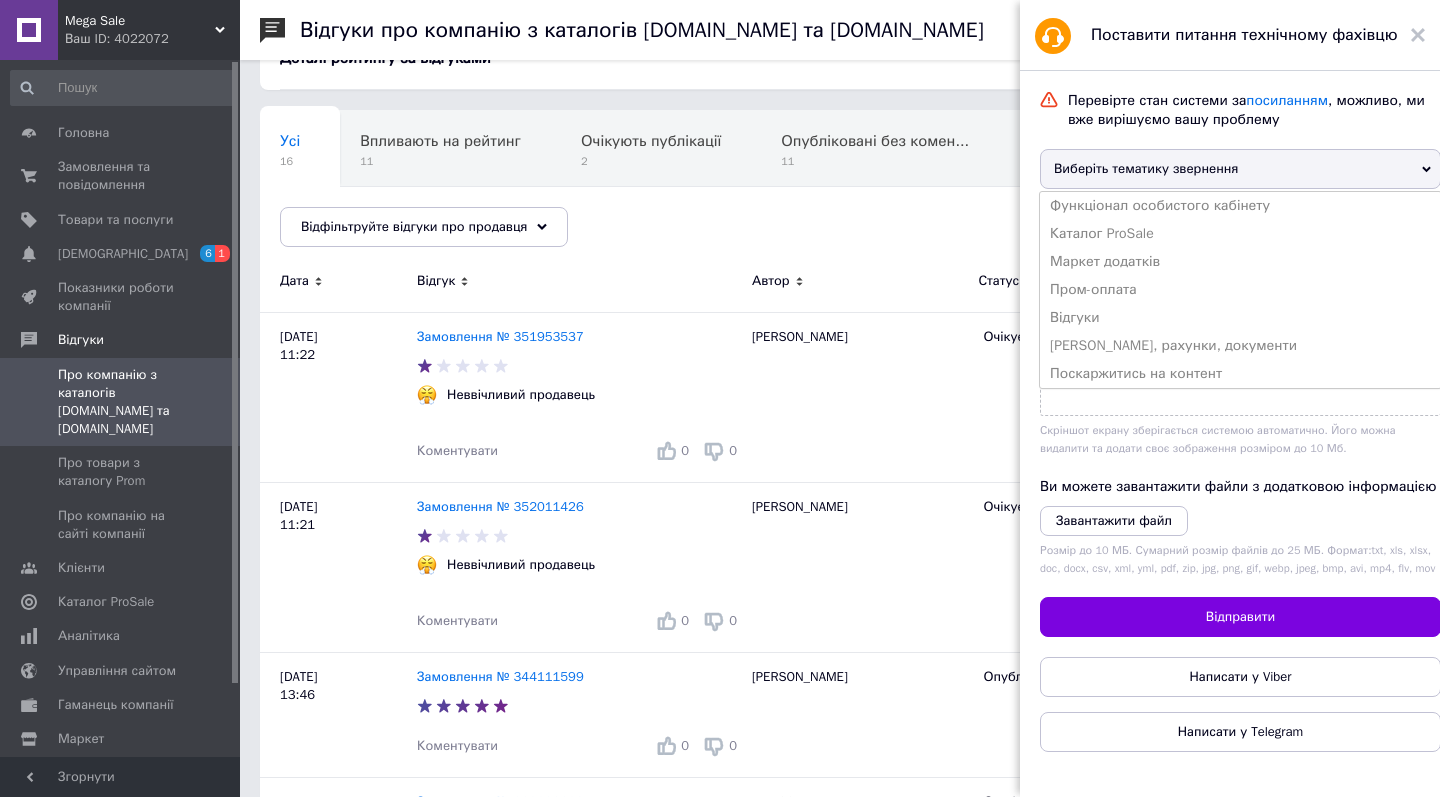 click on "Виберіть тематику звернення" at bounding box center [1240, 169] 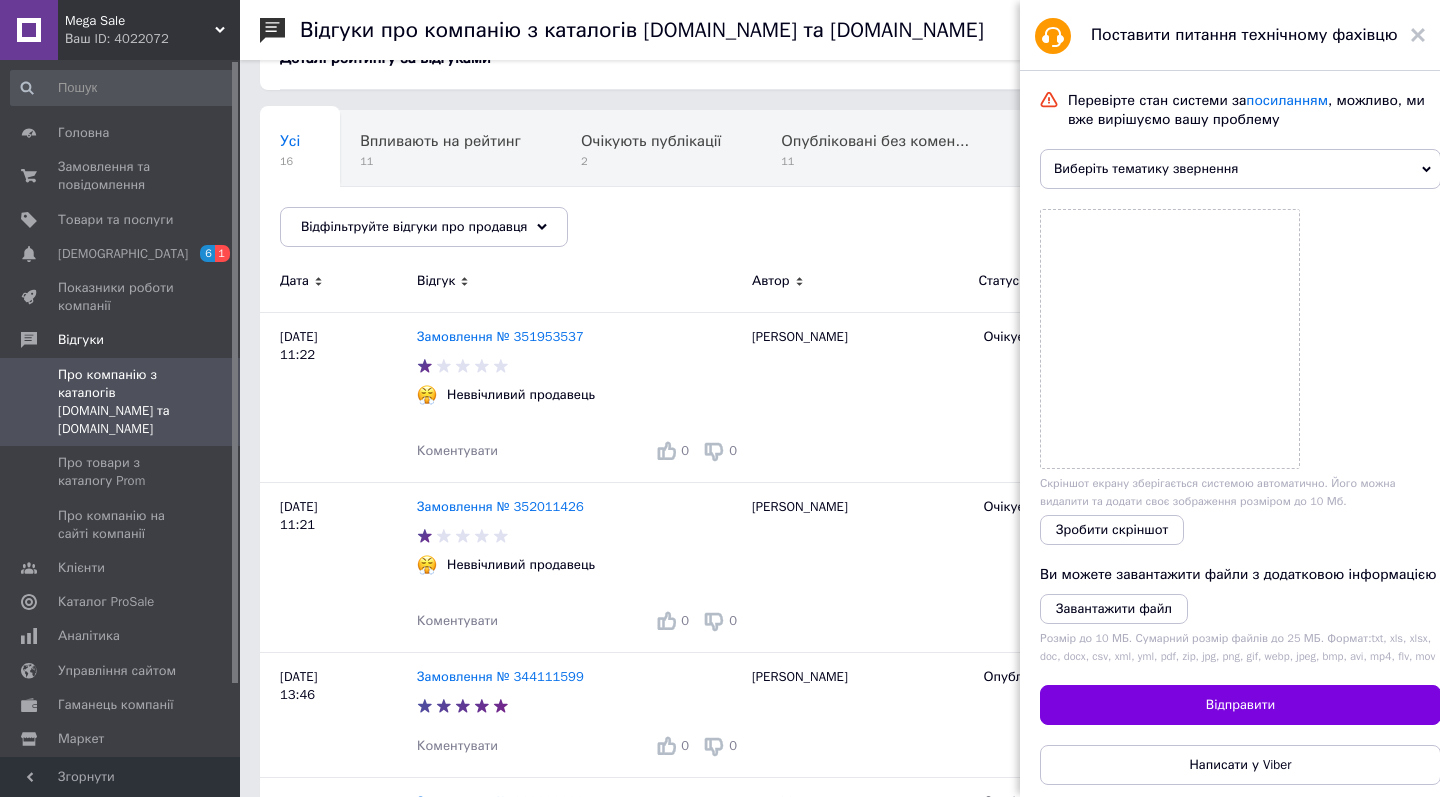 click on "Виберіть тематику звернення" at bounding box center [1240, 169] 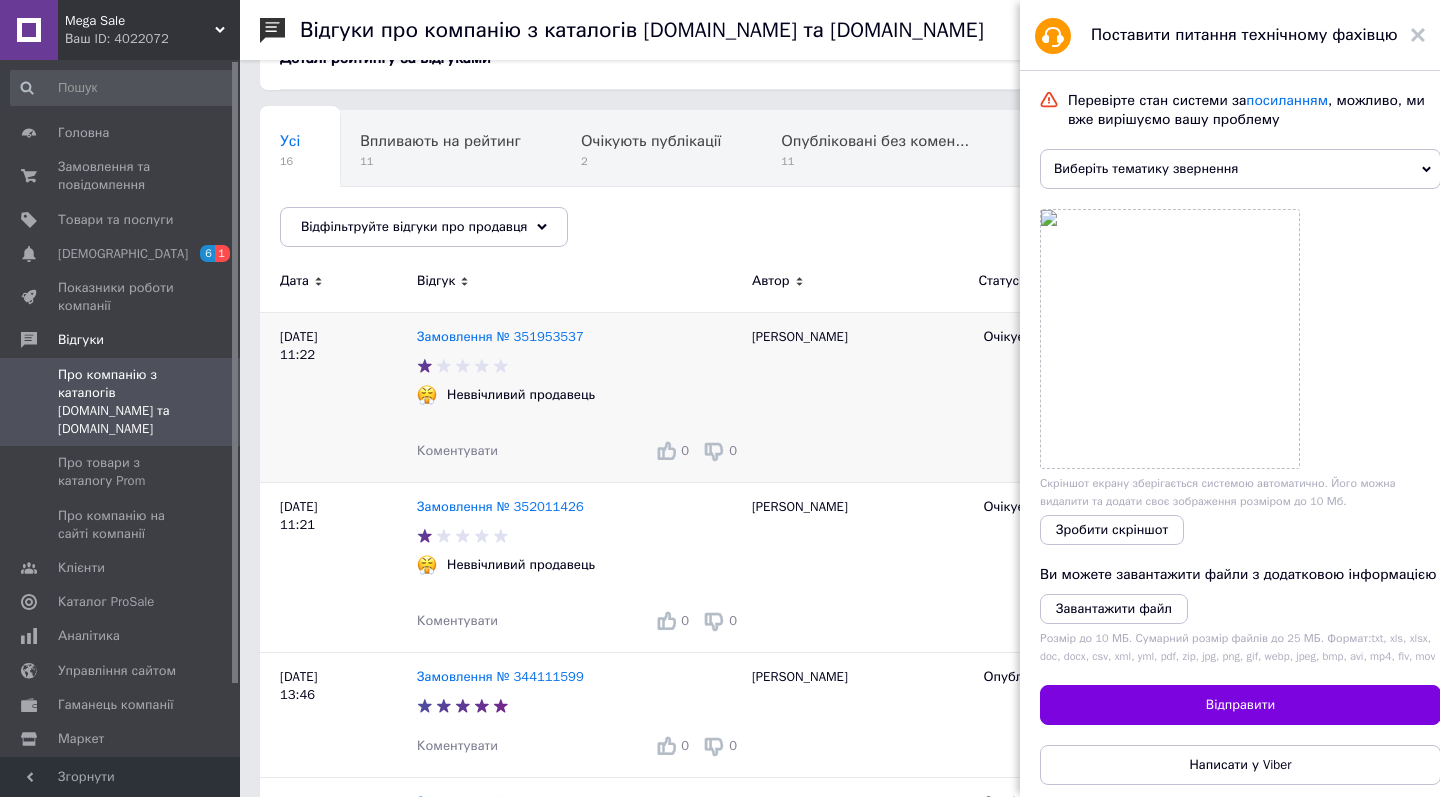 click on "[PERSON_NAME]" at bounding box center (858, 397) 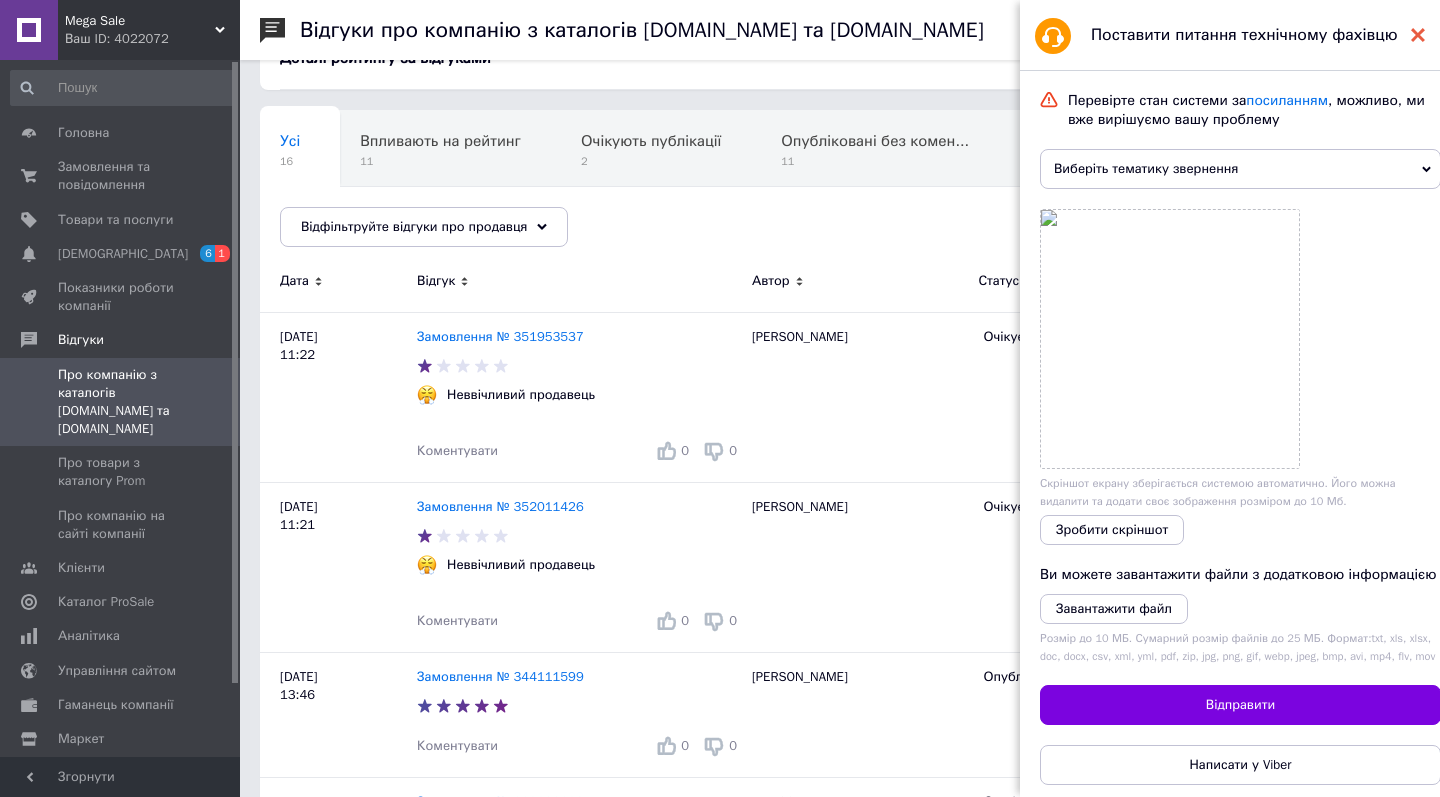 click at bounding box center [1418, 35] 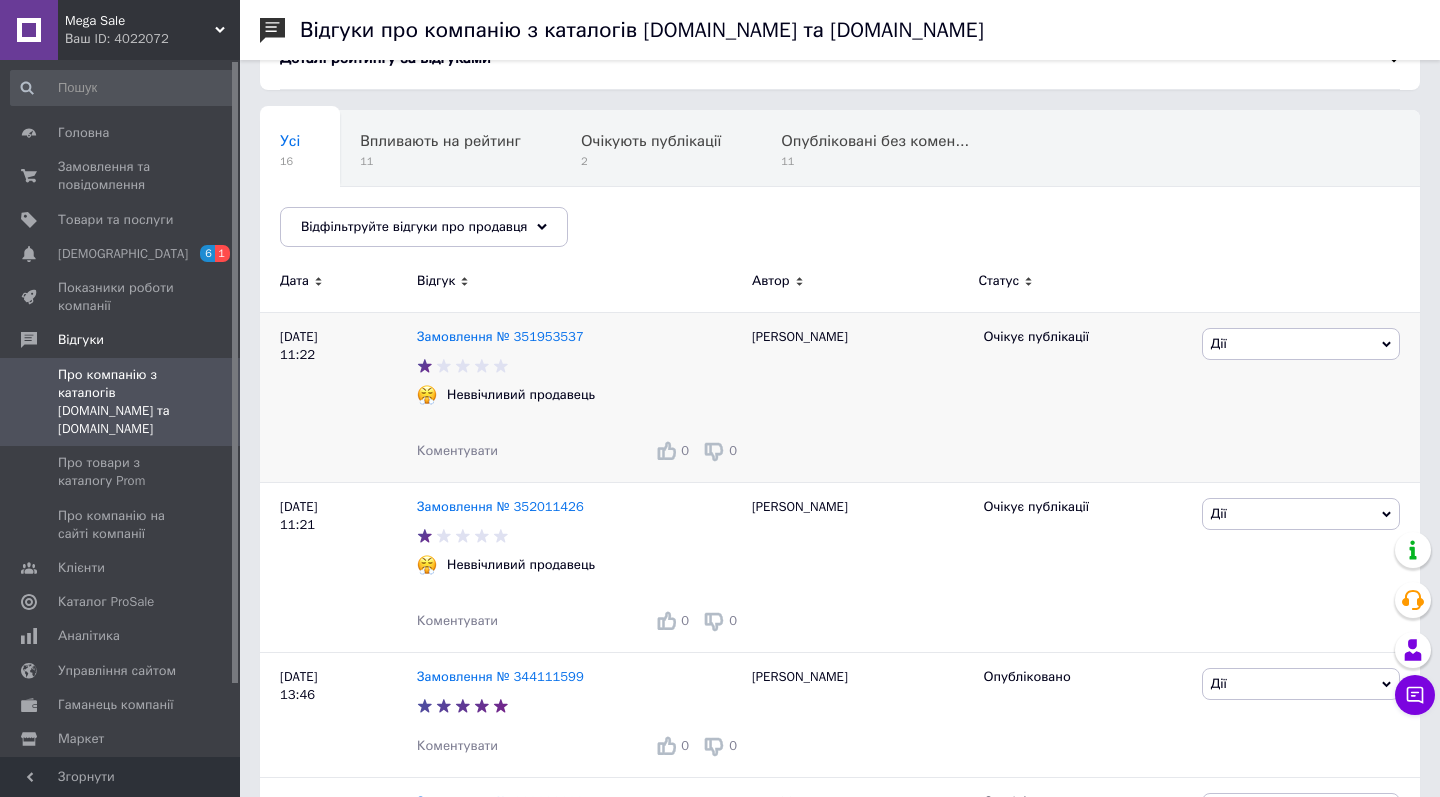 click on "Дії" at bounding box center (1301, 344) 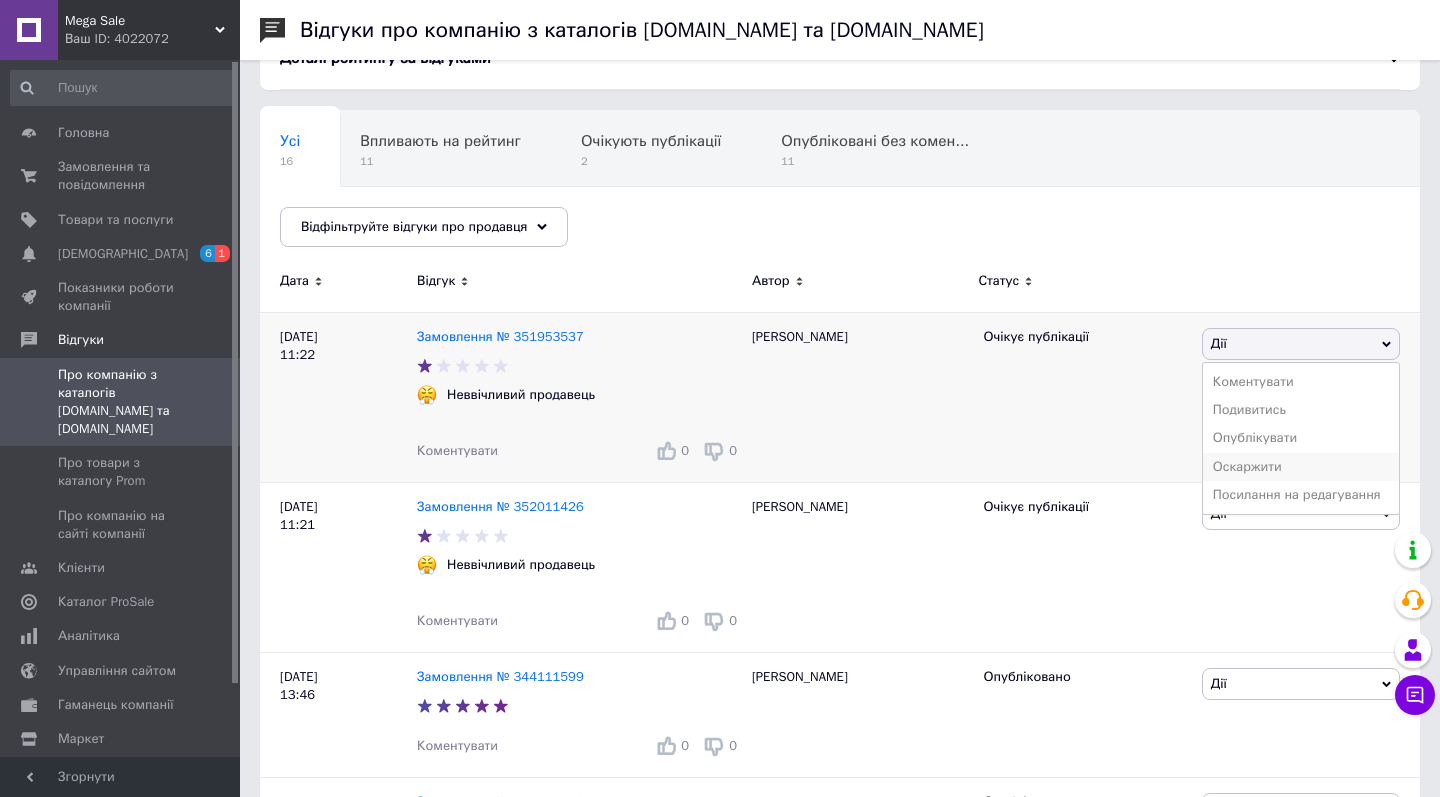 click on "Оскаржити" at bounding box center [1301, 467] 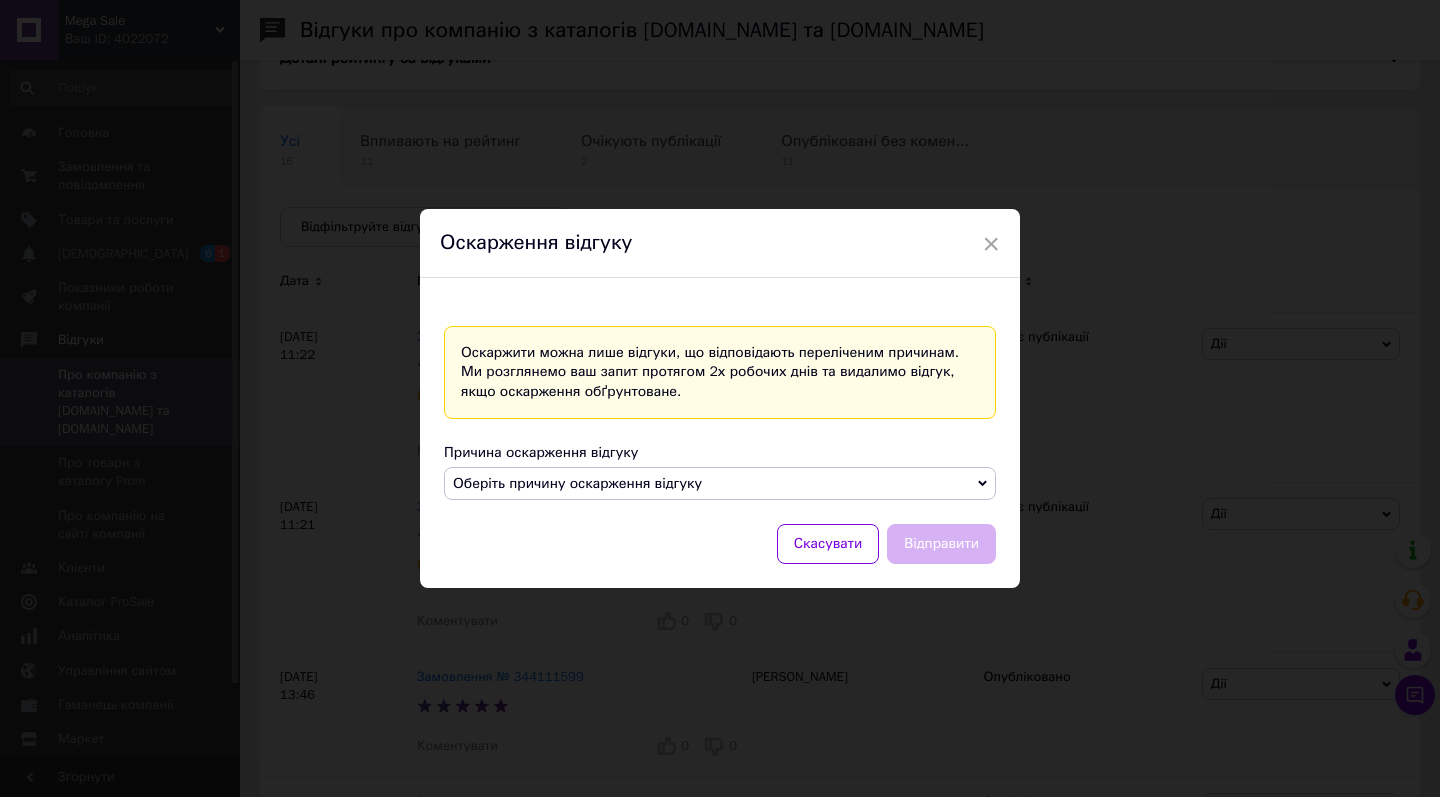 click on "Оберіть причину оскарження відгуку" at bounding box center [577, 483] 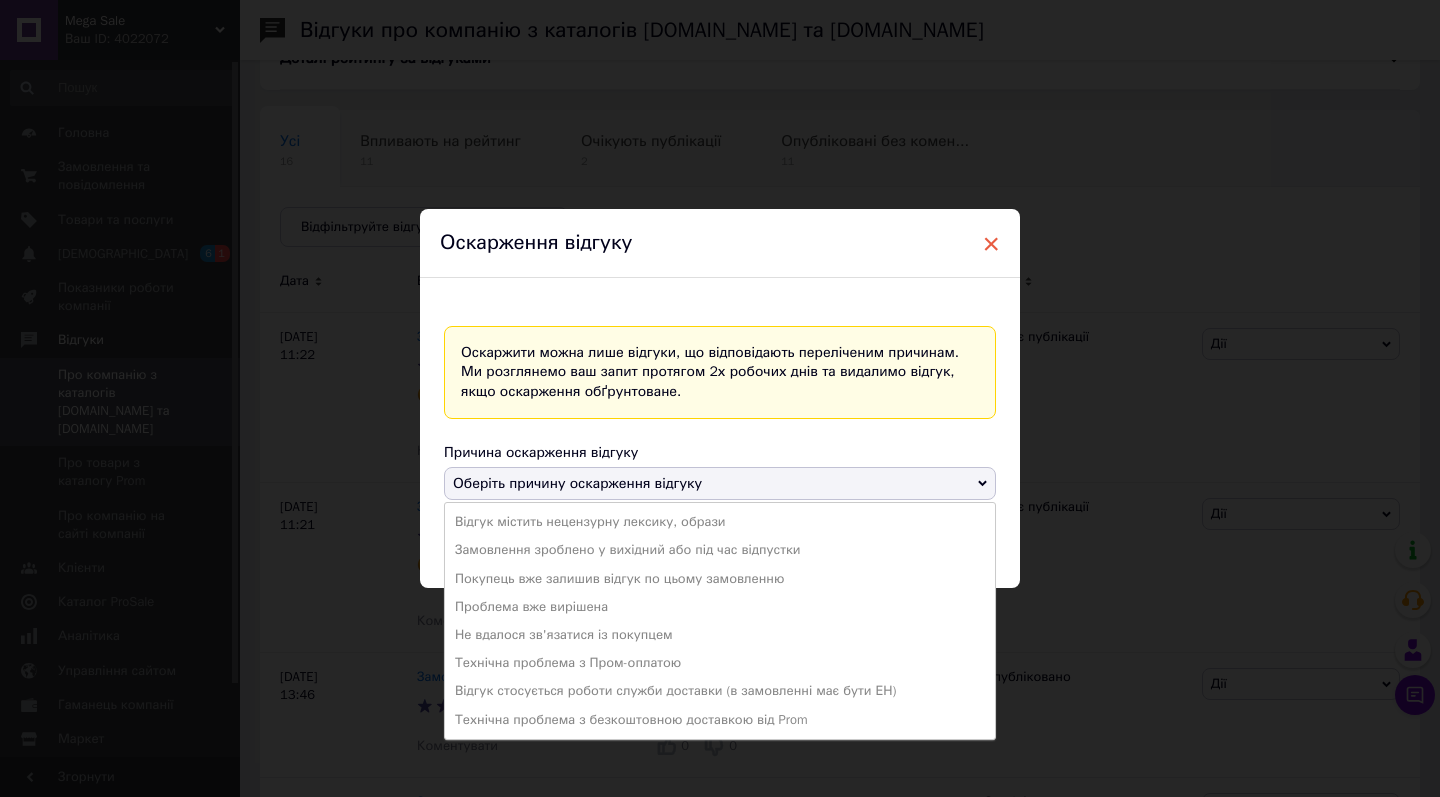 click on "×" at bounding box center [991, 244] 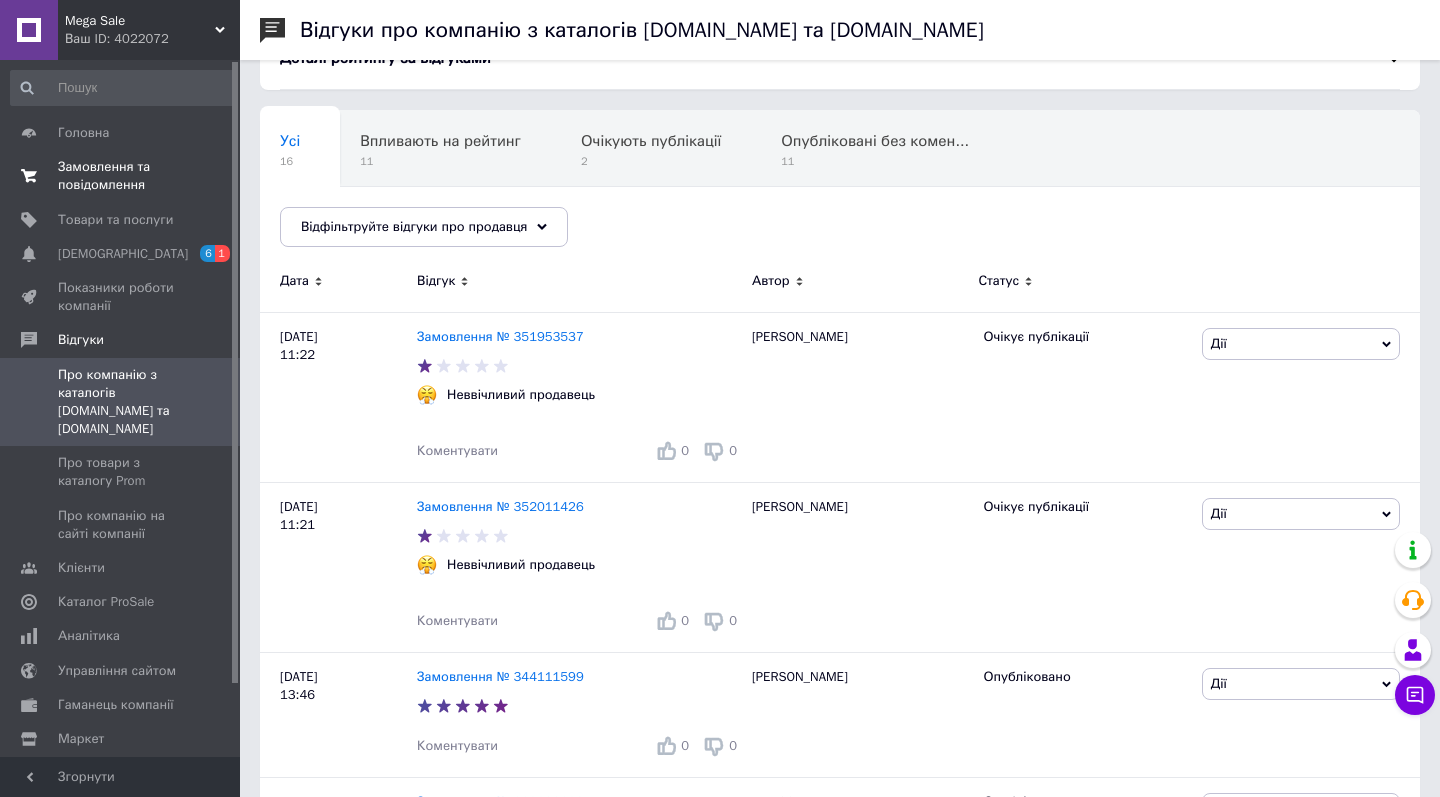 click on "Замовлення та повідомлення 0 0" at bounding box center [123, 176] 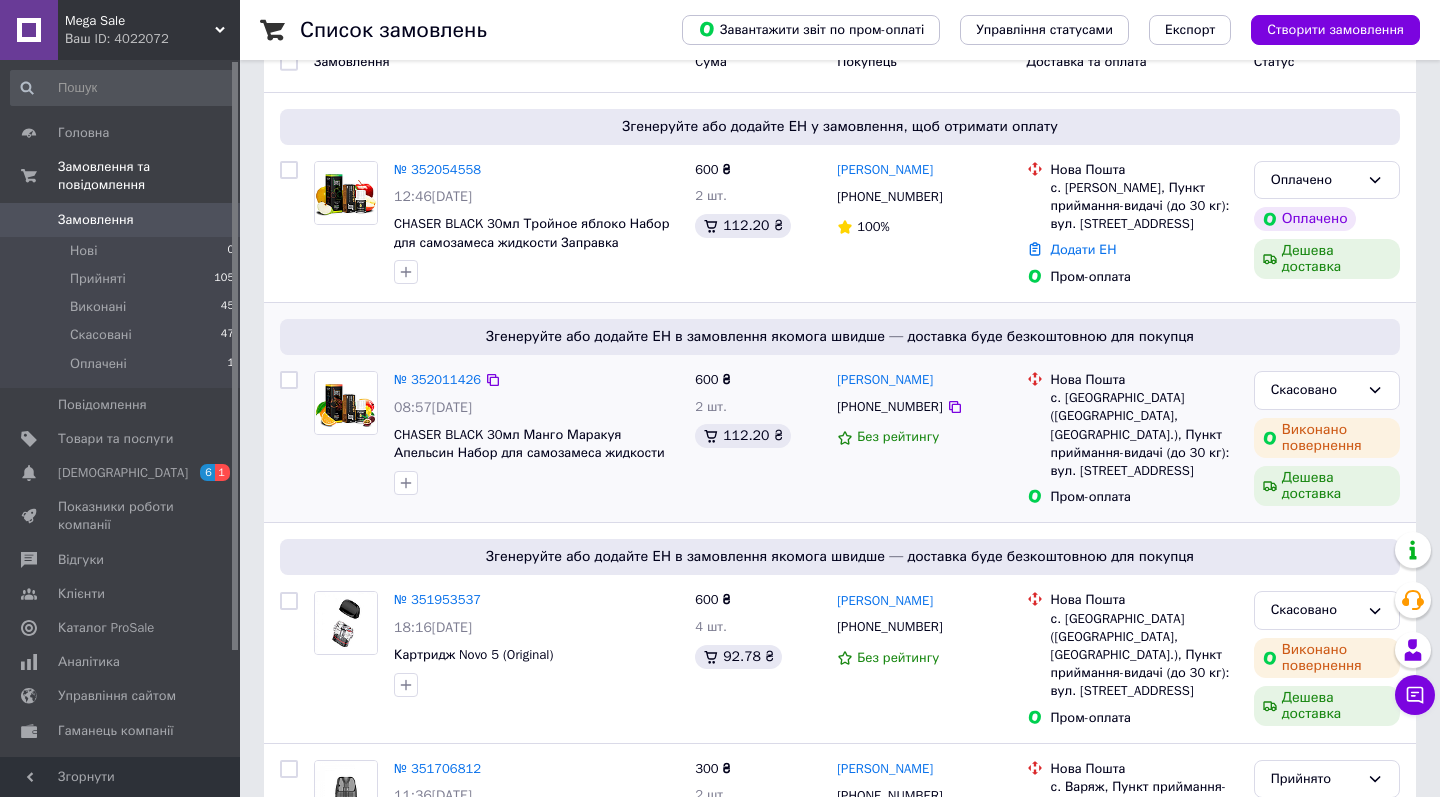 scroll, scrollTop: 164, scrollLeft: 0, axis: vertical 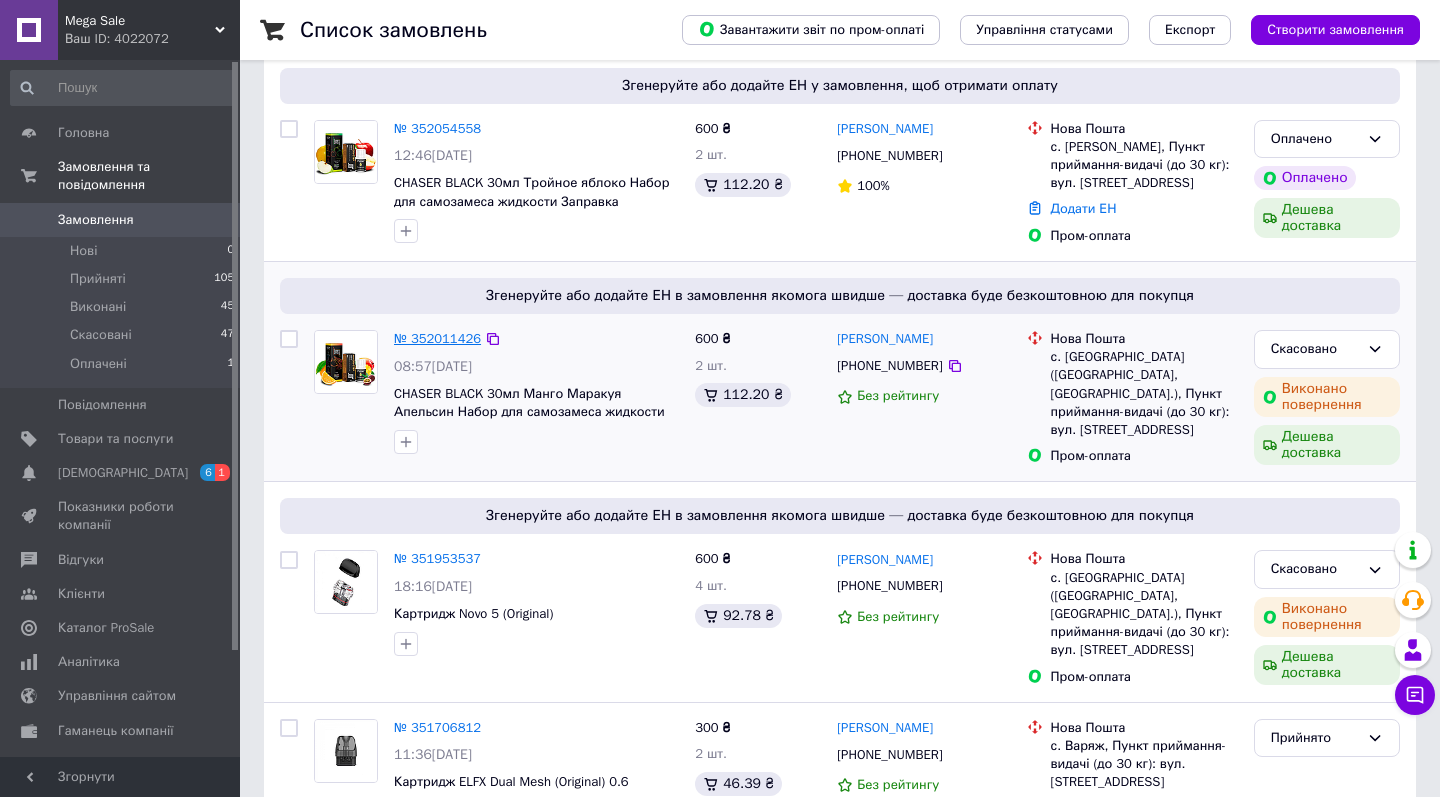 click on "№ 352011426" at bounding box center (437, 338) 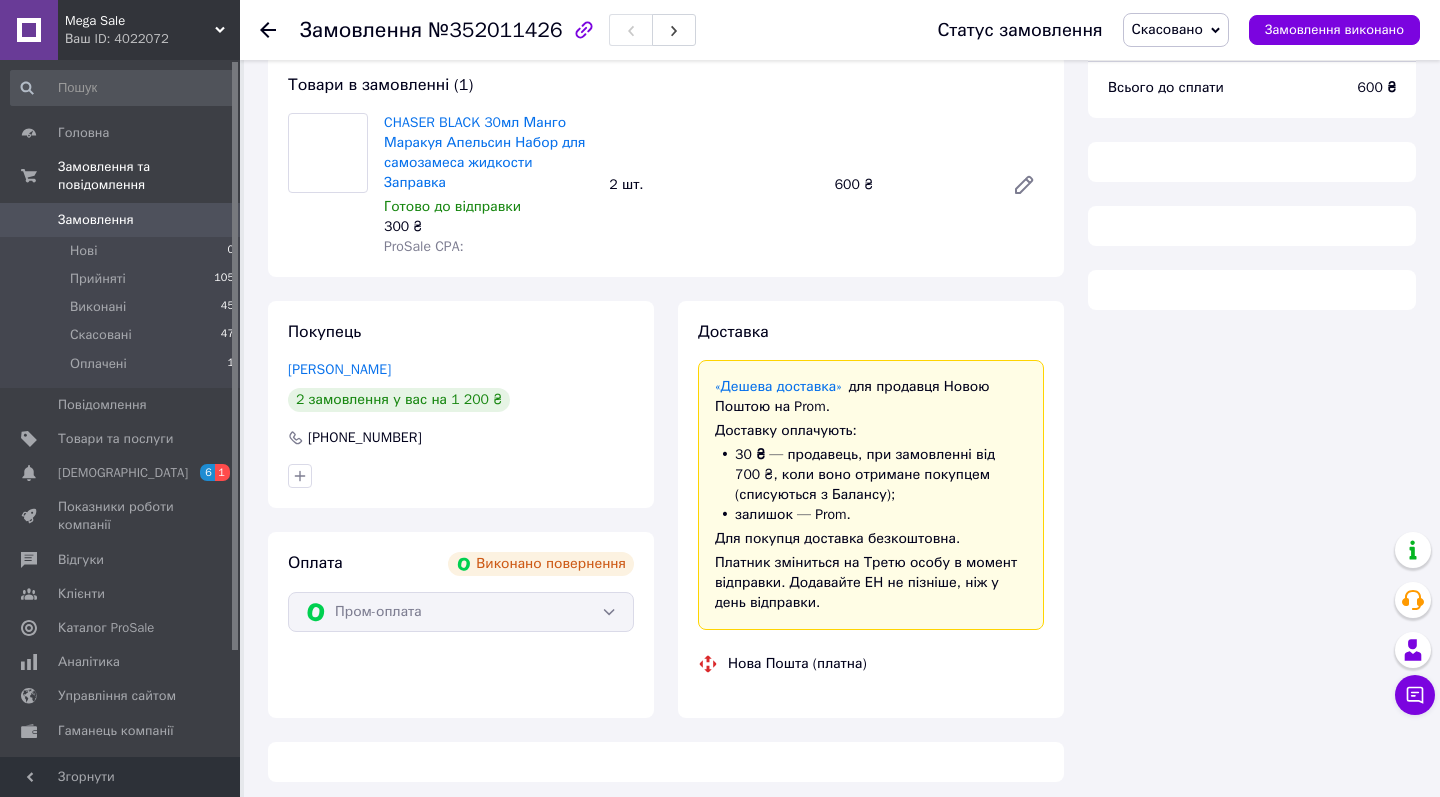 scroll, scrollTop: 117, scrollLeft: 0, axis: vertical 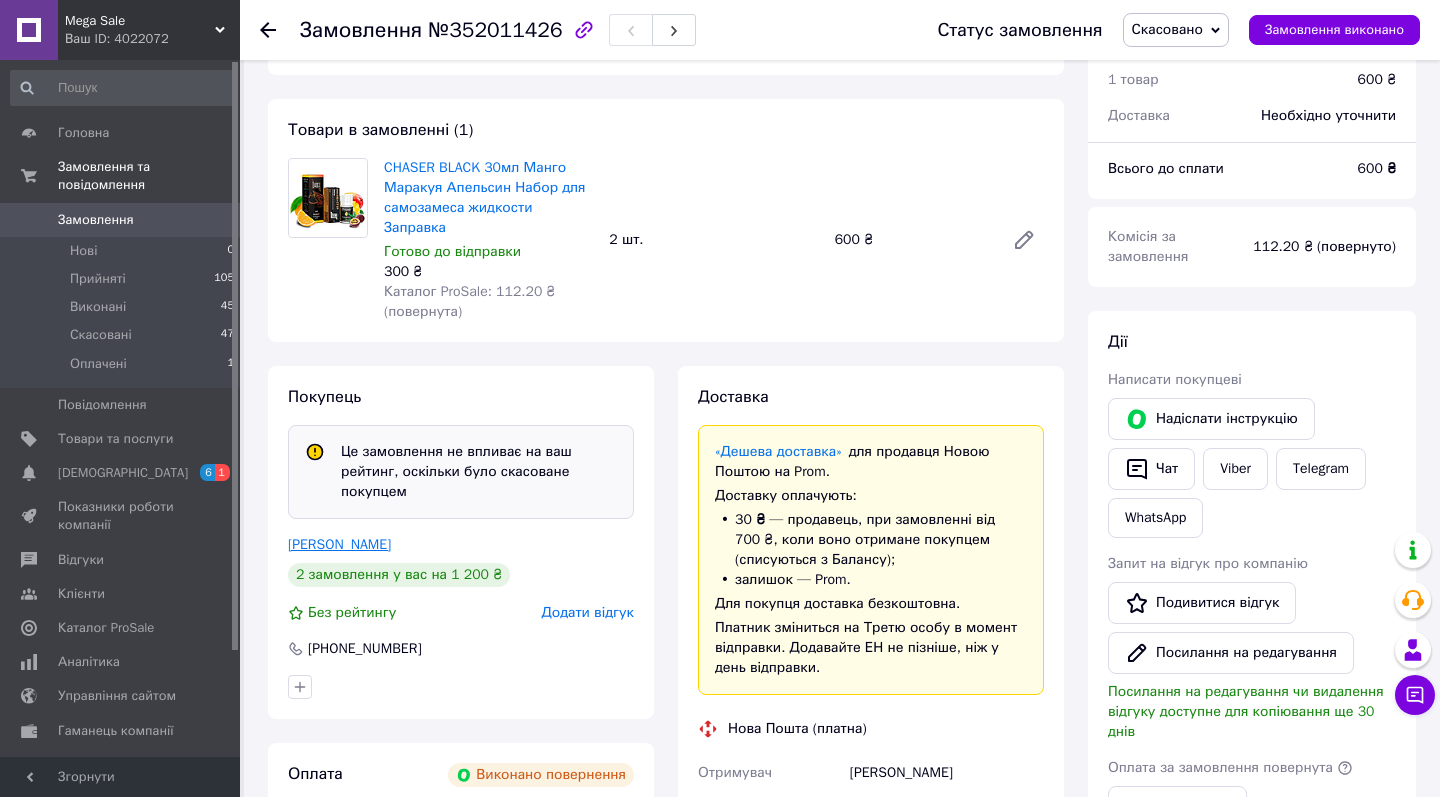 click on "[PERSON_NAME]" at bounding box center [339, 544] 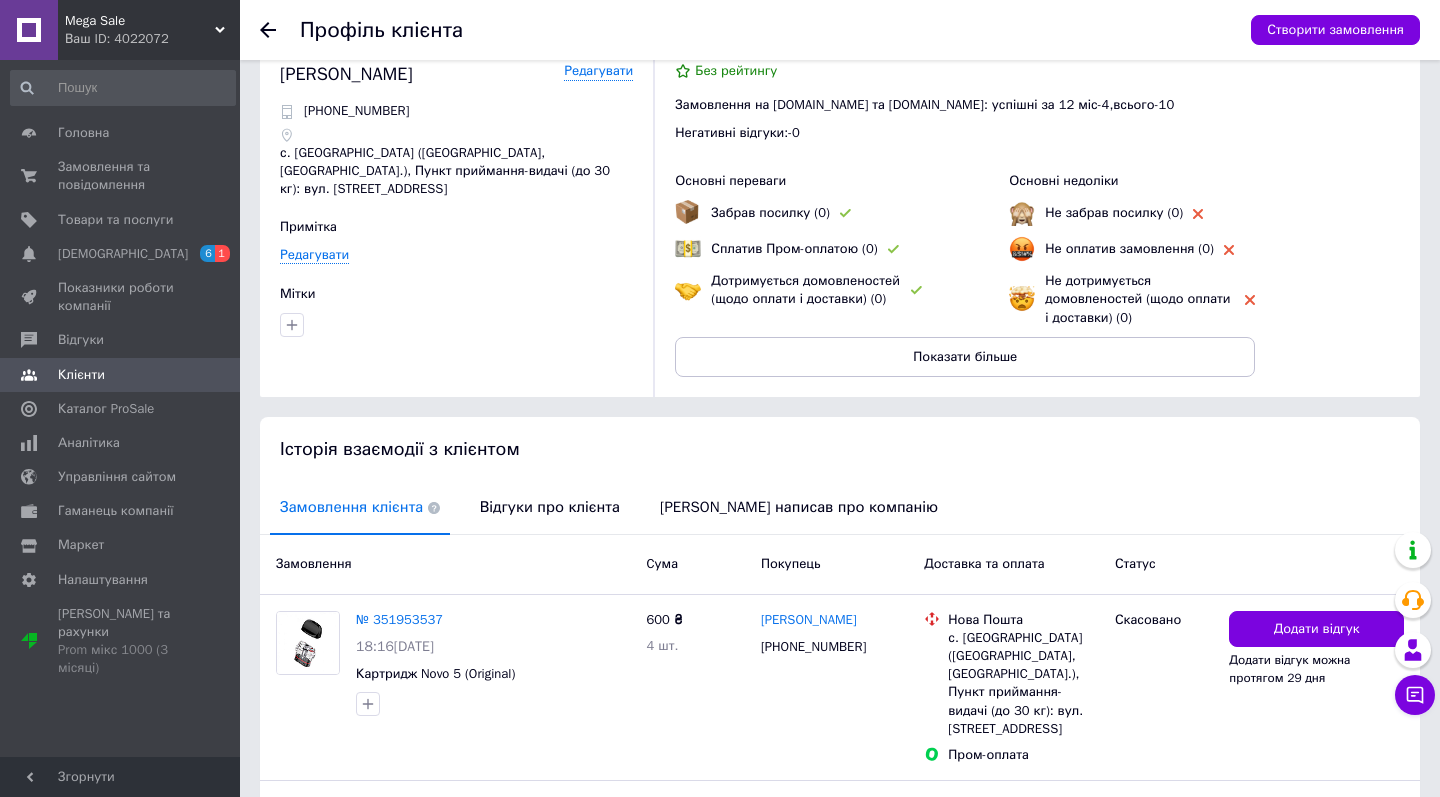 scroll, scrollTop: 99, scrollLeft: 0, axis: vertical 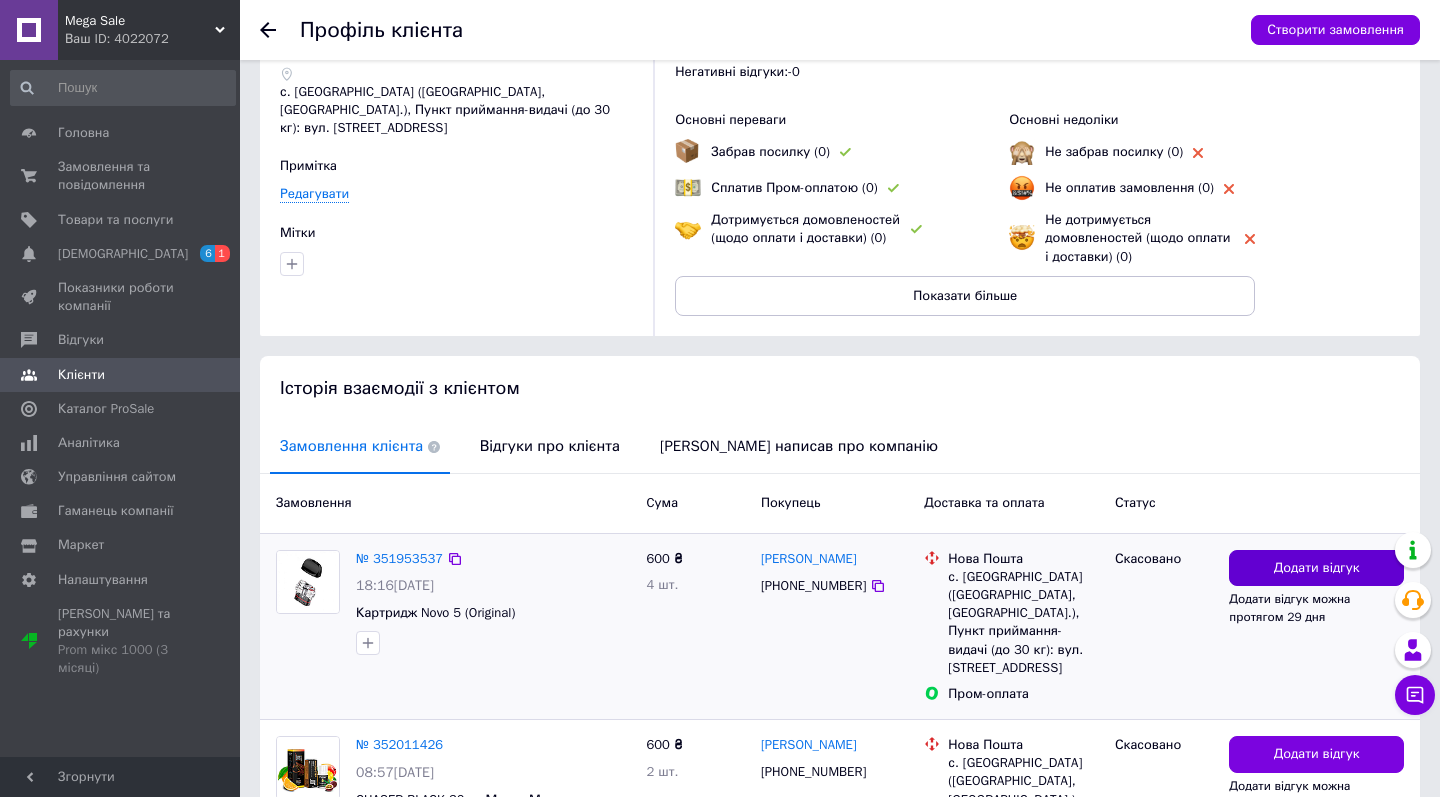 click on "Додати відгук" at bounding box center [1316, 568] 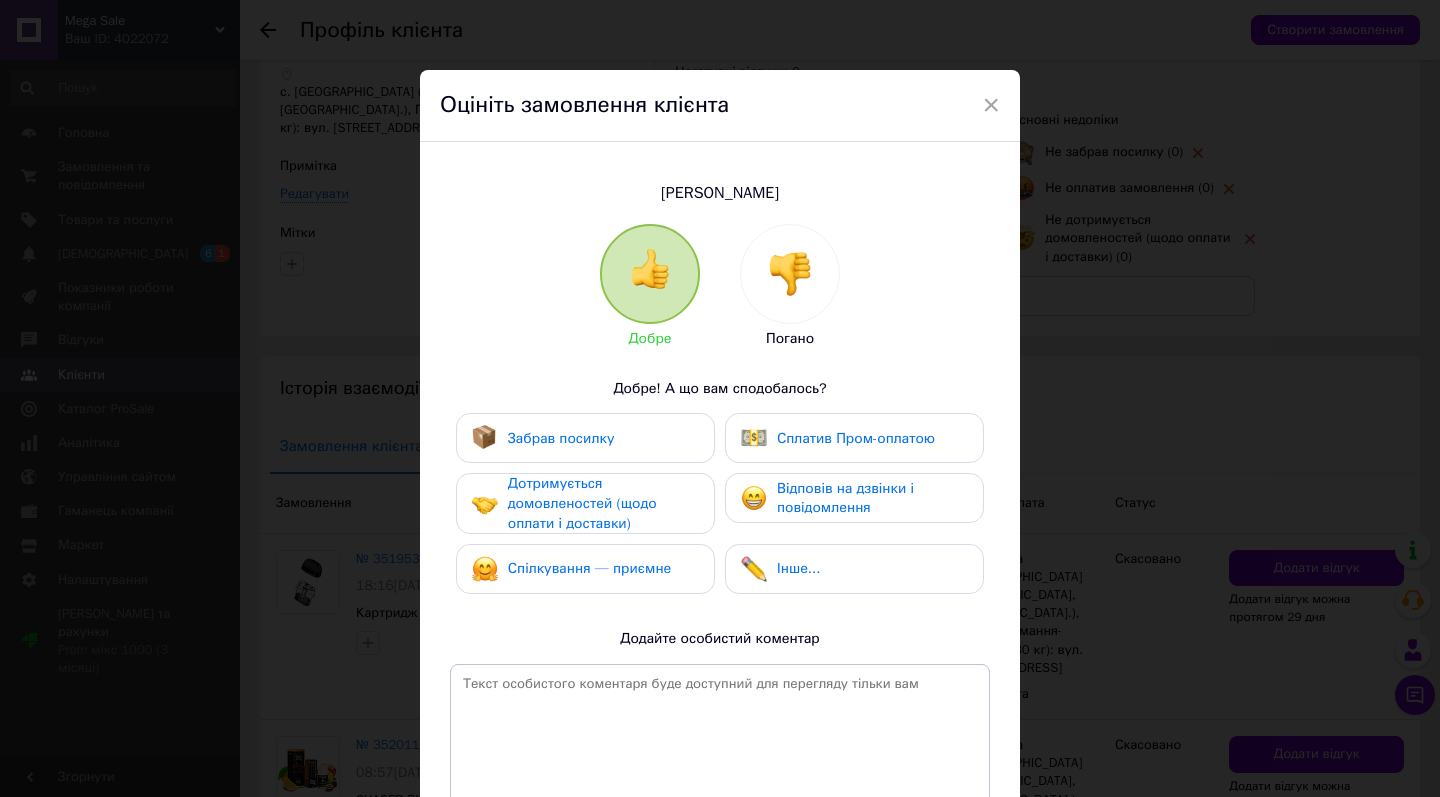 click at bounding box center [790, 274] 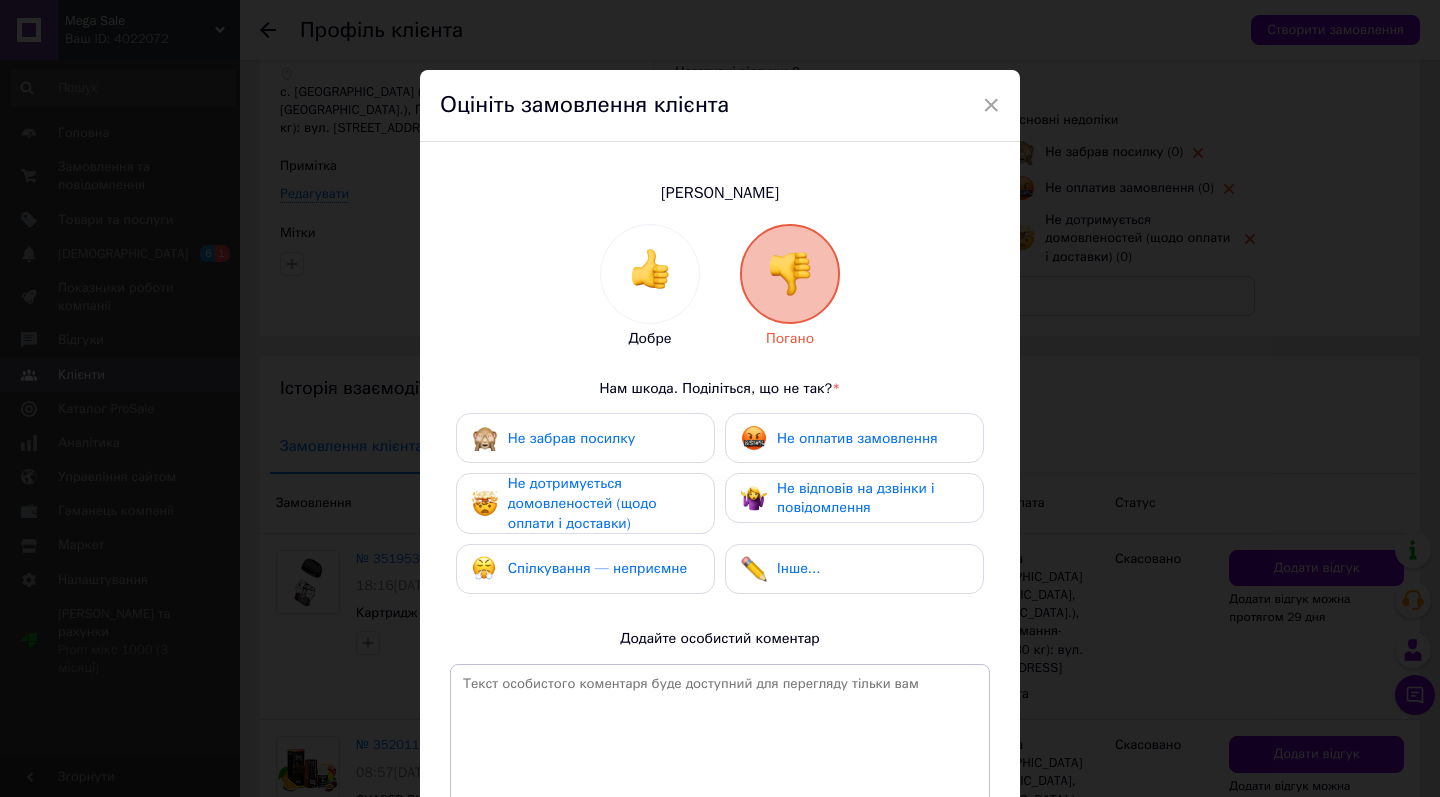 click on "Нам шкода. Поділіться, що не так?  *" at bounding box center (720, 389) 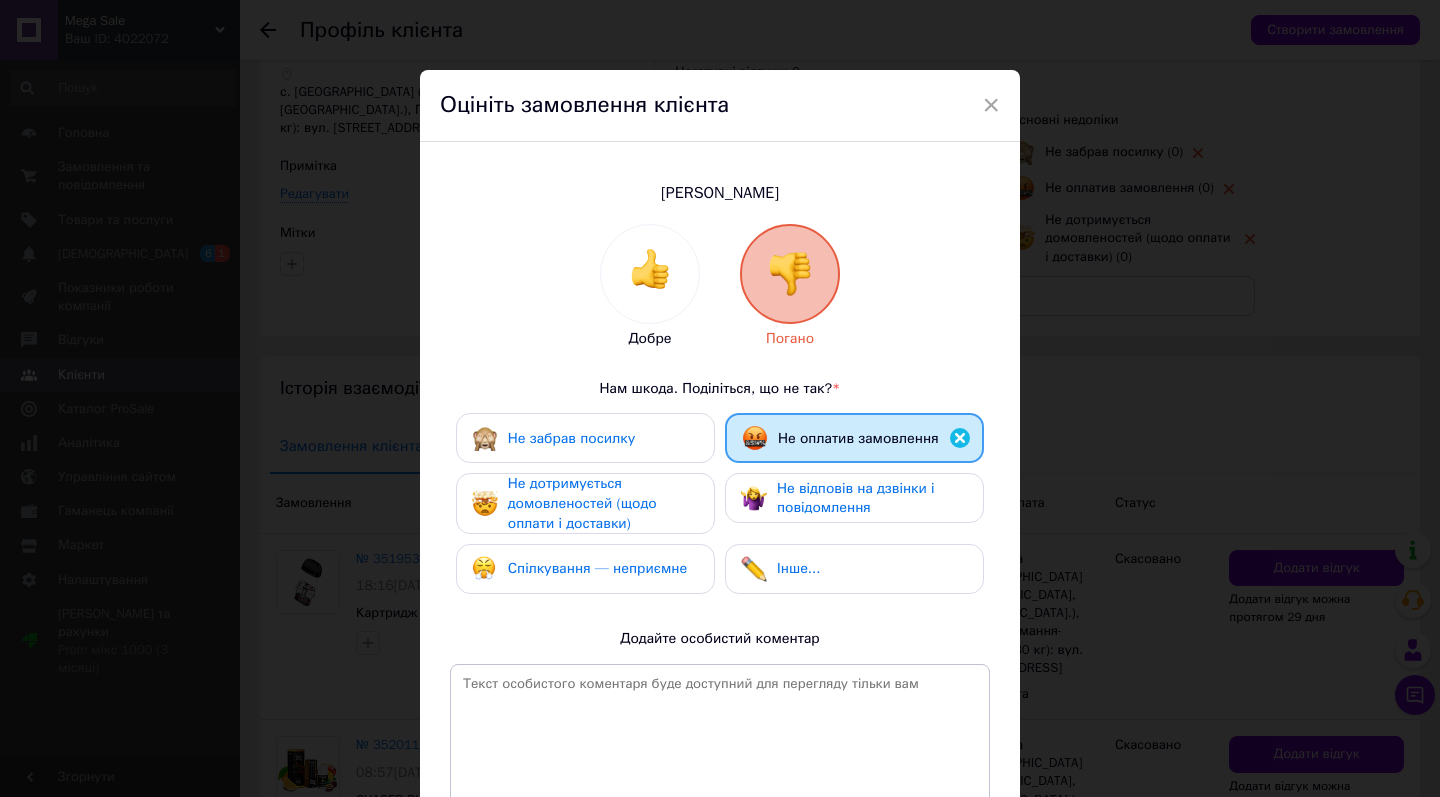 click on "Не відповів на дзвінки і повідомлення" at bounding box center (856, 498) 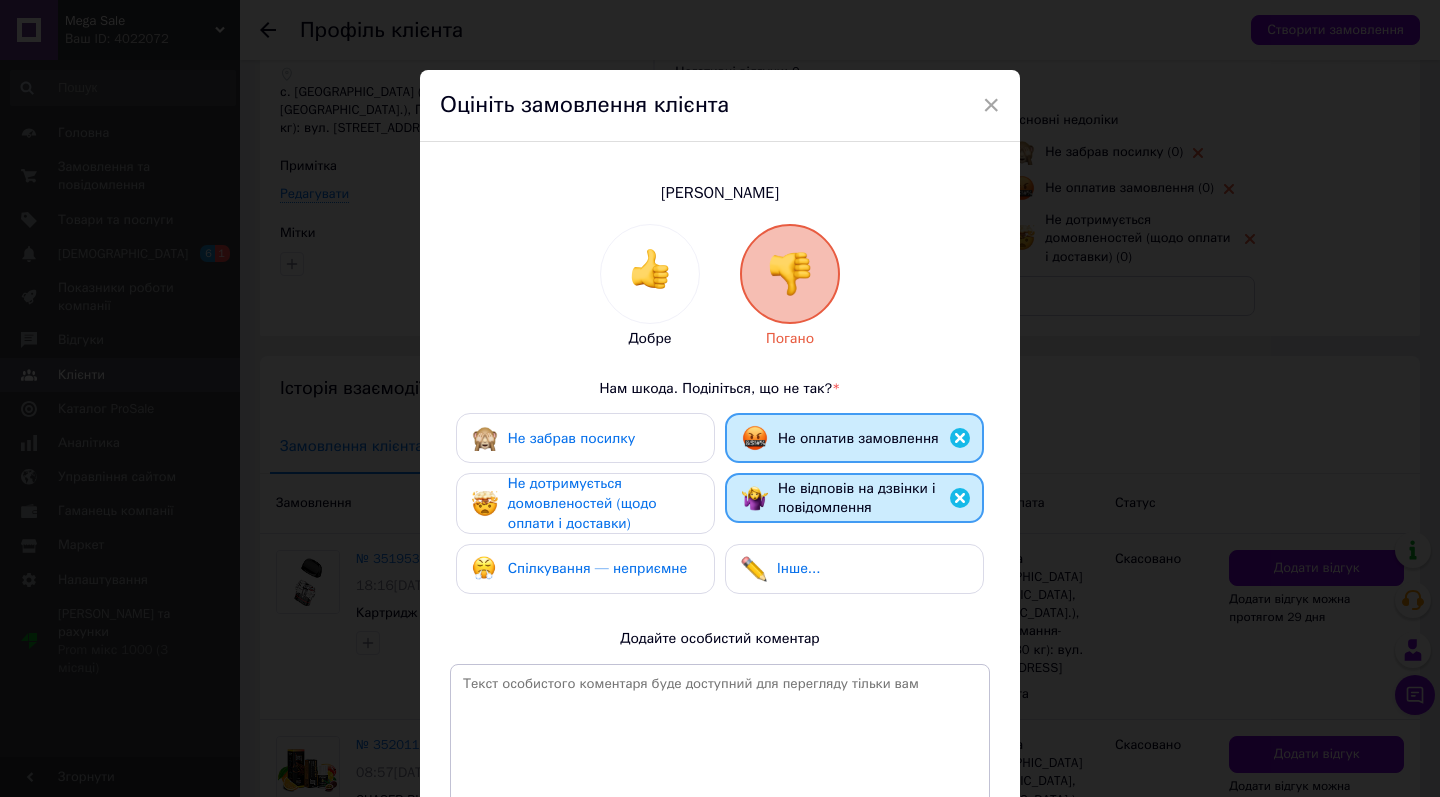 click on "Не дотримується домовленостей (щодо оплати і доставки)" at bounding box center (603, 503) 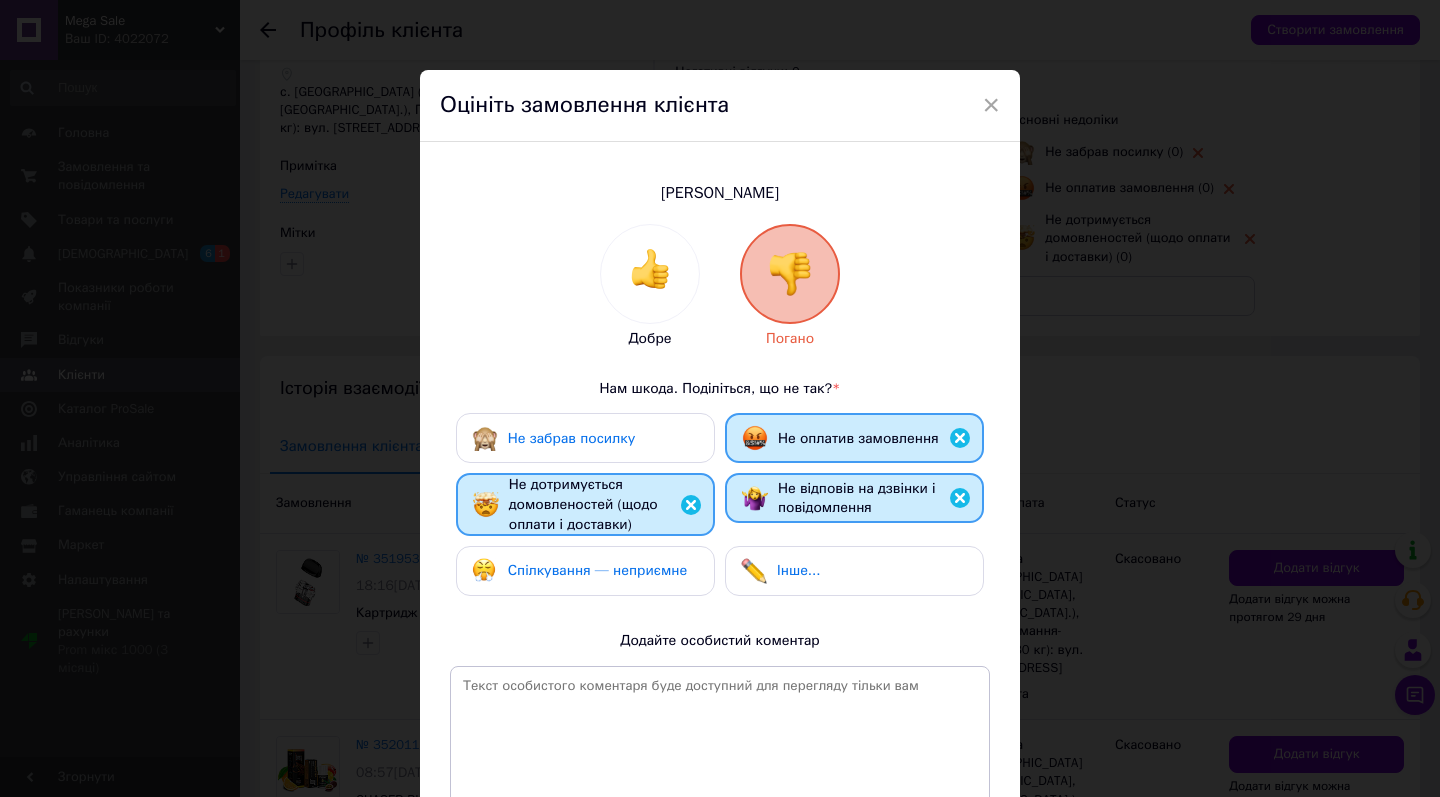 click on "Спілкування — неприємне" at bounding box center (597, 570) 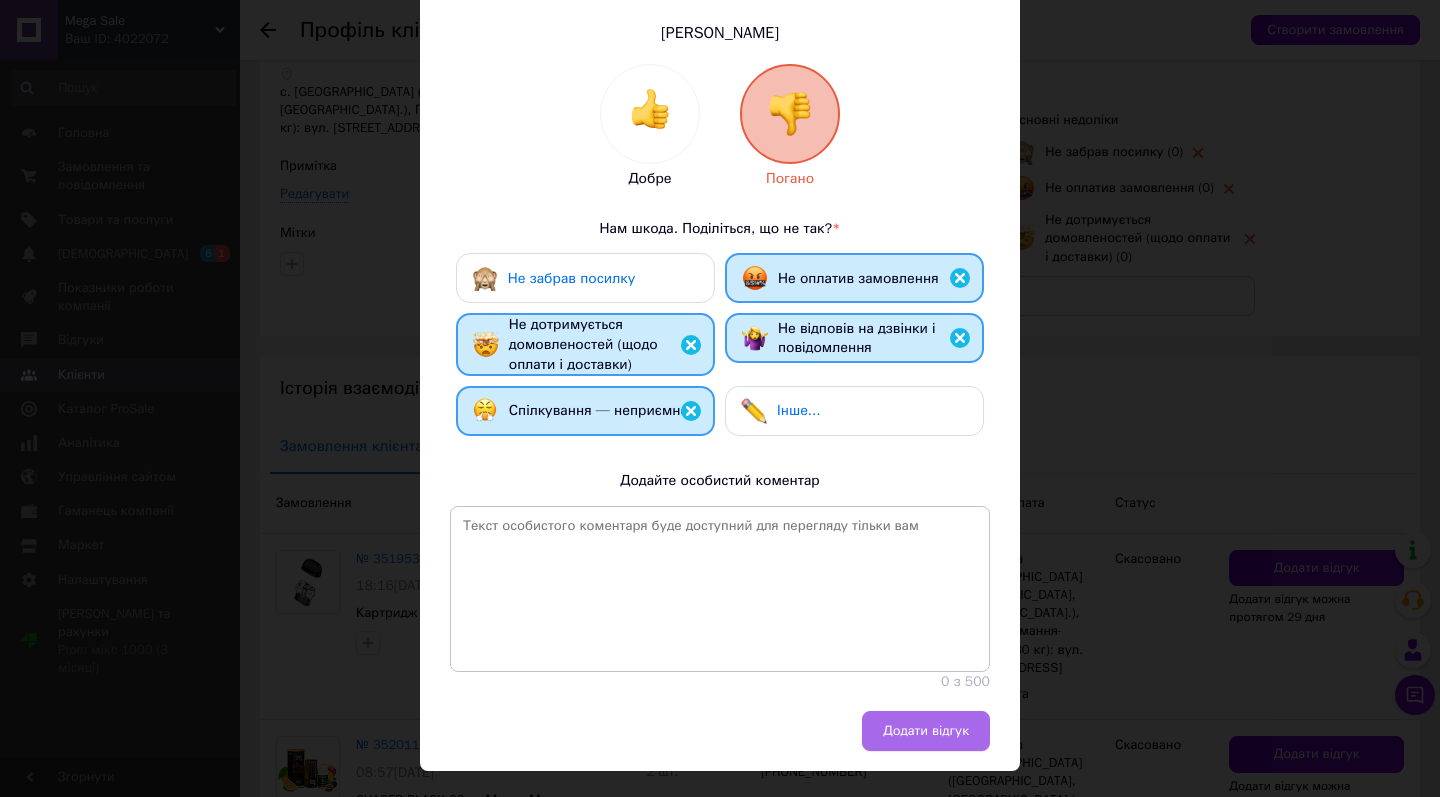 click on "Додати відгук" at bounding box center (926, 731) 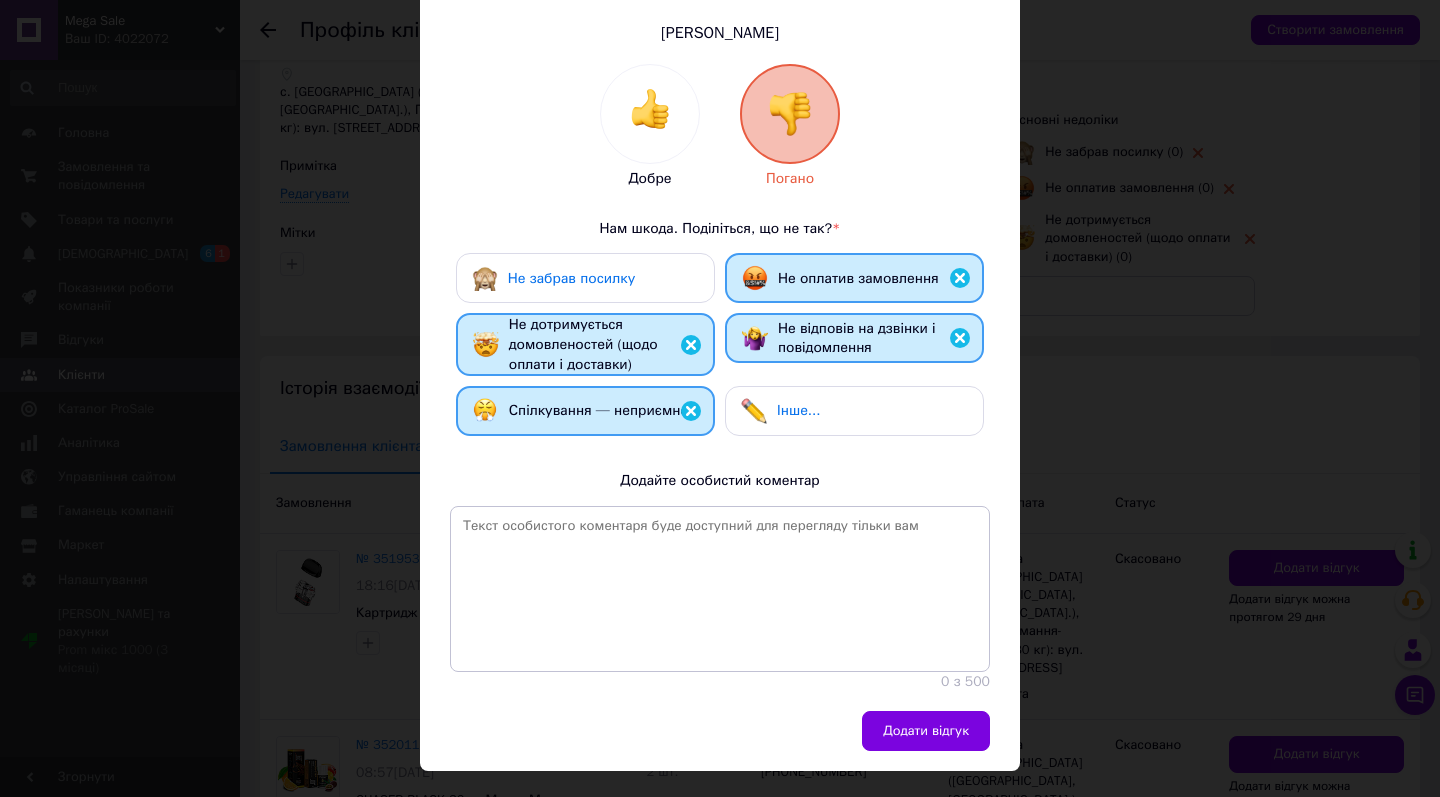 scroll, scrollTop: 159, scrollLeft: 0, axis: vertical 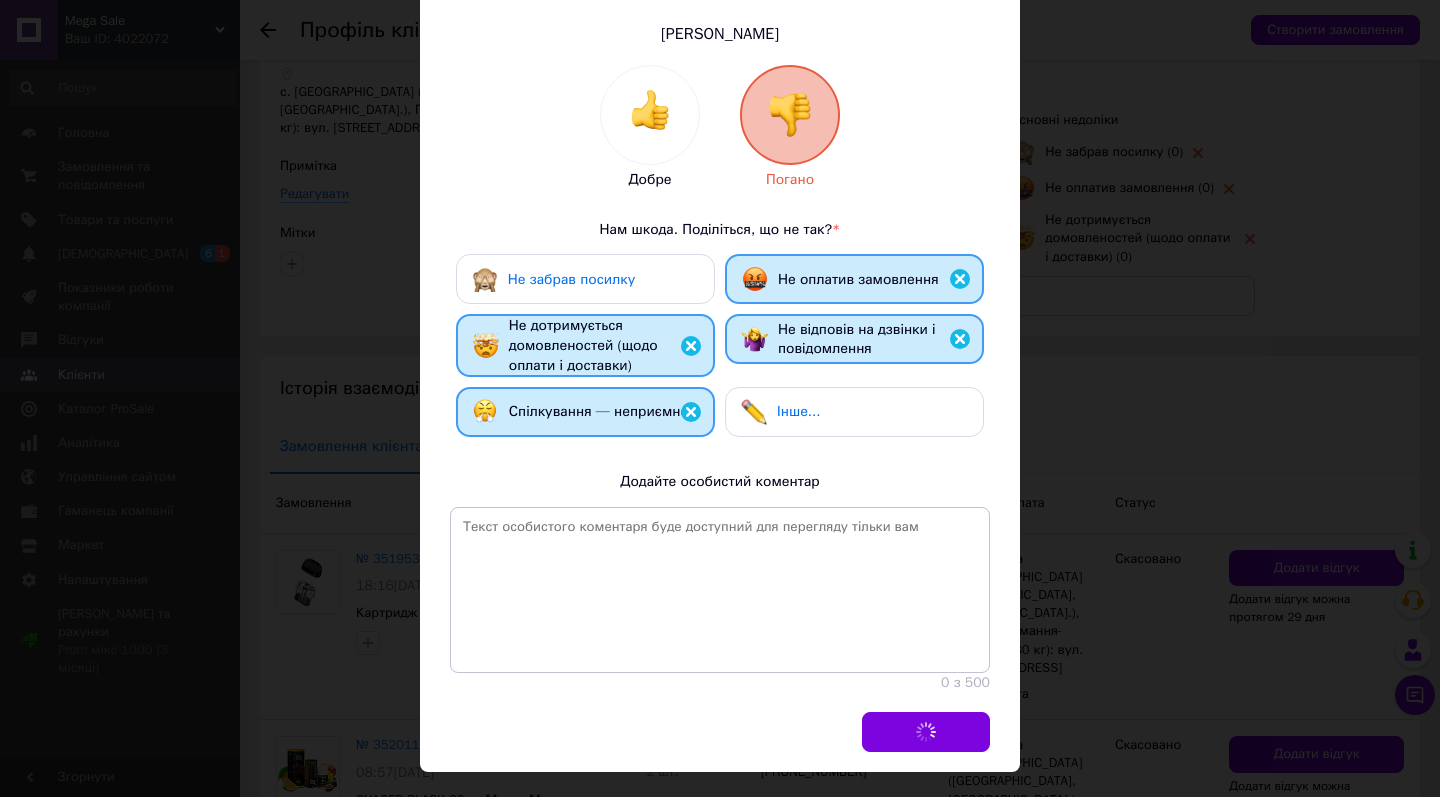 click on "× Оцініть замовлення клієнта Дзюба Олександр Добре Погано Нам шкода. Поділіться, що не так?  * Не забрав посилку Не оплатив замовлення Не дотримується домовленостей (щодо оплати і доставки) Не відповів на дзвінки і повідомлення Спілкування — неприємне Інше... Додайте особистий коментар 0   з   500 Додати відгук" at bounding box center (720, 398) 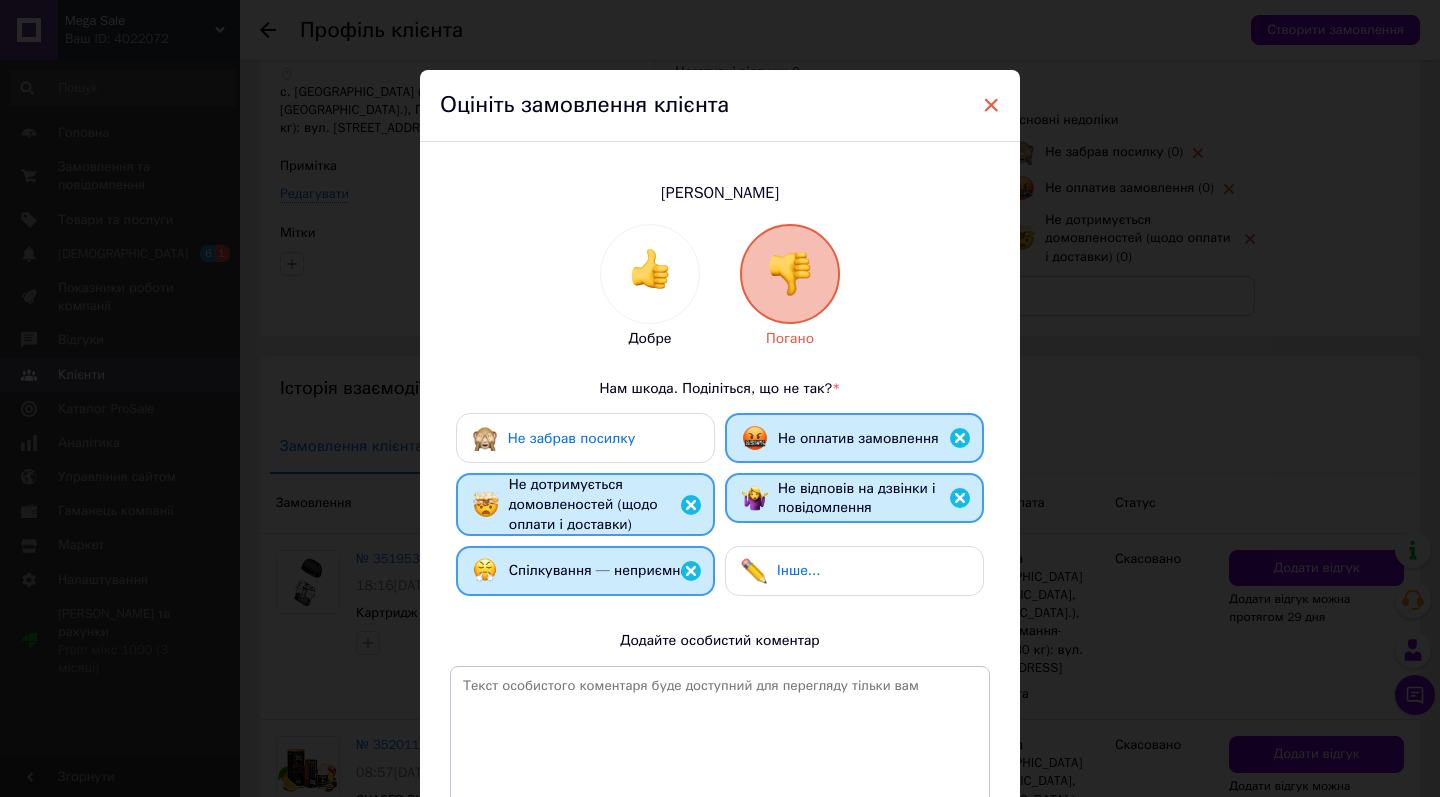 scroll, scrollTop: 0, scrollLeft: 0, axis: both 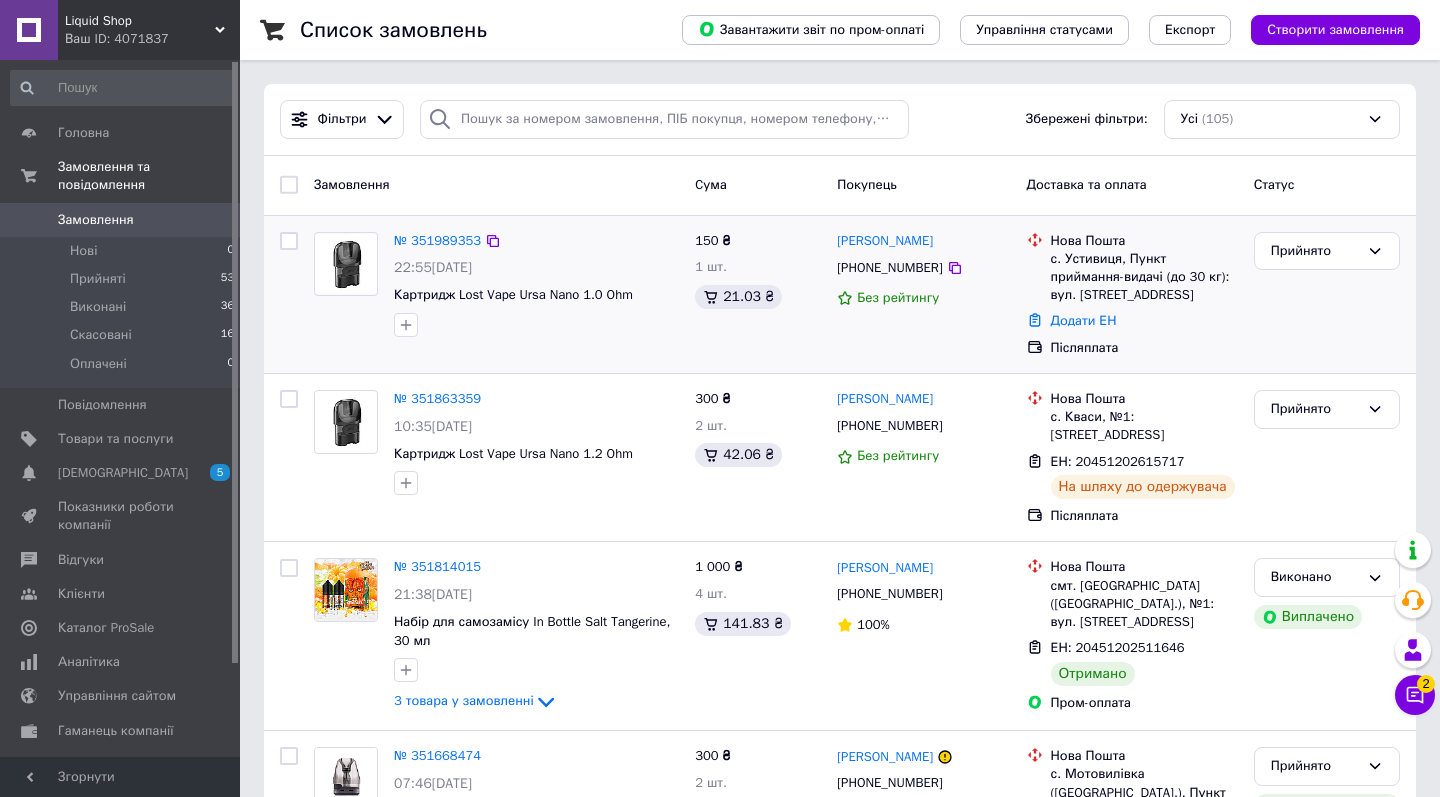 click on "[PHONE_NUMBER]" at bounding box center (923, 268) 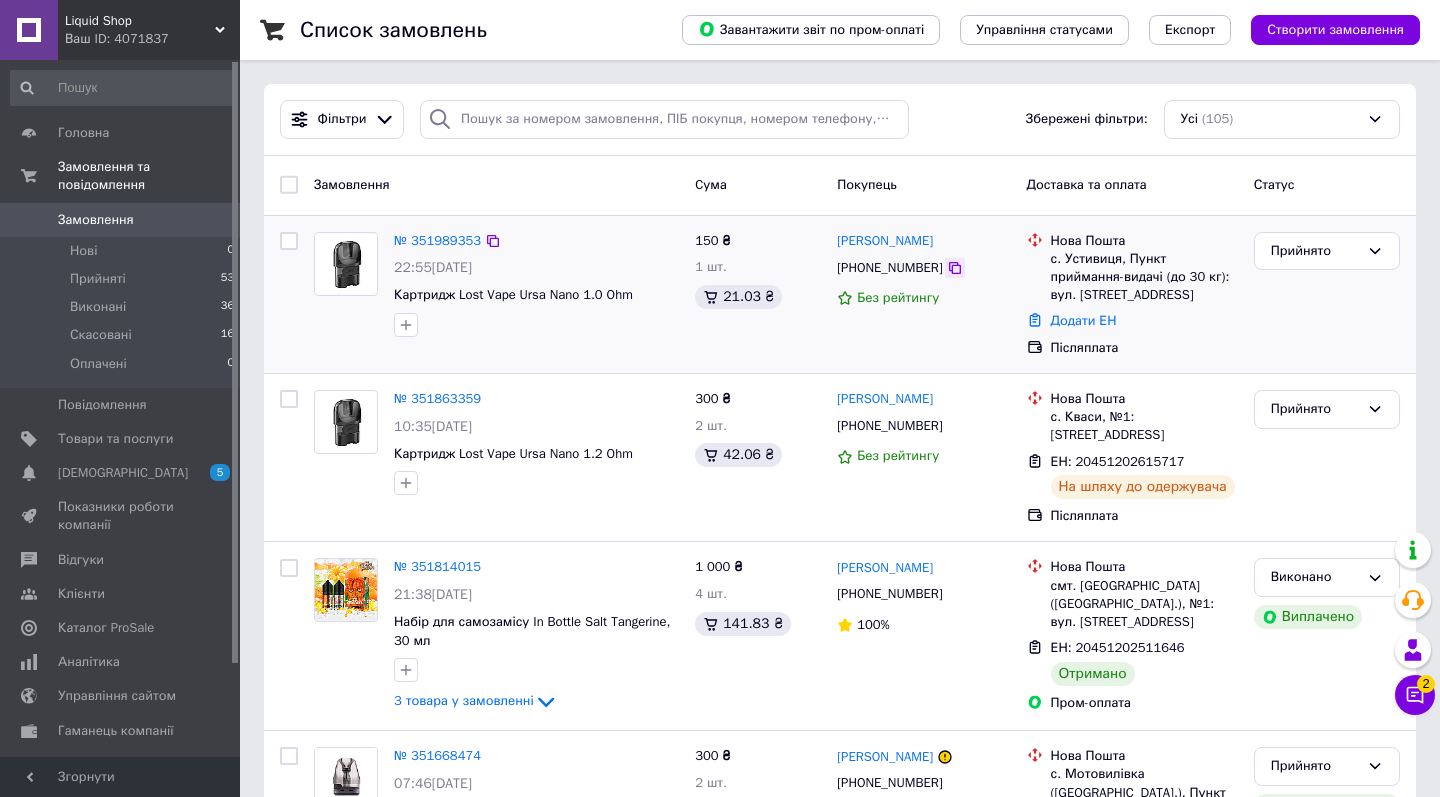 click 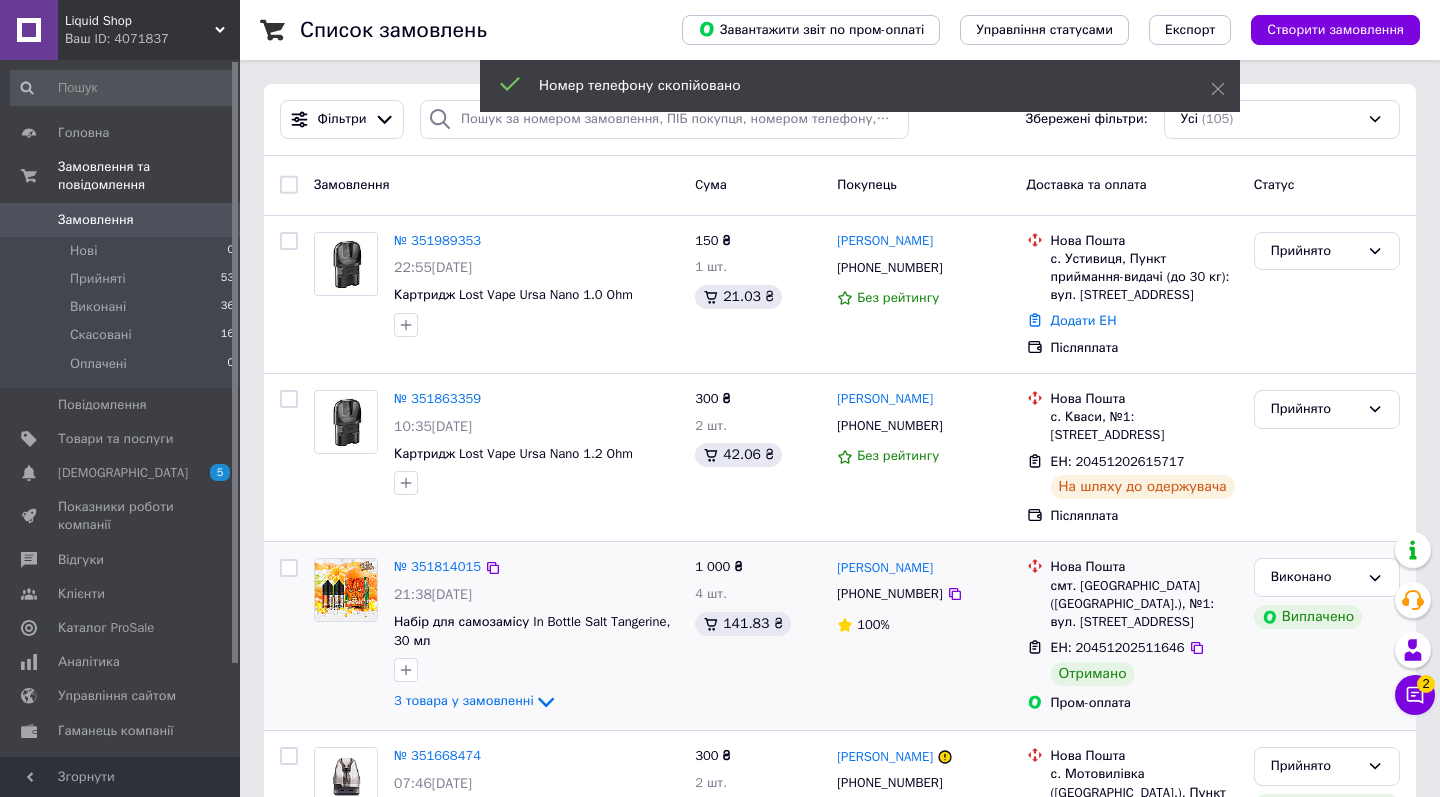 click on "№ 351814015 21:38, 08.07.2025 Набір для самозамісу In Bottle Salt Tangerine, 30 мл 3 товара у замовленні 1 000 ₴ 4 шт. 141.83 ₴ Олександер Клочко +380997489069 100% Нова Пошта смт. Ярмолинці (Хмельницька обл.), №1: вул. Петропавлівська, 61а ЕН: 20451202511646 Отримано Пром-оплата Виконано Виплачено" at bounding box center [840, 636] 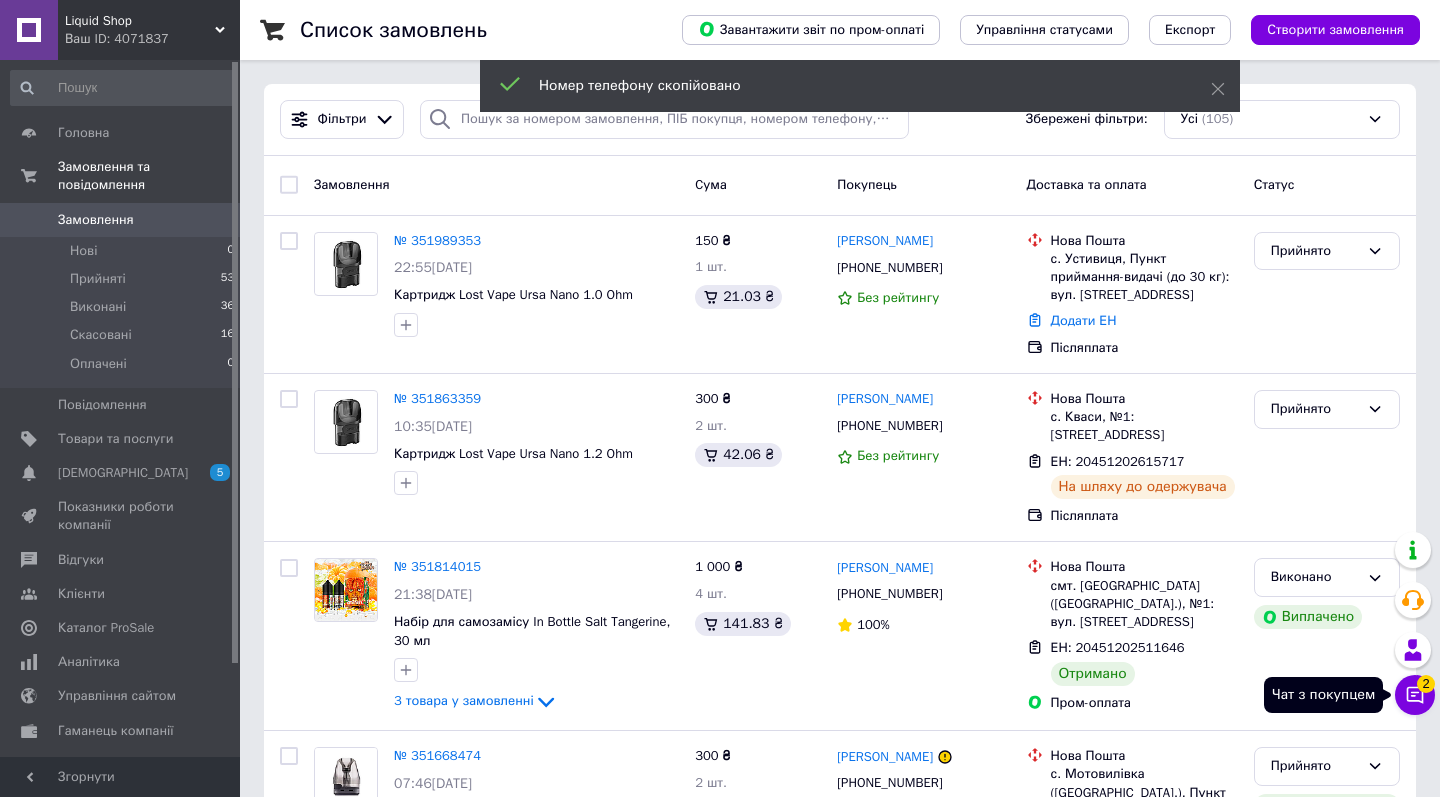 click 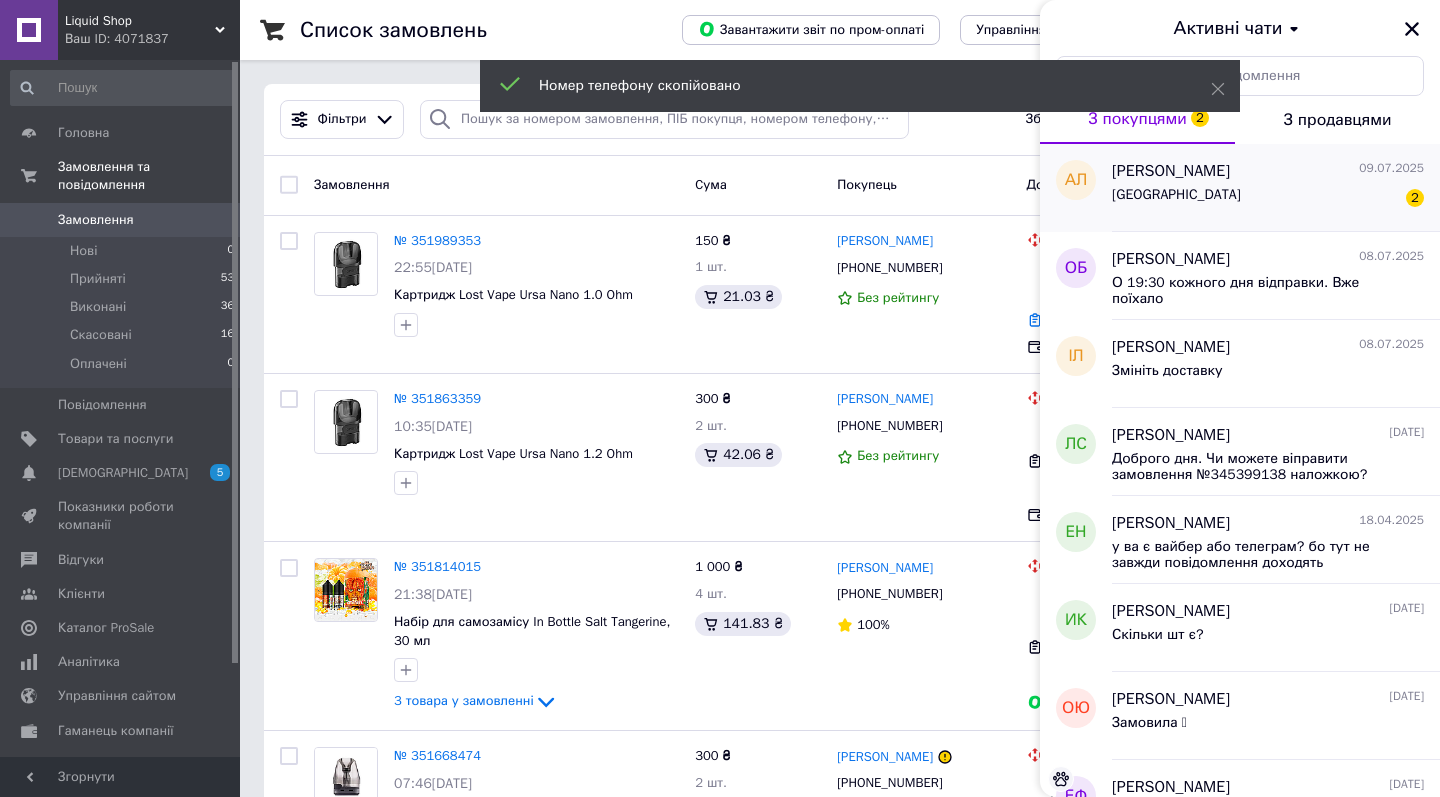 click on "Київська обл 2" at bounding box center (1268, 199) 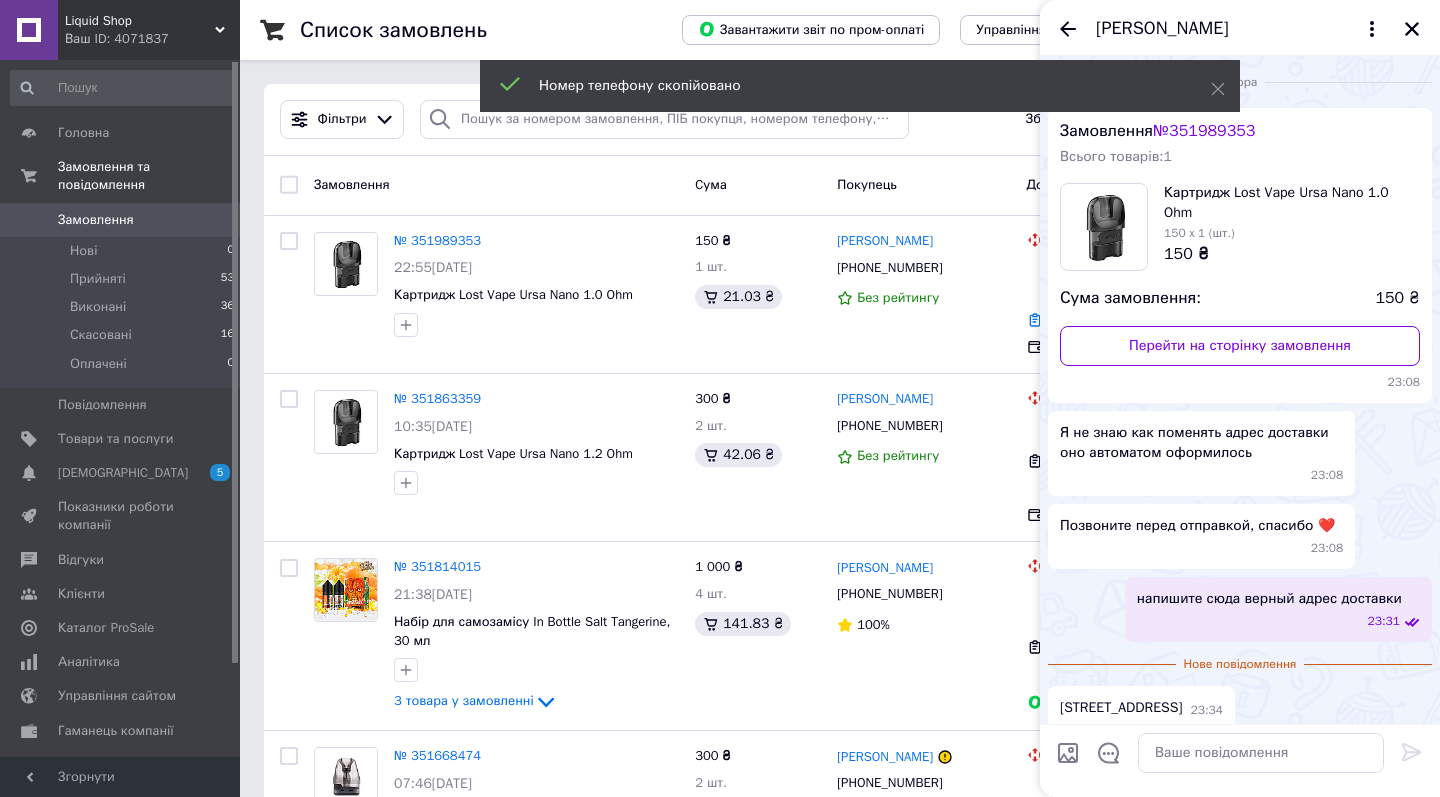 scroll, scrollTop: 86, scrollLeft: 0, axis: vertical 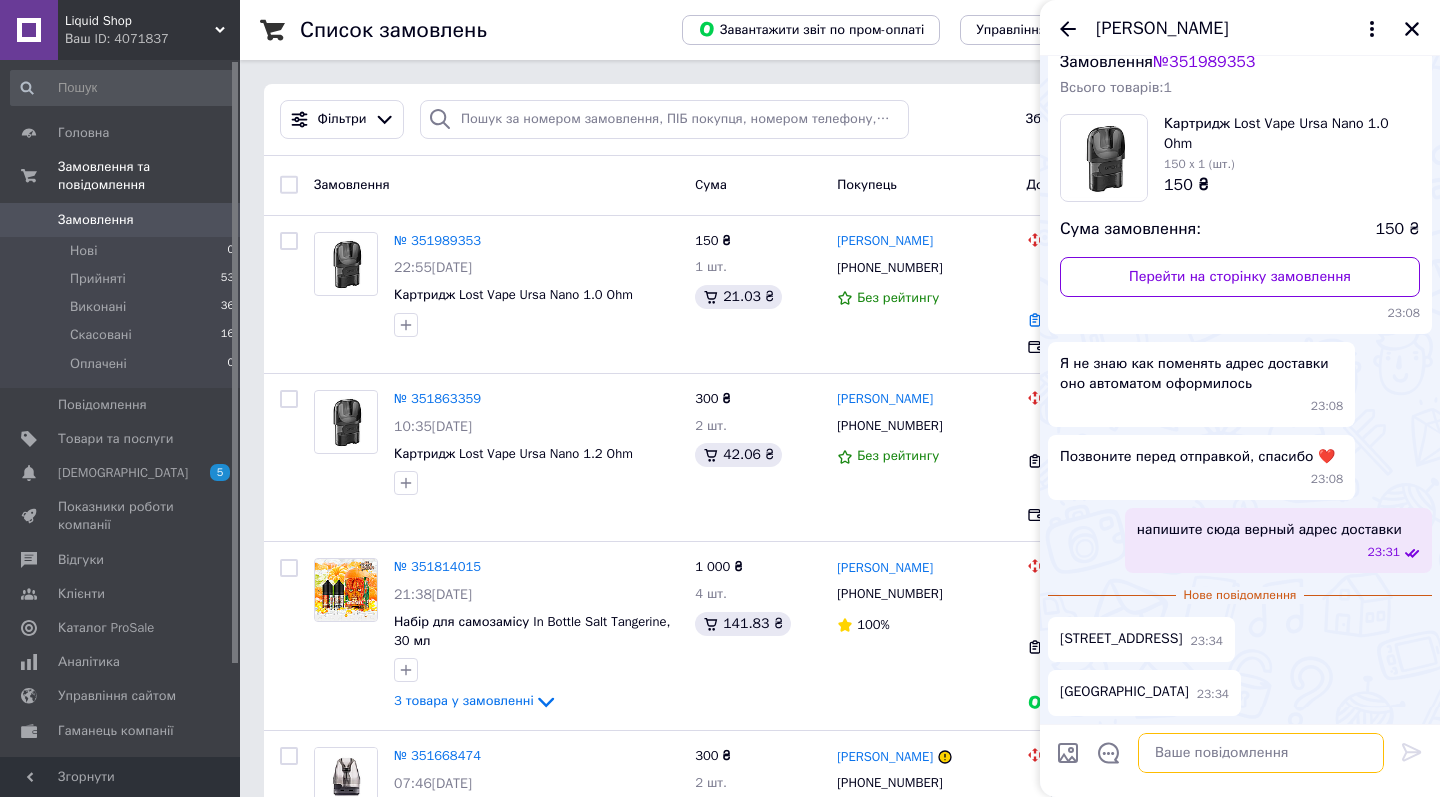 click at bounding box center [1261, 753] 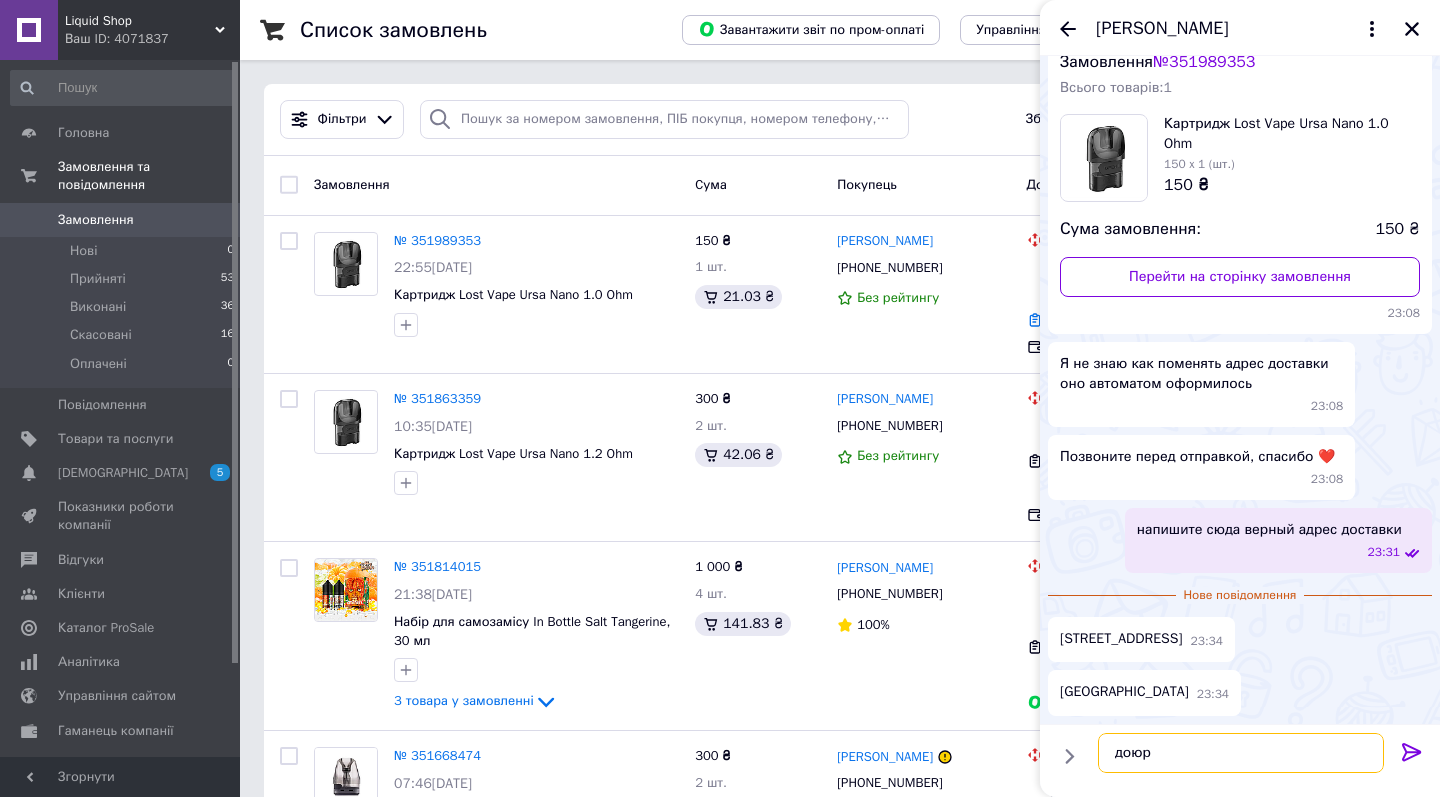 type on "доюре" 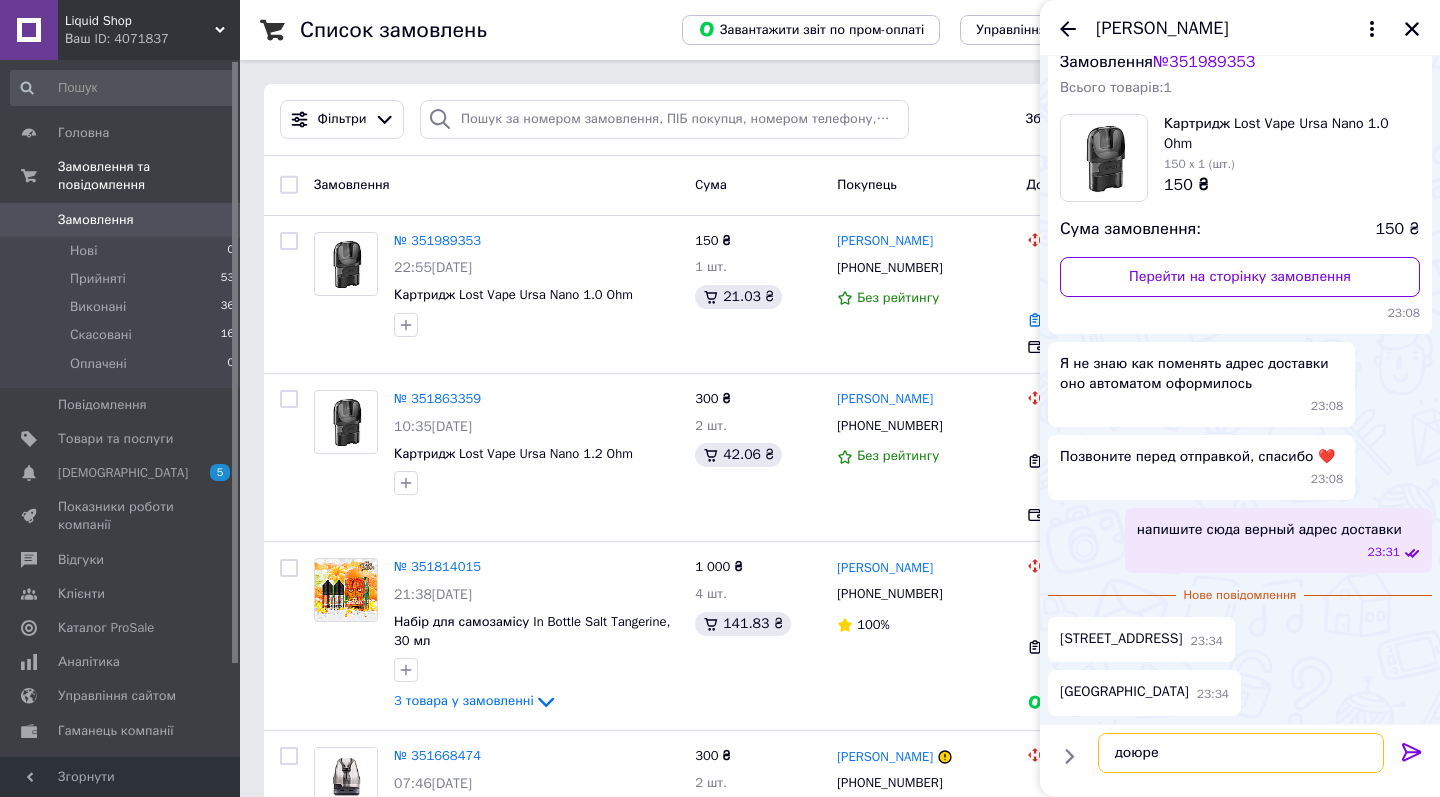 type 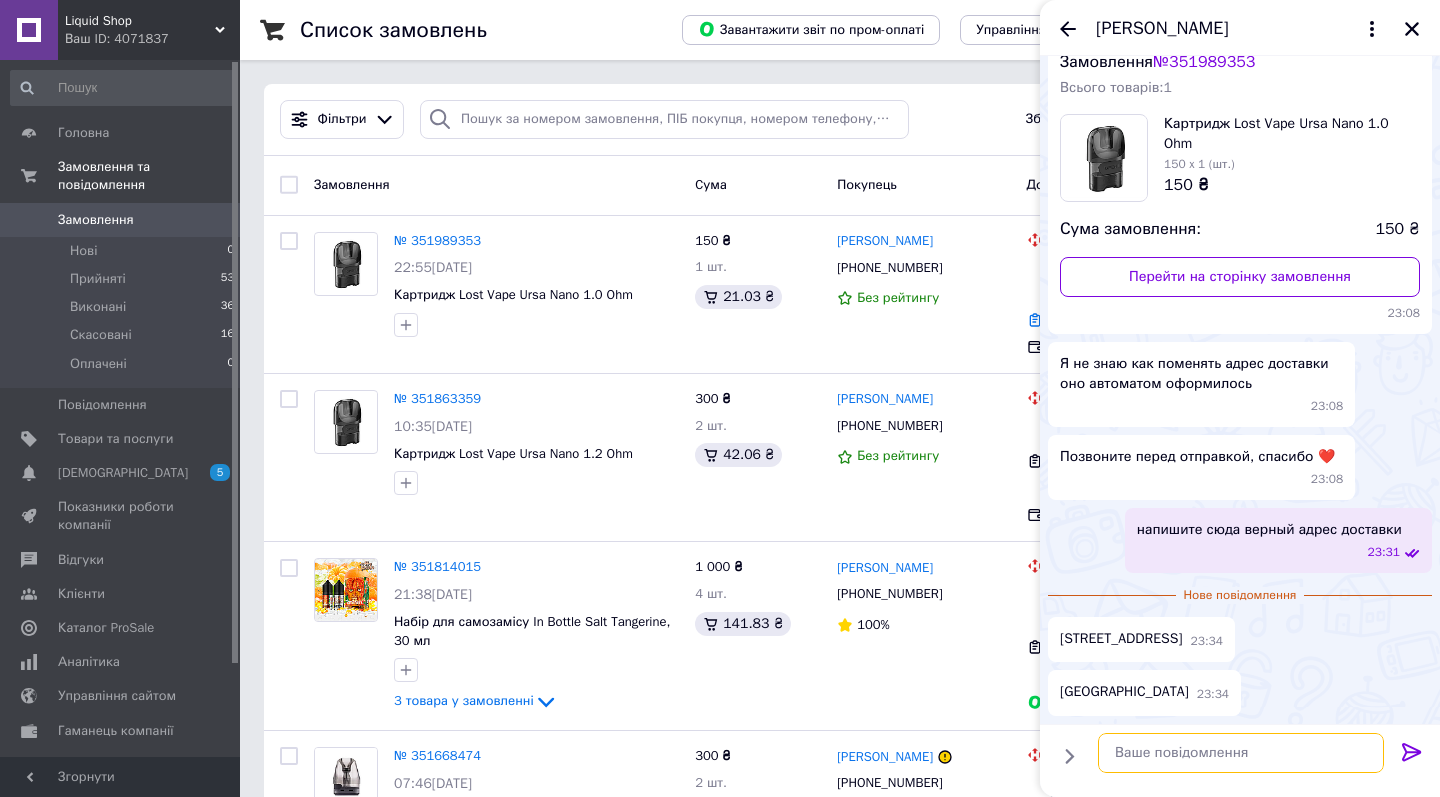 scroll, scrollTop: 155, scrollLeft: 0, axis: vertical 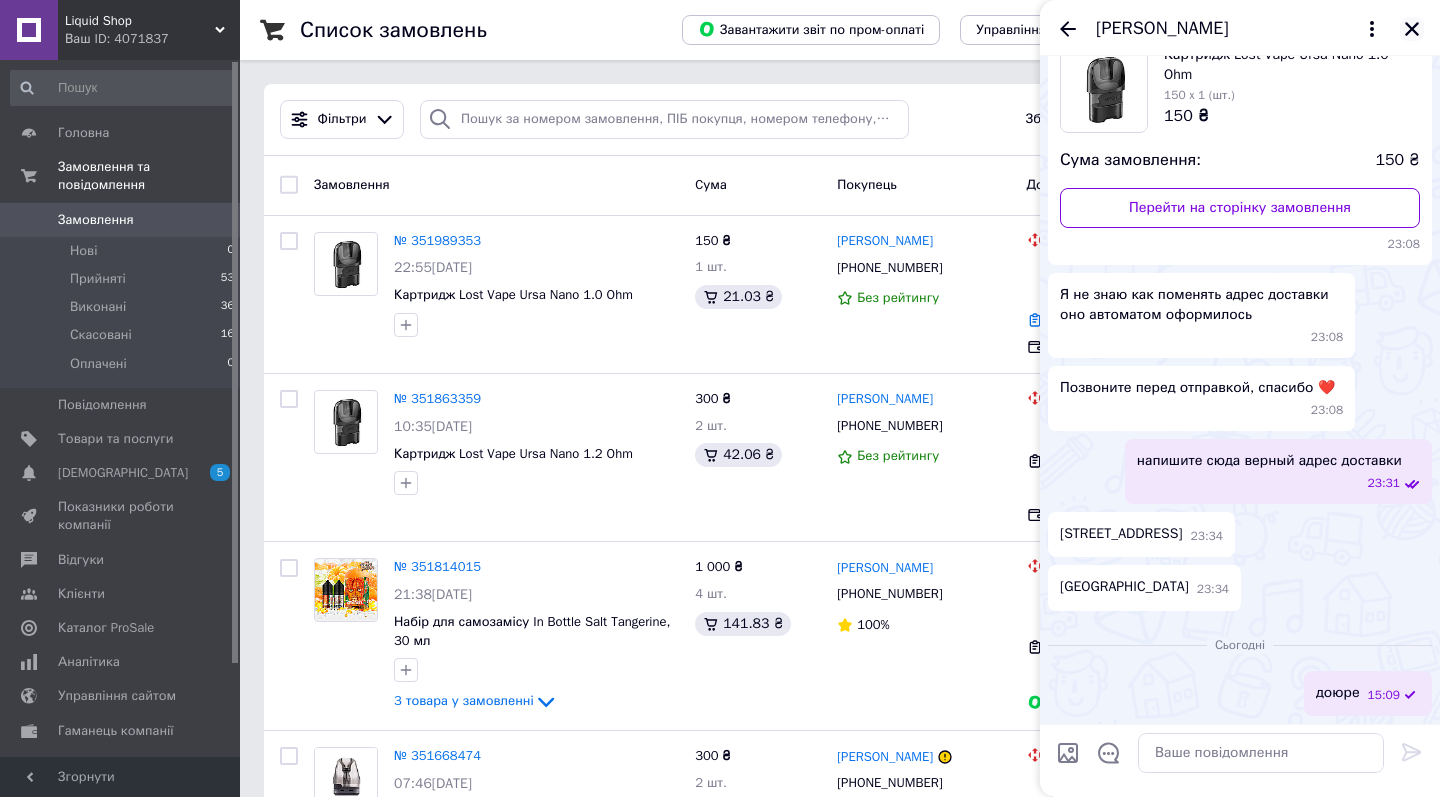 click 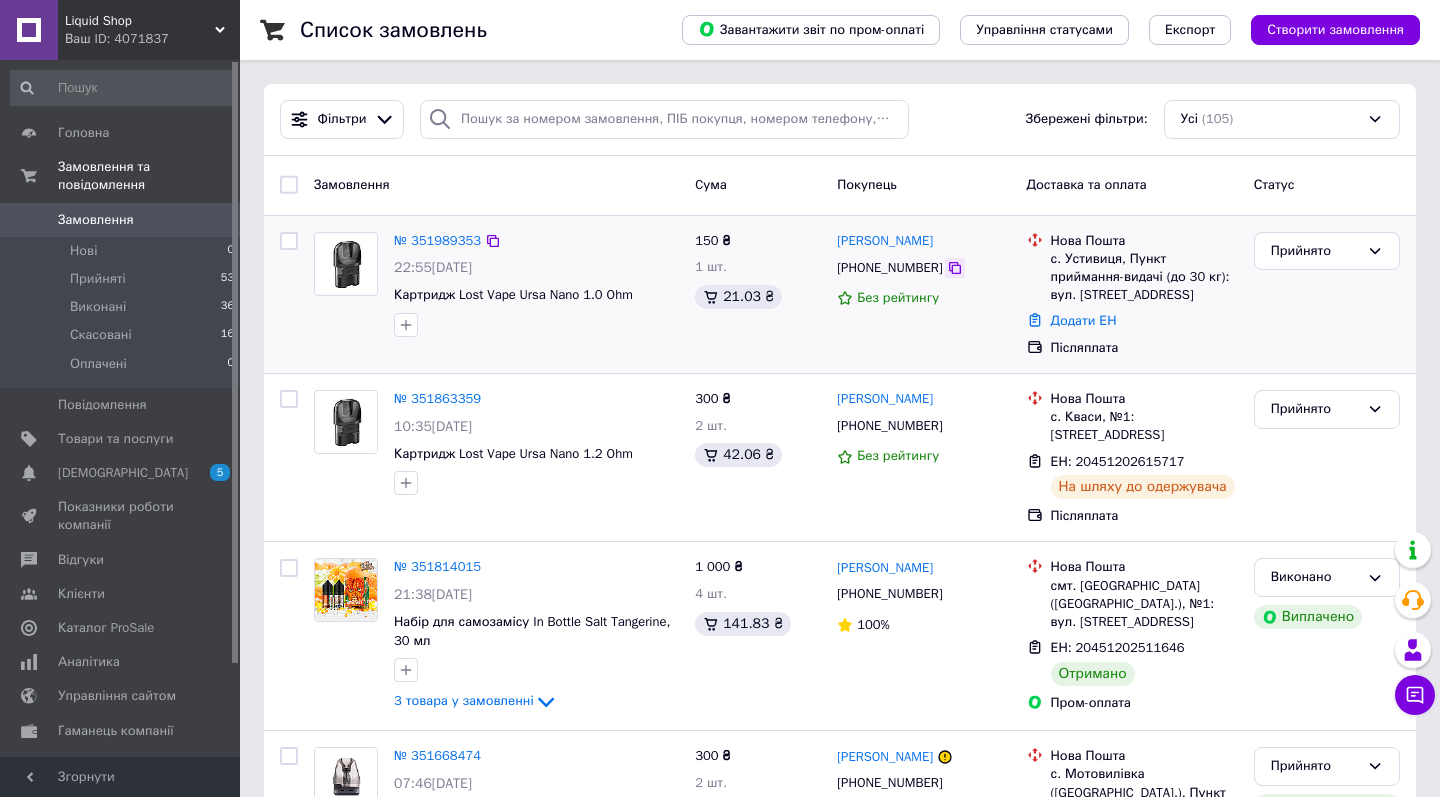 click 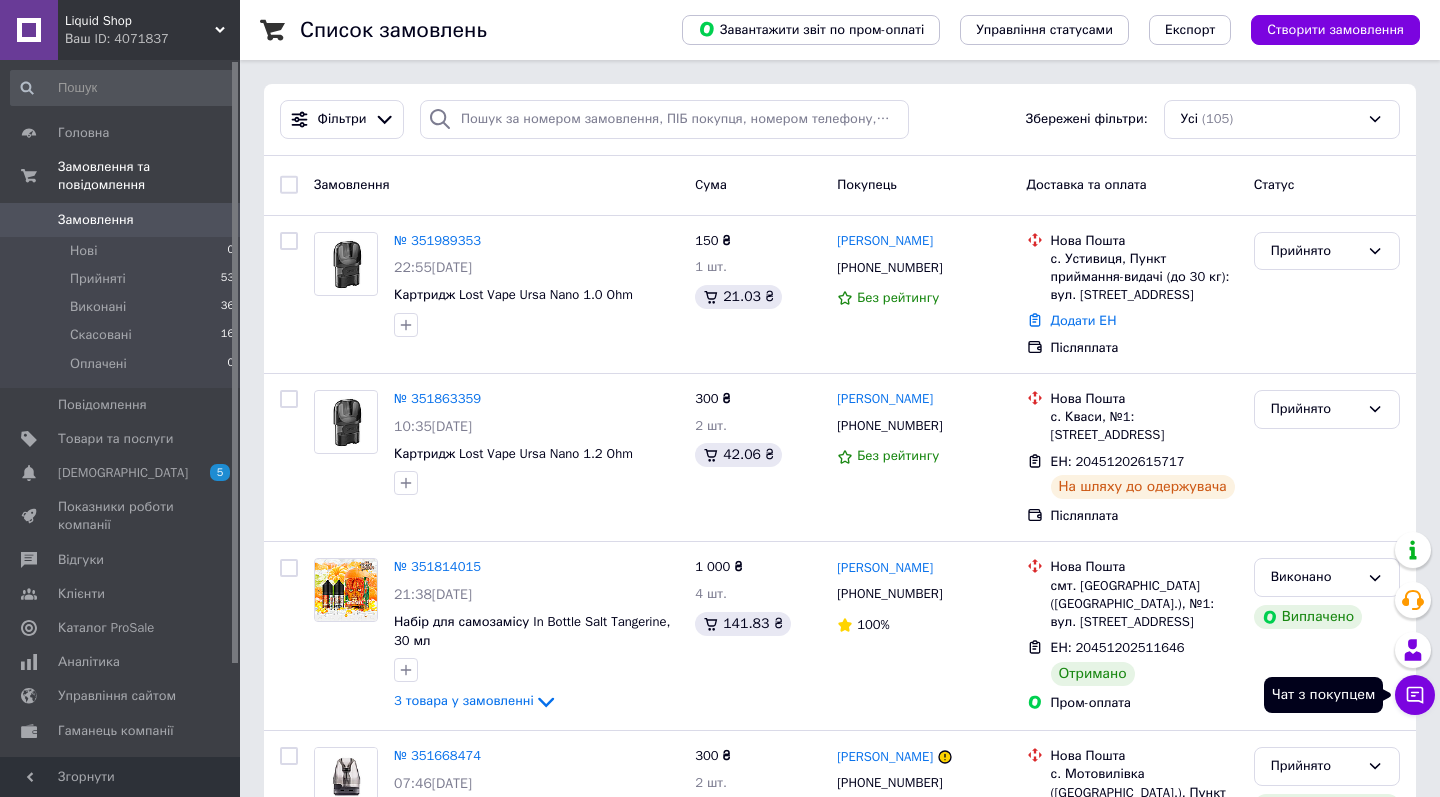 click 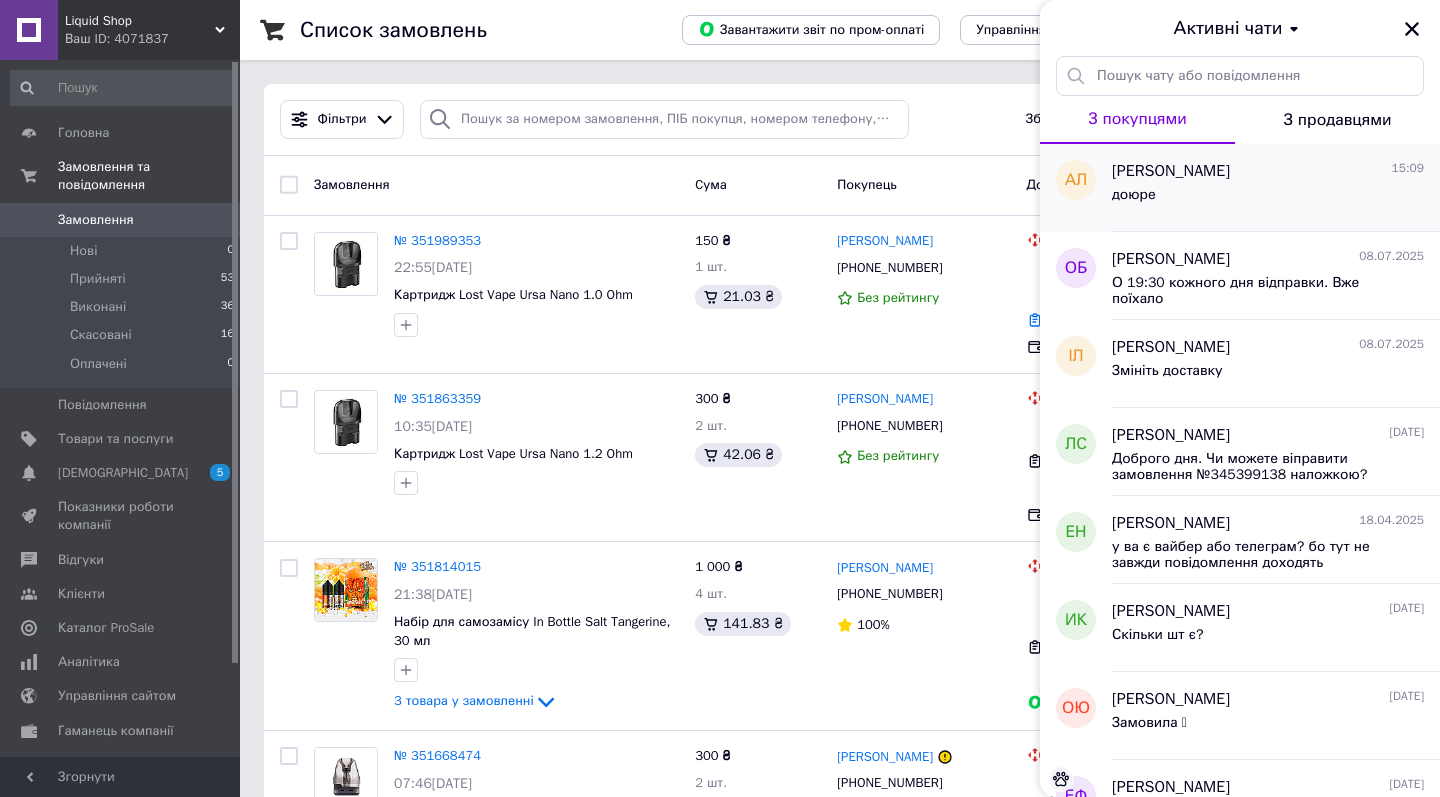 click on "доюре" at bounding box center (1268, 199) 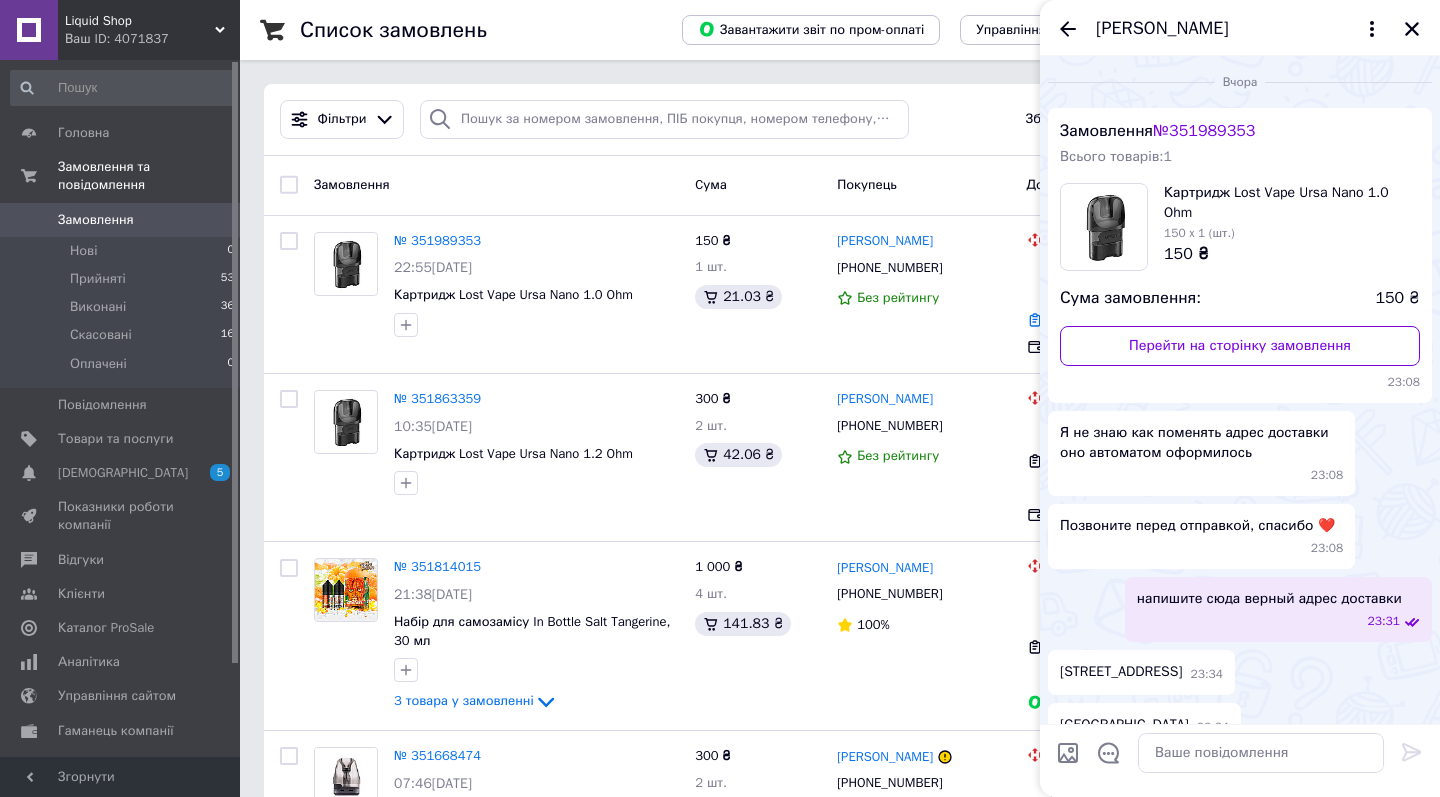scroll, scrollTop: 155, scrollLeft: 0, axis: vertical 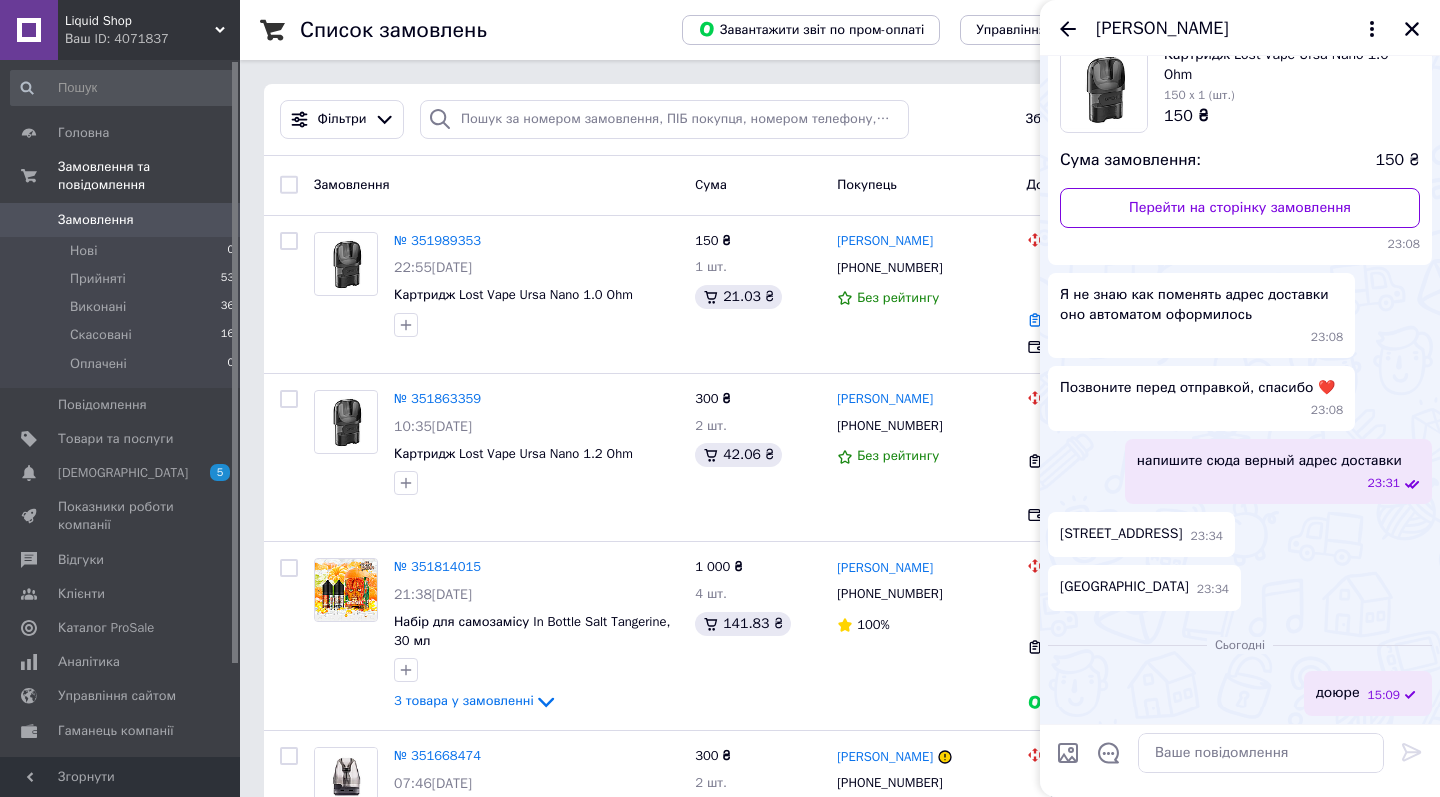 click on "Артур Луцак" at bounding box center (1240, 28) 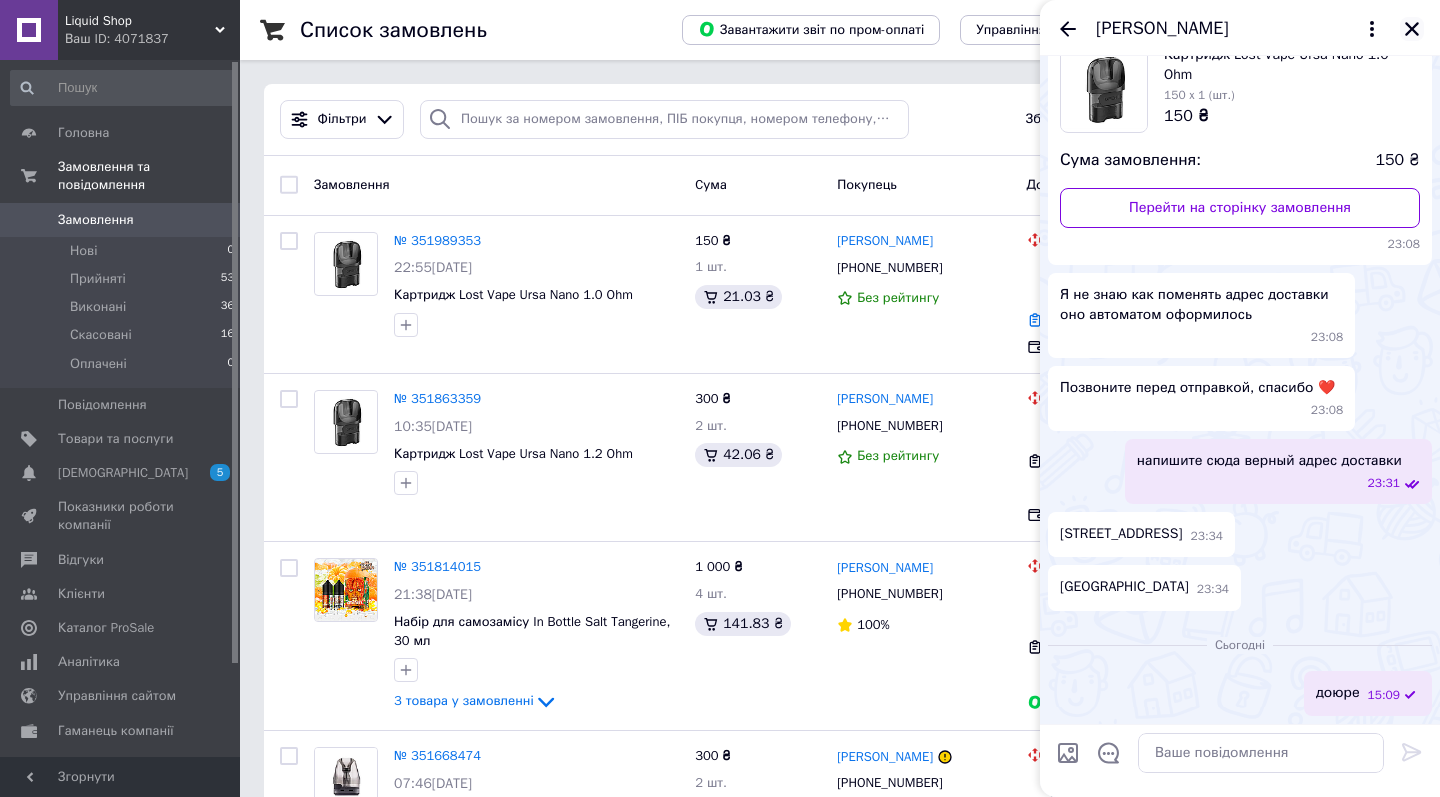 click 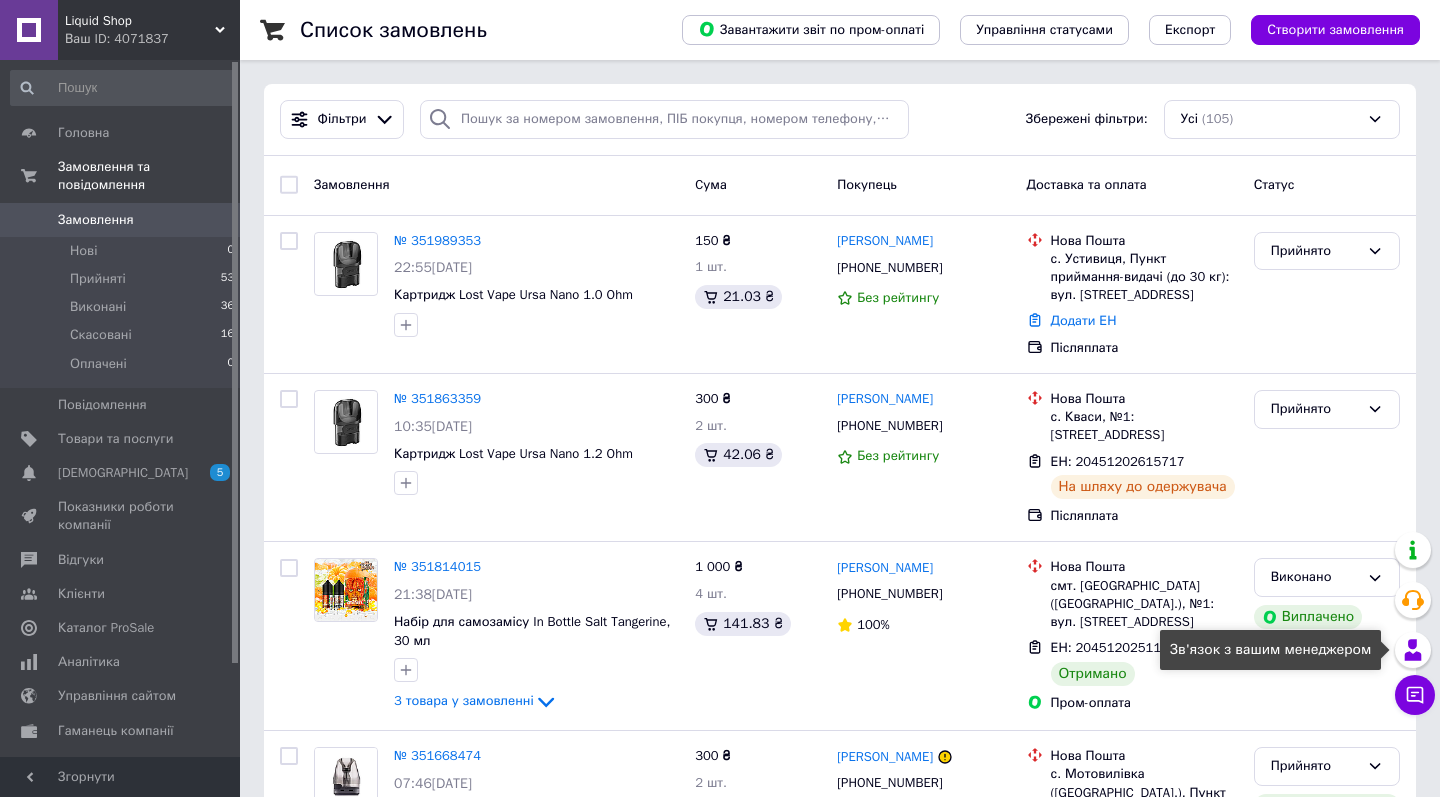 click on "Чат з покупцем" at bounding box center (1415, 695) 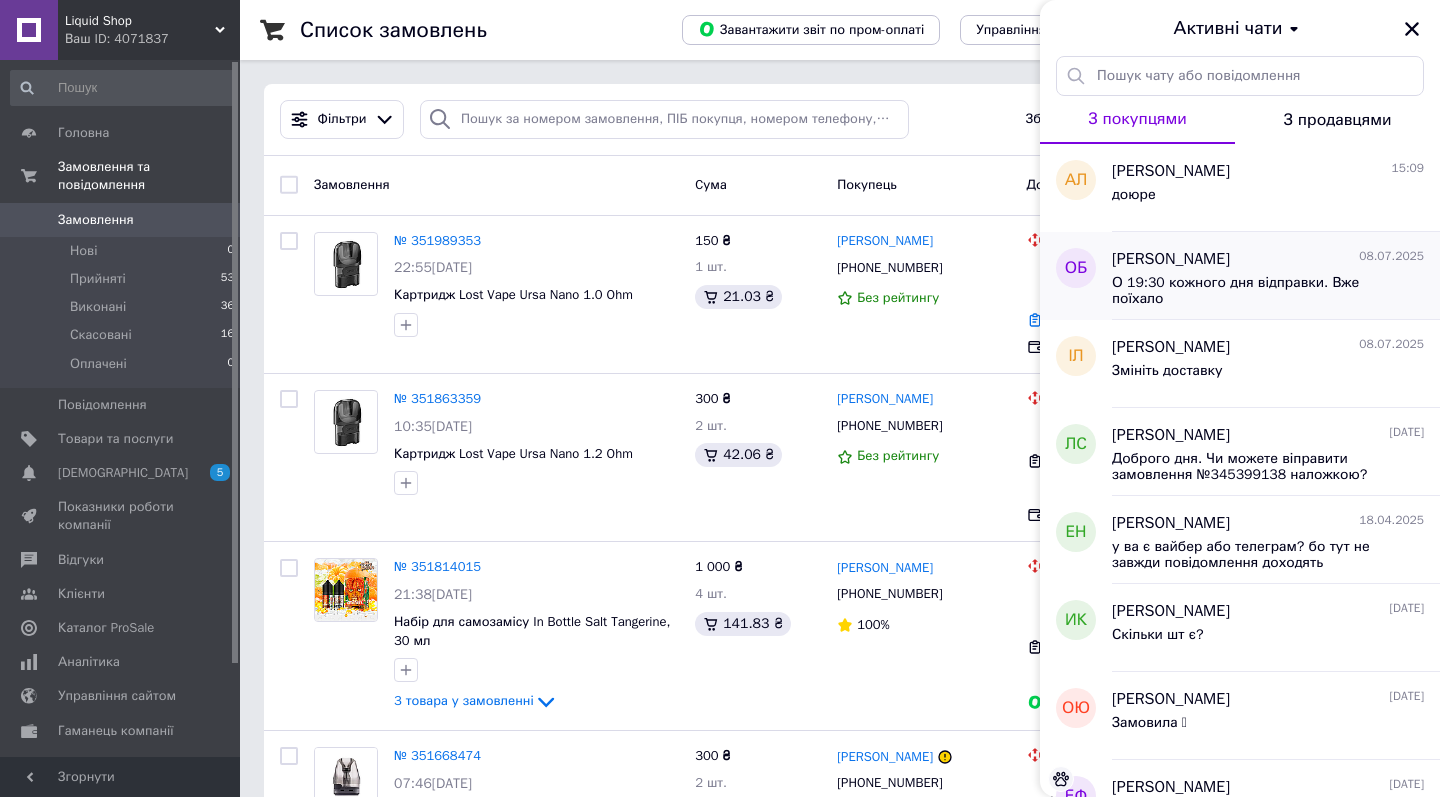click on "Олександр Бондаровський 08.07.2025 О 19:30 кожного дня відправки. Вже поїхало" at bounding box center (1276, 276) 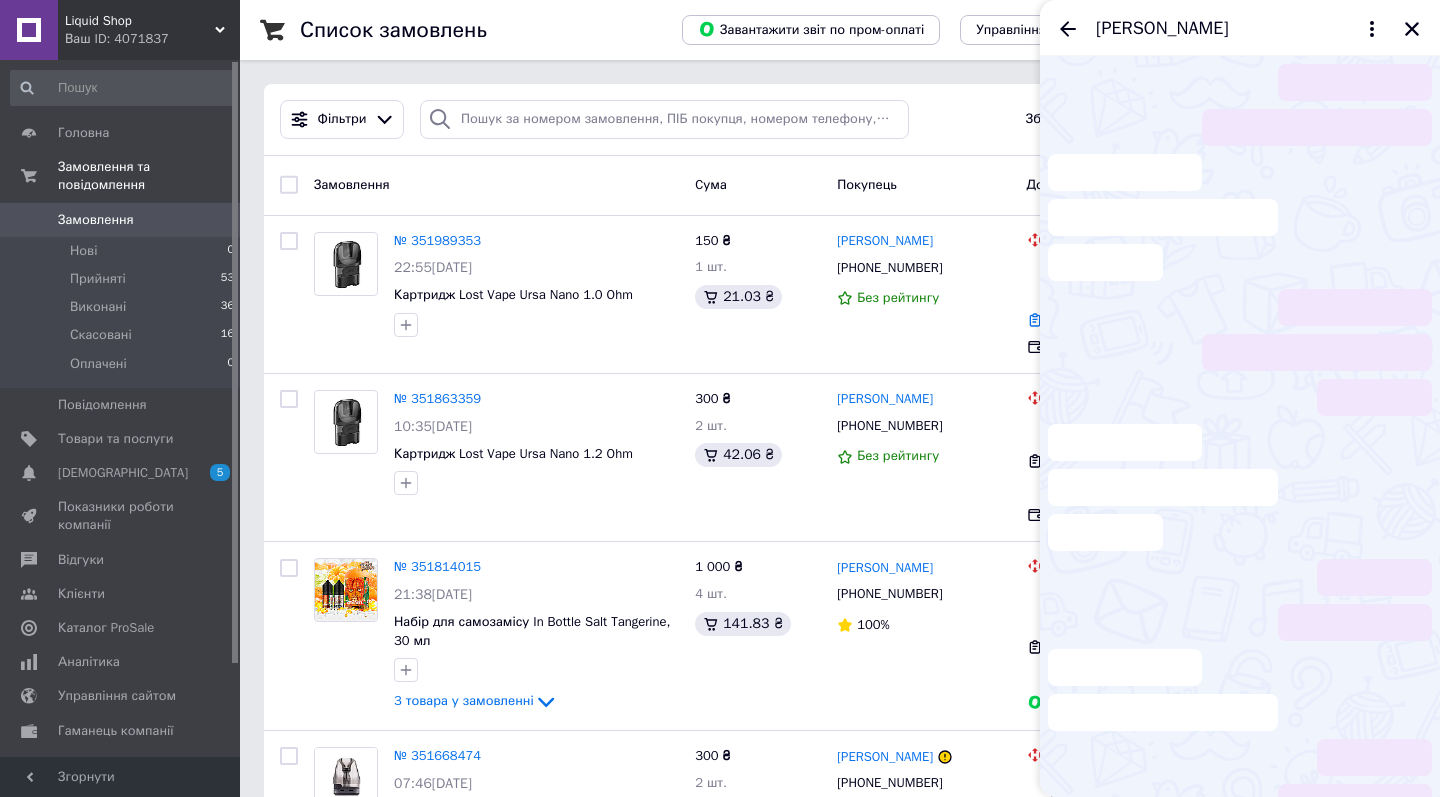 scroll, scrollTop: 209, scrollLeft: 0, axis: vertical 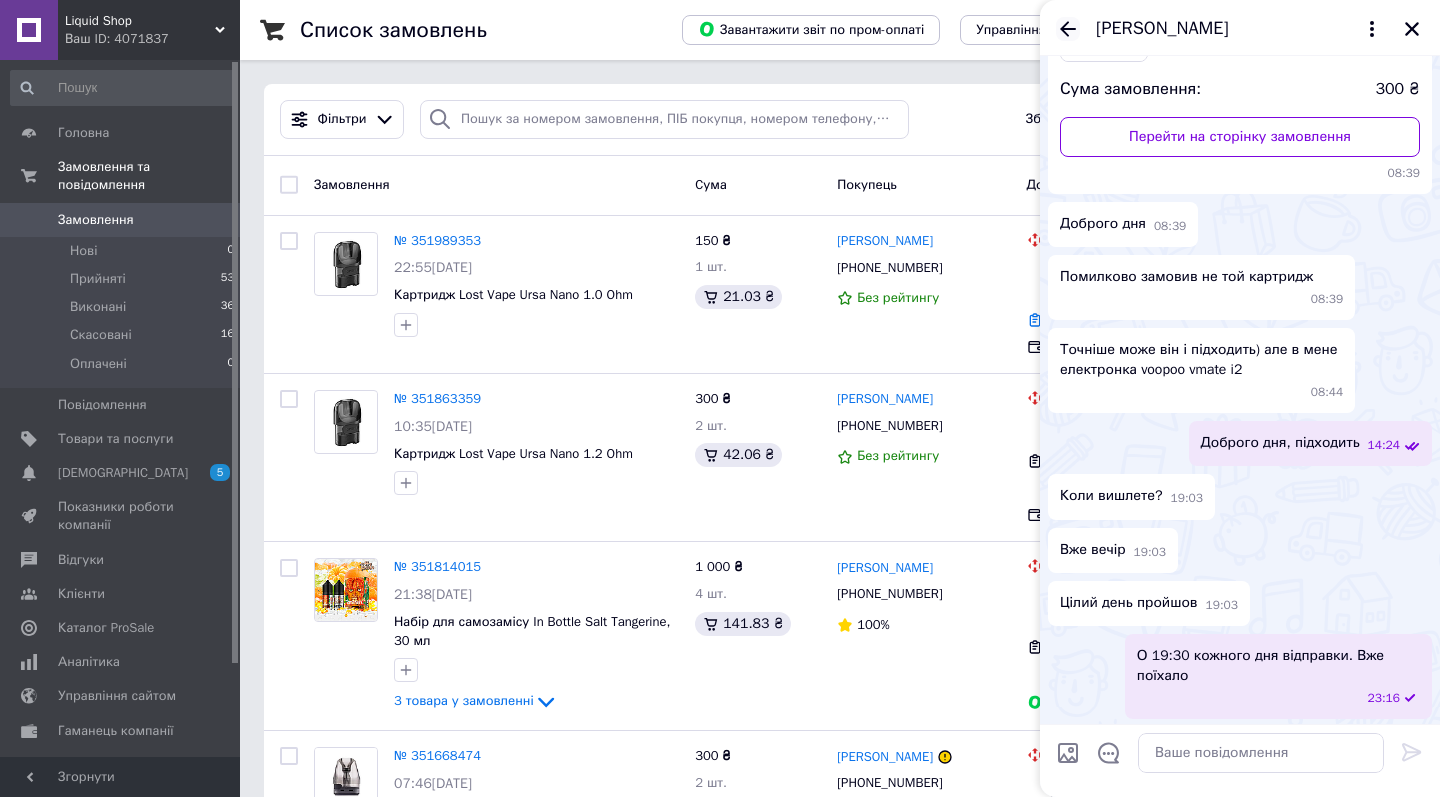 click 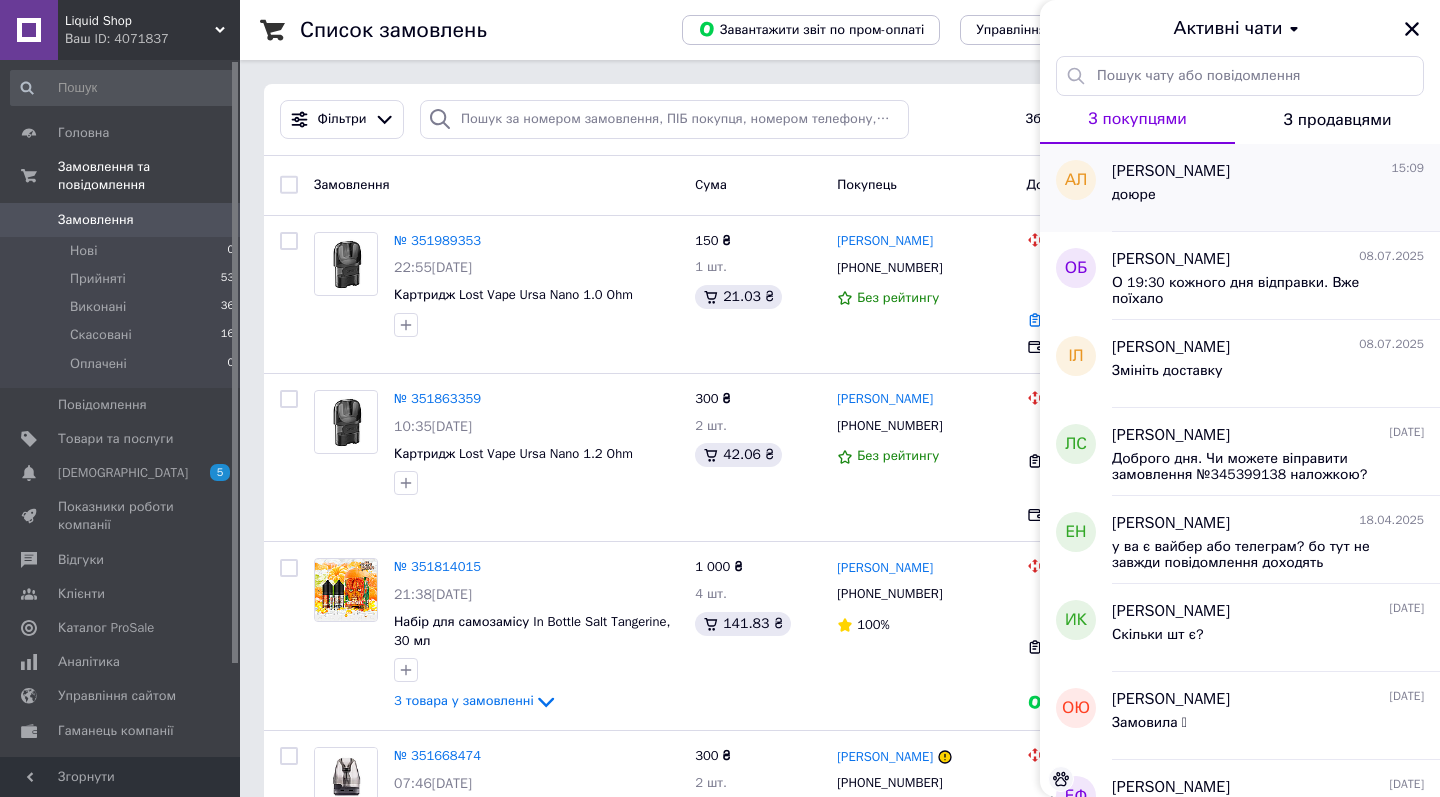 click on "Артур Луцак" at bounding box center [1171, 171] 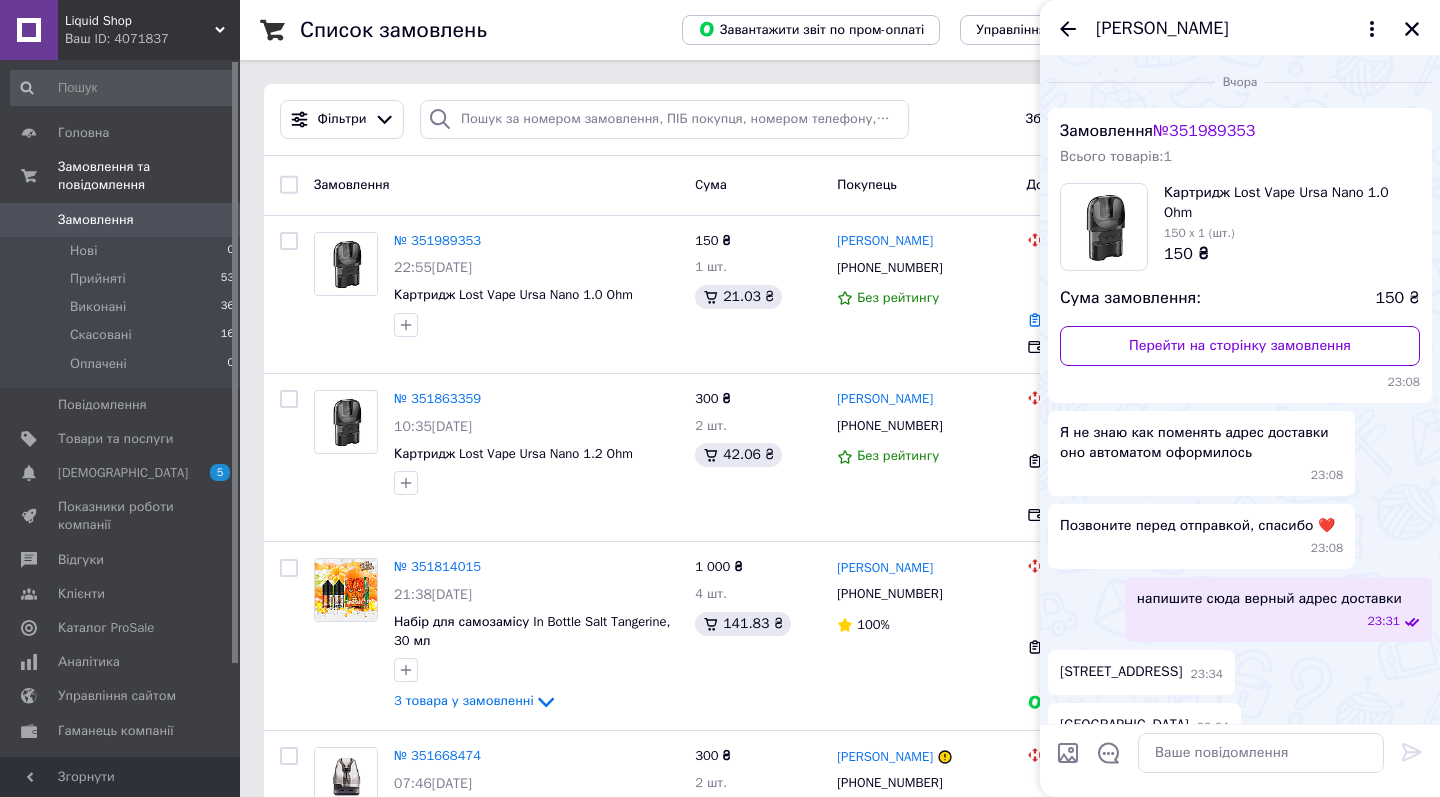 scroll, scrollTop: 155, scrollLeft: 0, axis: vertical 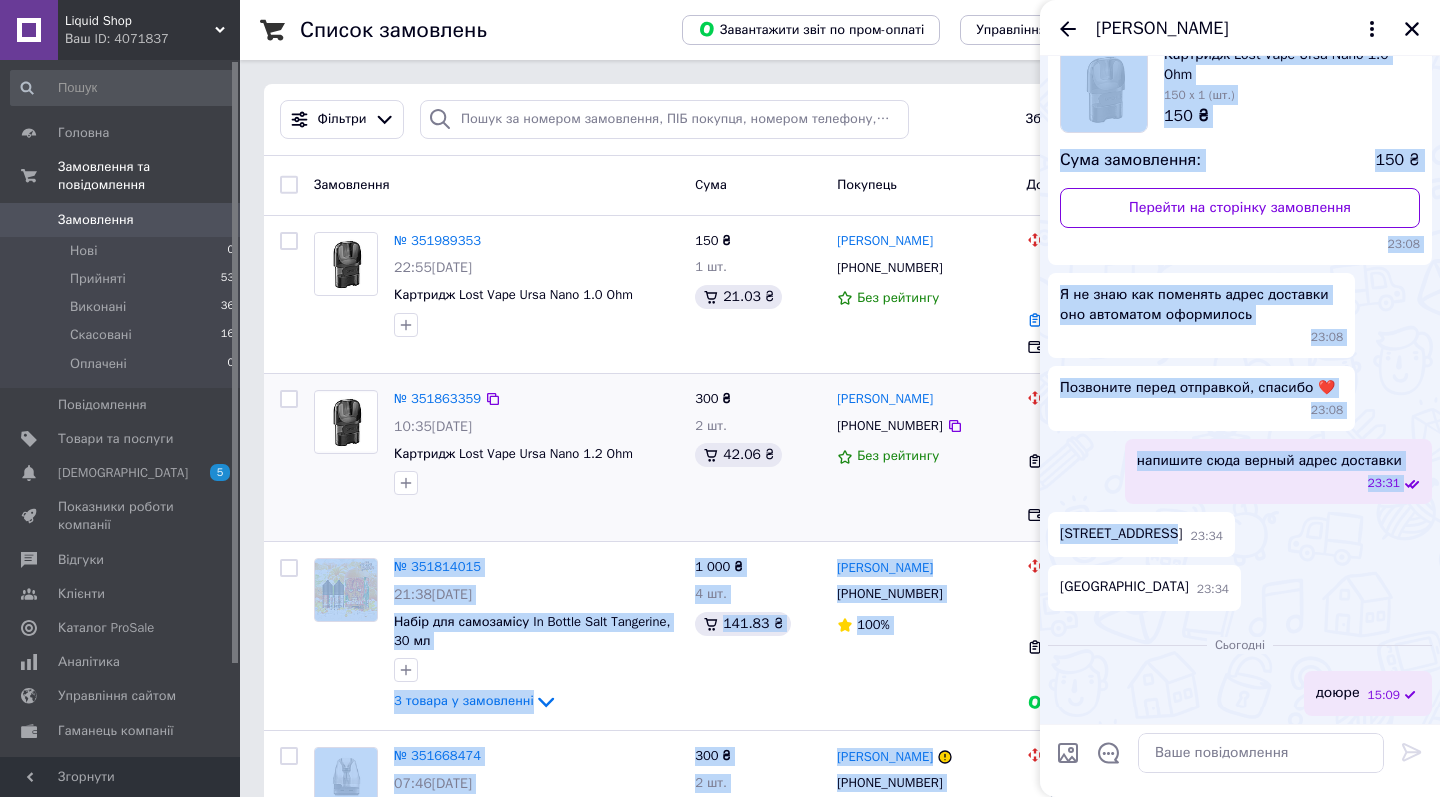 drag, startPoint x: 1178, startPoint y: 515, endPoint x: 1037, endPoint y: 515, distance: 141 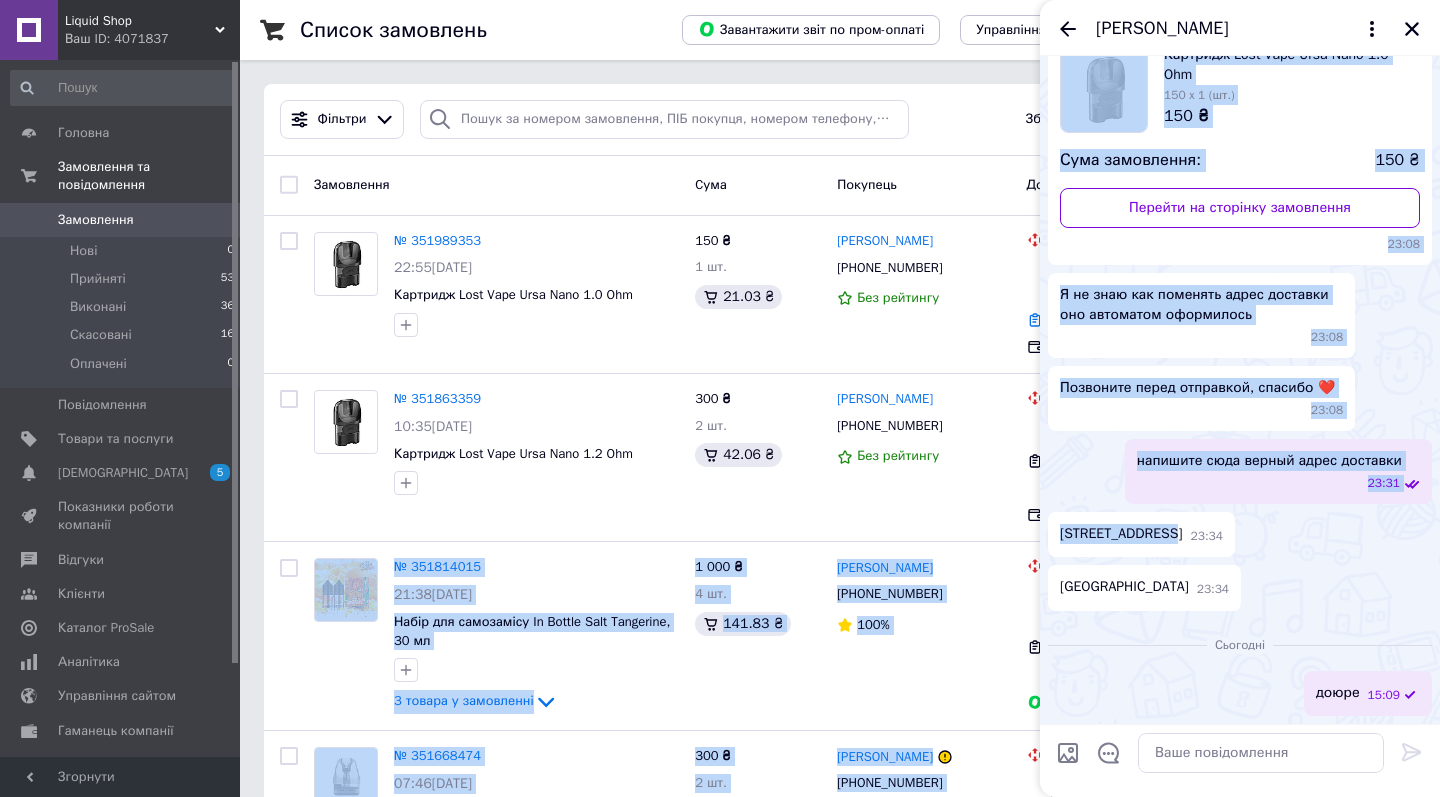 drag, startPoint x: 1098, startPoint y: 449, endPoint x: 1133, endPoint y: 500, distance: 61.854668 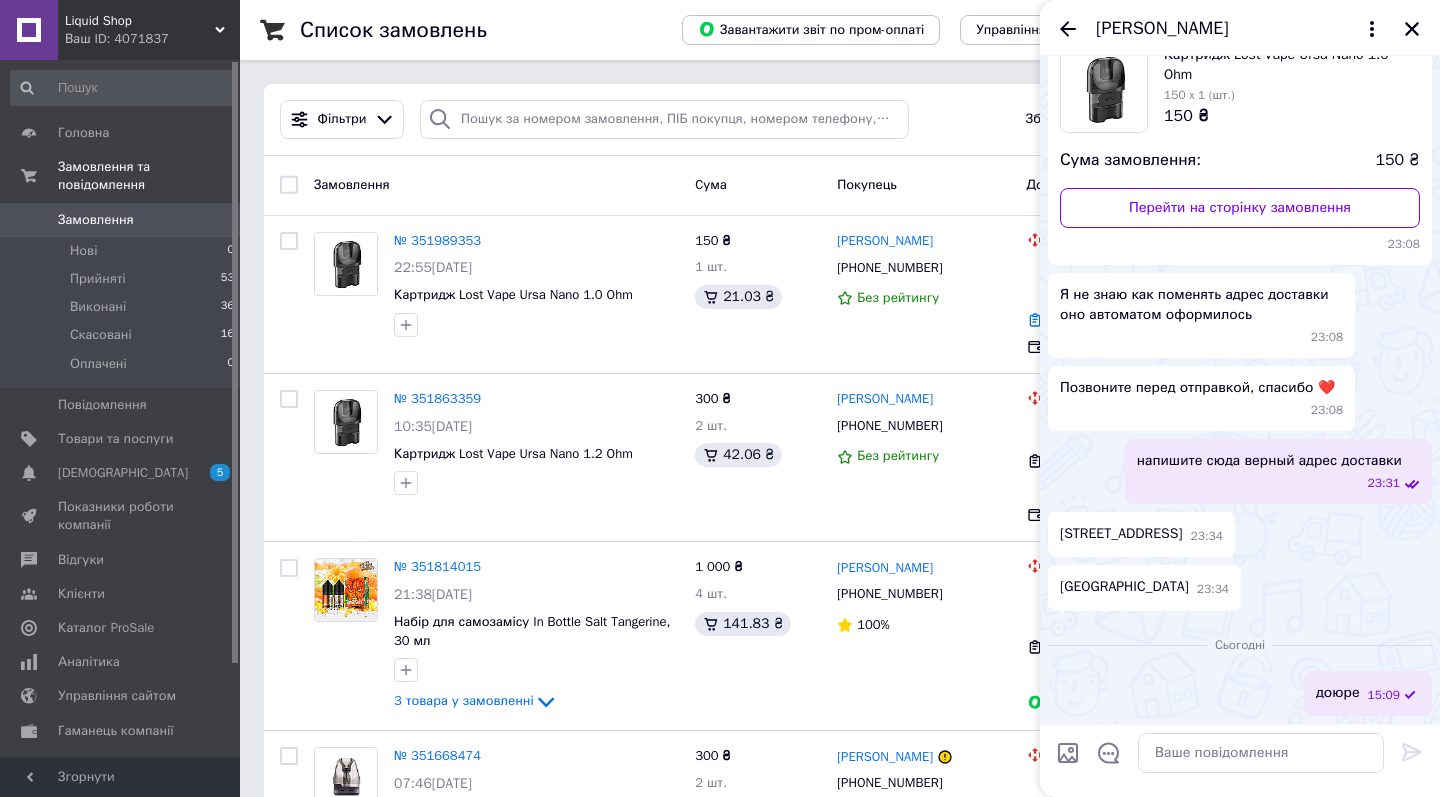 click on "Петропавловське вул.центральна 5Б" at bounding box center [1121, 534] 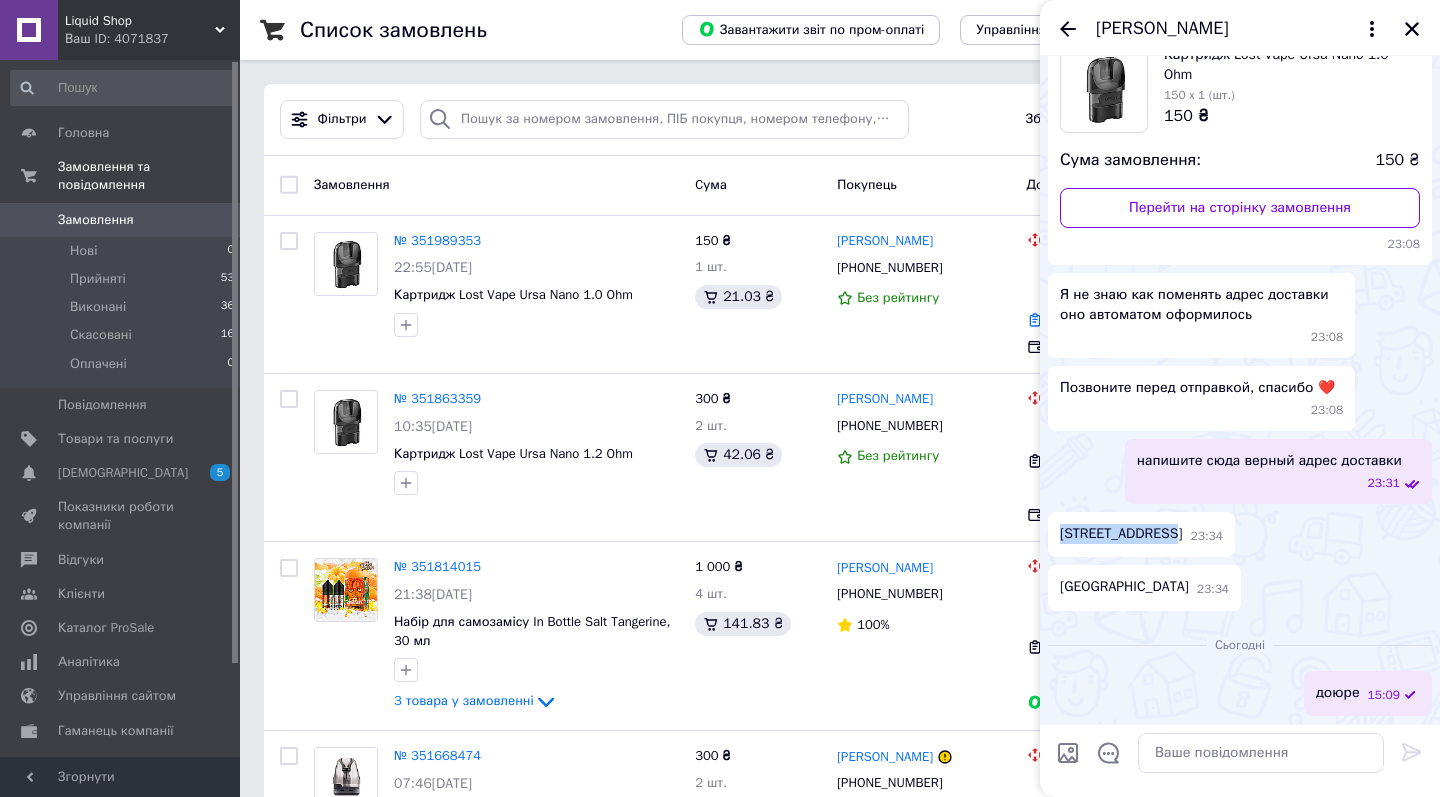 click on "Петропавловське вул.центральна 5Б" at bounding box center [1121, 534] 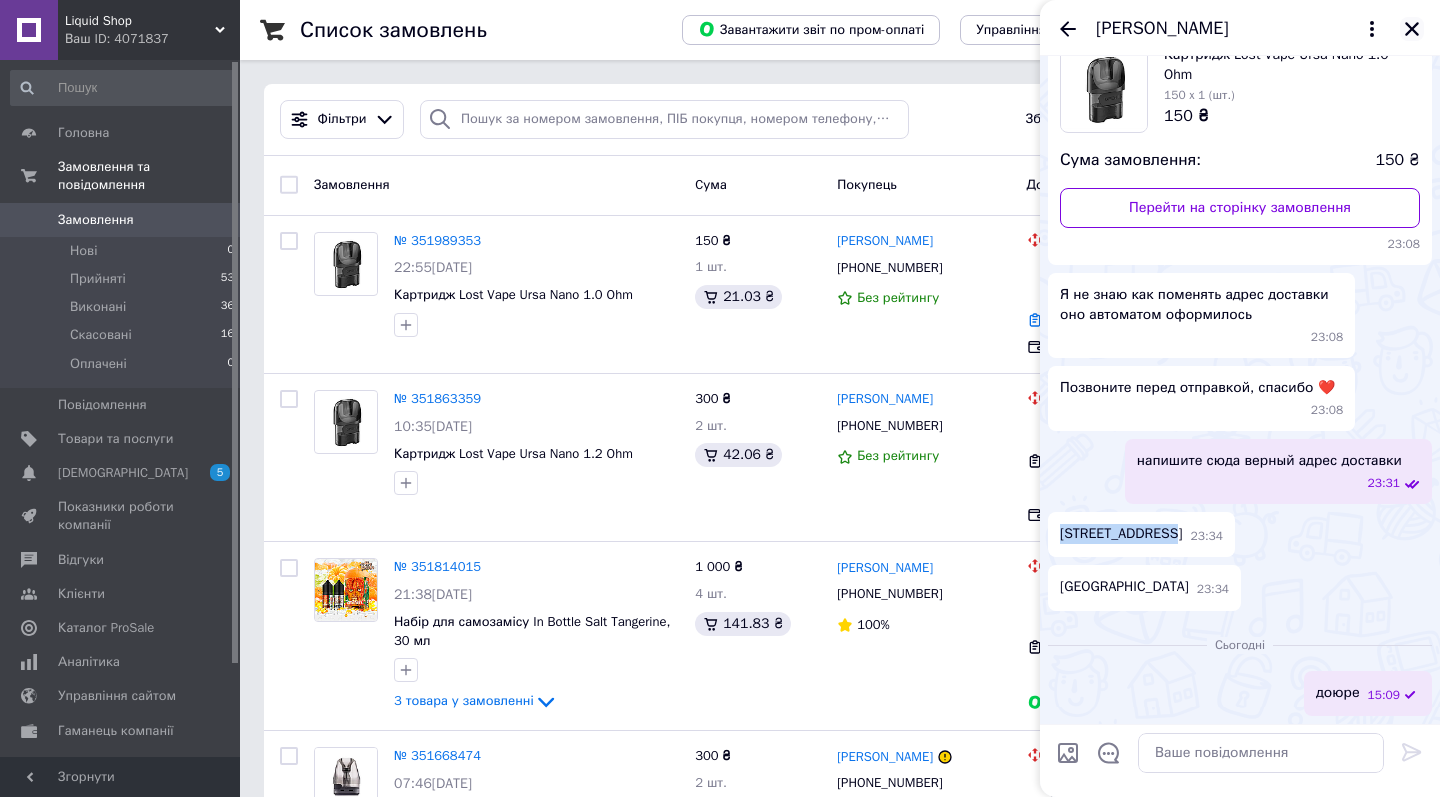 click 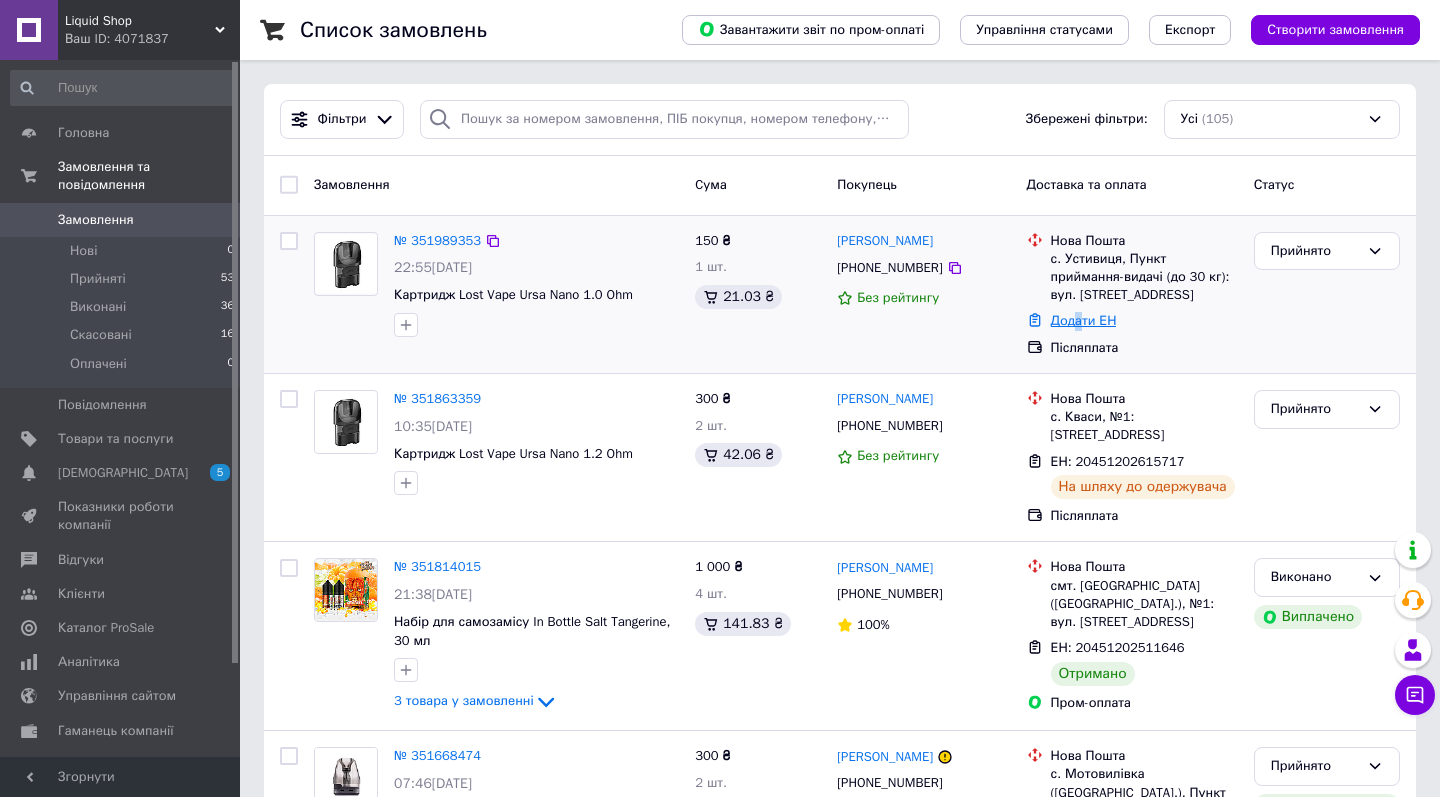 click on "Додати ЕН" at bounding box center (1084, 320) 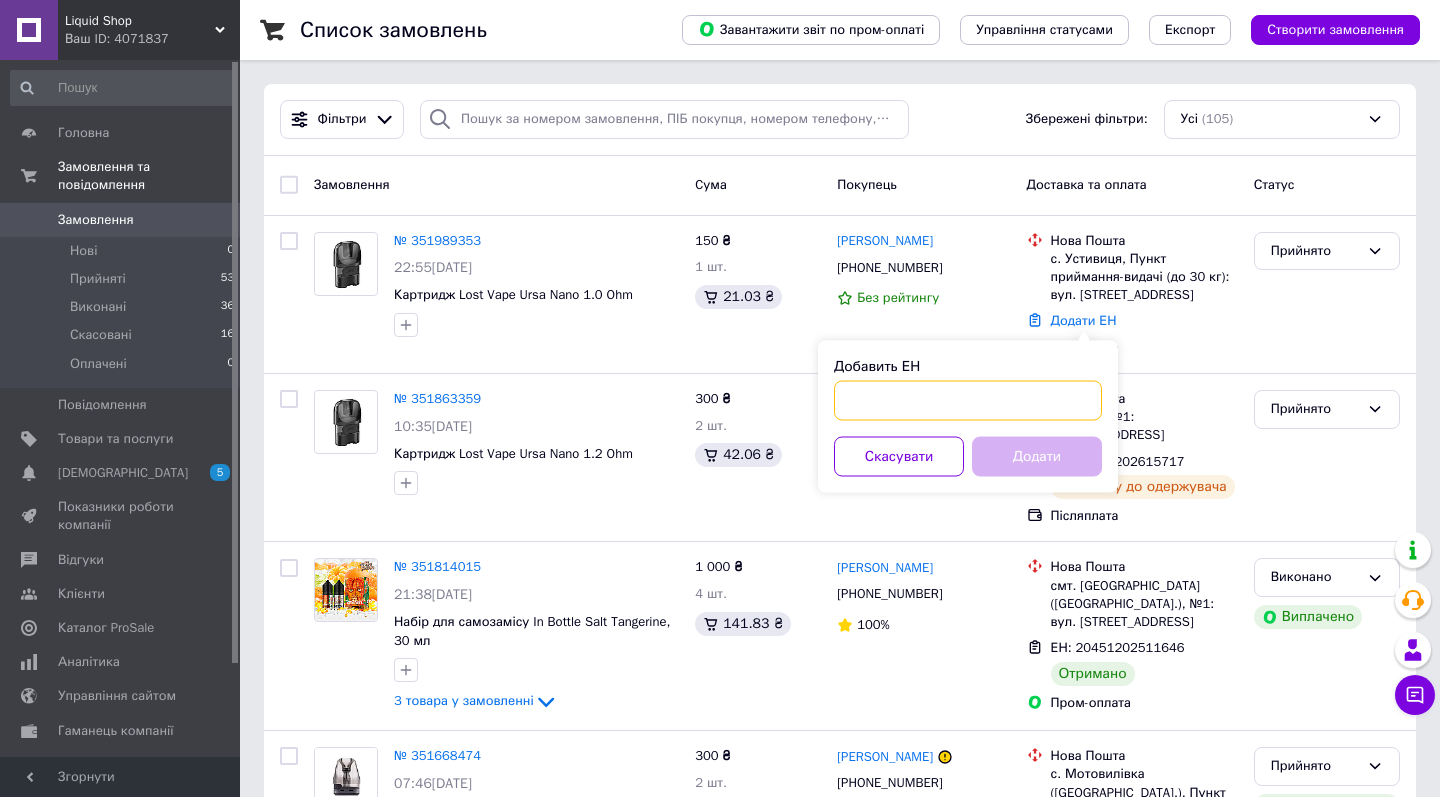 click on "Добавить ЕН" at bounding box center [968, 401] 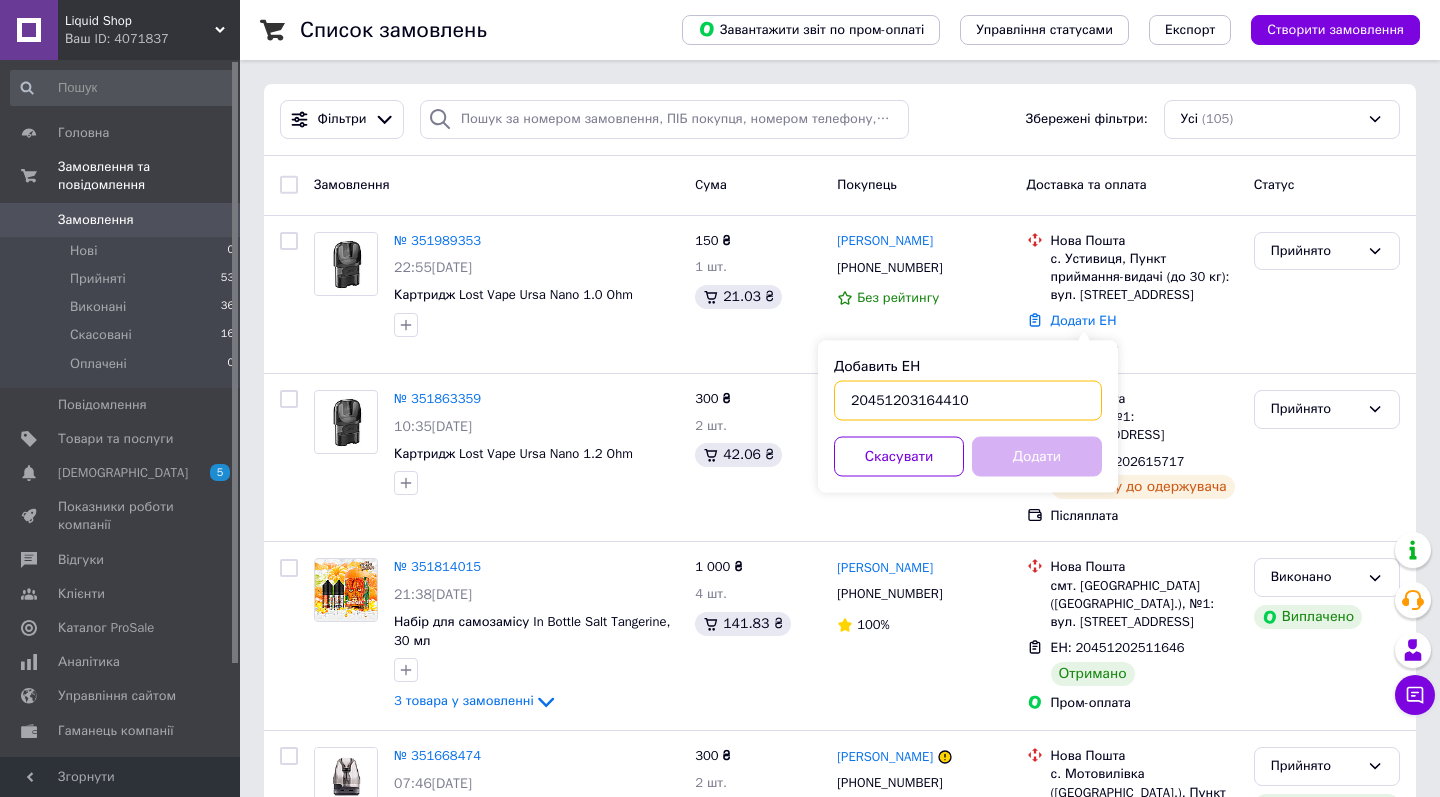 type on "20451203164410" 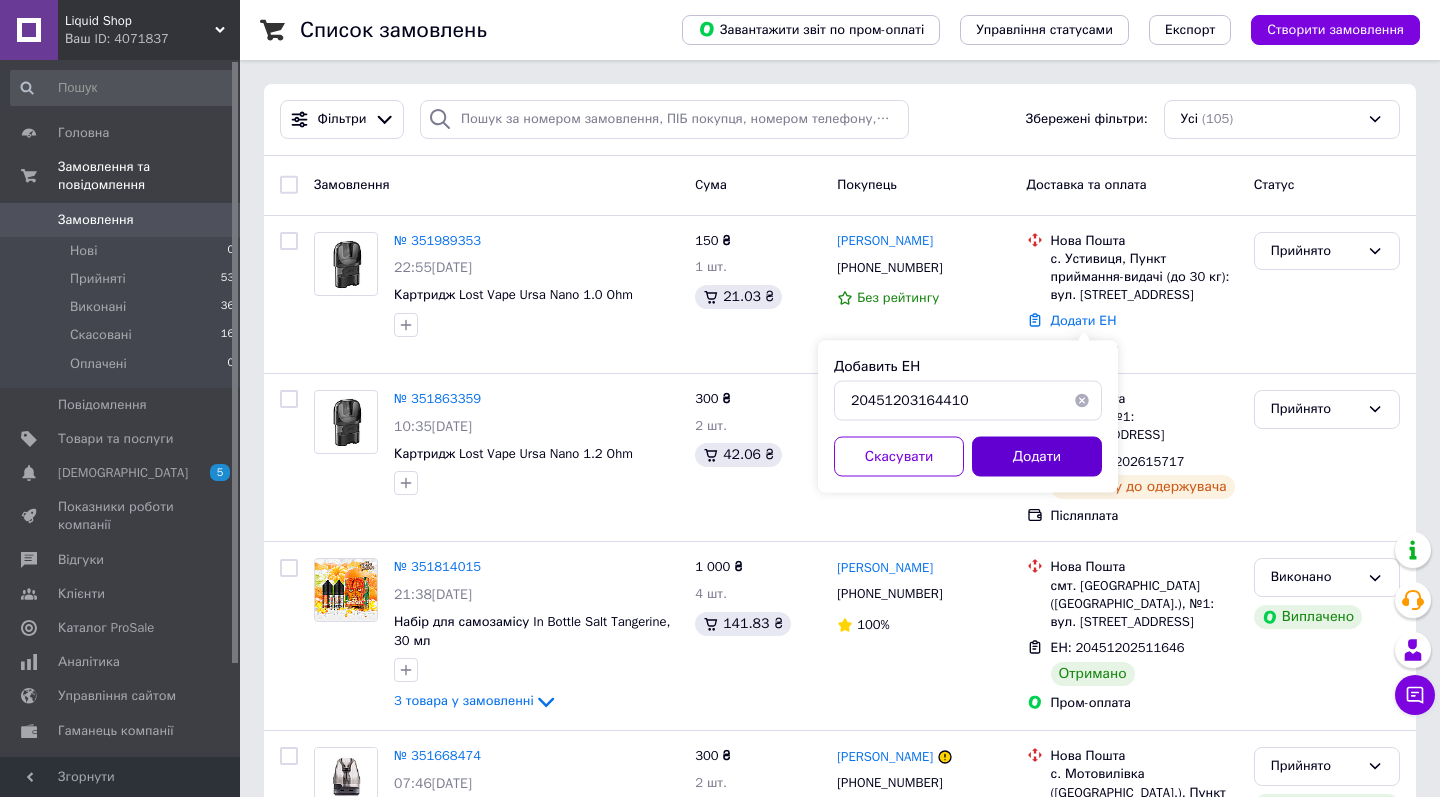 click on "Додати" at bounding box center (1037, 457) 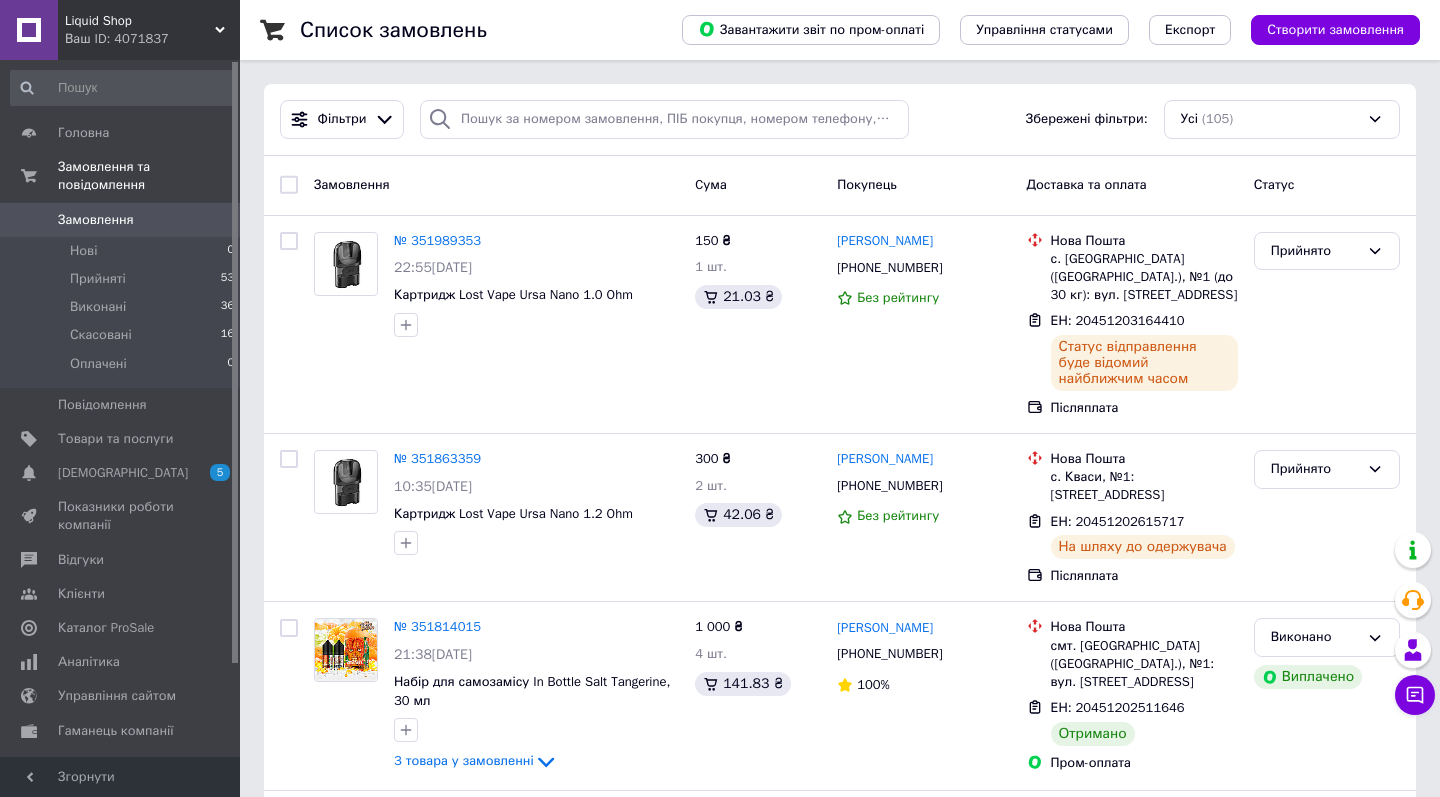 click on "Liquid Shop" at bounding box center (140, 21) 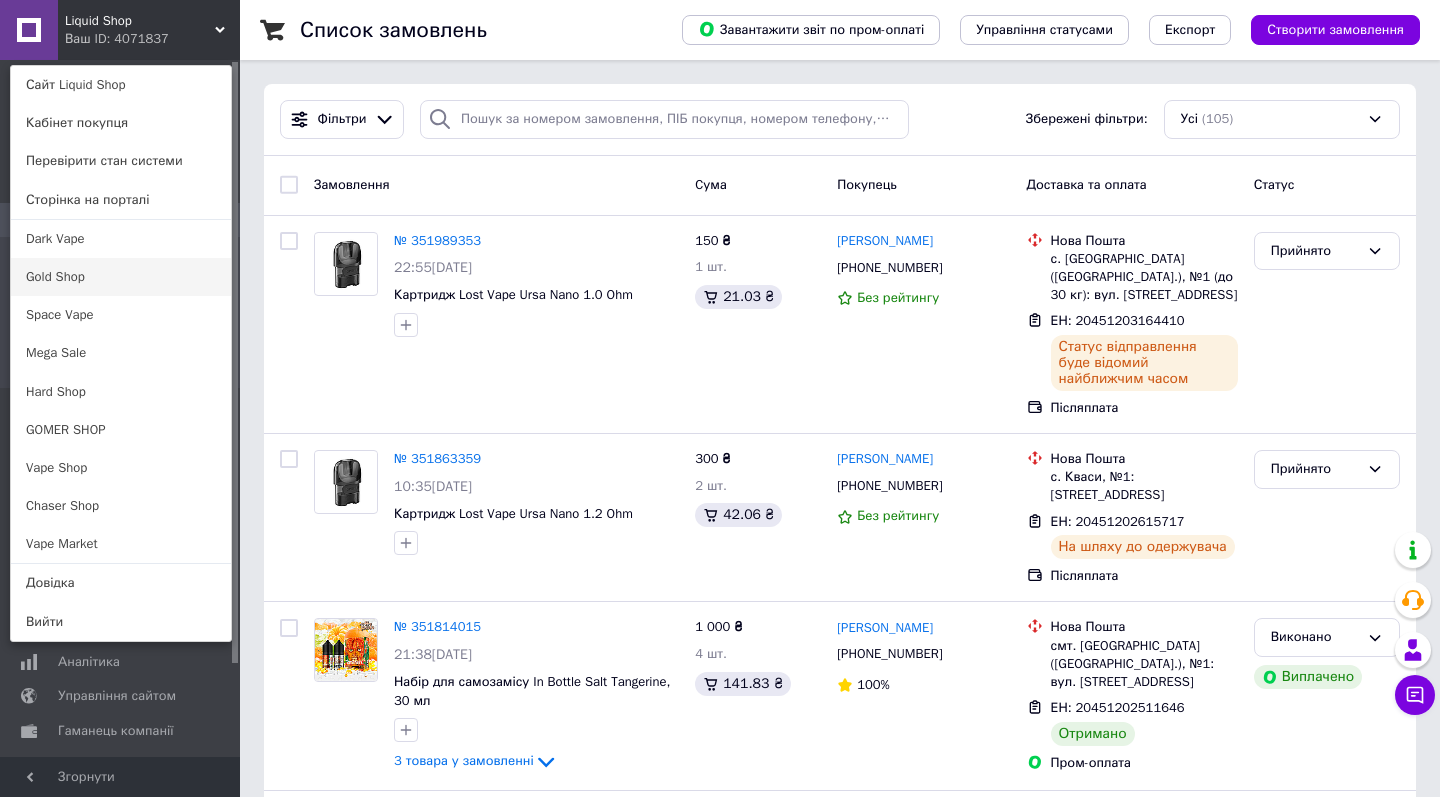 click on "Gold Shop" at bounding box center (121, 277) 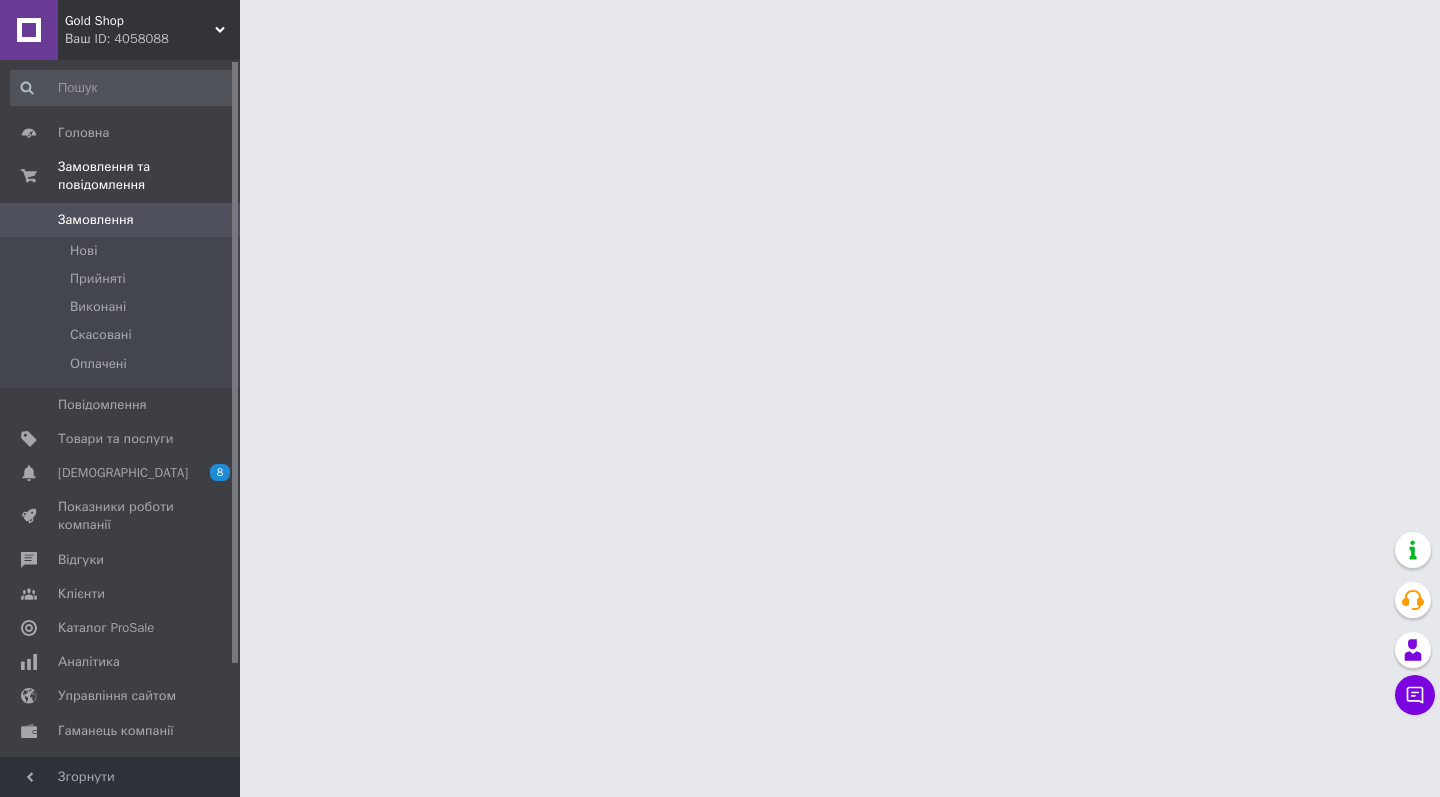 scroll, scrollTop: 0, scrollLeft: 0, axis: both 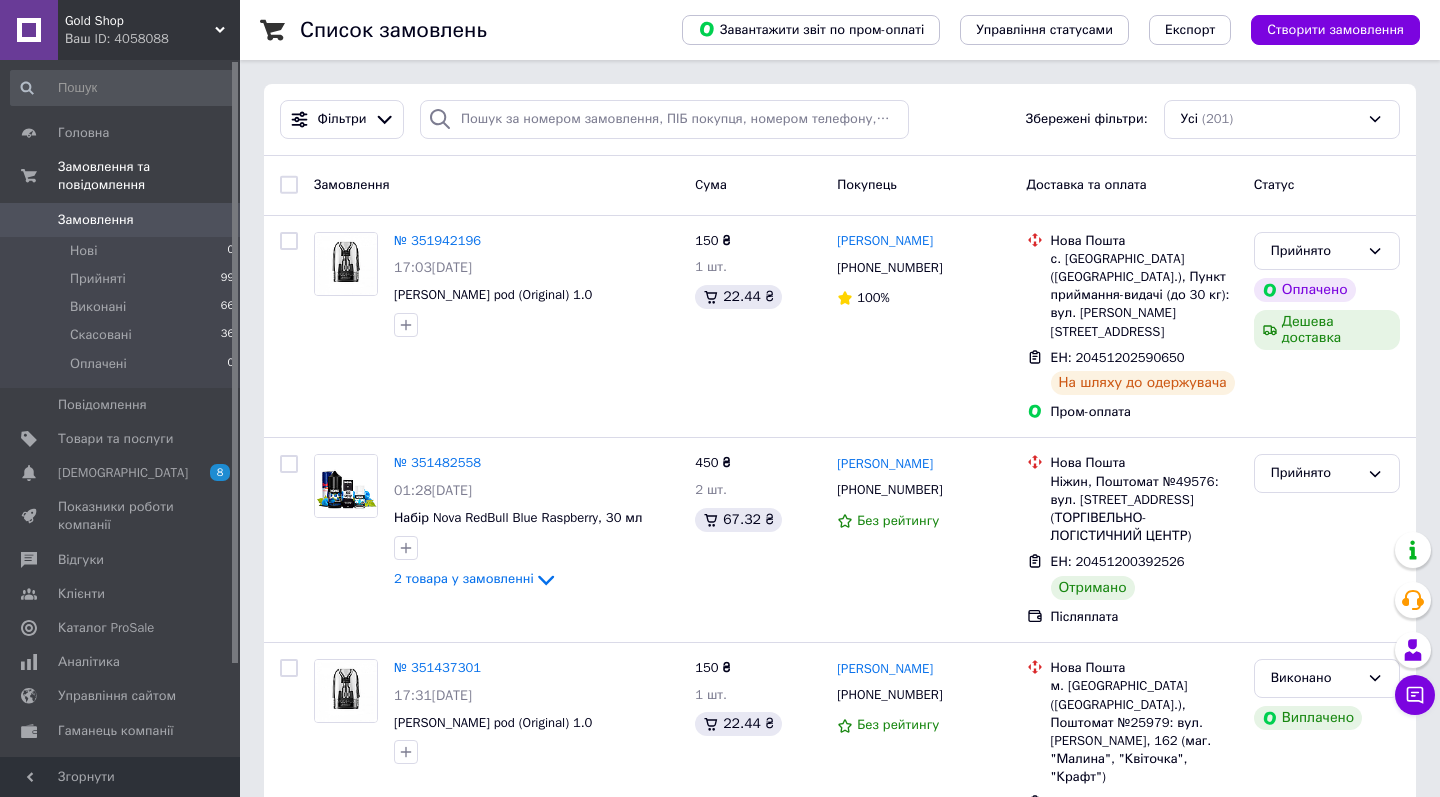 click on "Ваш ID: 4058088" at bounding box center (152, 39) 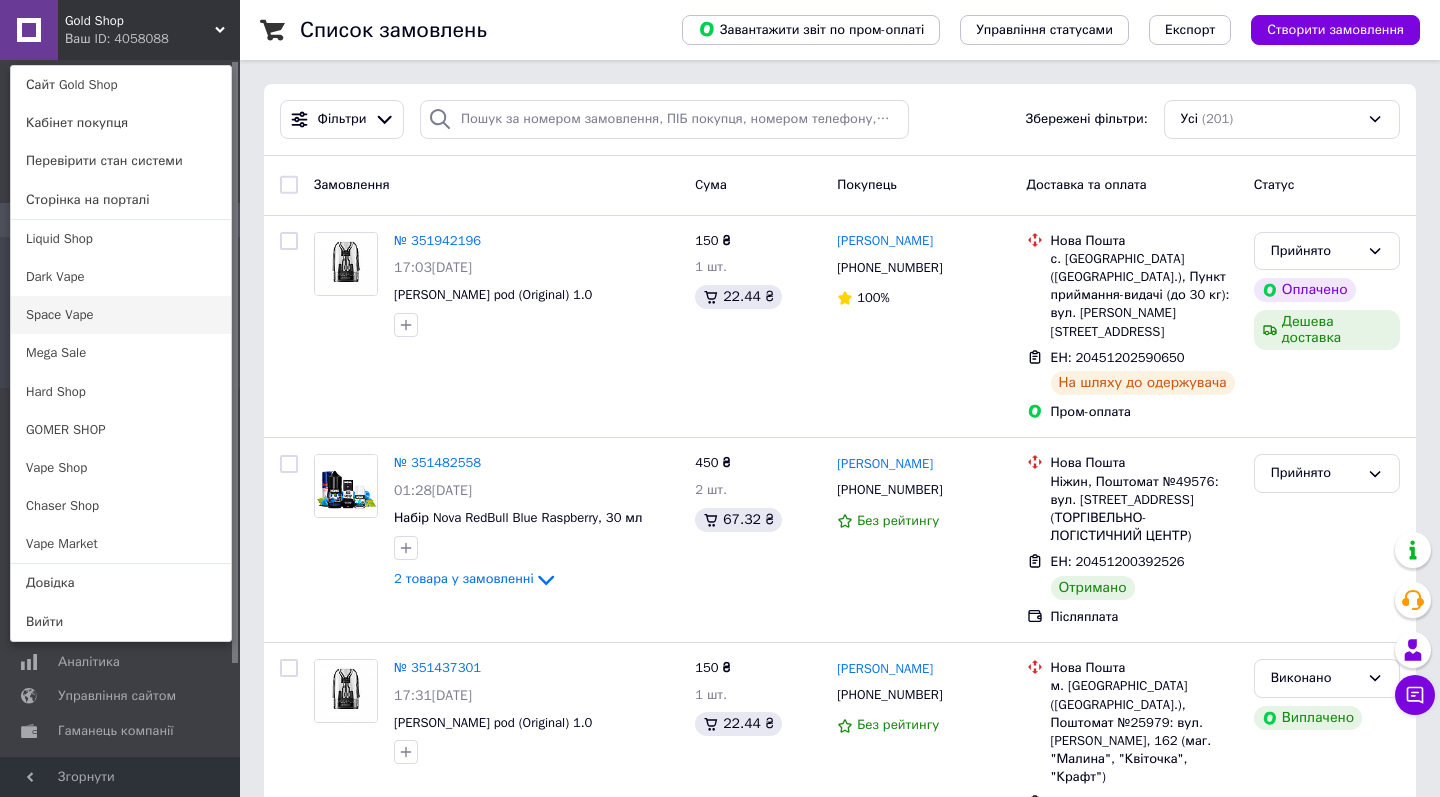 click on "Space Vape" at bounding box center [121, 315] 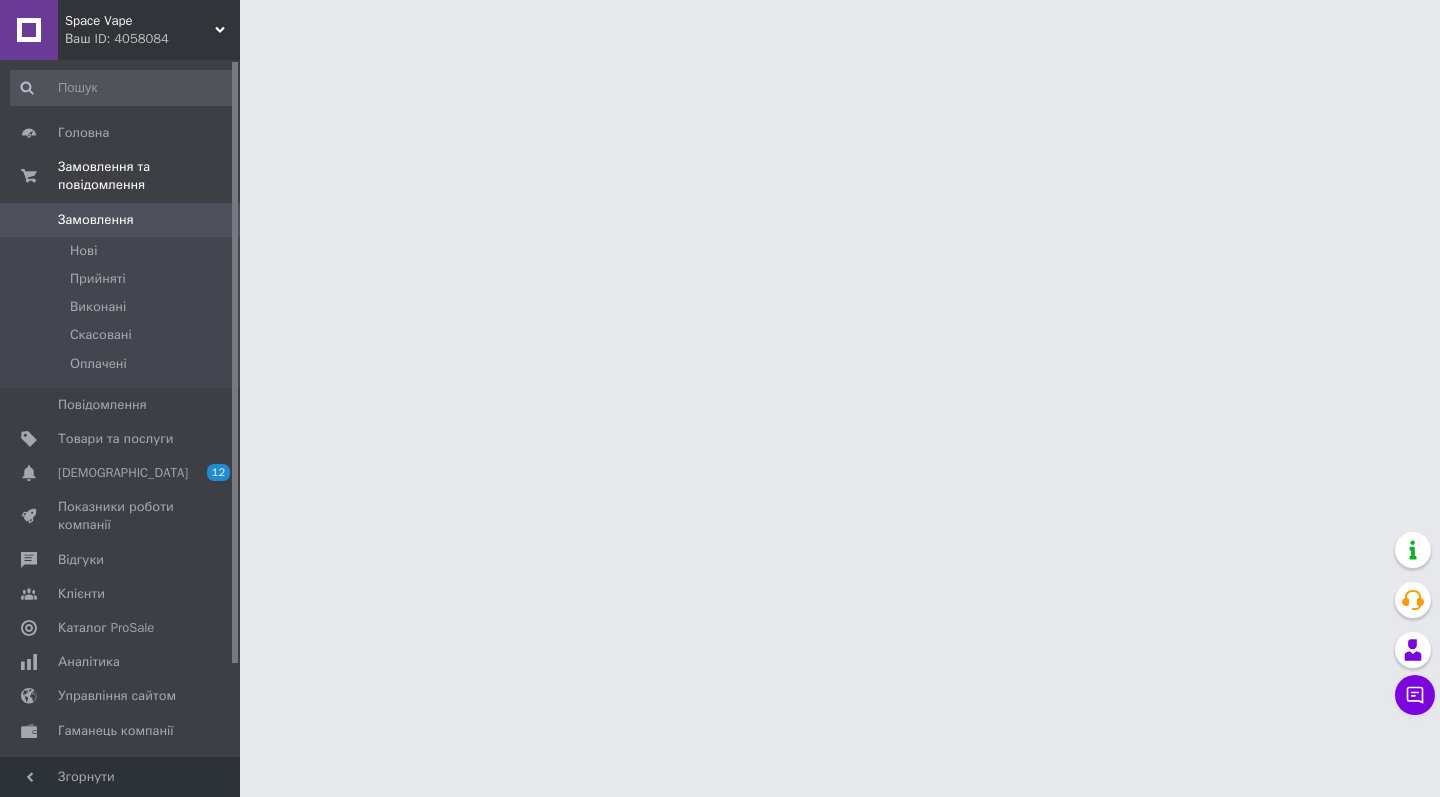 scroll, scrollTop: 0, scrollLeft: 0, axis: both 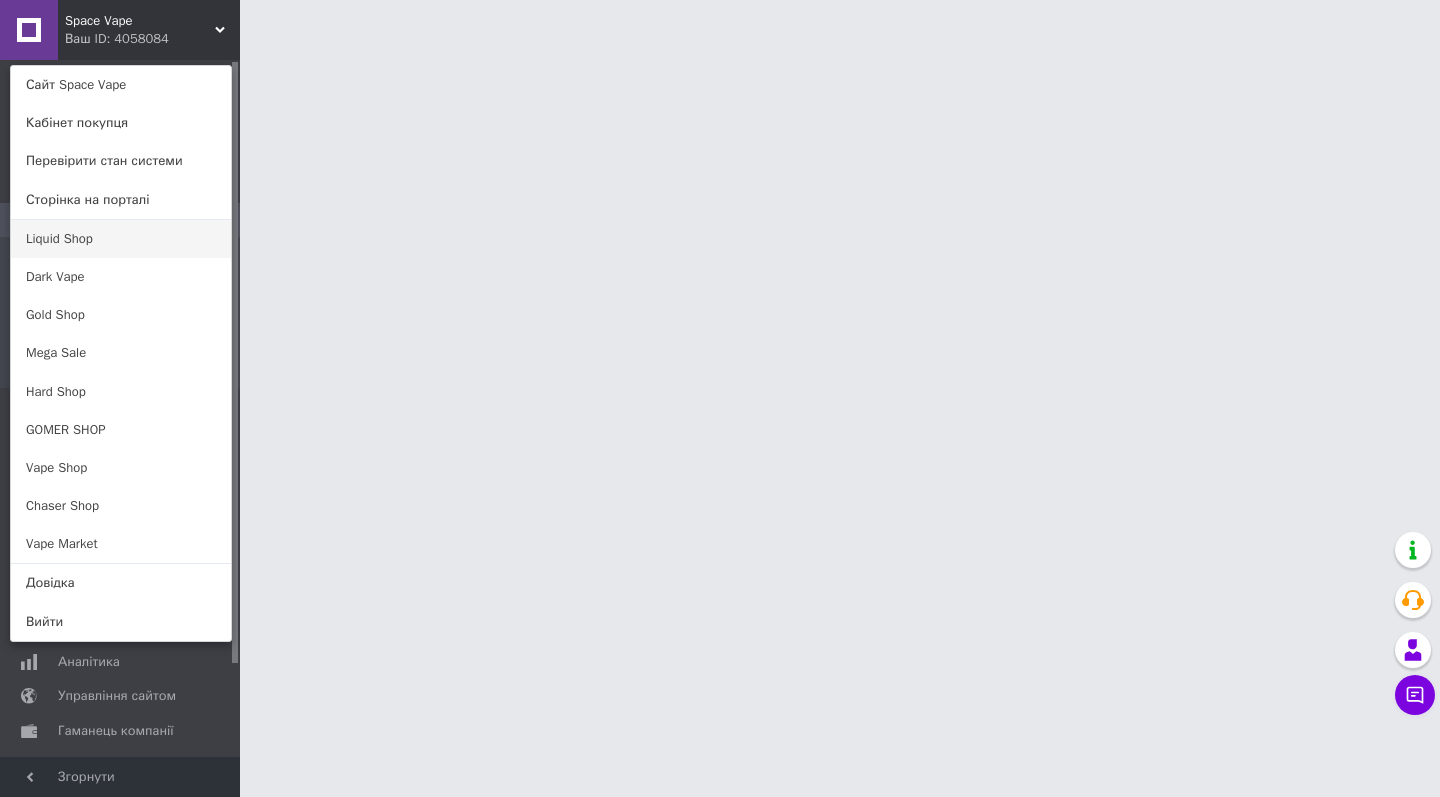 click on "Liquid Shop" at bounding box center (121, 239) 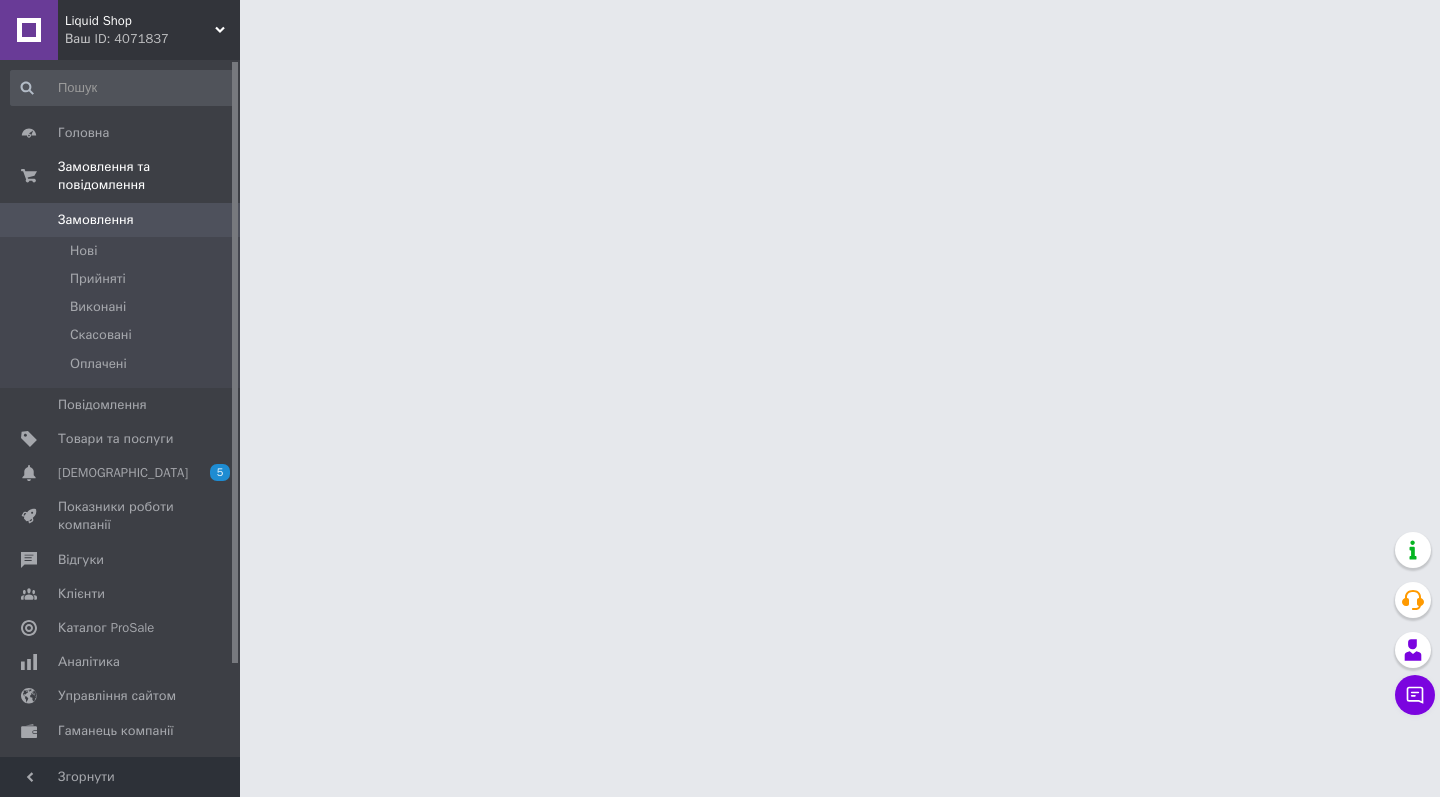 scroll, scrollTop: 0, scrollLeft: 0, axis: both 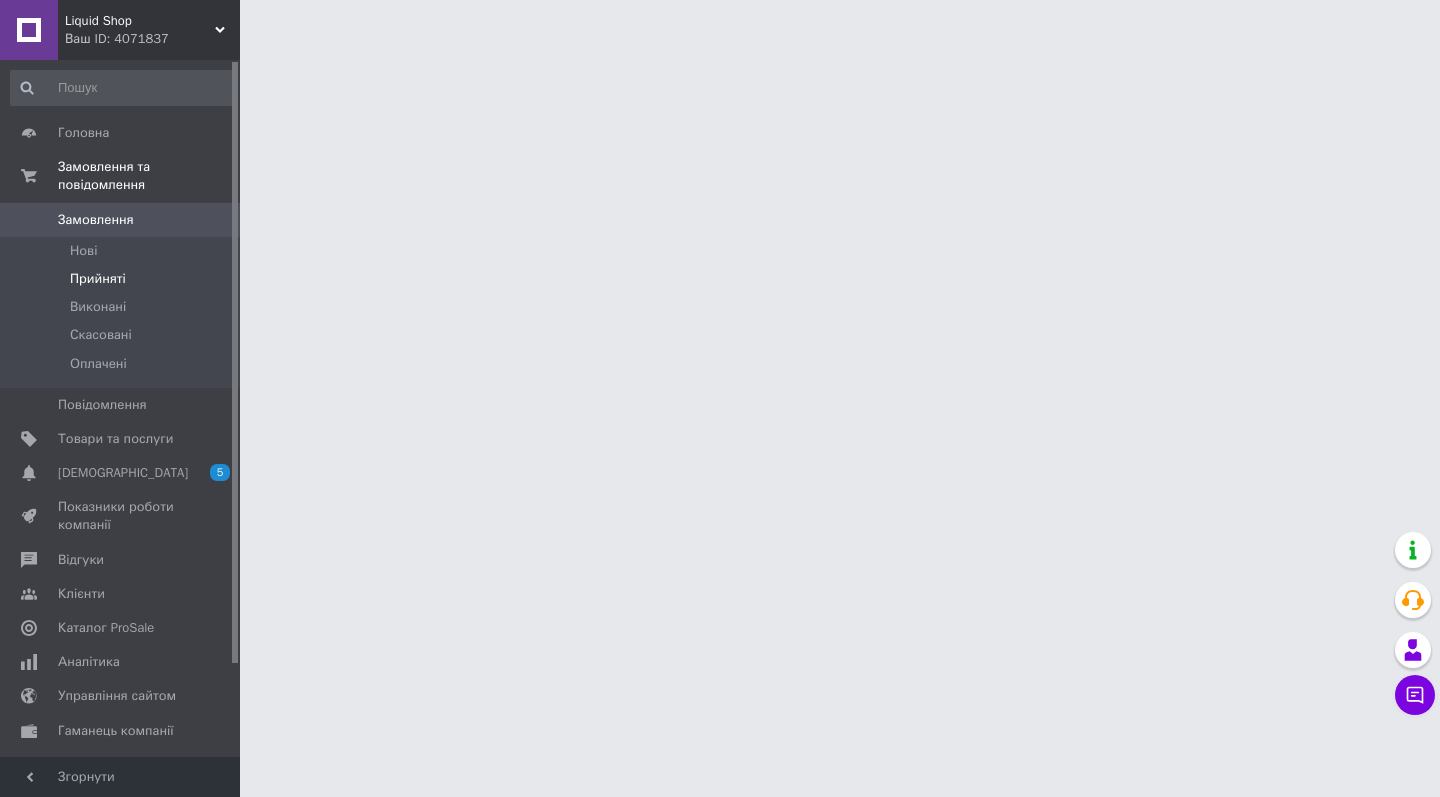 click on "Прийняті" at bounding box center [123, 279] 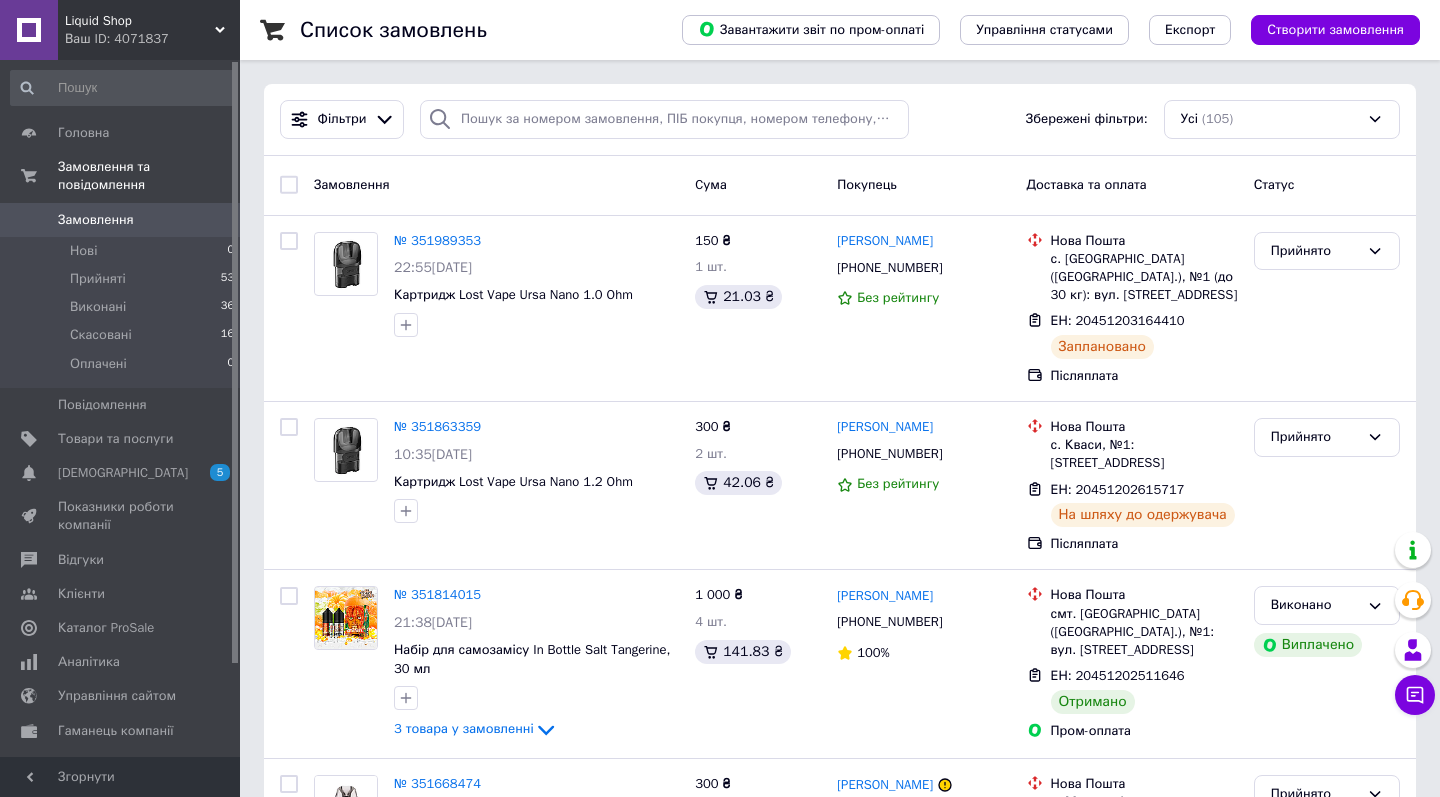 click on "Liquid Shop Ваш ID: 4071837" at bounding box center (149, 30) 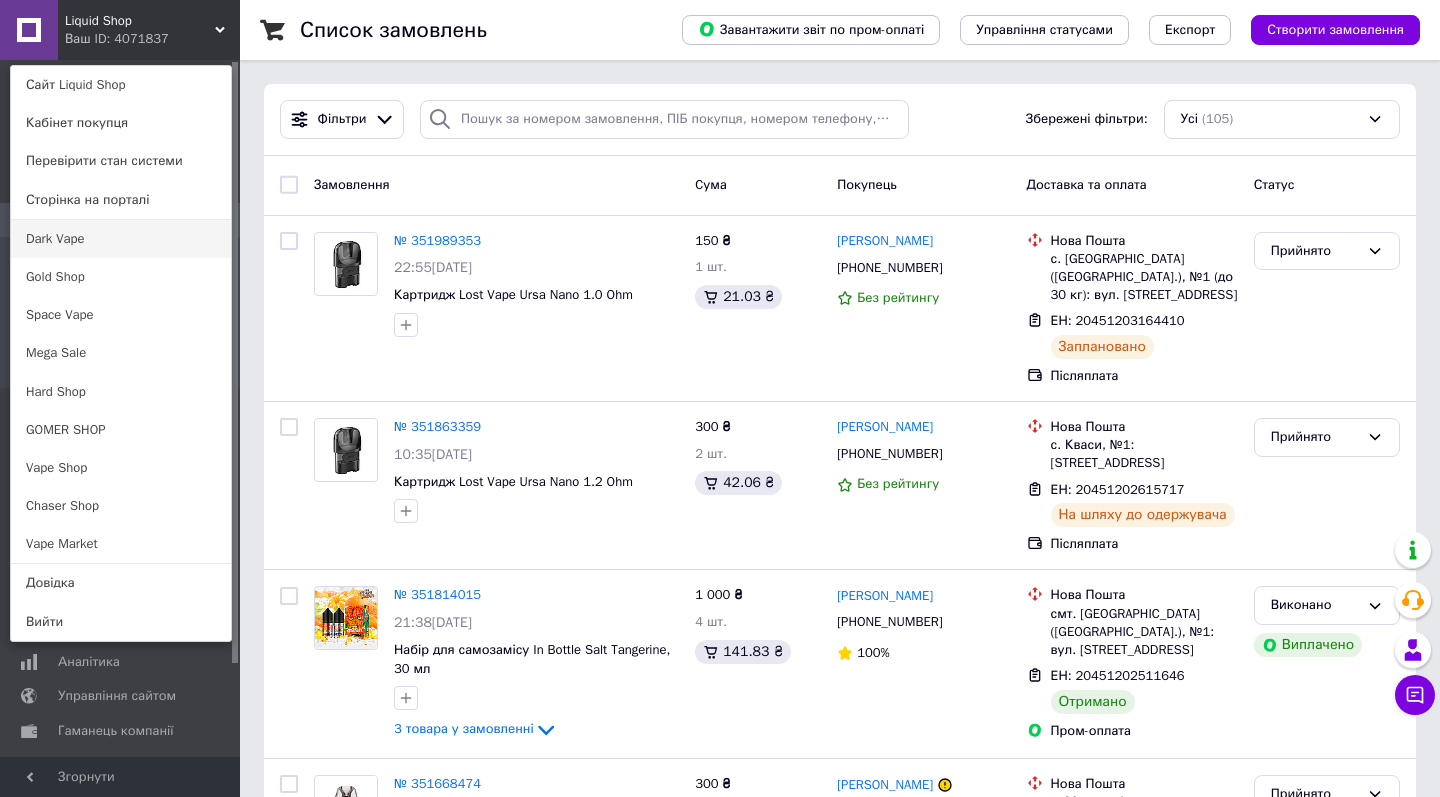 click on "Dark Vape" at bounding box center (121, 239) 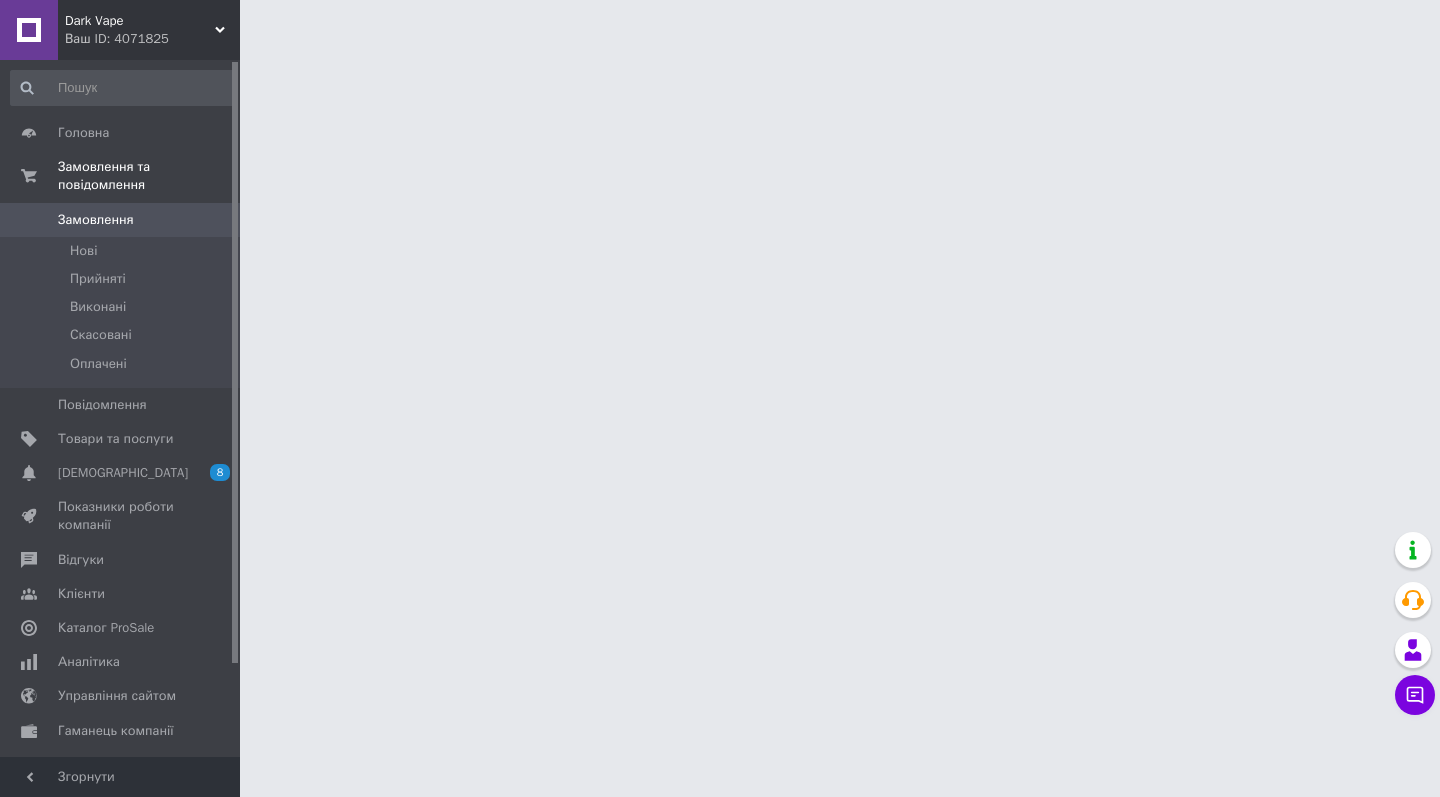 scroll, scrollTop: 0, scrollLeft: 0, axis: both 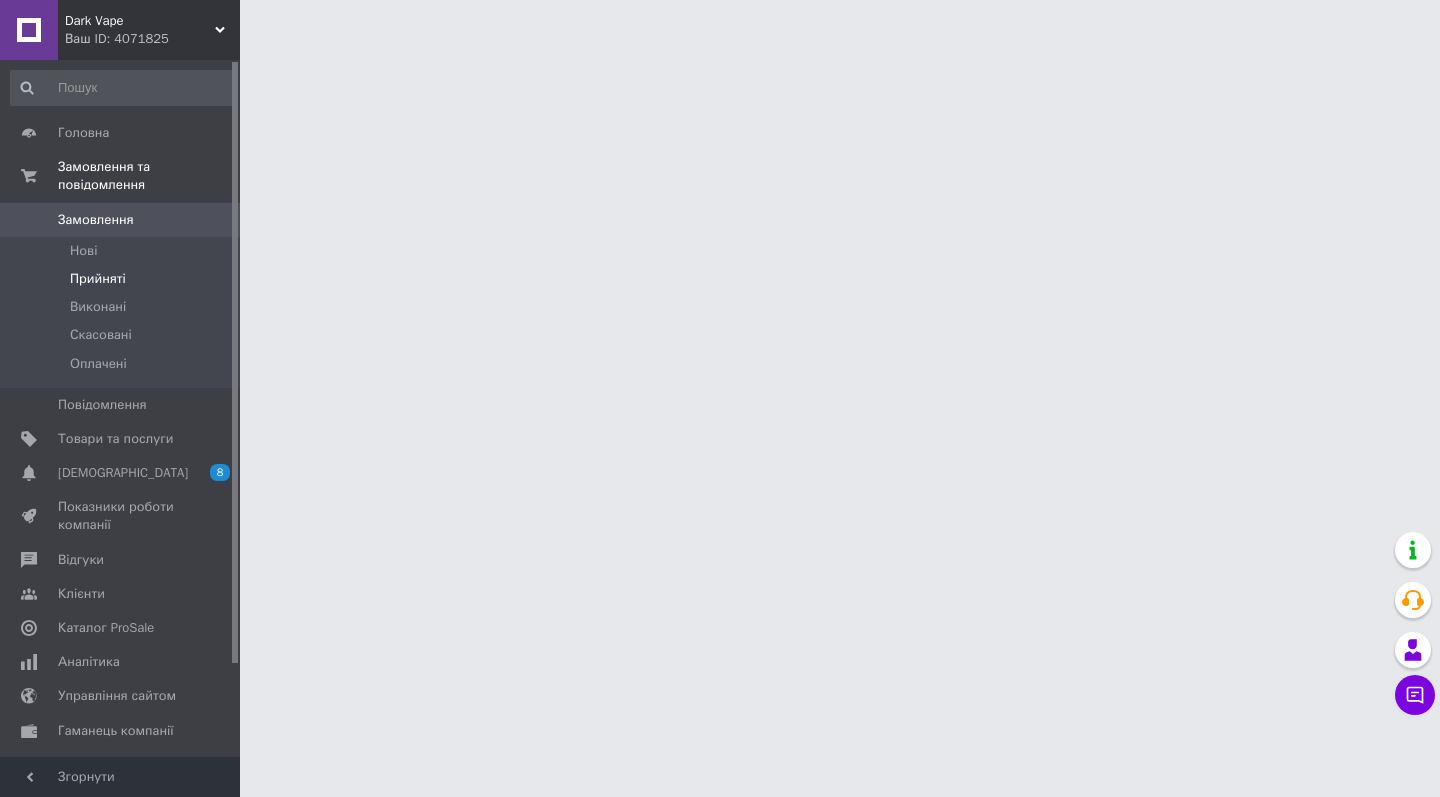 click on "Прийняті" at bounding box center (98, 279) 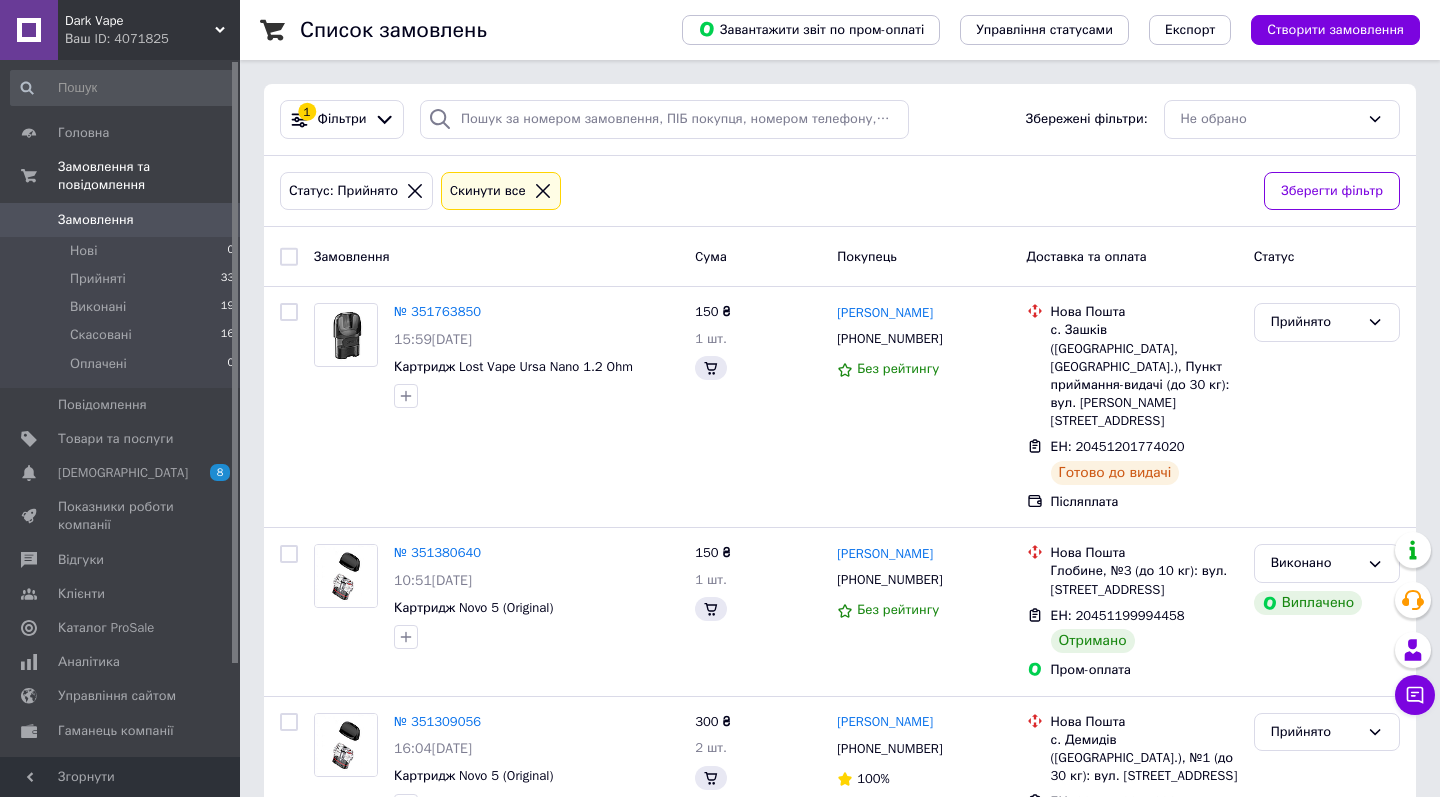 click on "Dark Vape Ваш ID: 4071825" at bounding box center [149, 30] 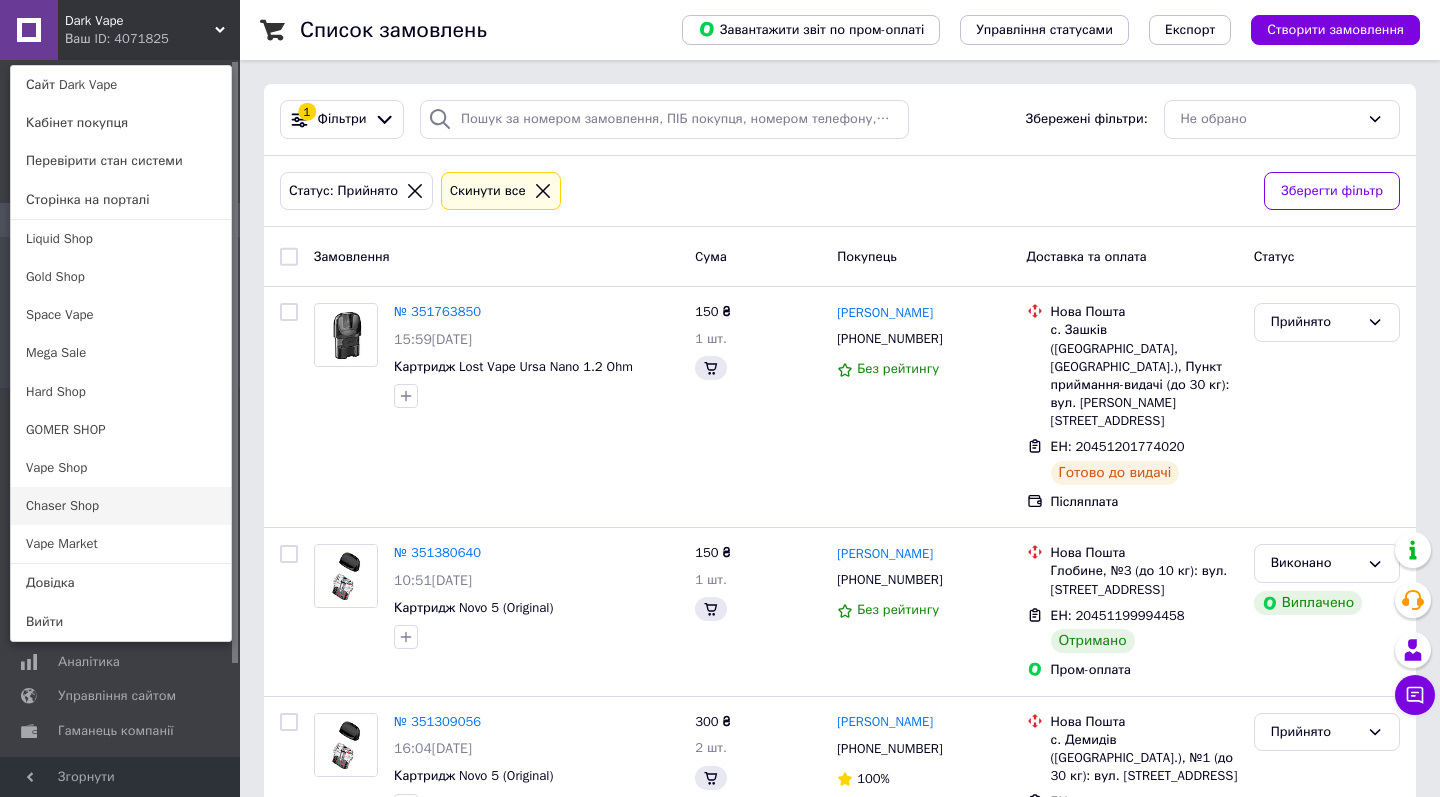 click on "Chaser Shop" at bounding box center [121, 506] 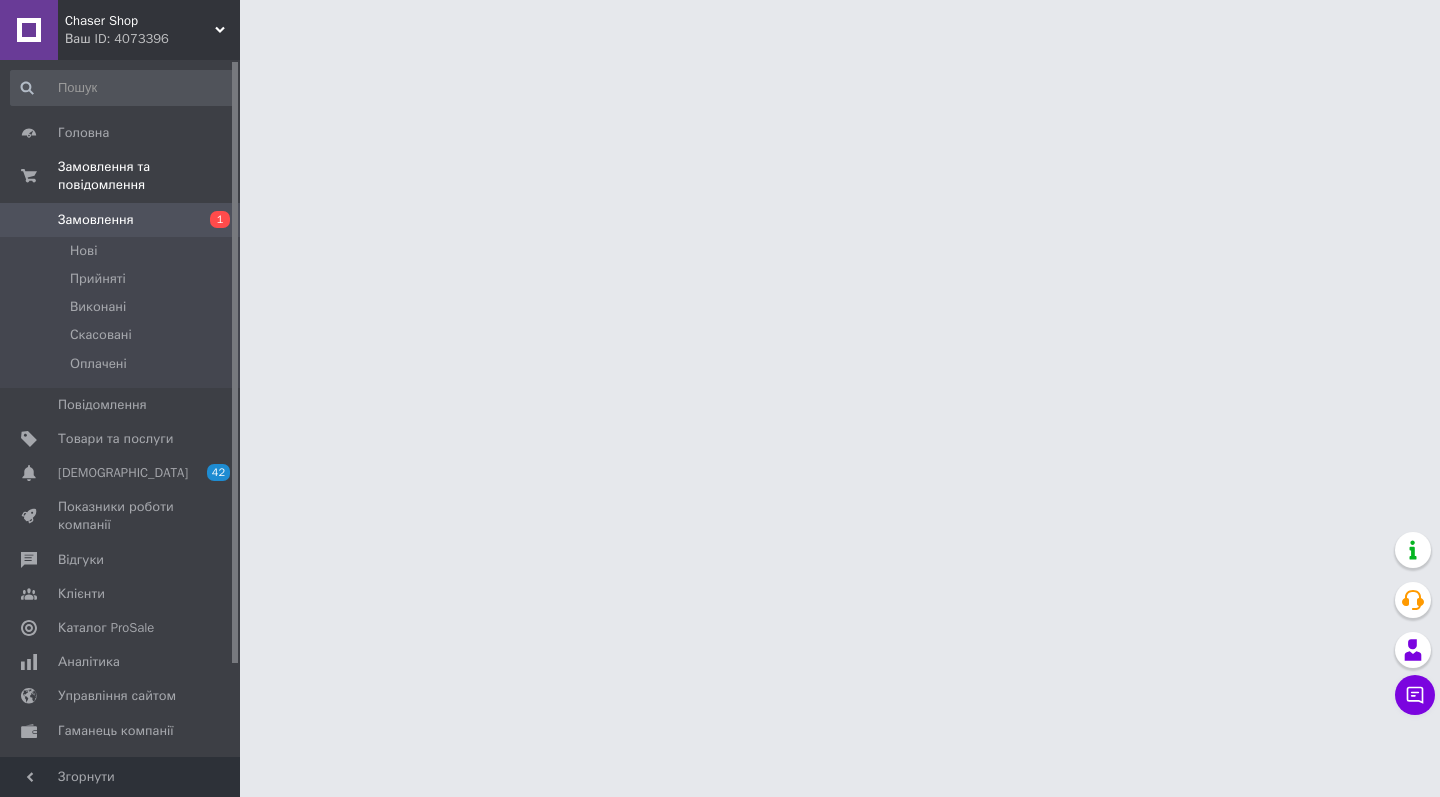 scroll, scrollTop: 0, scrollLeft: 0, axis: both 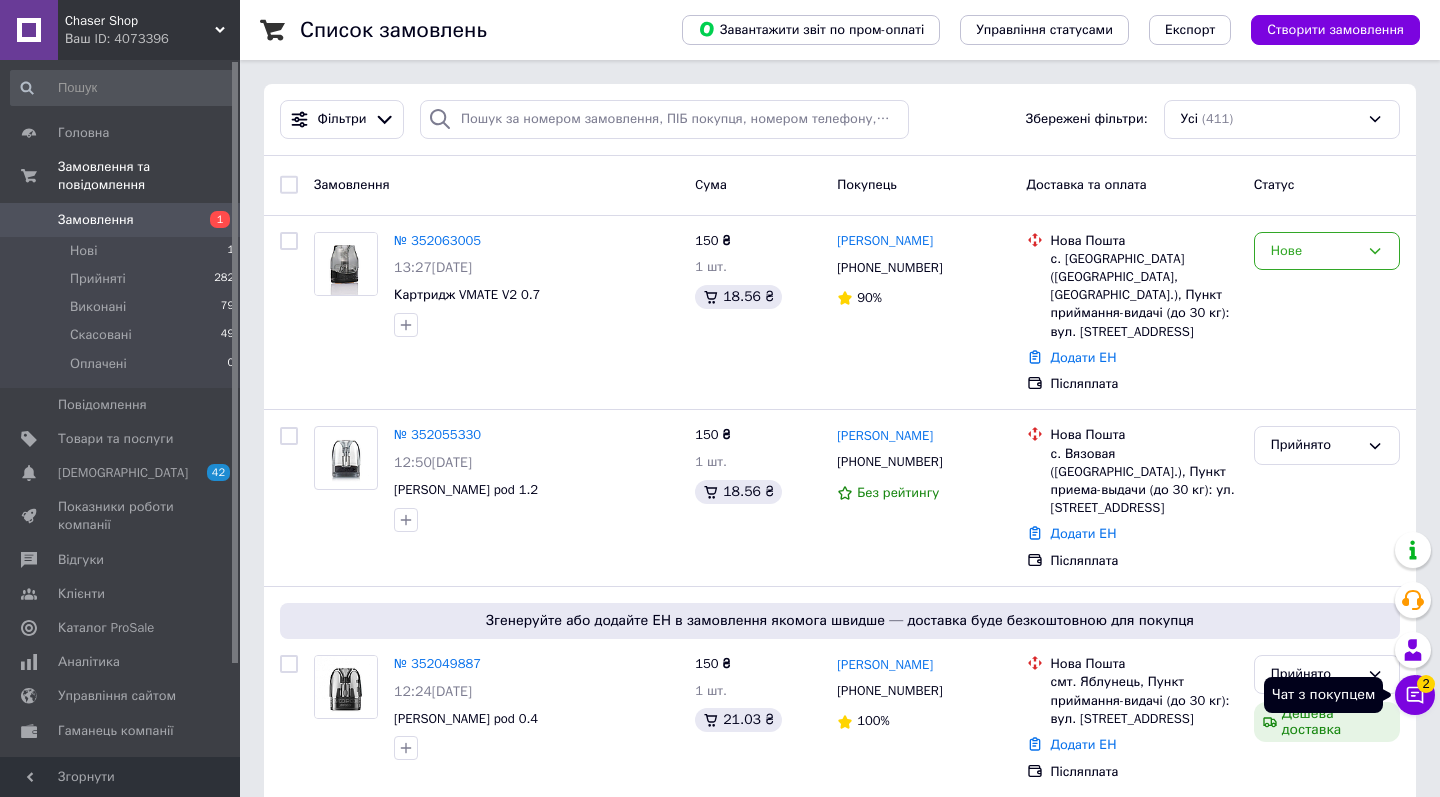 click 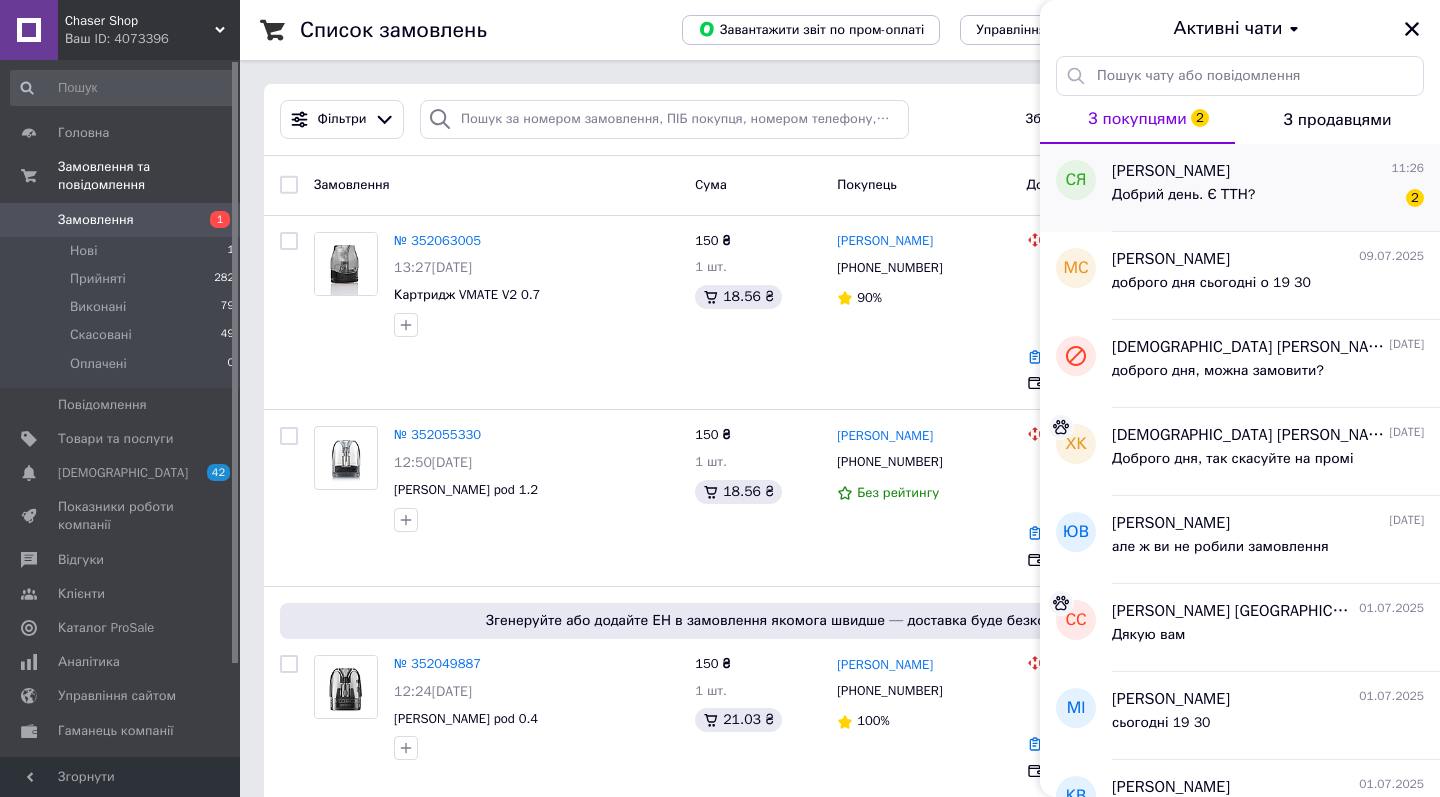 click on "Добрий день. Є ТТН? 2" at bounding box center [1268, 199] 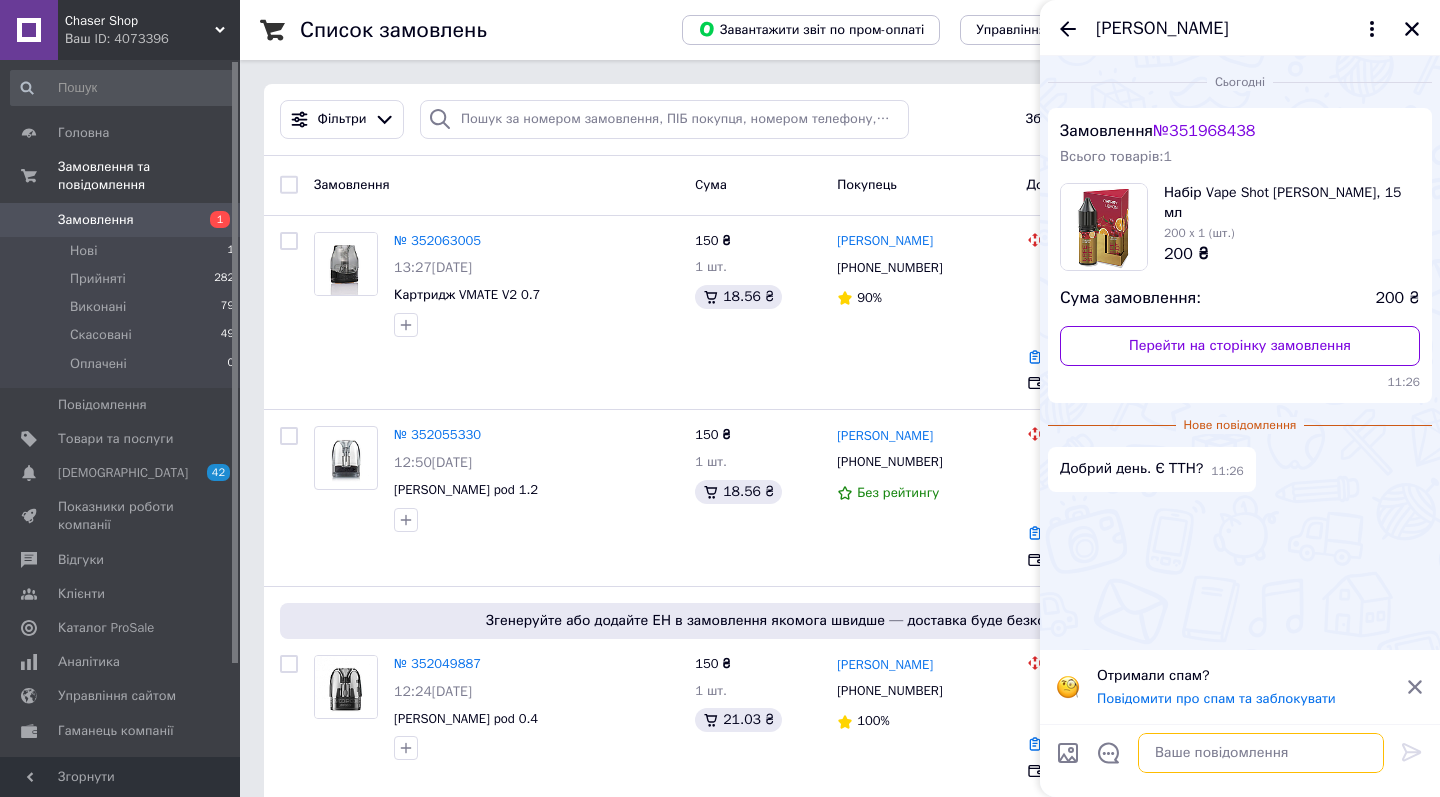 click at bounding box center [1261, 753] 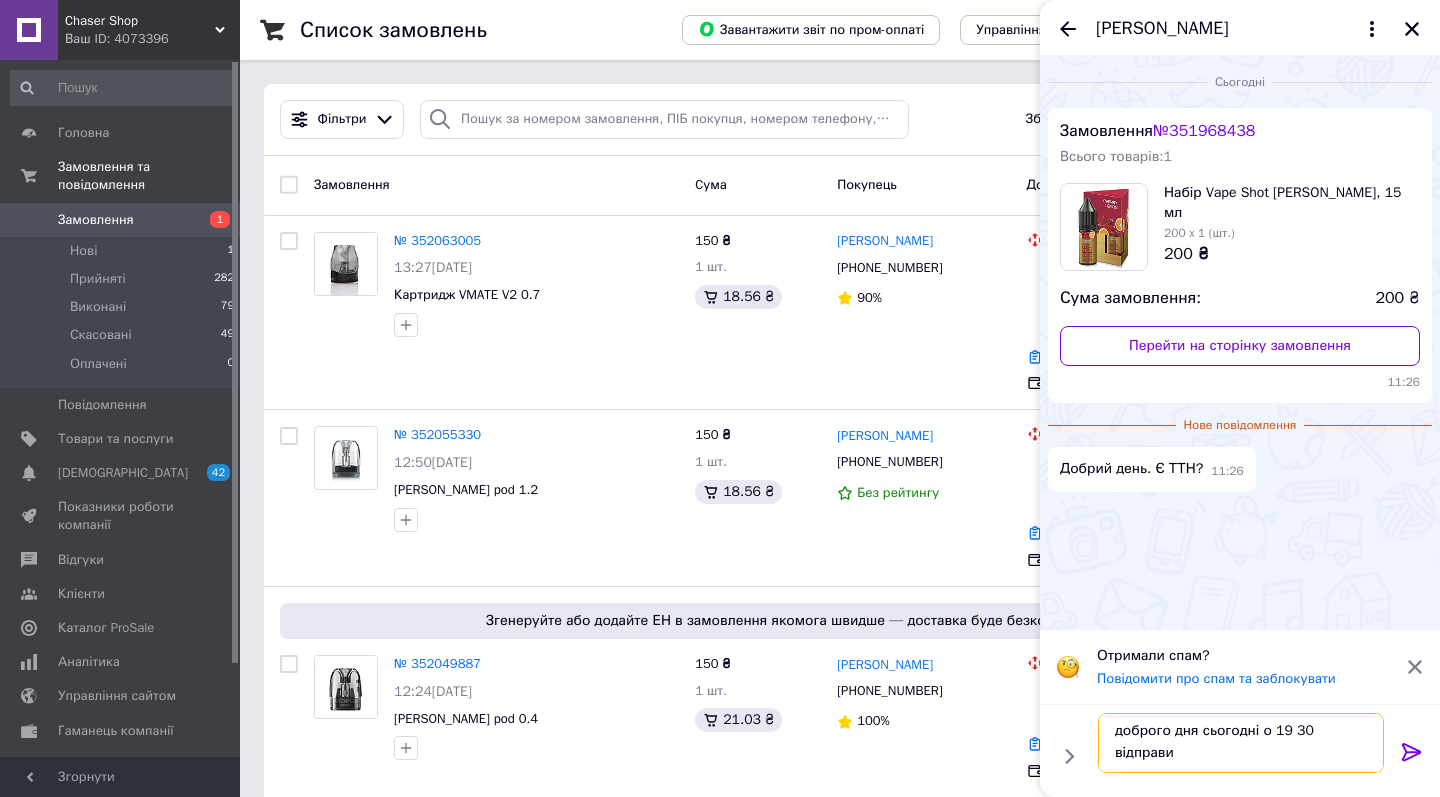 scroll, scrollTop: 2, scrollLeft: 0, axis: vertical 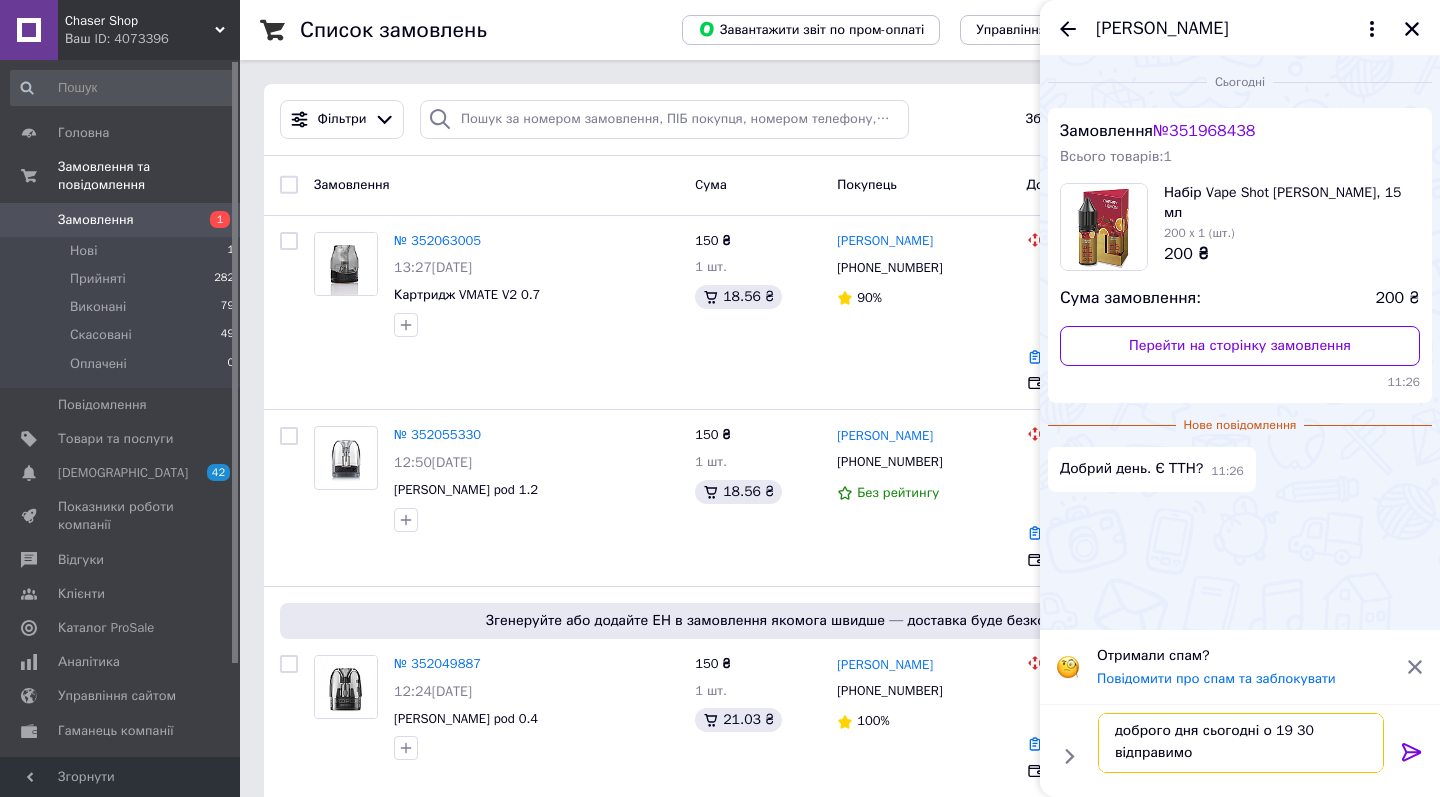 type on "доброго дня сьогодні о 19 30 відправимо" 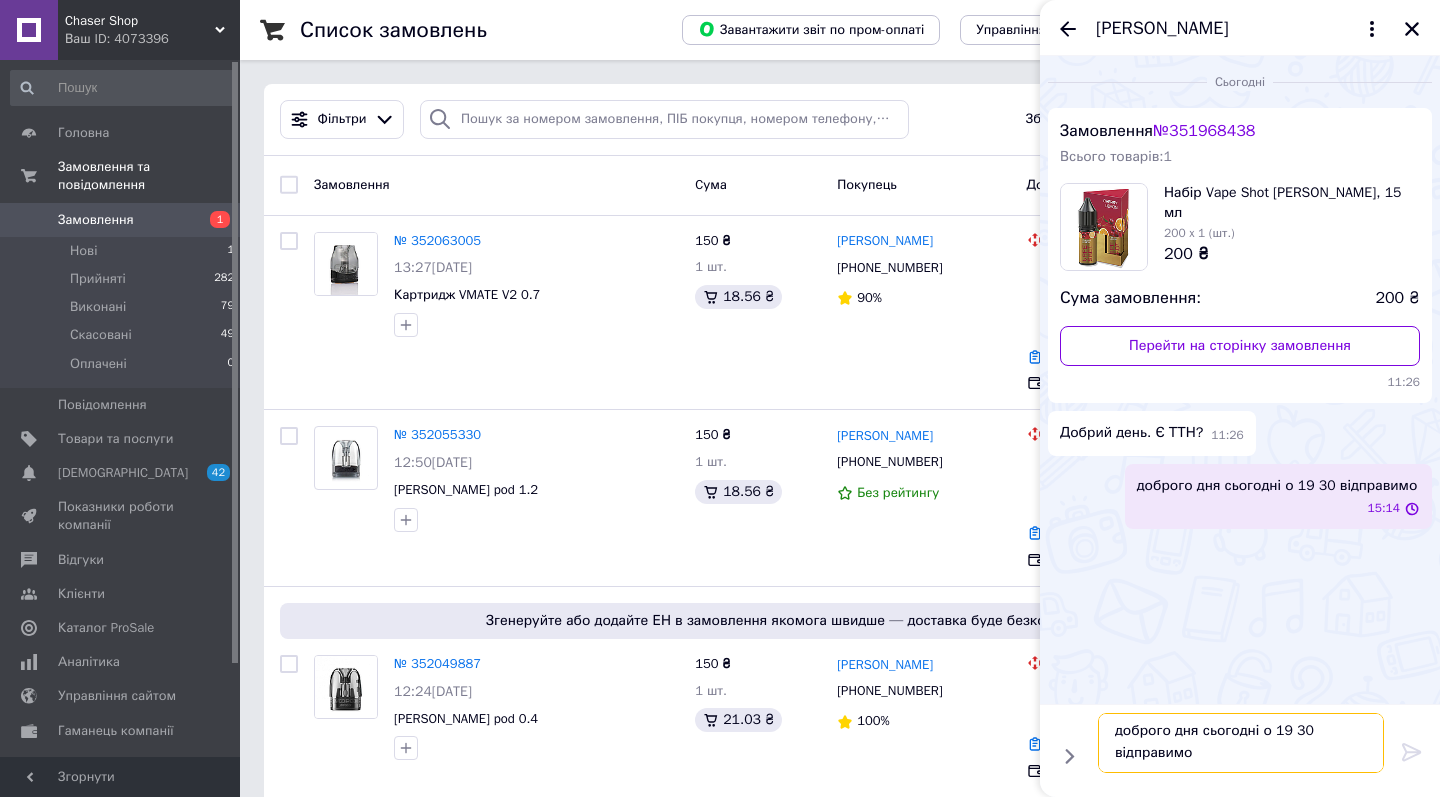 type 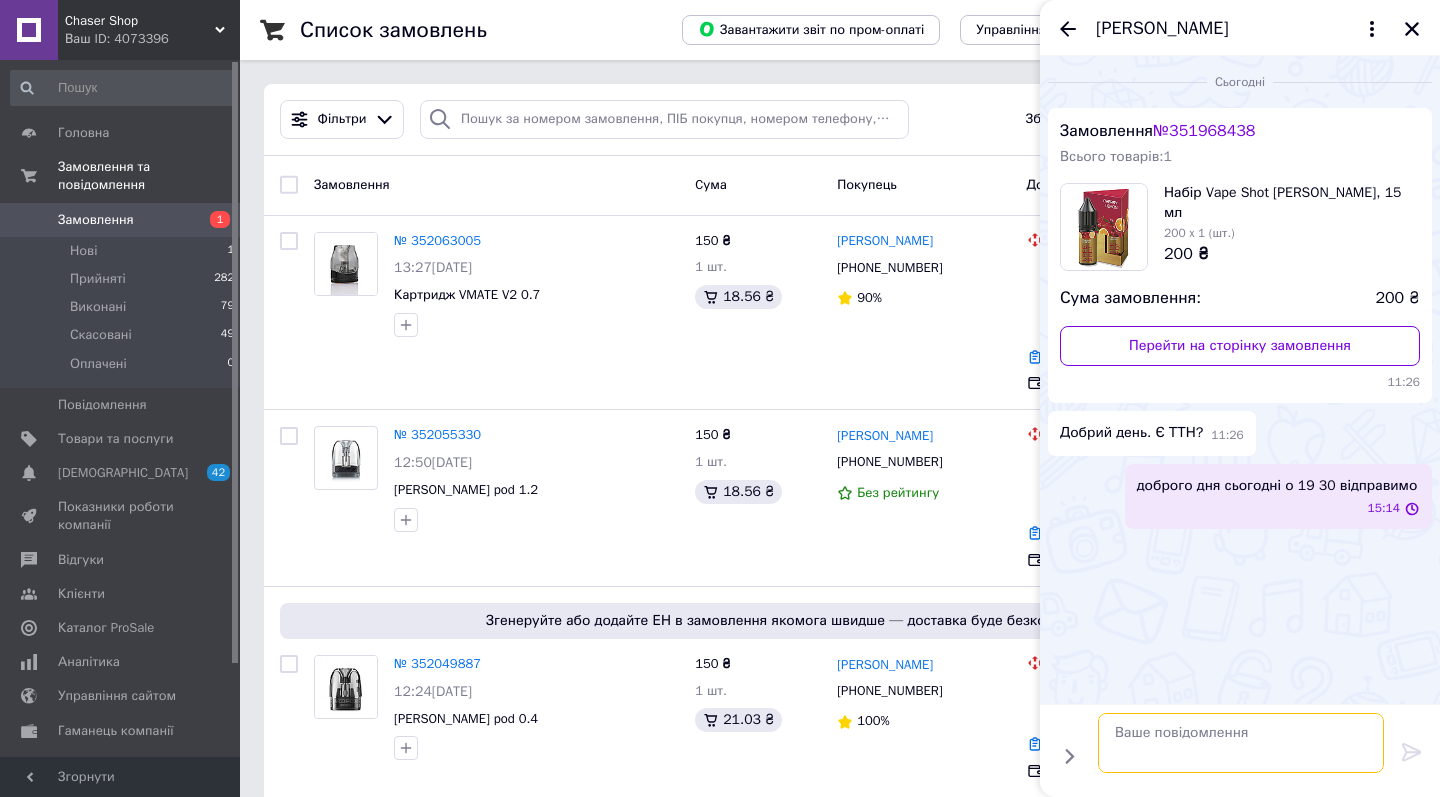 scroll, scrollTop: 0, scrollLeft: 0, axis: both 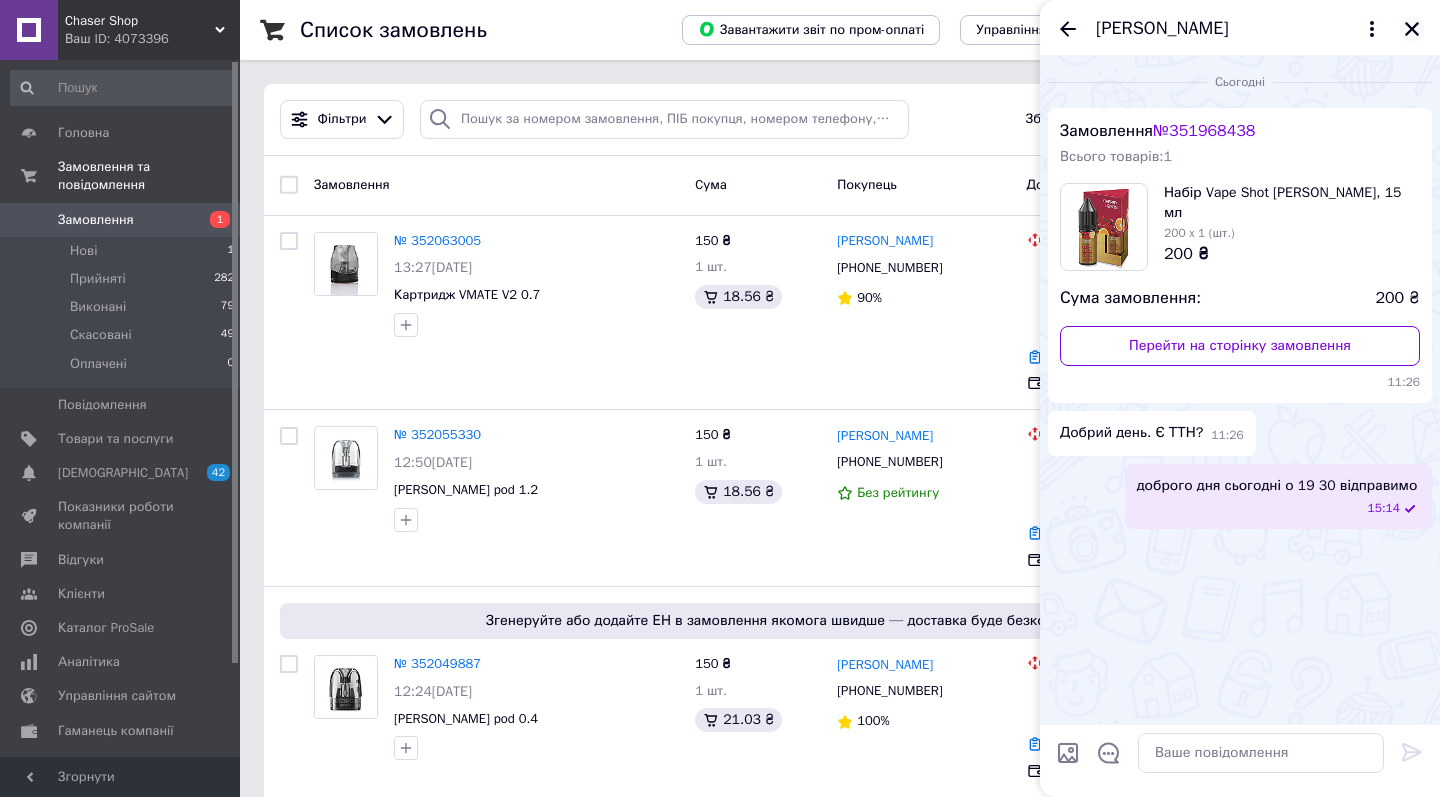 click 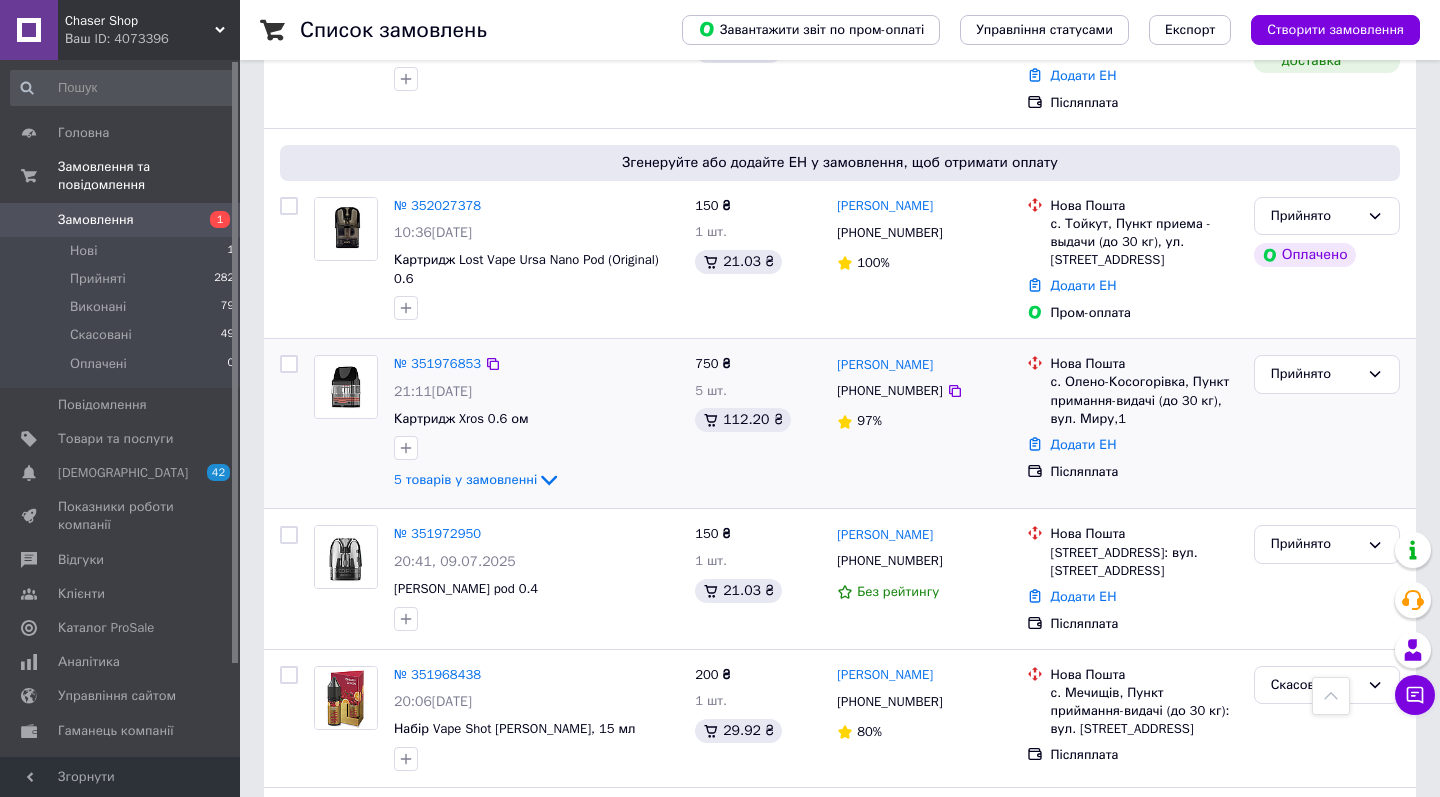 scroll, scrollTop: 817, scrollLeft: 0, axis: vertical 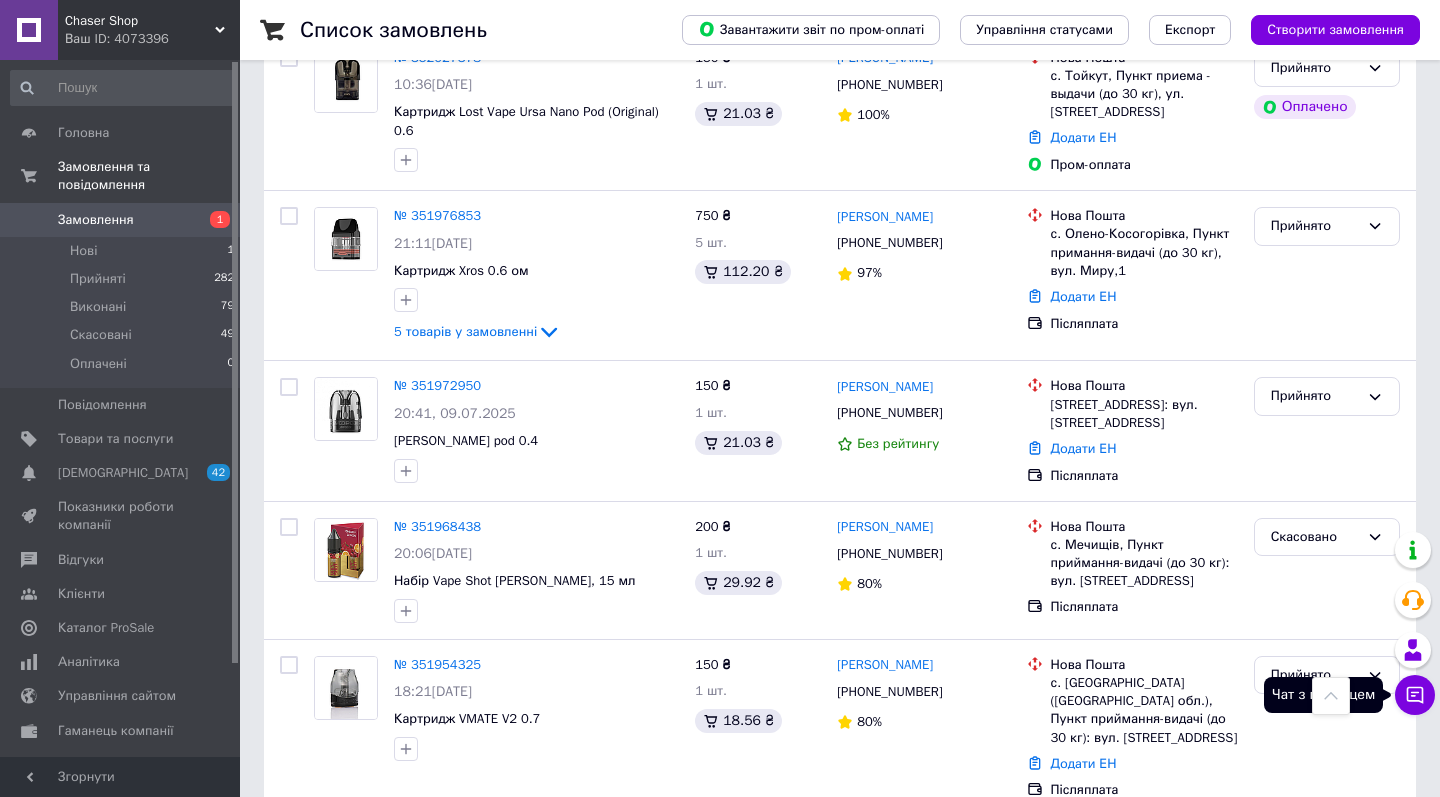 click 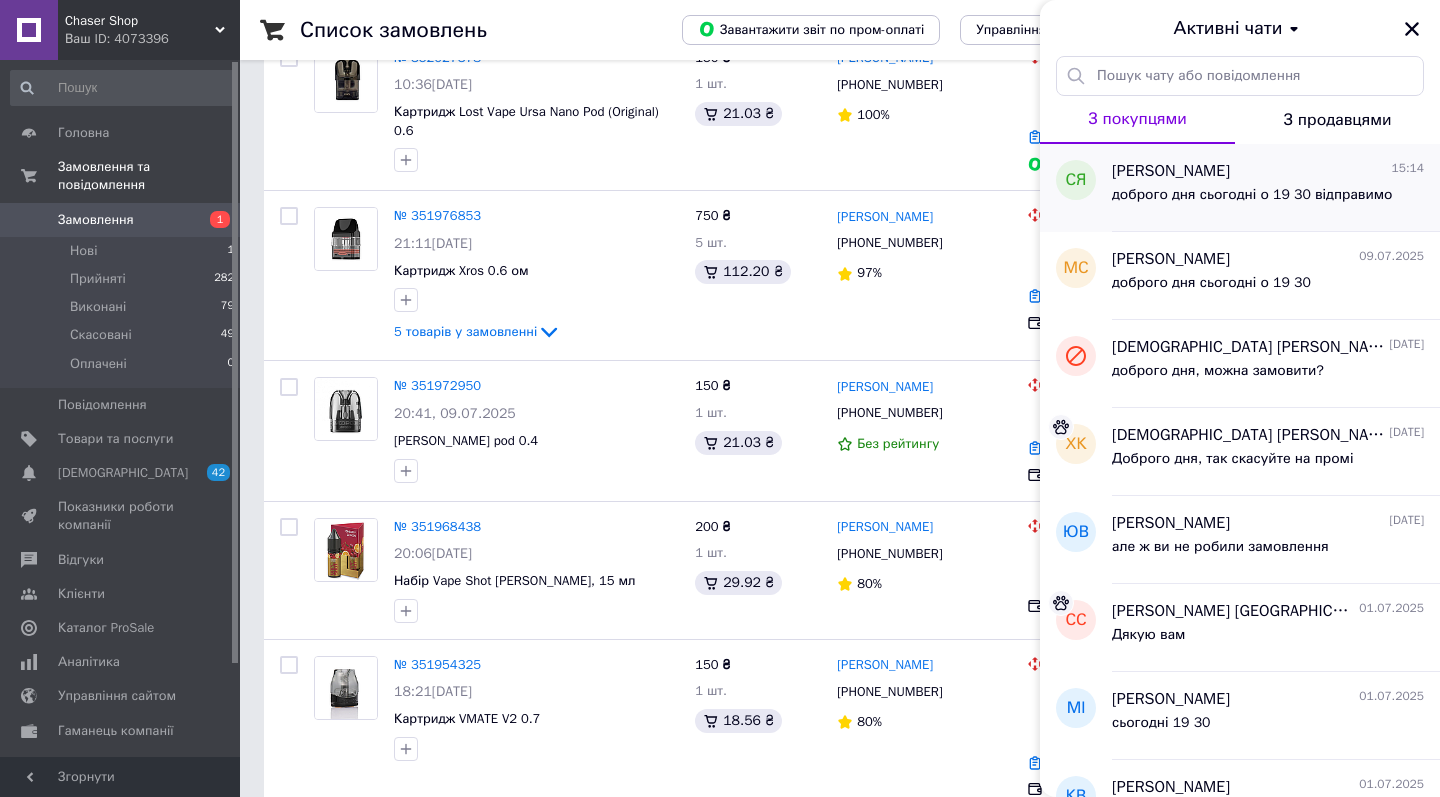 click on "доброго дня сьогодні о 19 30 відправимо" at bounding box center (1252, 201) 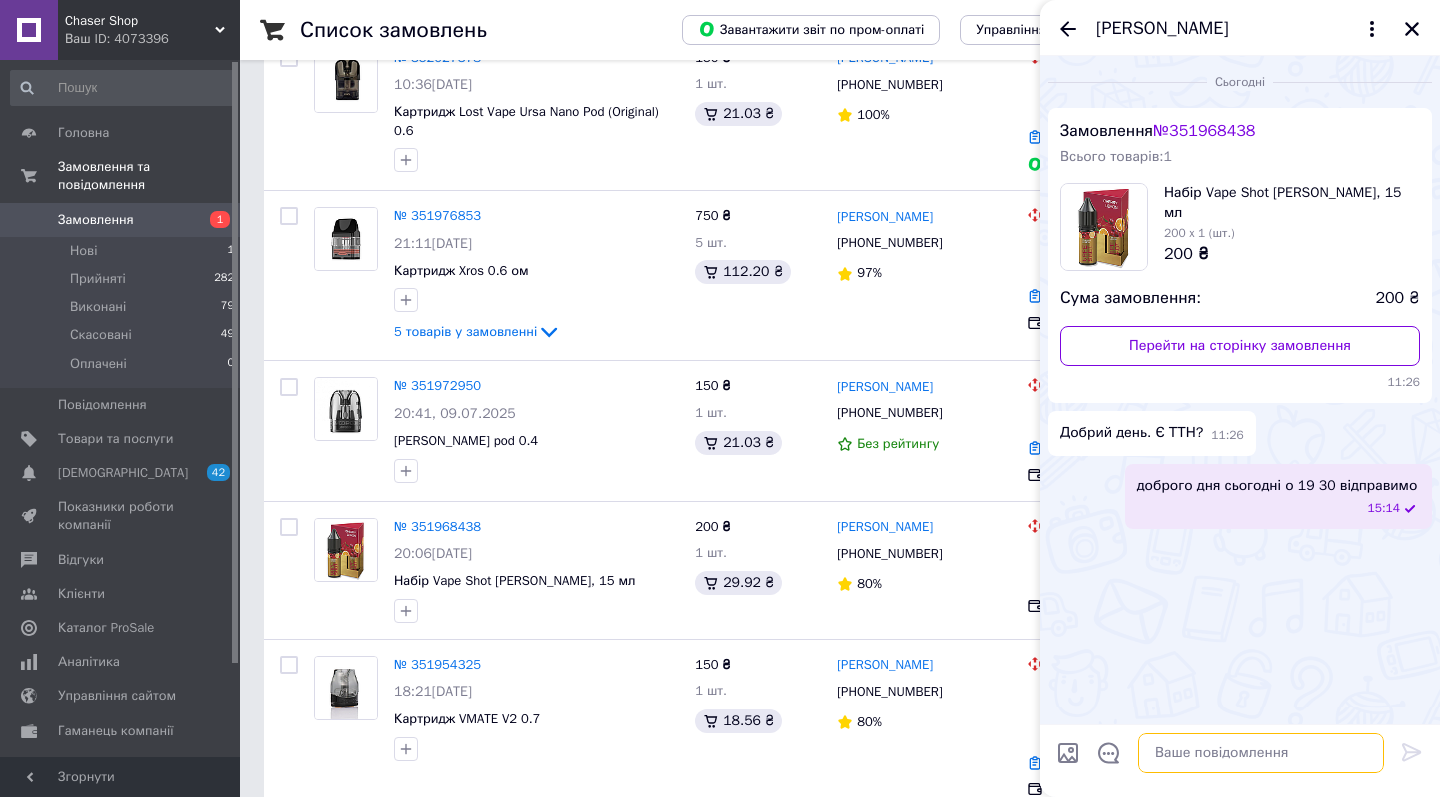 click at bounding box center [1261, 753] 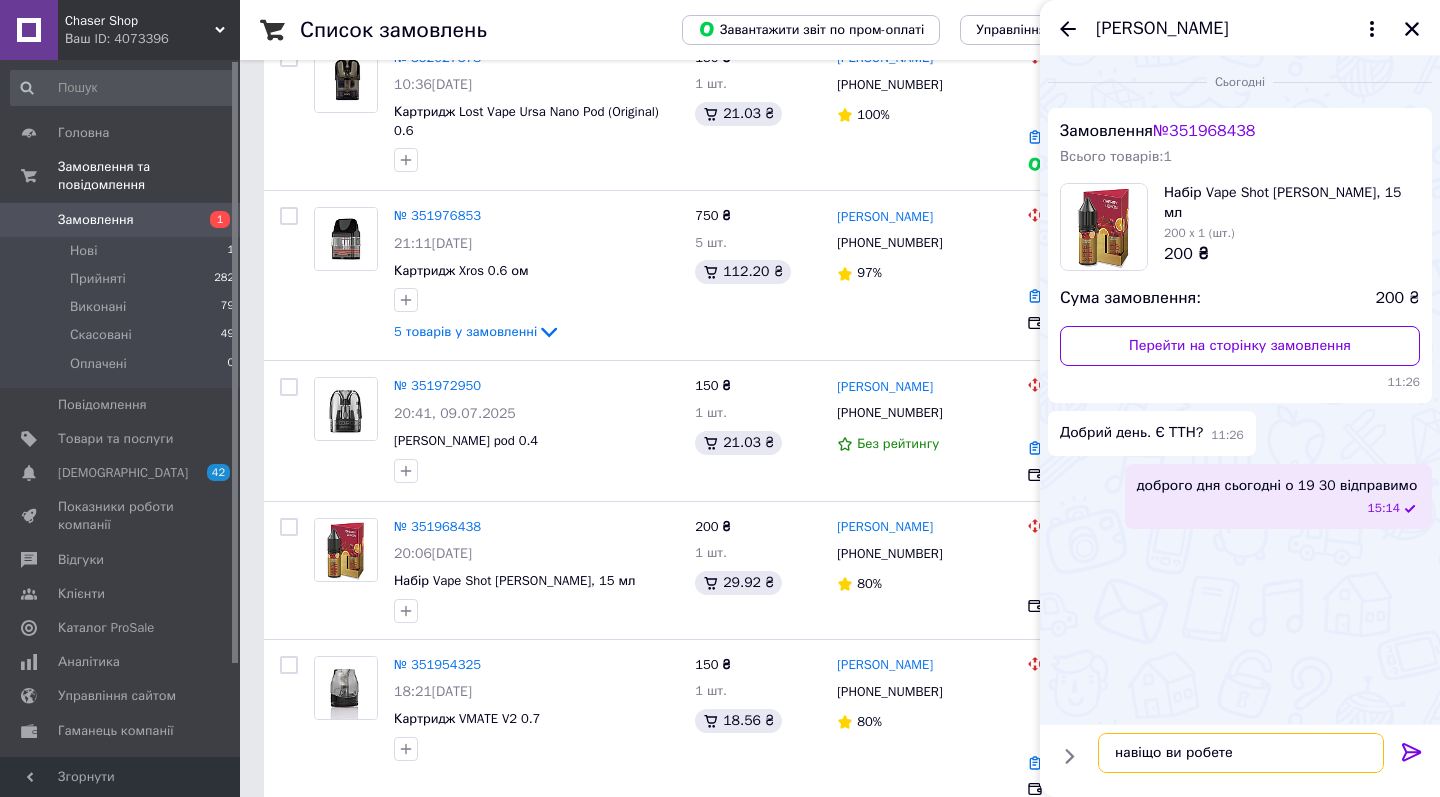 type on "навіщо ви робите" 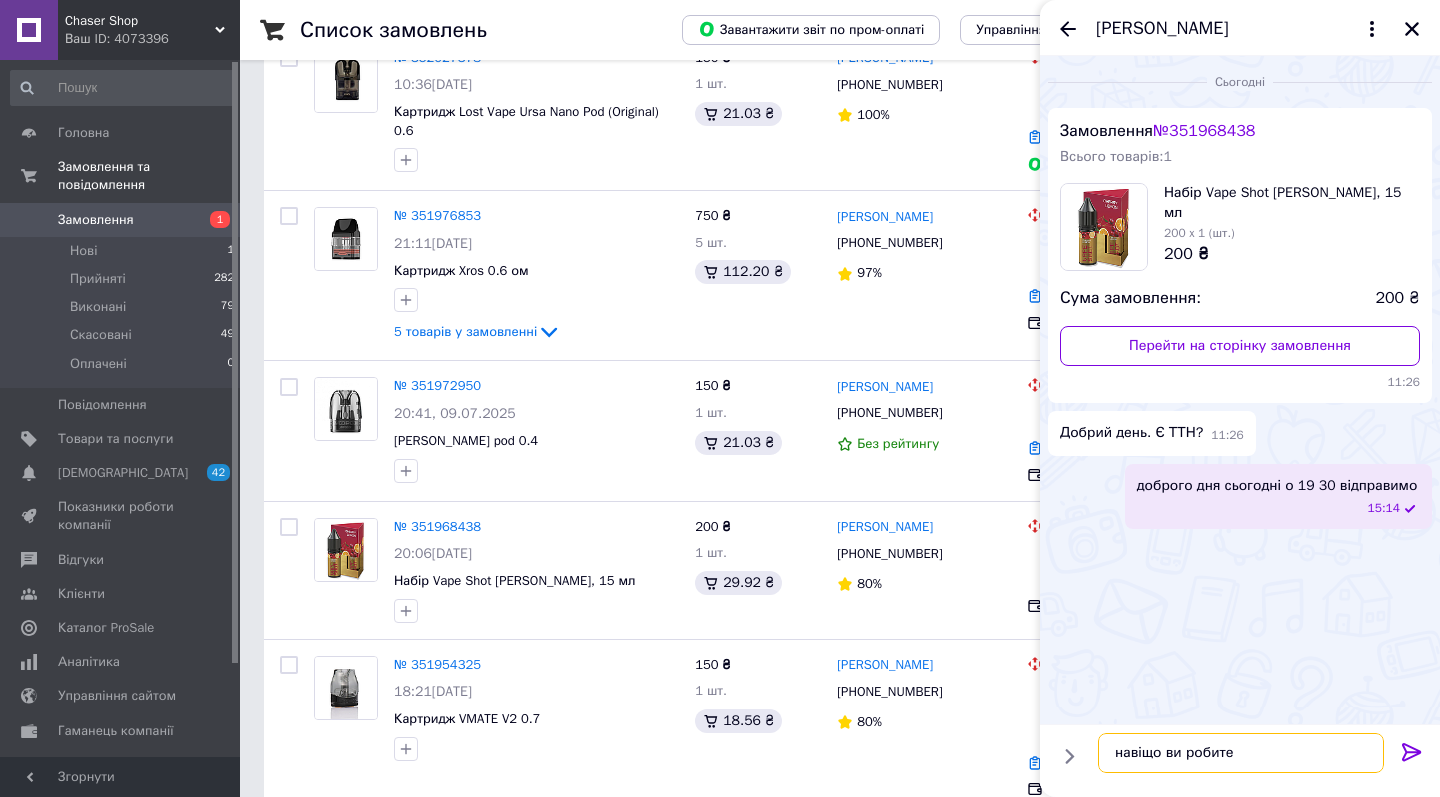click on "навіщо ви робите" at bounding box center (1241, 753) 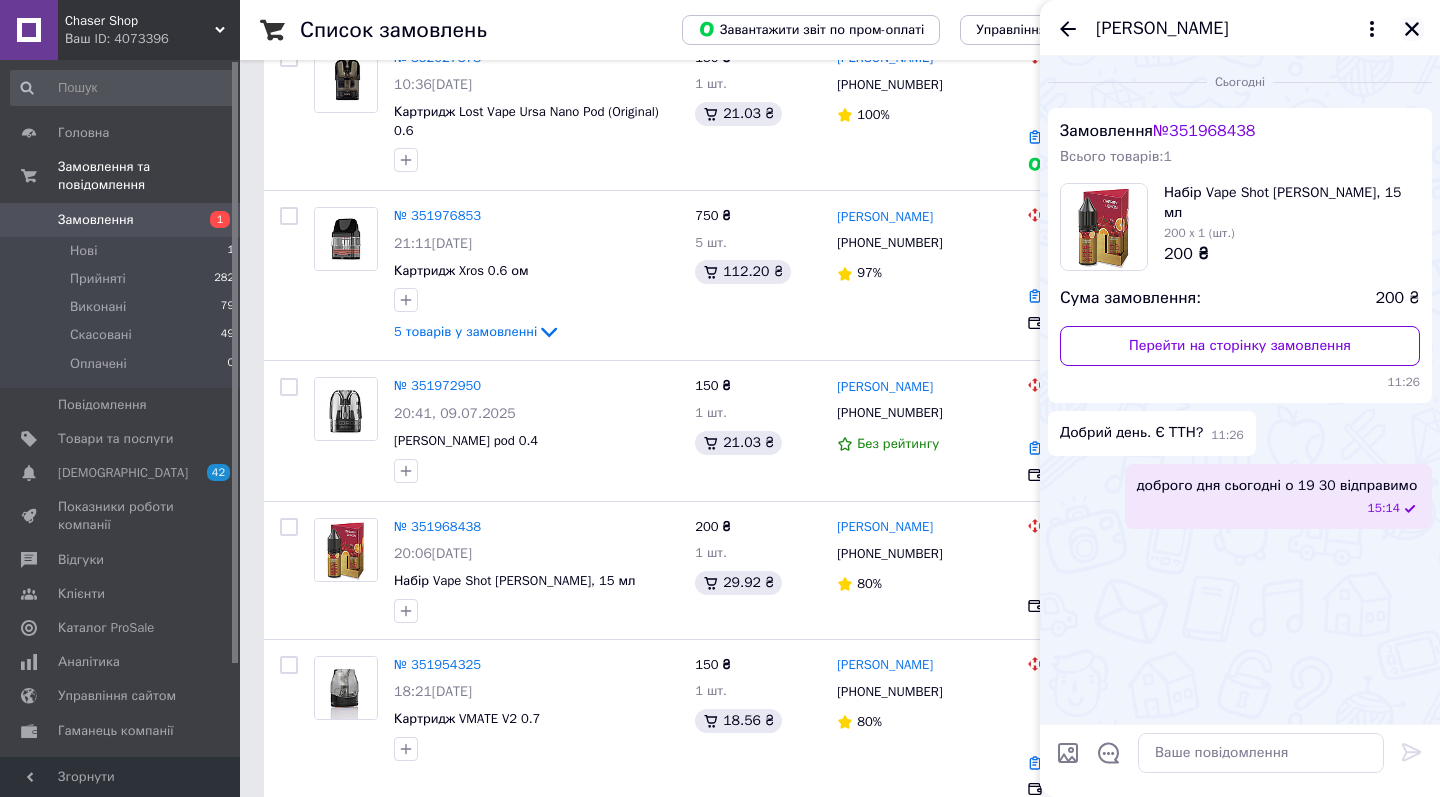 click at bounding box center (1412, 29) 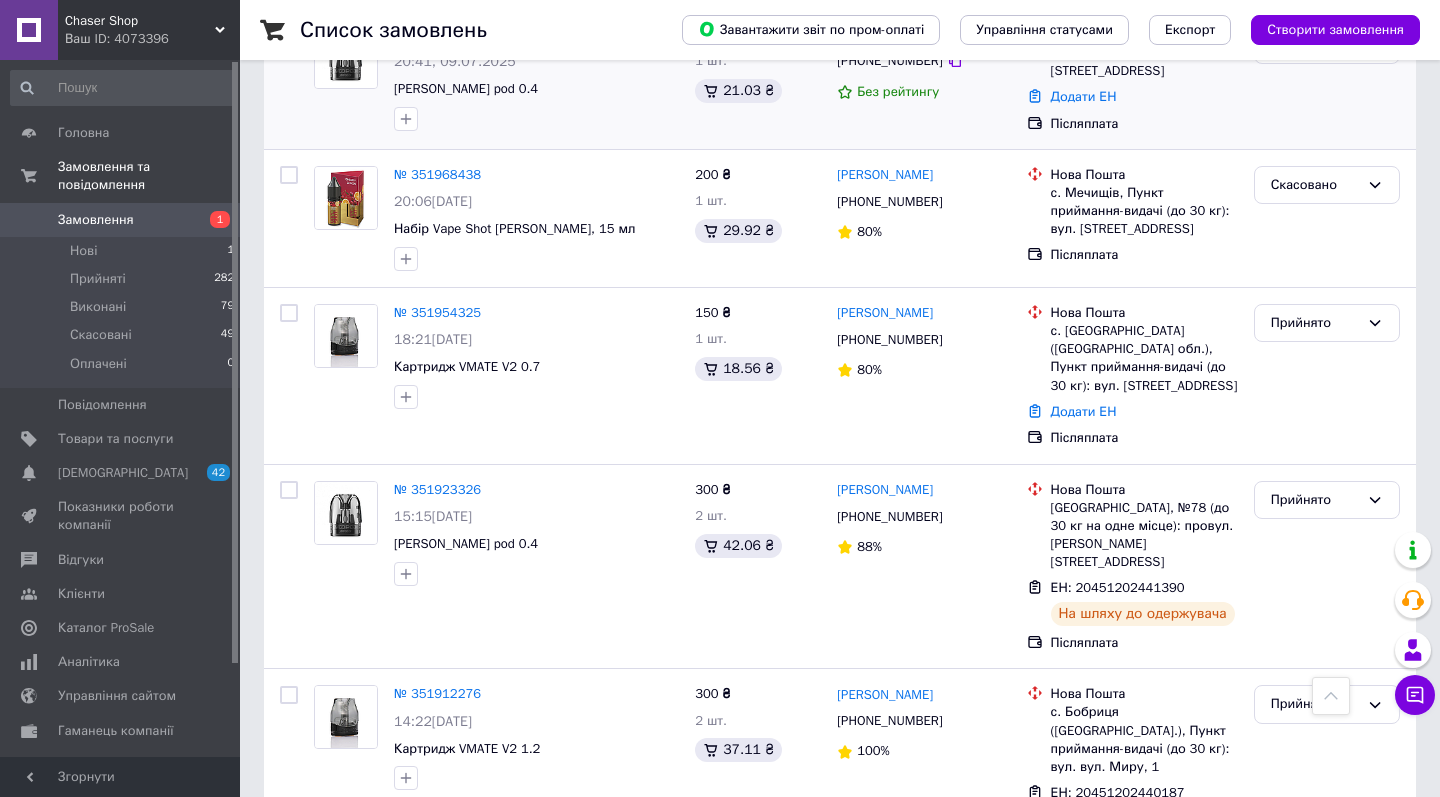 scroll, scrollTop: 1152, scrollLeft: 0, axis: vertical 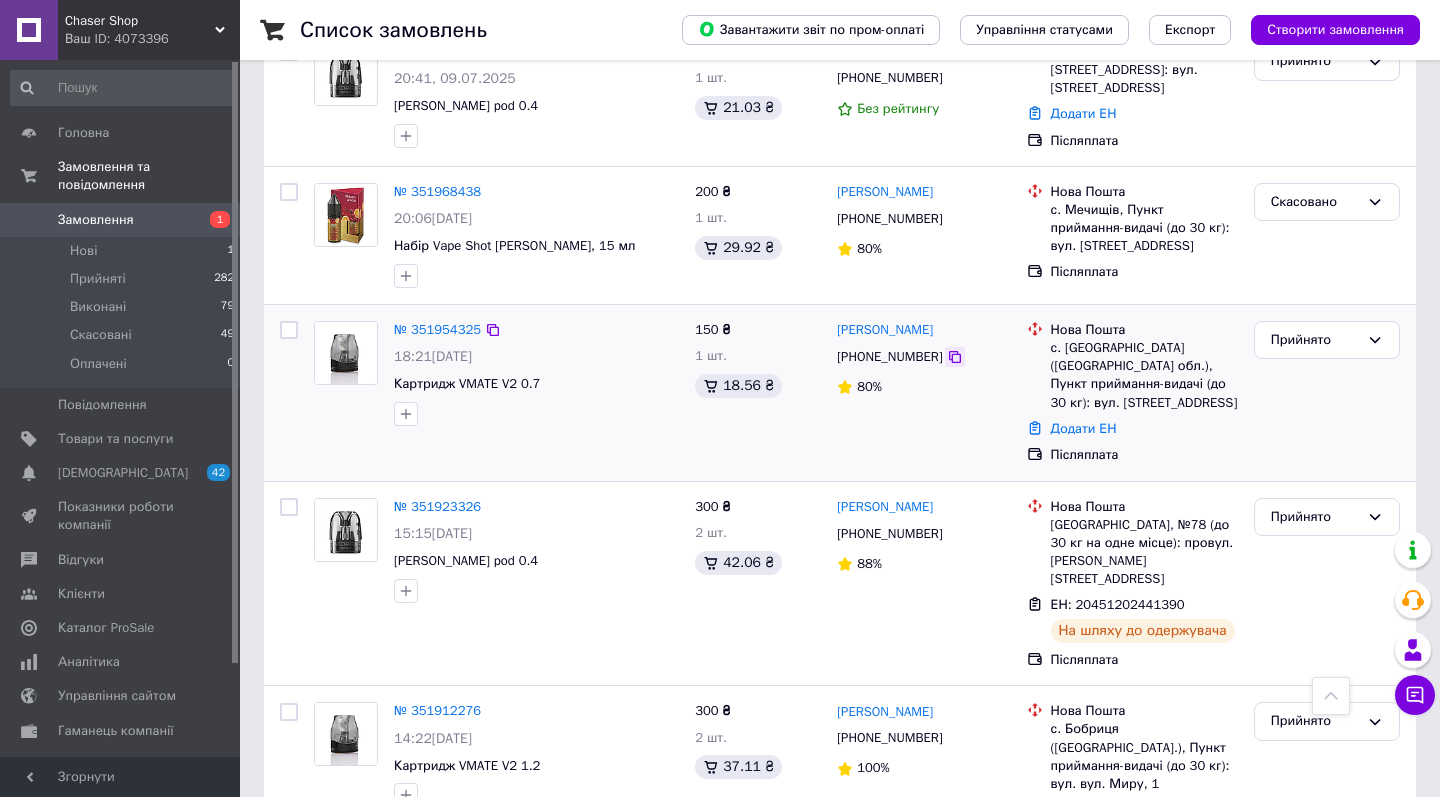 click 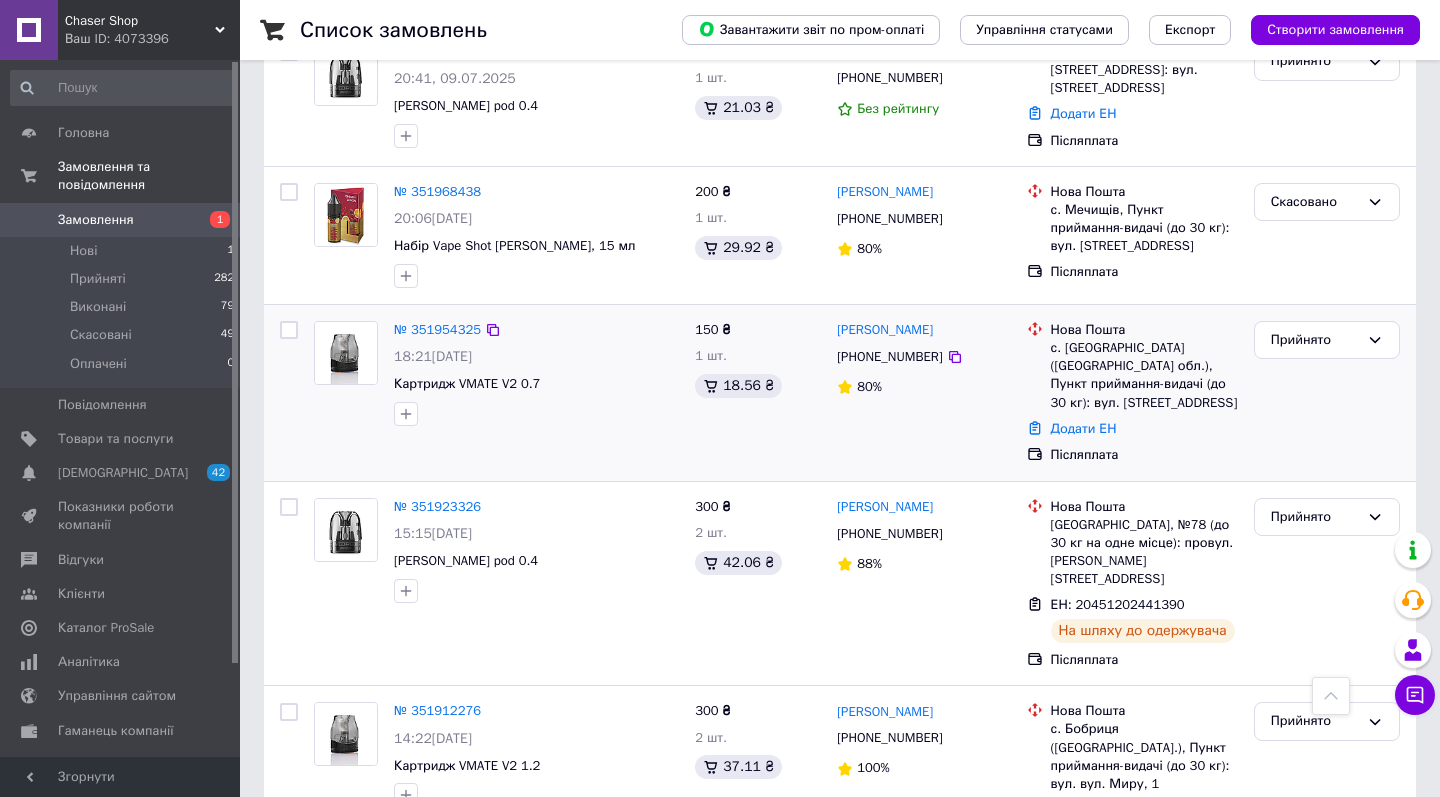 click on "с. Радівка (Вінницька обл.), Пункт приймання-видачі (до 30 кг): вул. Центральна,1а" at bounding box center [1144, 375] 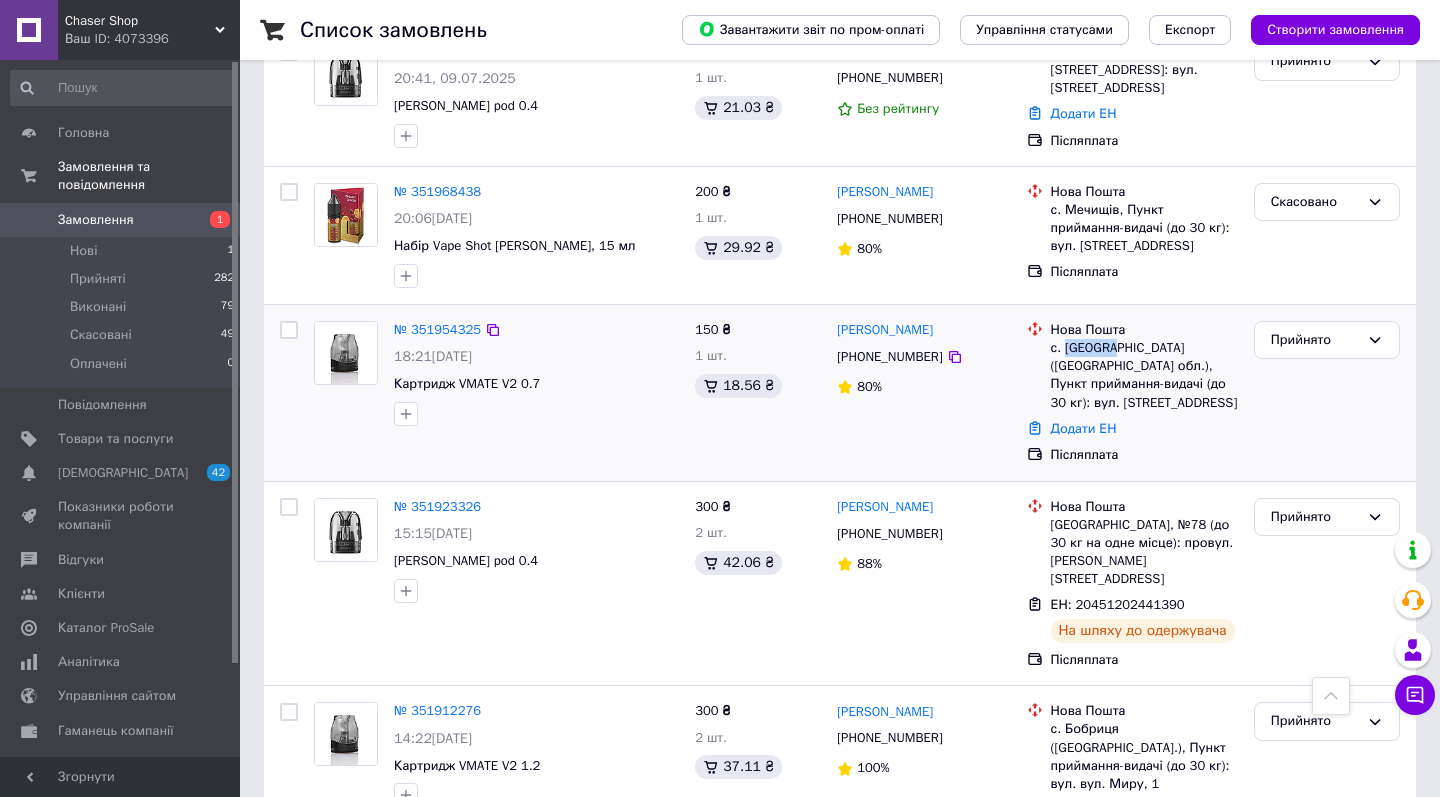 click on "с. Радівка (Вінницька обл.), Пункт приймання-видачі (до 30 кг): вул. Центральна,1а" at bounding box center (1144, 375) 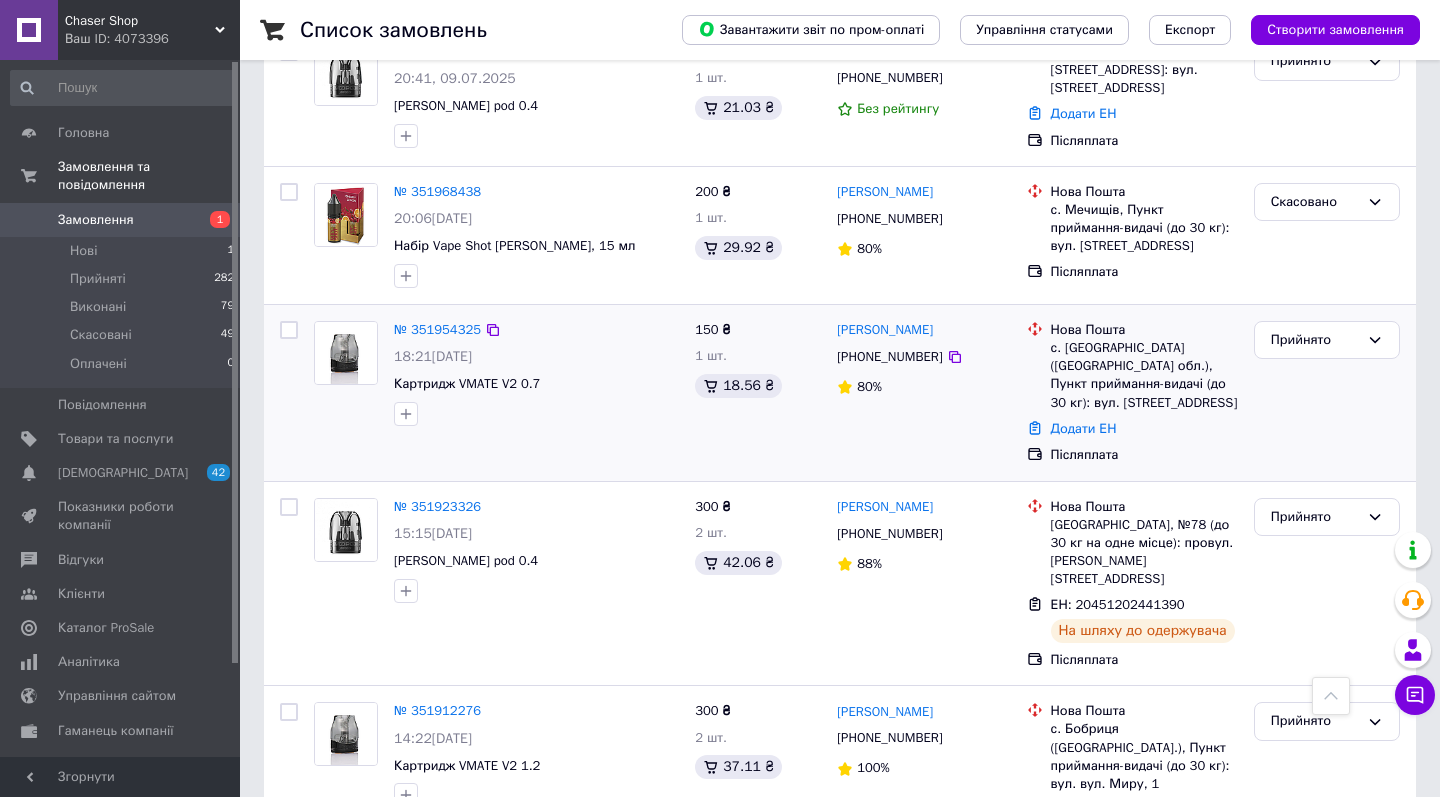 click on "Додати ЕН" at bounding box center (1144, 429) 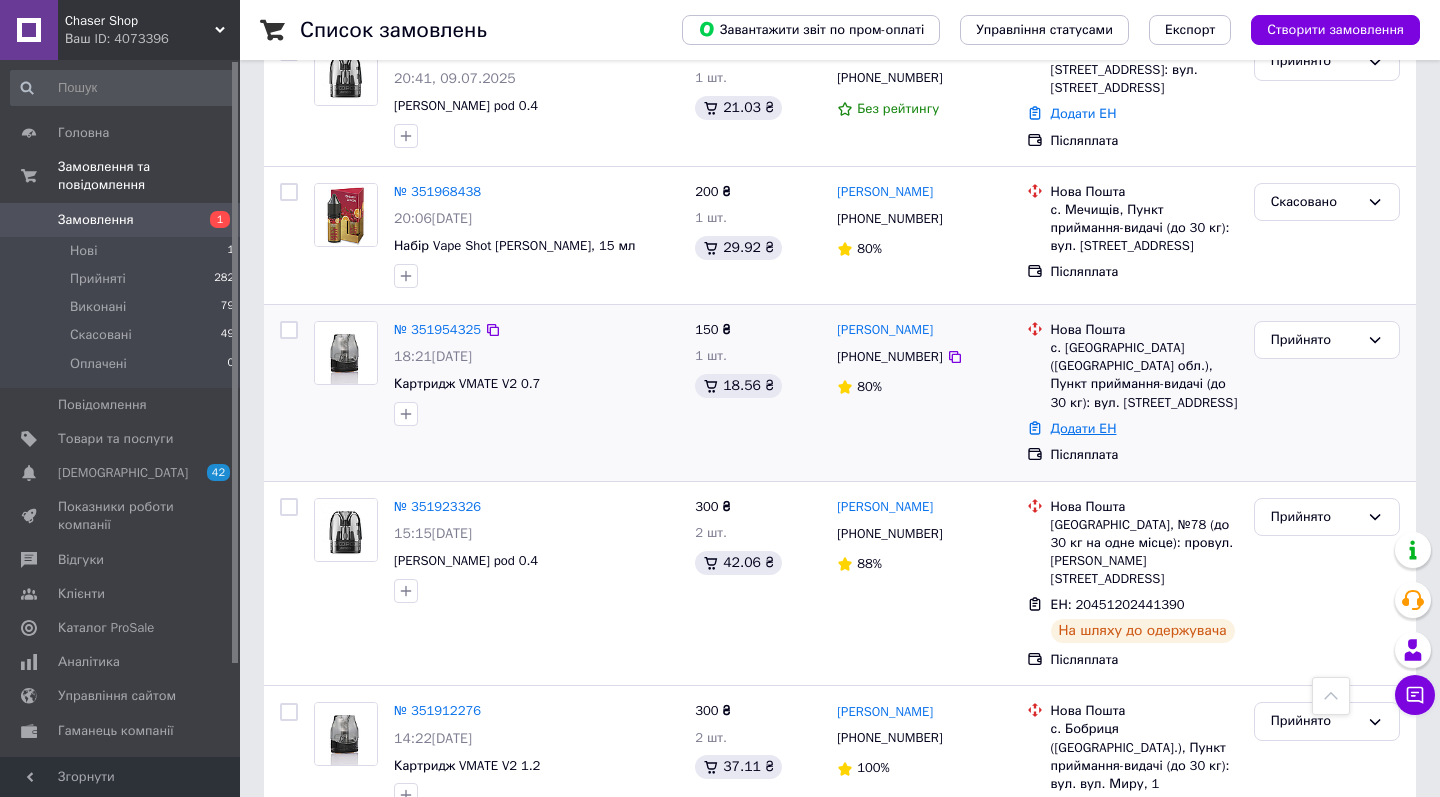 click on "Додати ЕН" at bounding box center (1084, 428) 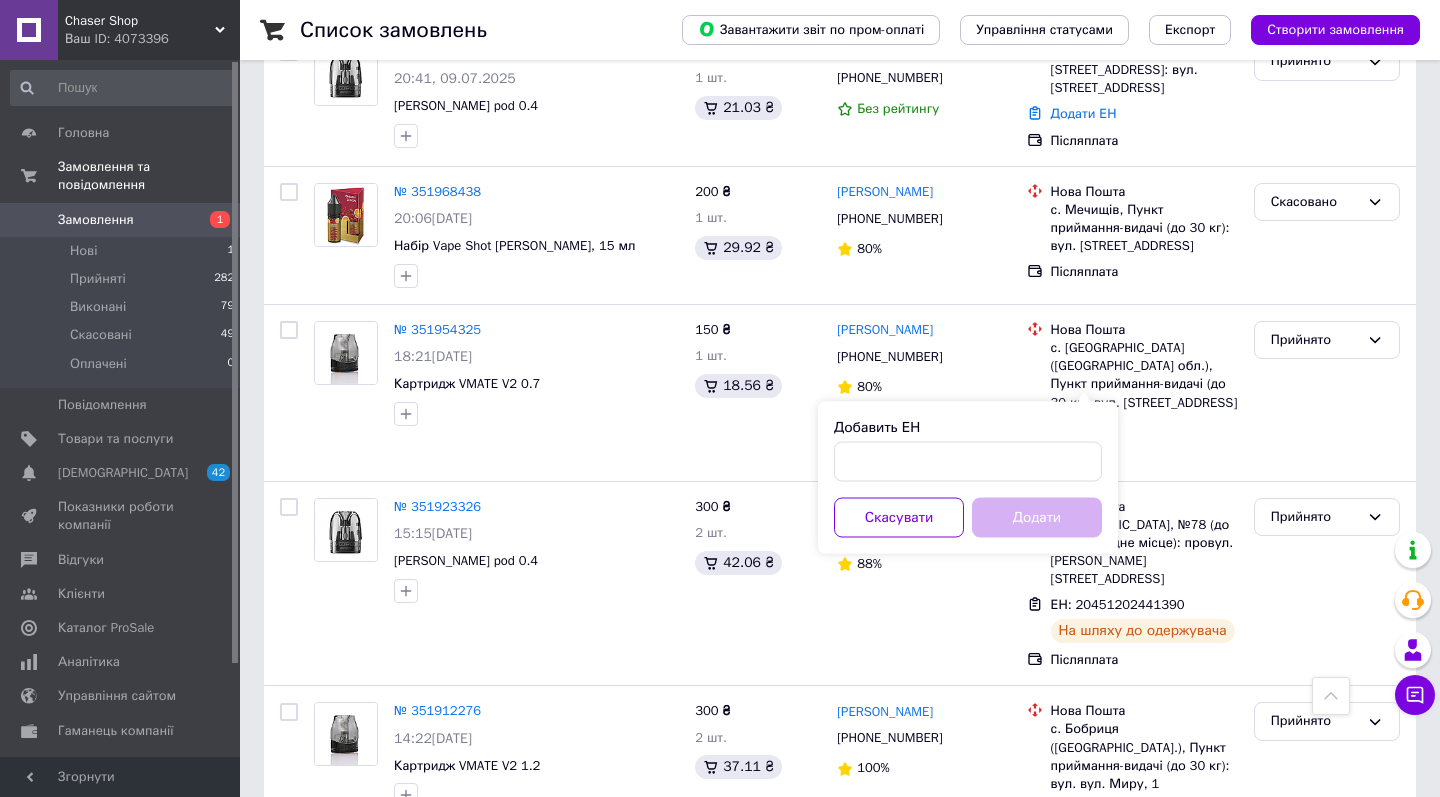 click on "Додати" at bounding box center [1037, 518] 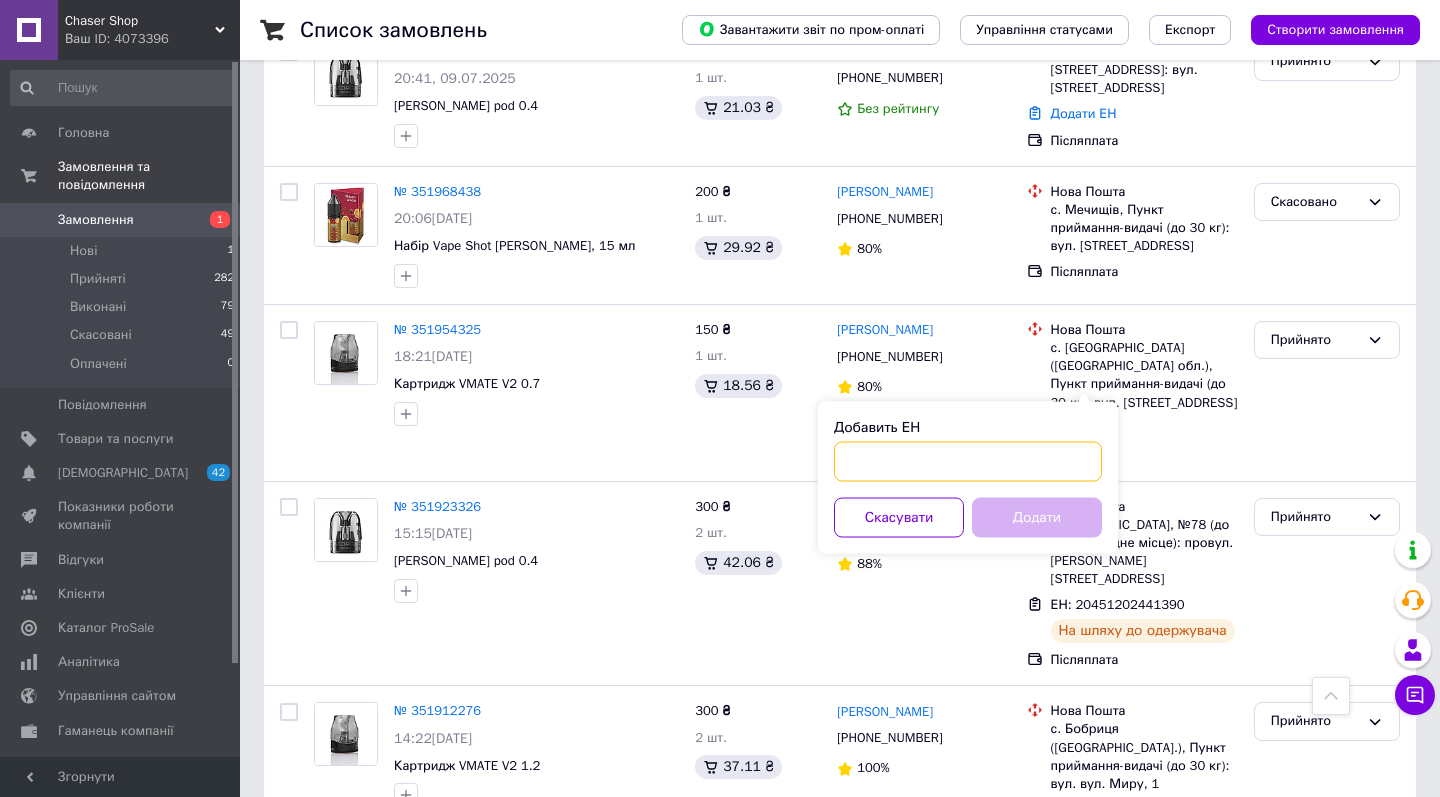 click on "Добавить ЕН" at bounding box center (968, 462) 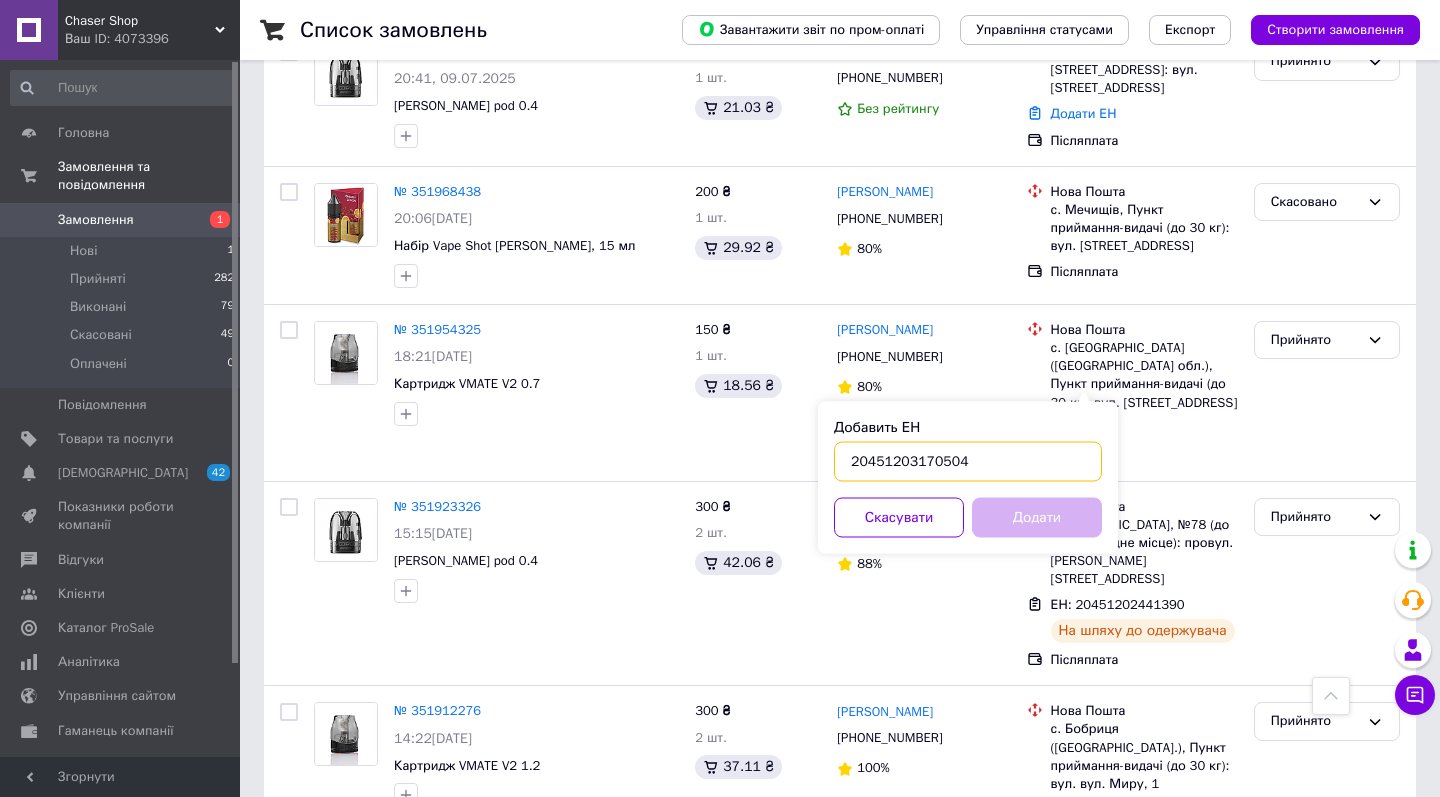 type on "20451203170504" 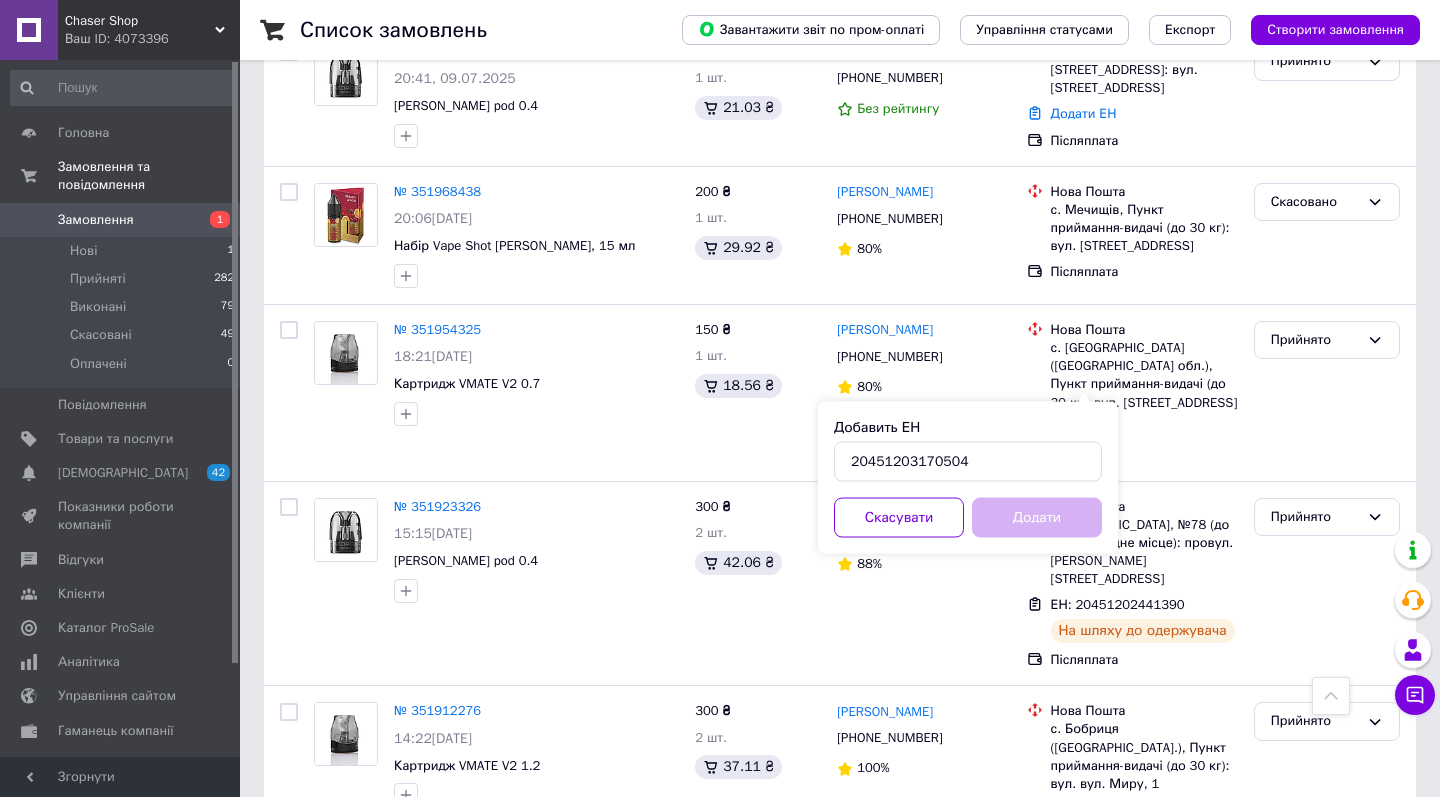 click on "Додати" at bounding box center [1037, 518] 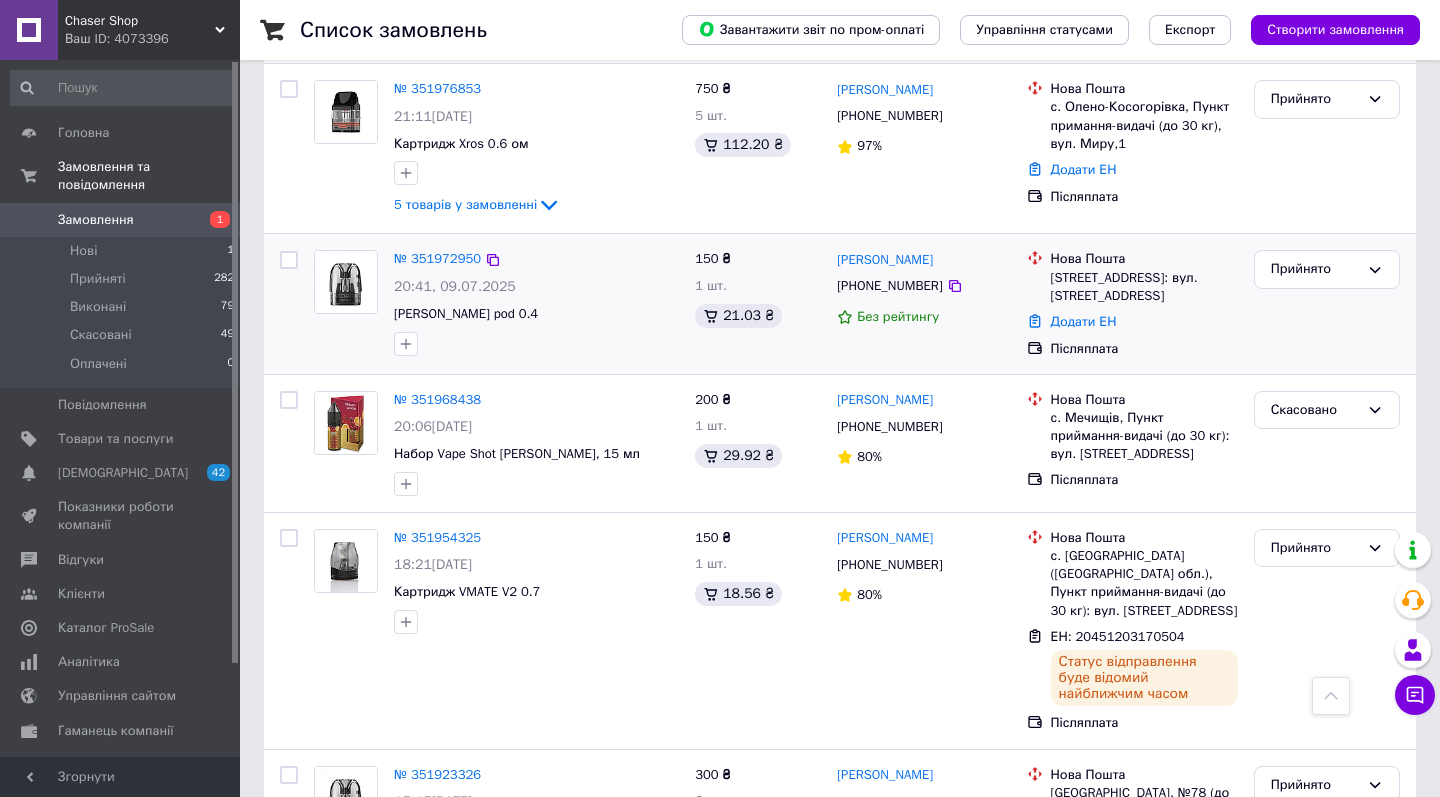 scroll, scrollTop: 847, scrollLeft: 0, axis: vertical 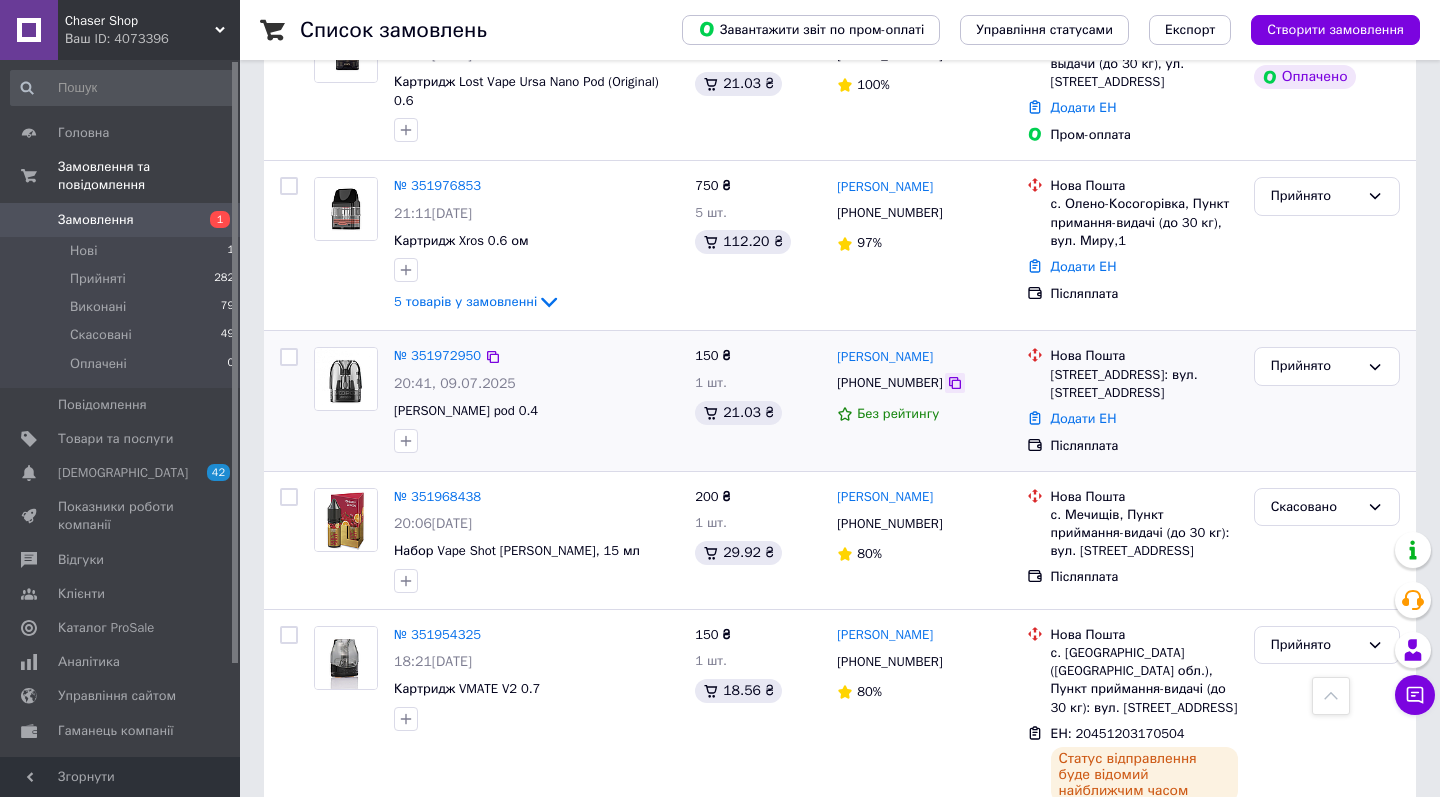 click 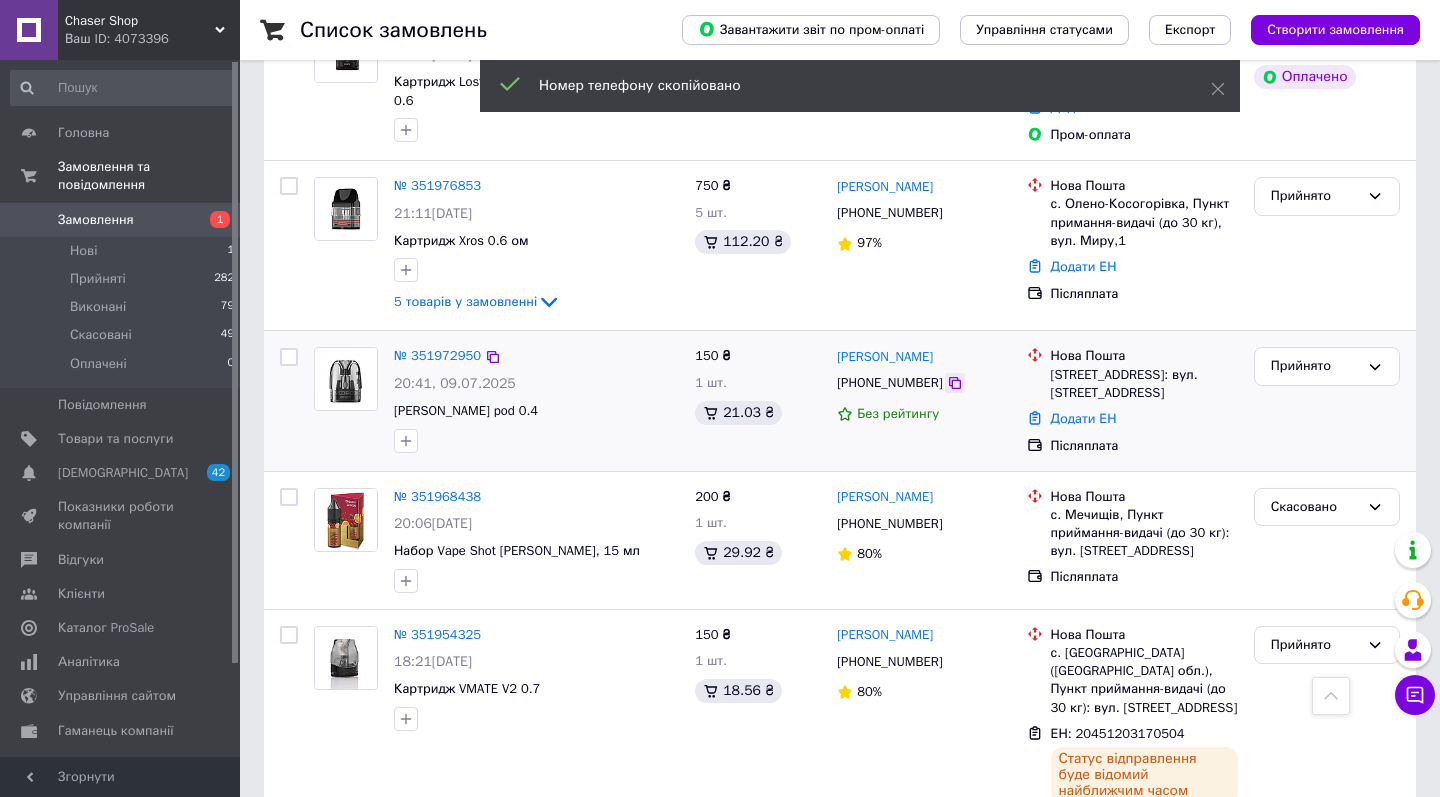 click 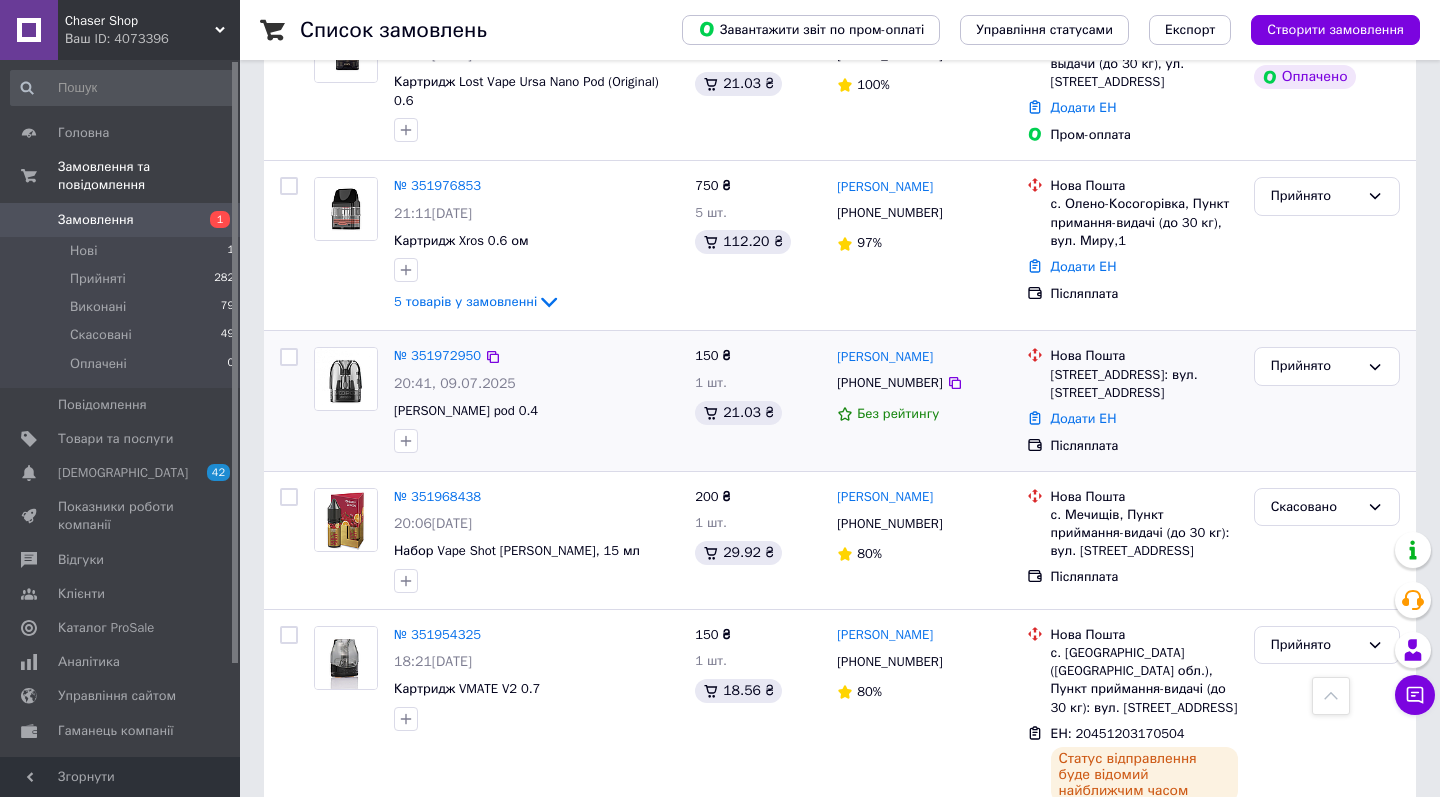 click on "Бобринець, №1: вул. Шевченка, 54а" at bounding box center (1144, 384) 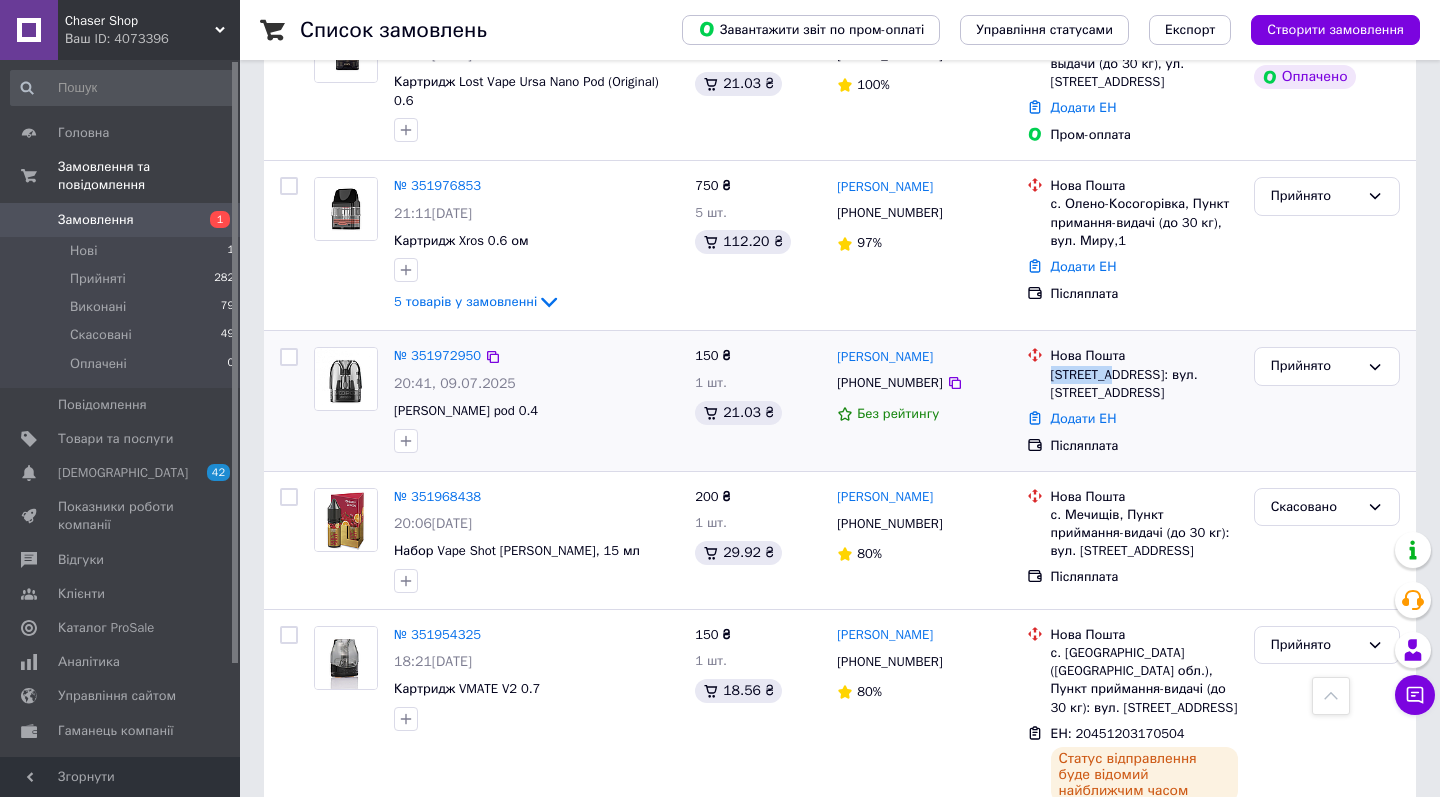 click on "Бобринець, №1: вул. Шевченка, 54а" at bounding box center [1144, 384] 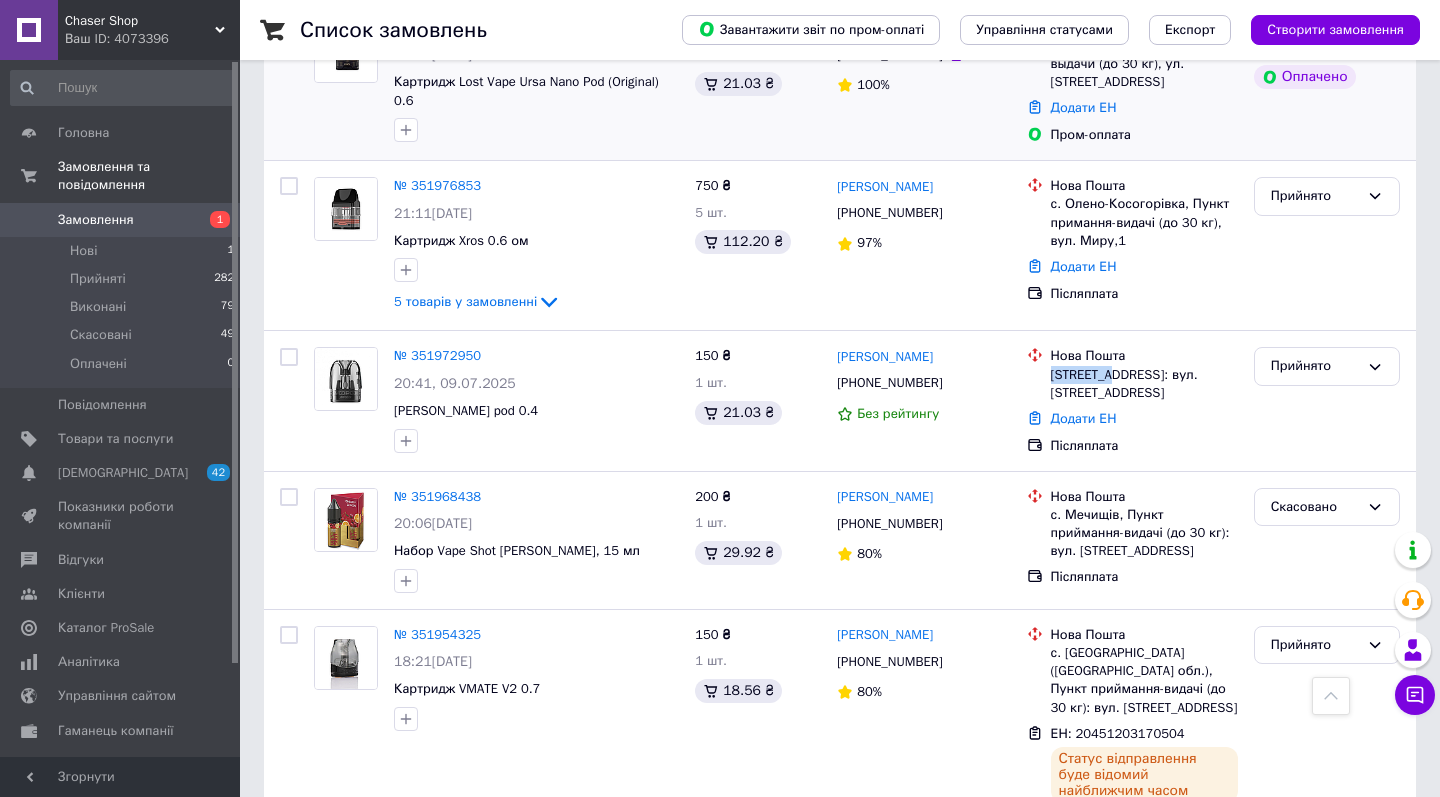 copy on "Бобринець" 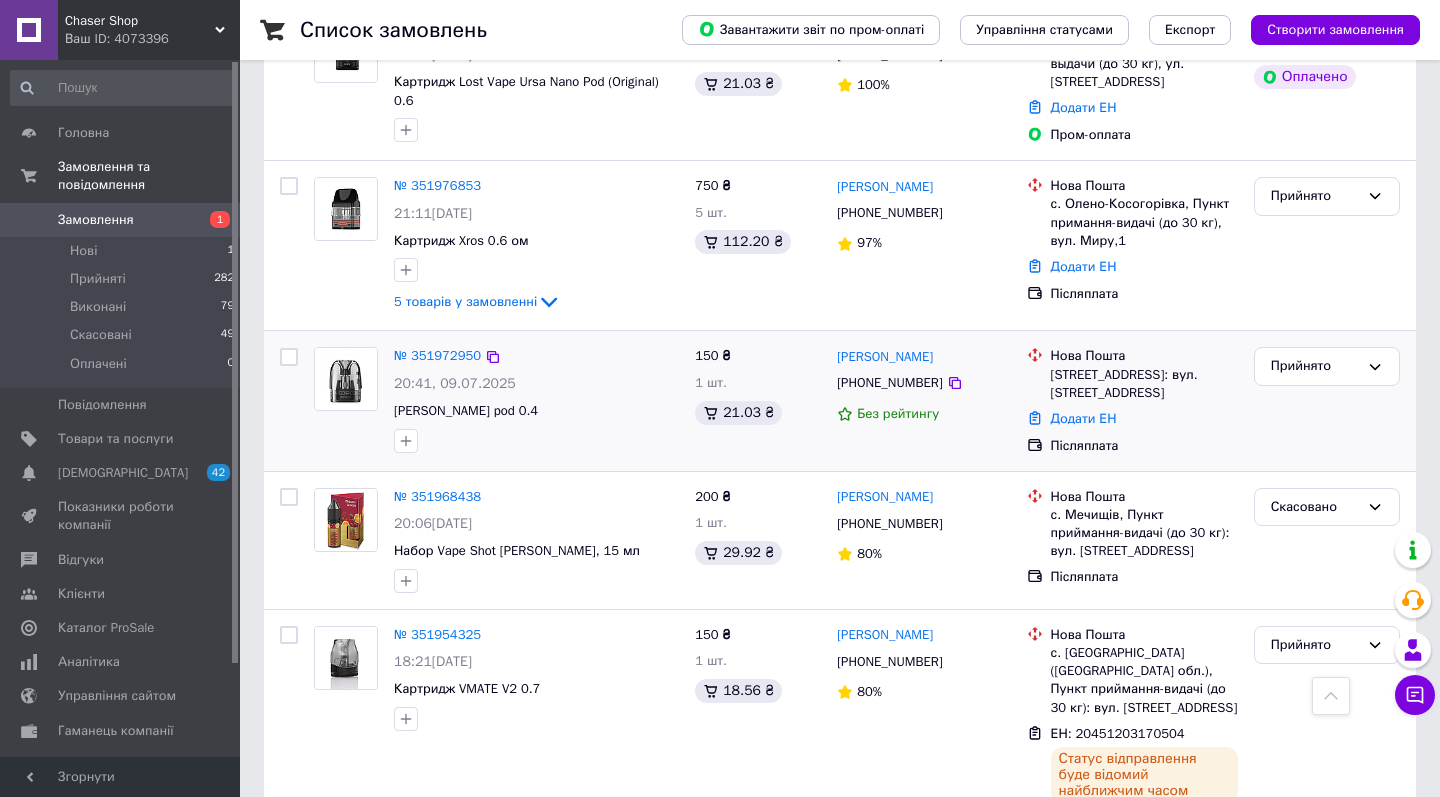 click on "Додати ЕН" at bounding box center (1144, 419) 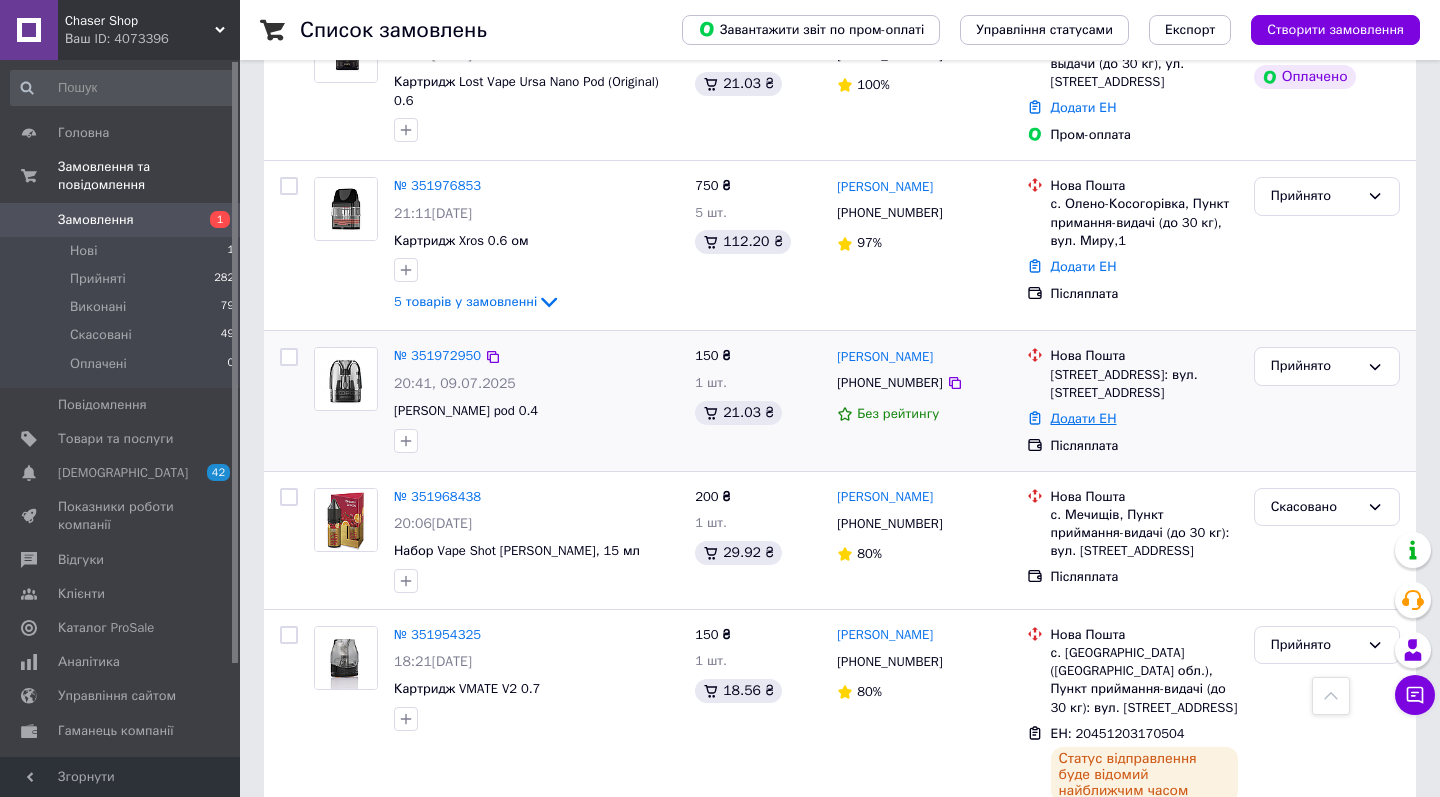 click on "Додати ЕН" at bounding box center (1084, 418) 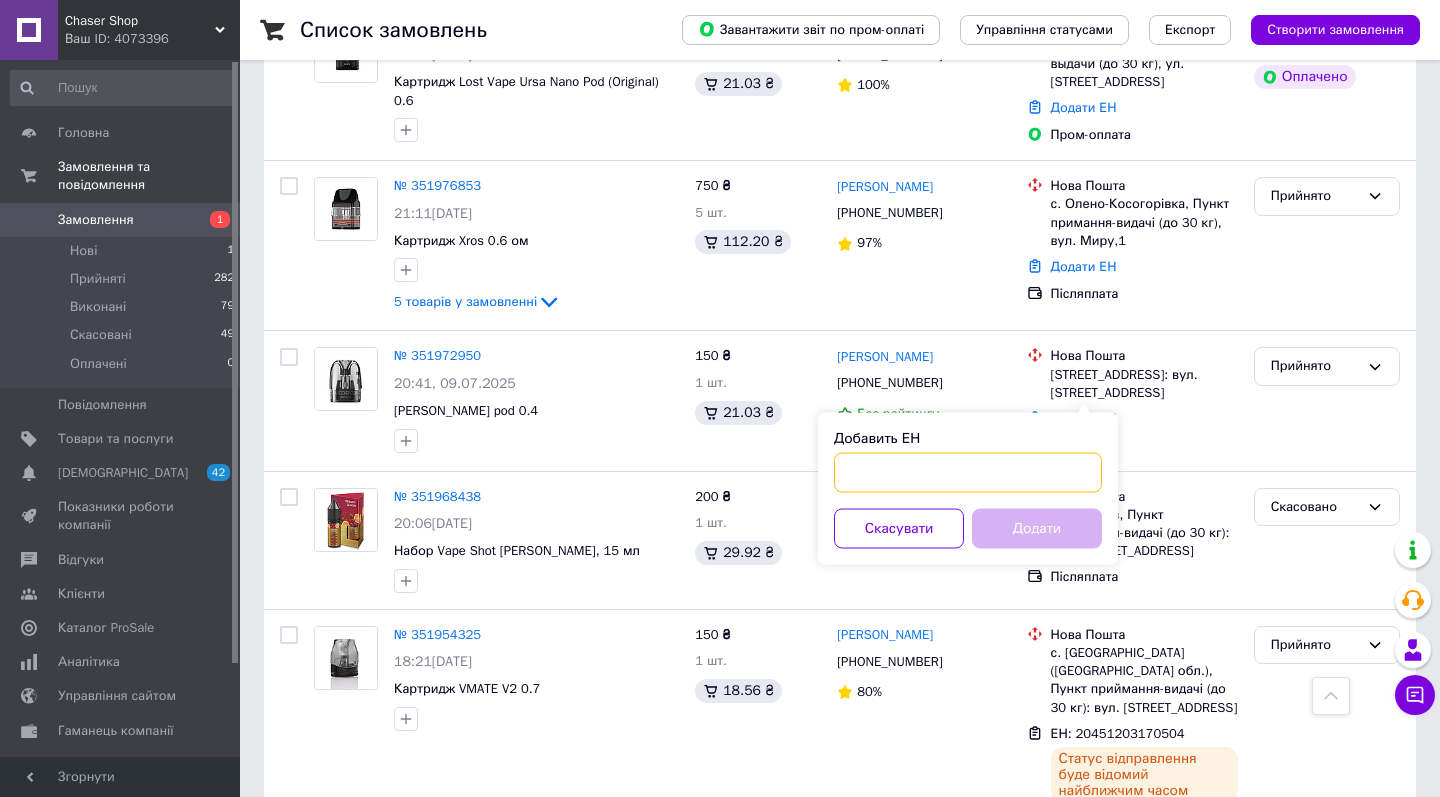 click on "Добавить ЕН" at bounding box center (968, 473) 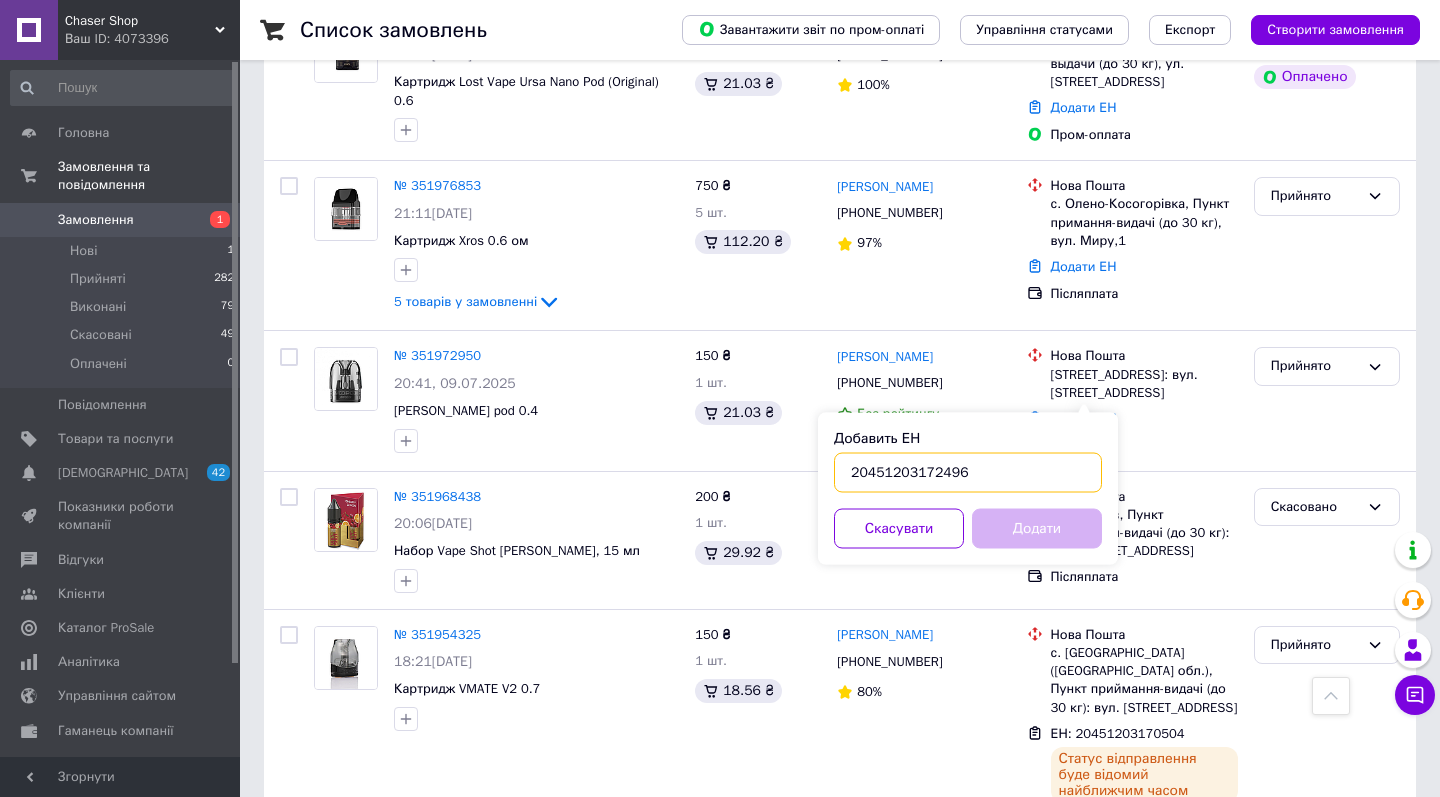 type on "20451203172496" 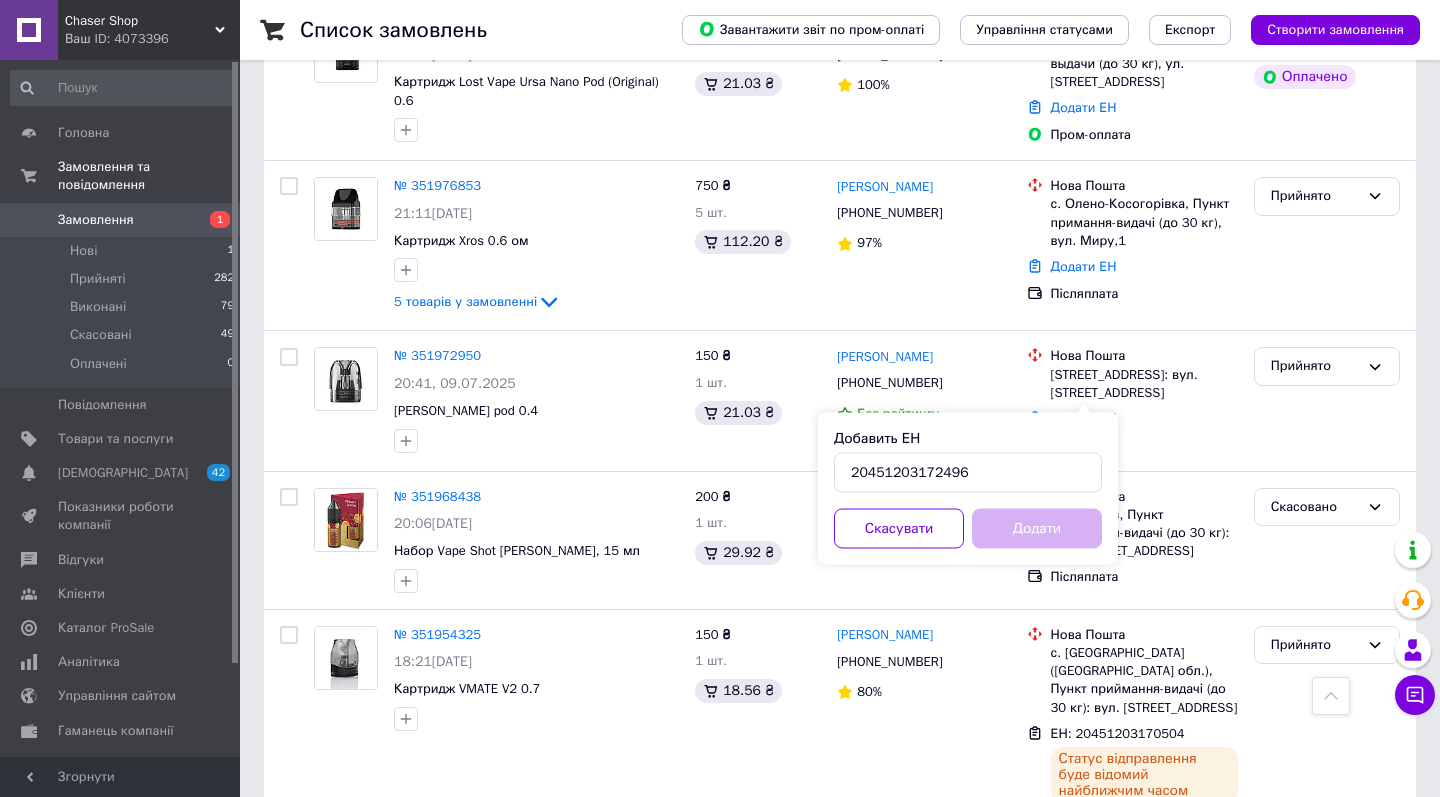 click on "Додати" at bounding box center [1037, 529] 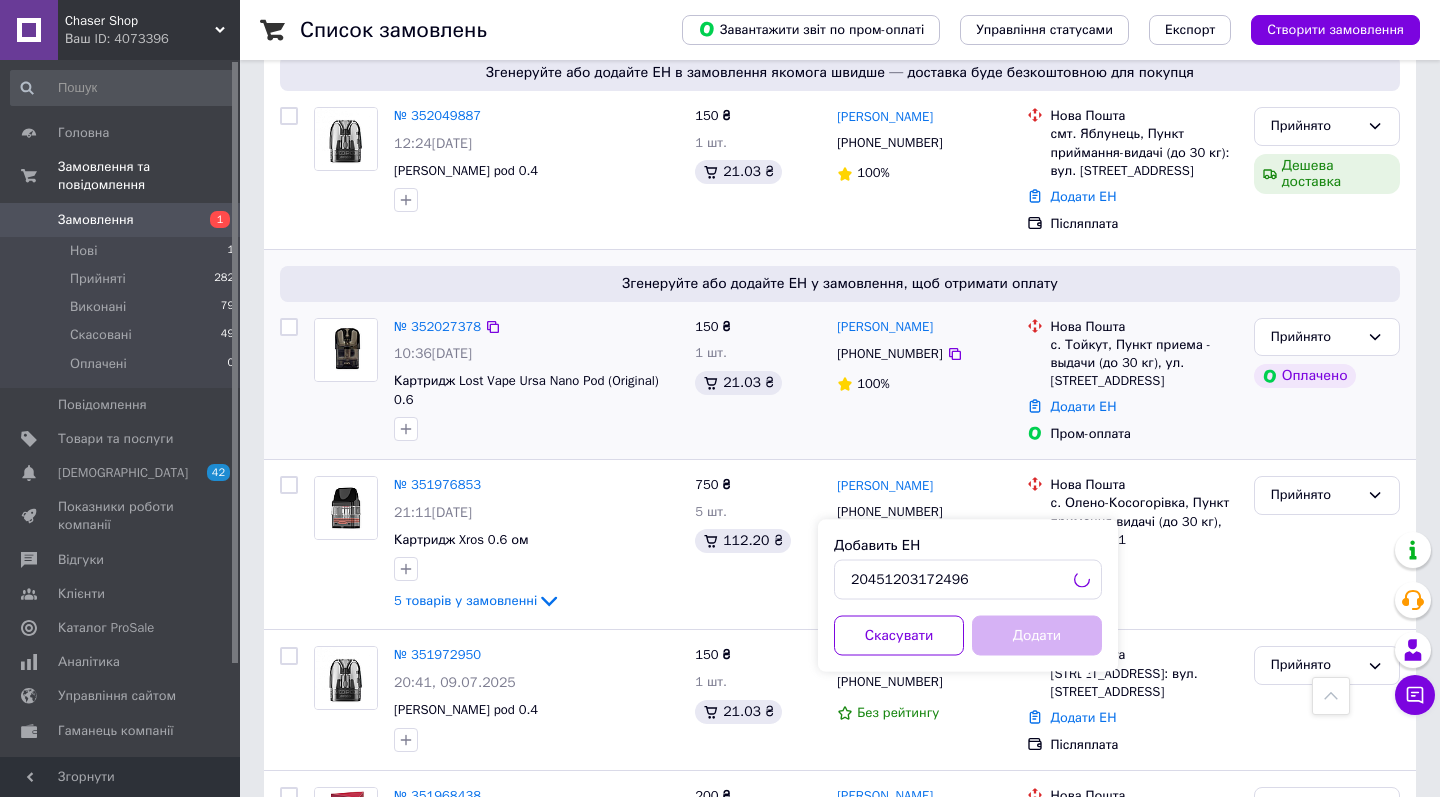 scroll, scrollTop: 554, scrollLeft: 0, axis: vertical 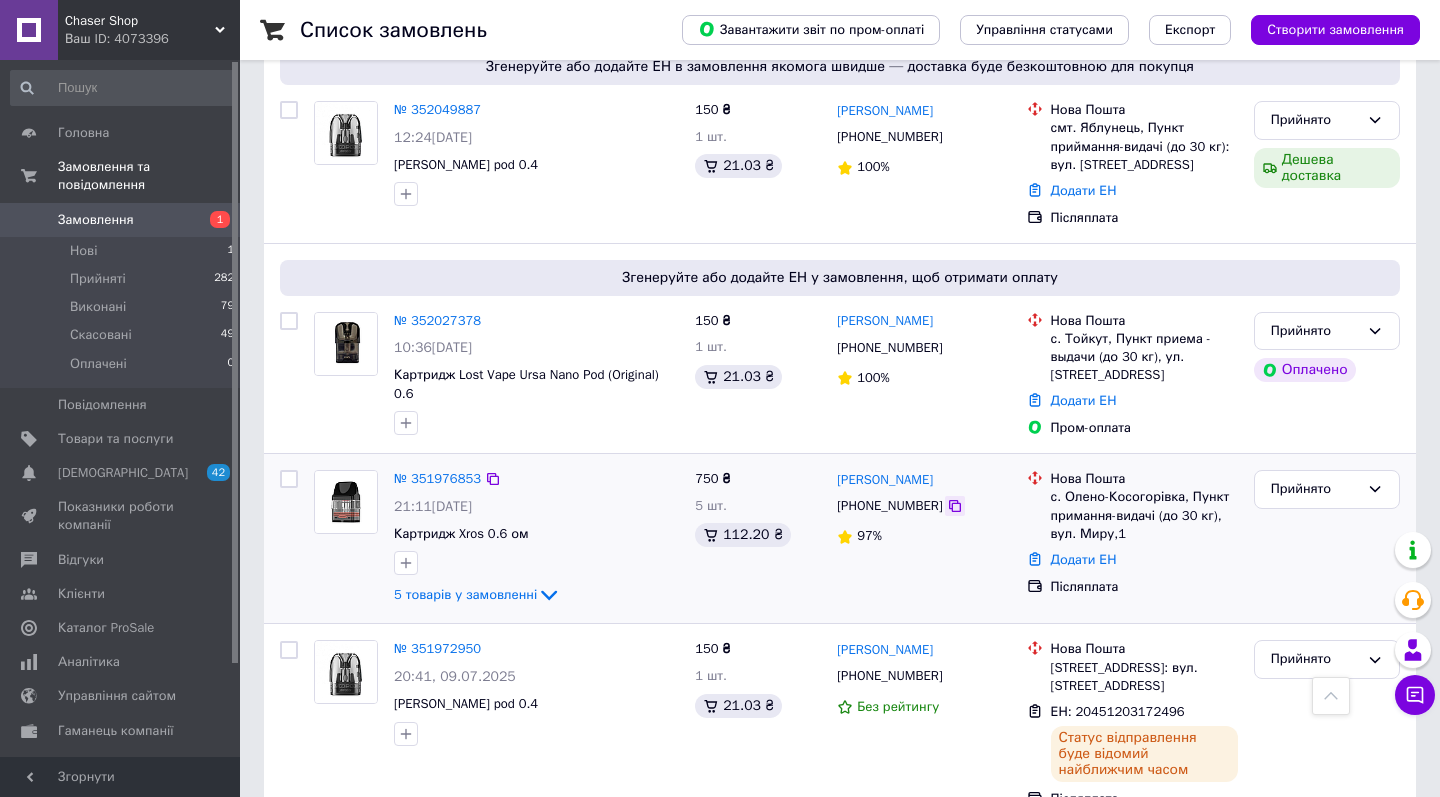click 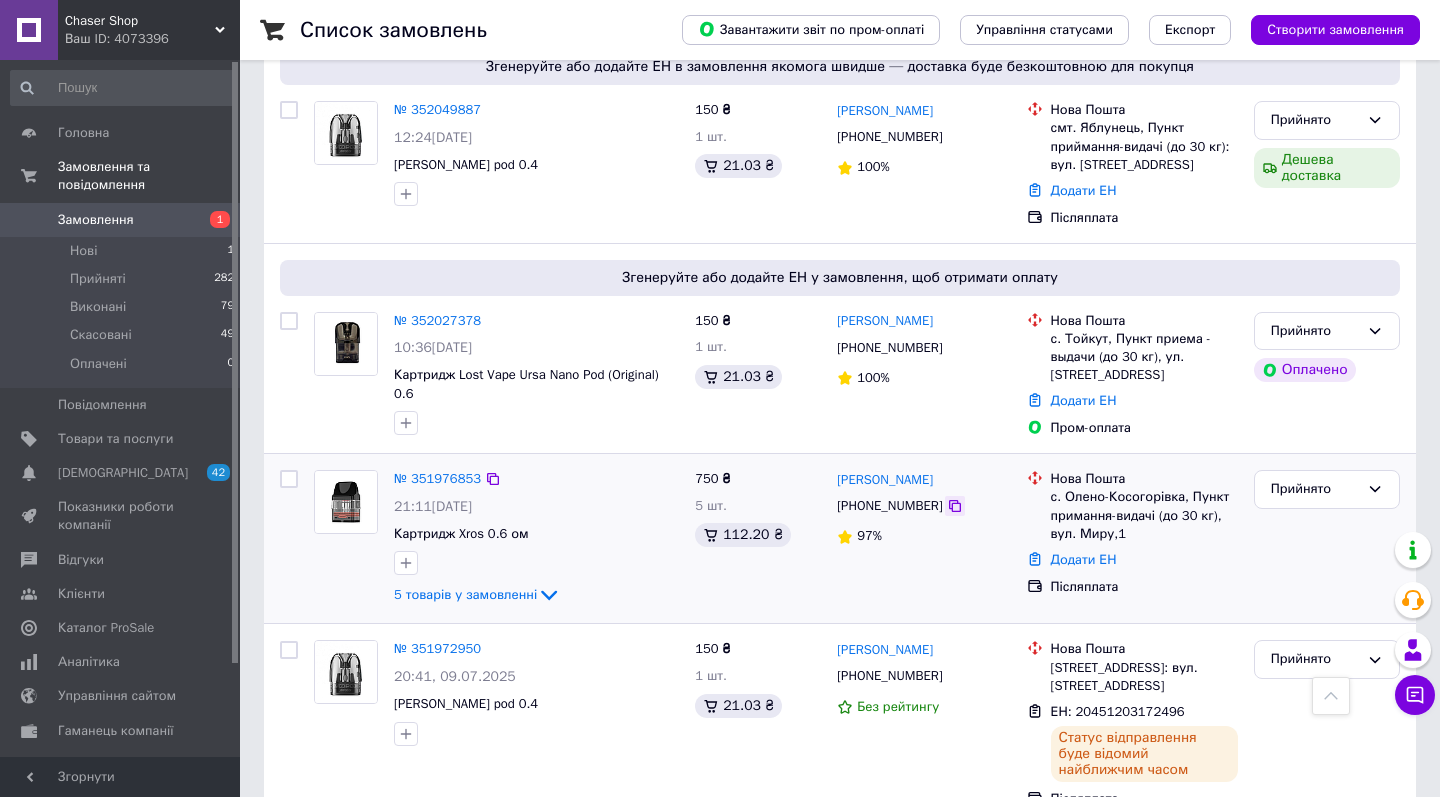 click 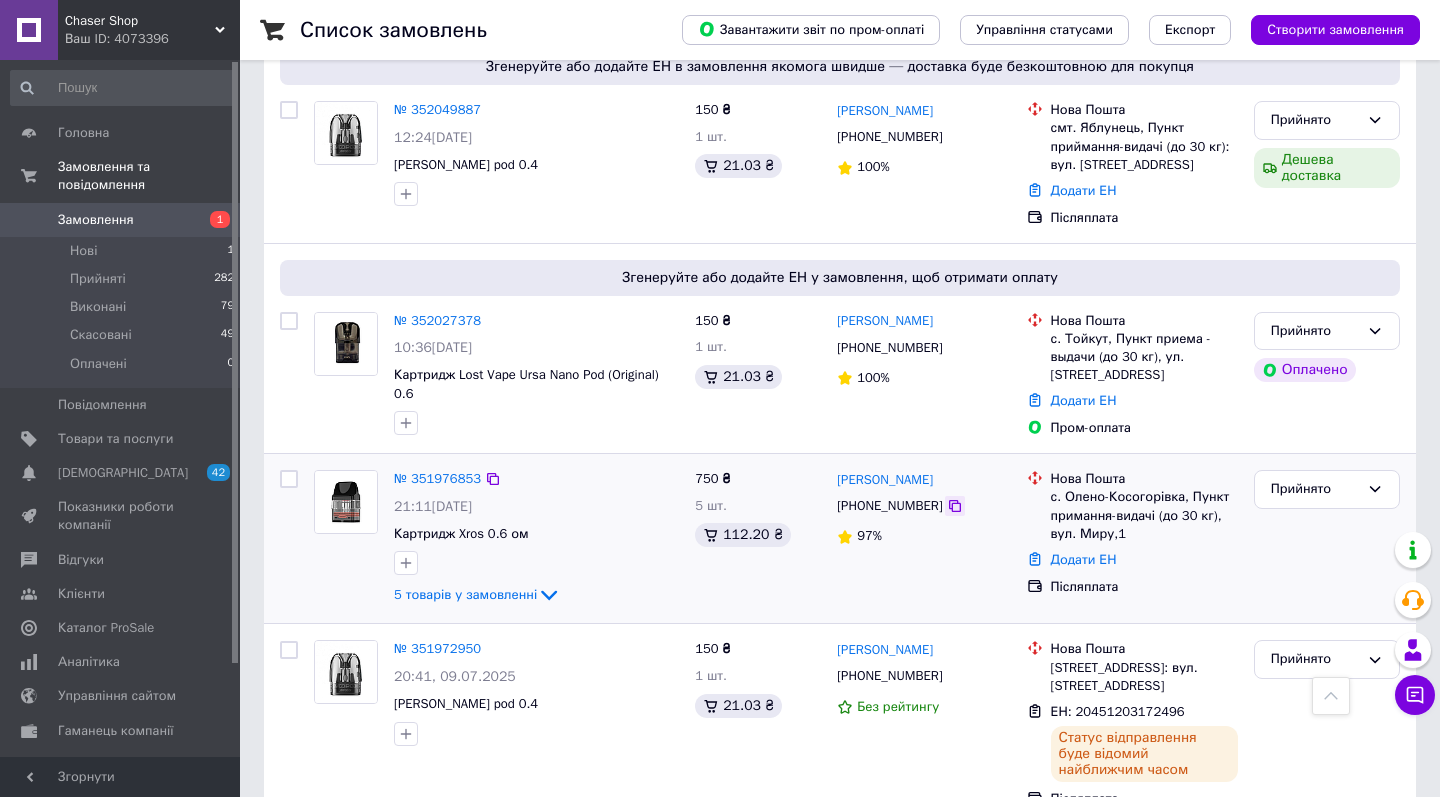 click 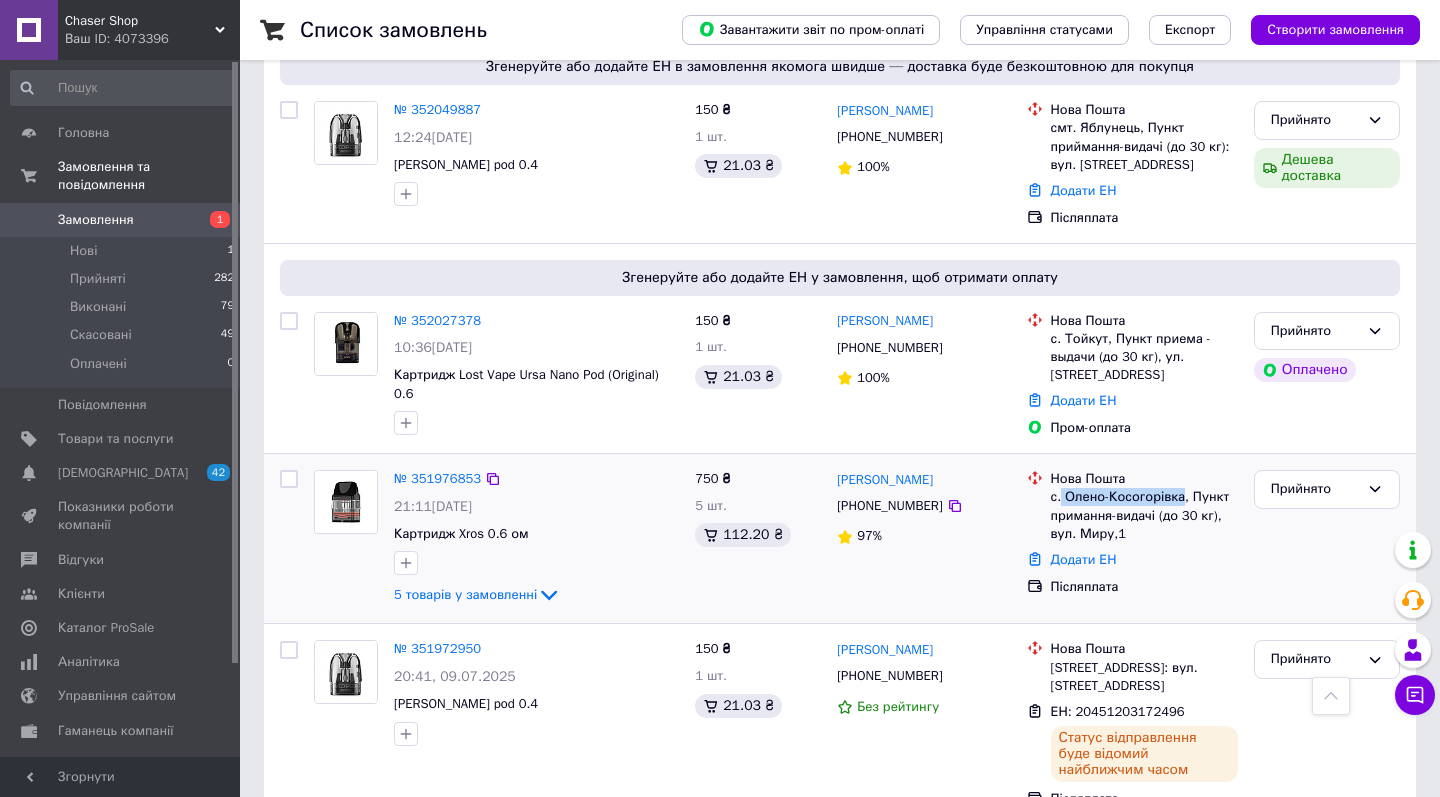 drag, startPoint x: 1063, startPoint y: 472, endPoint x: 1187, endPoint y: 473, distance: 124.004036 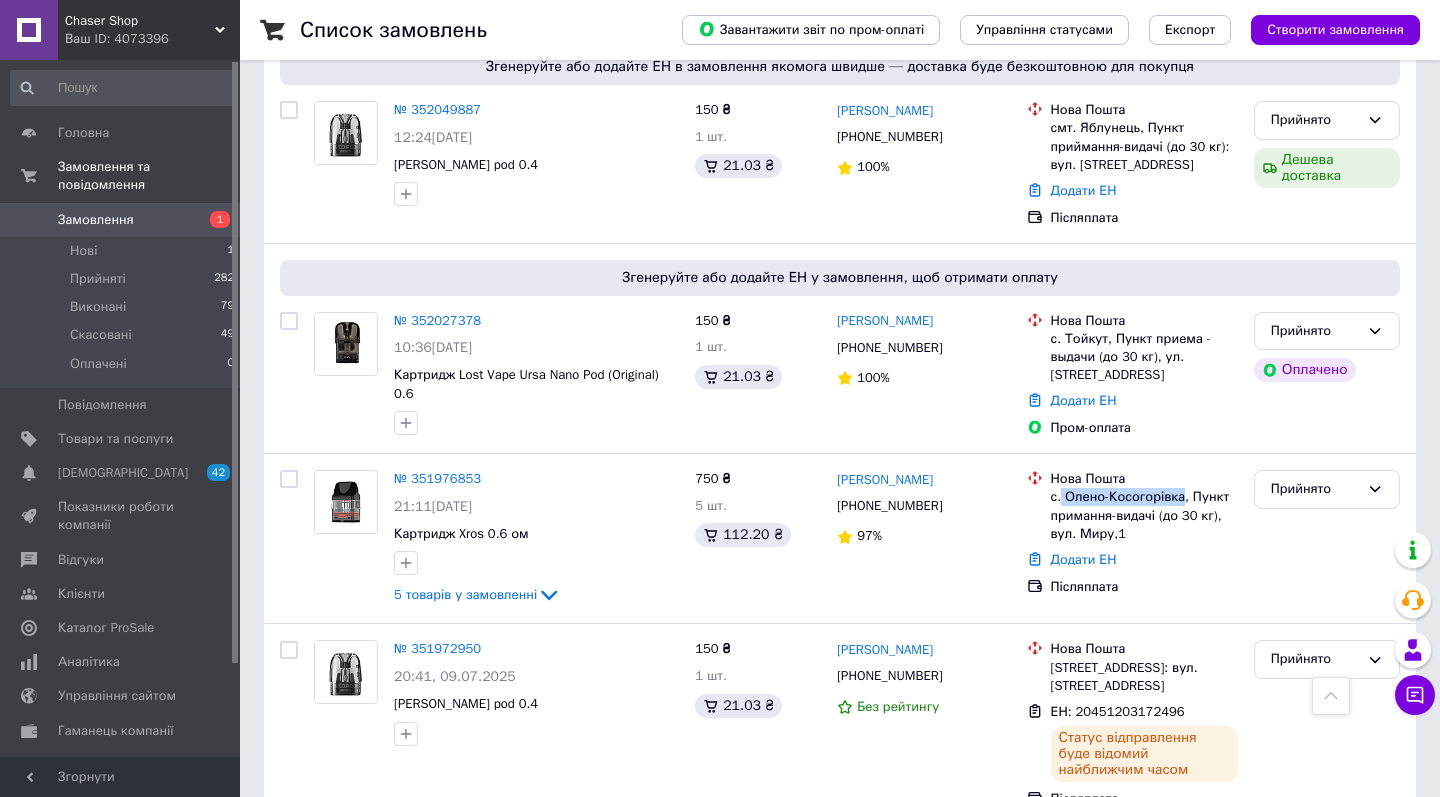 copy on "Олено-Косогорівка" 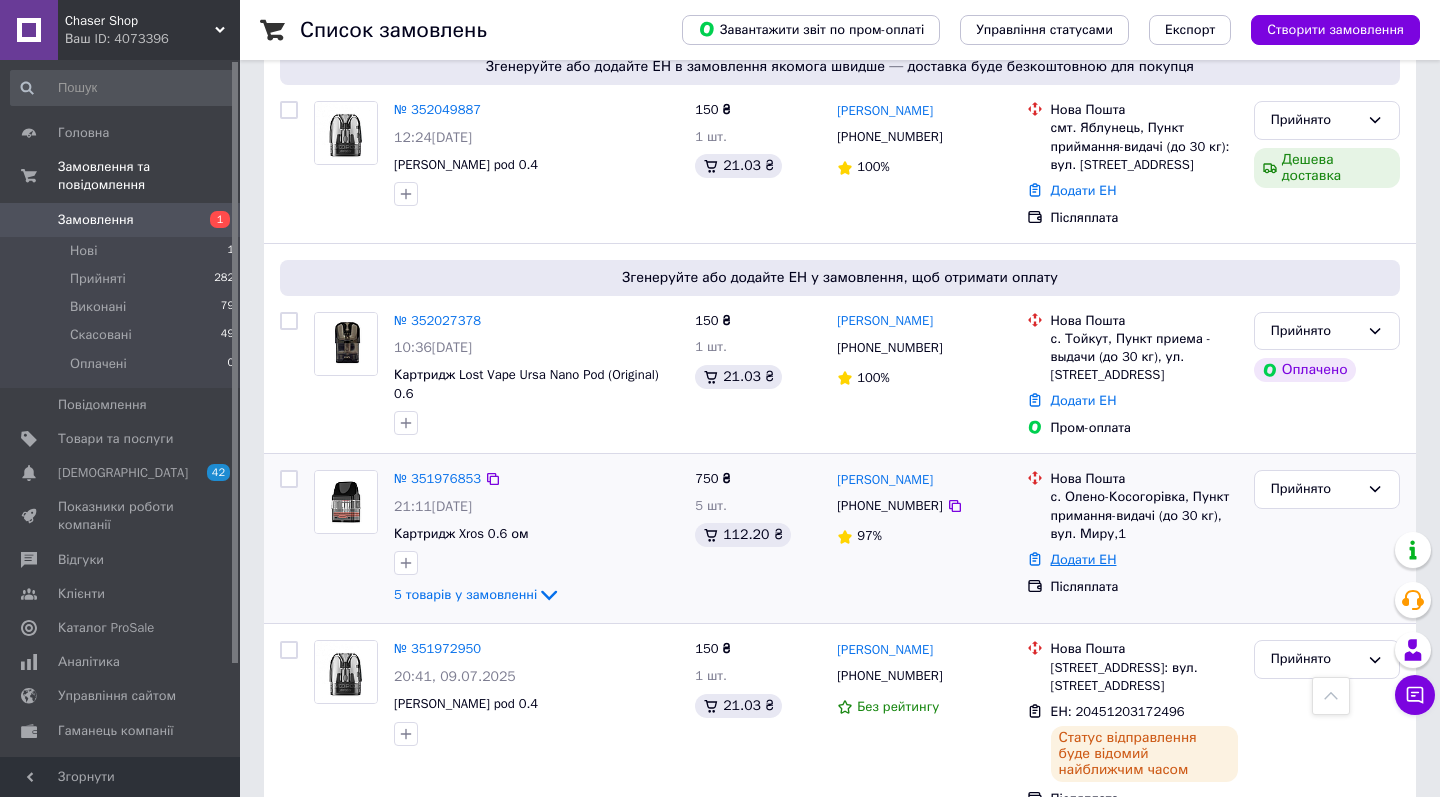 click on "Додати ЕН" at bounding box center [1084, 559] 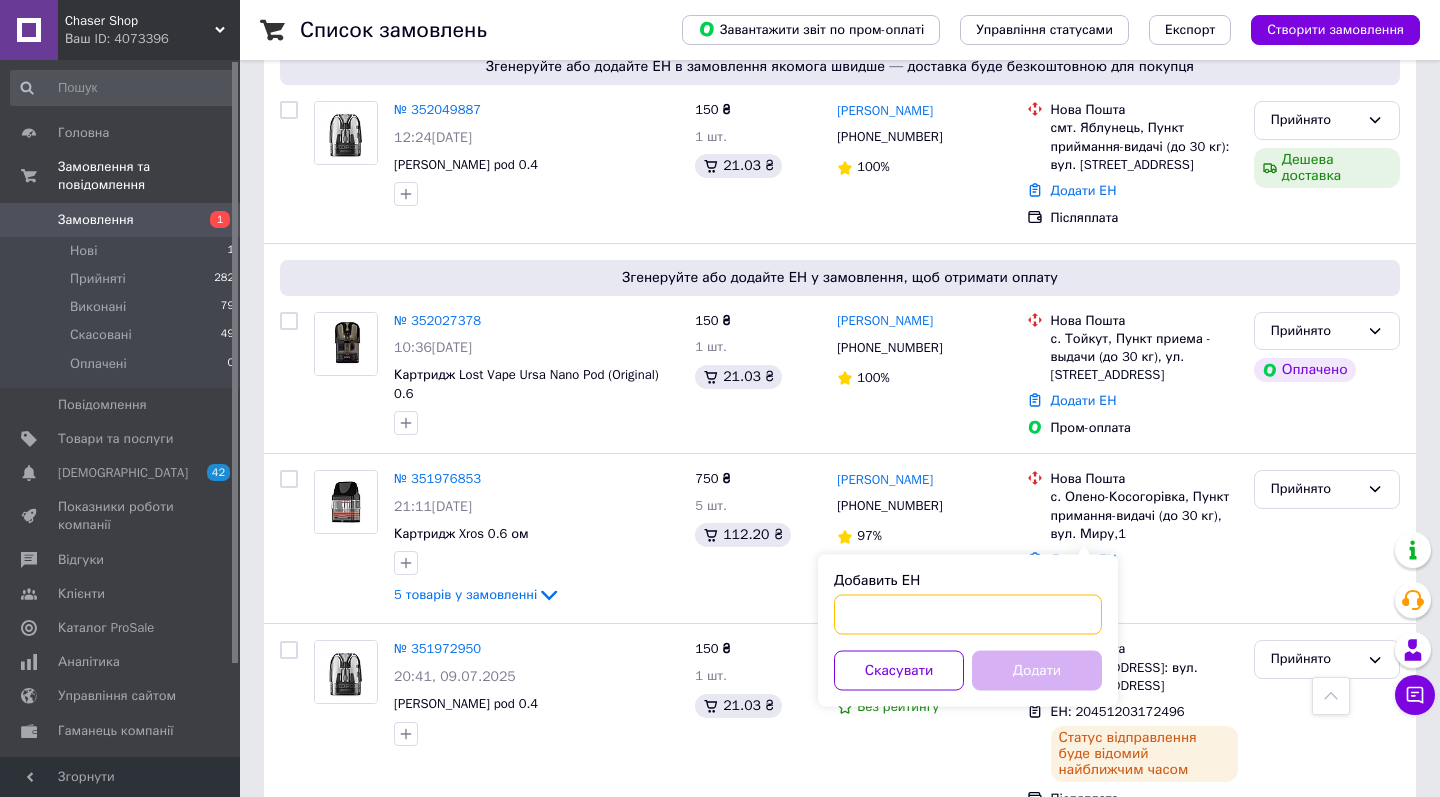 click on "Добавить ЕН" at bounding box center [968, 615] 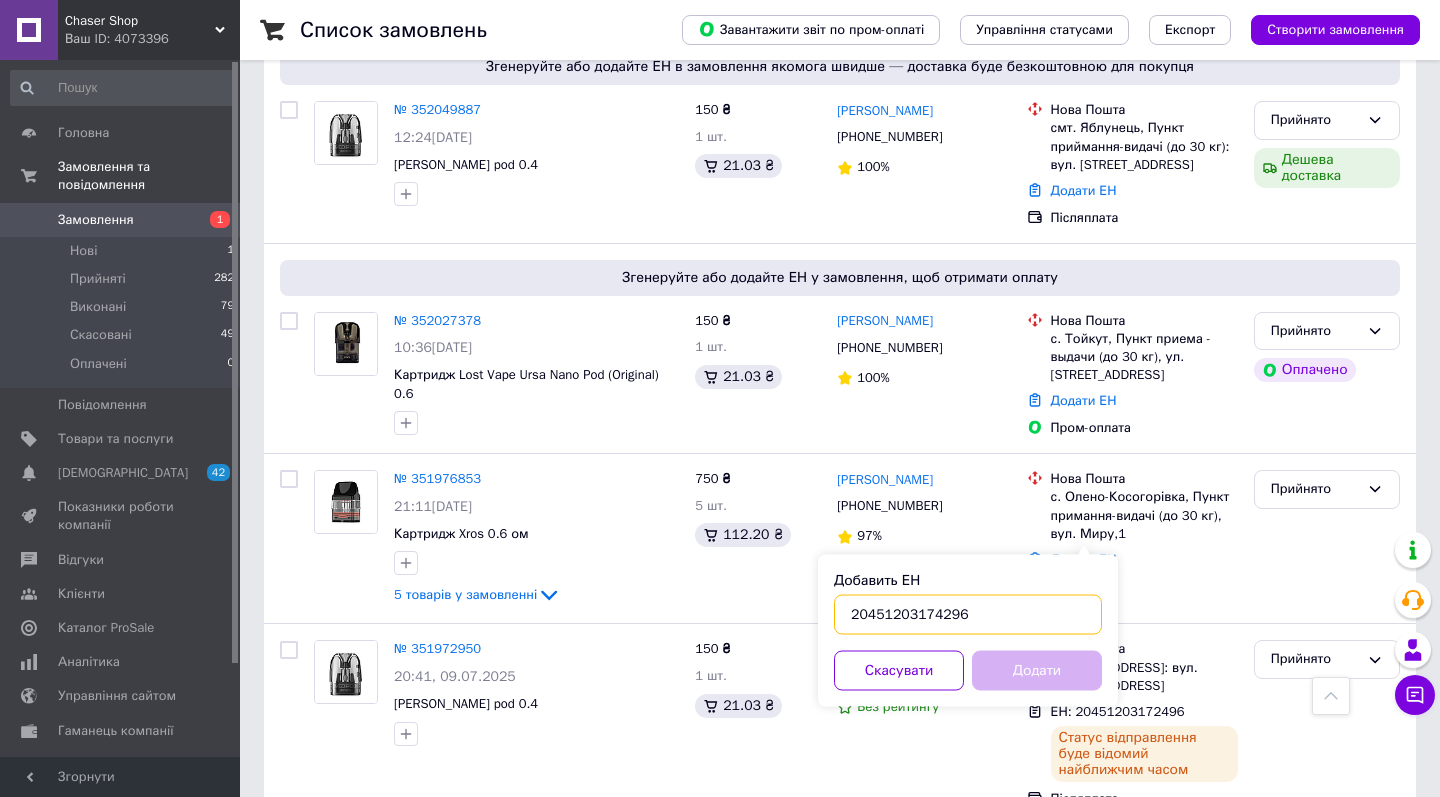 type on "20451203174296" 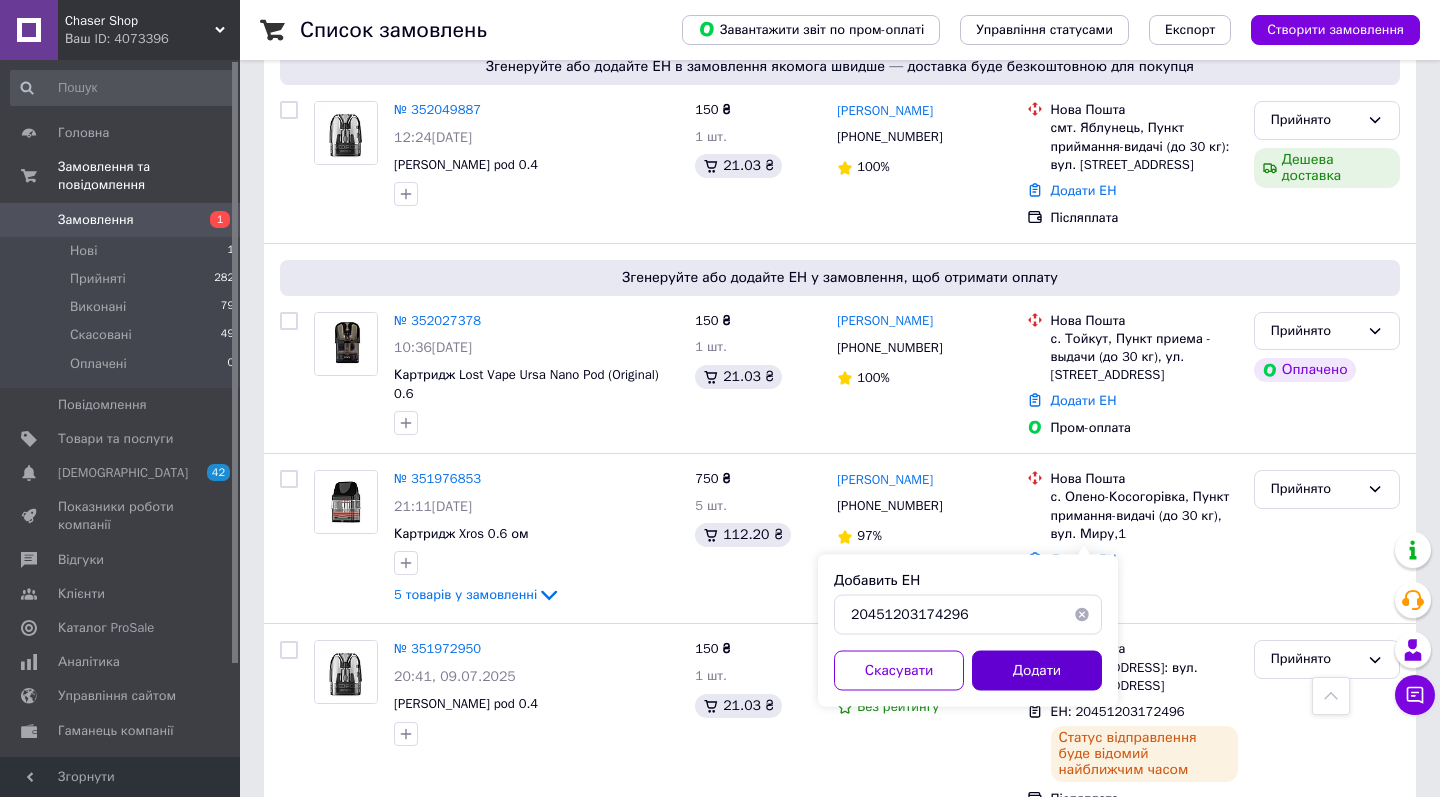 click on "Додати" at bounding box center (1037, 671) 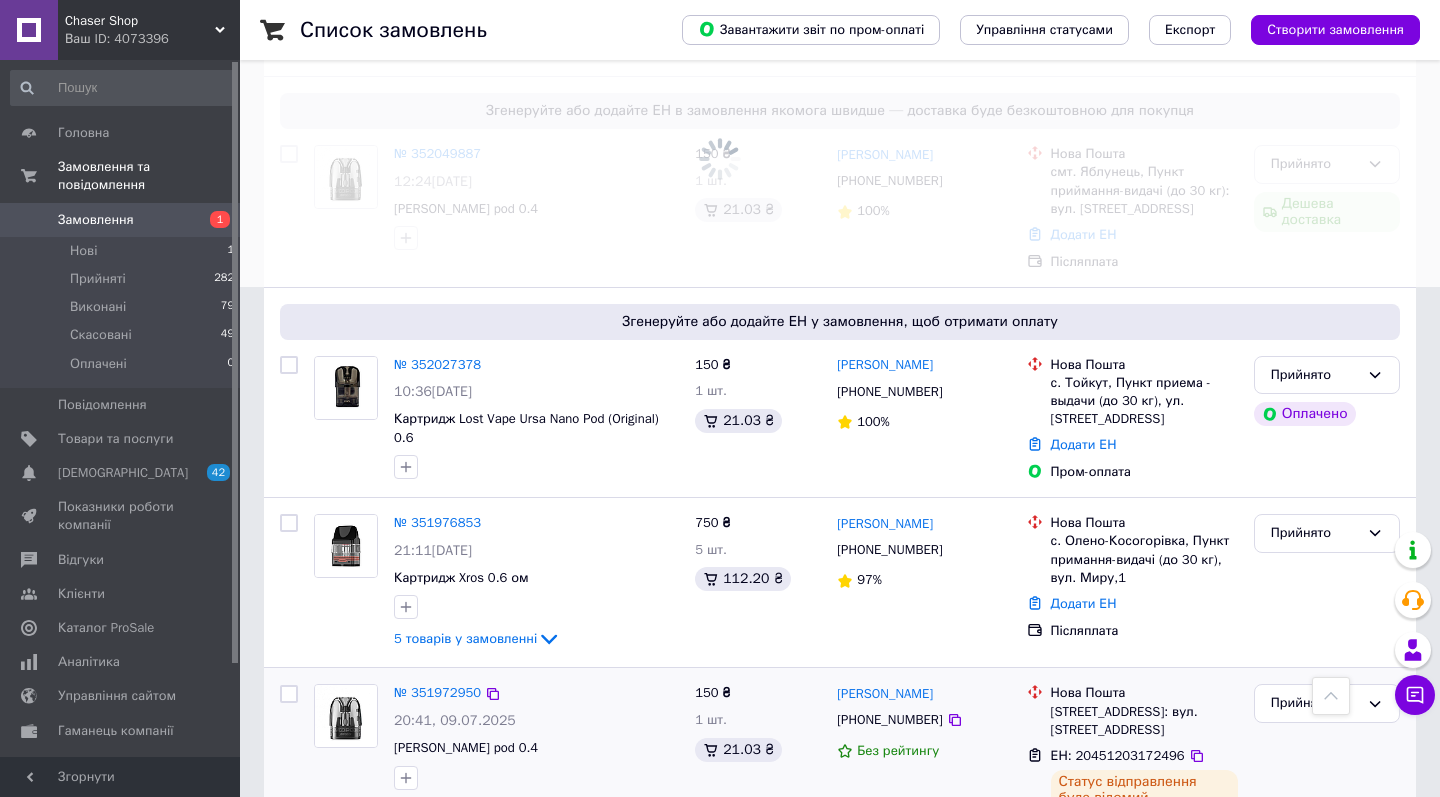scroll, scrollTop: 497, scrollLeft: 0, axis: vertical 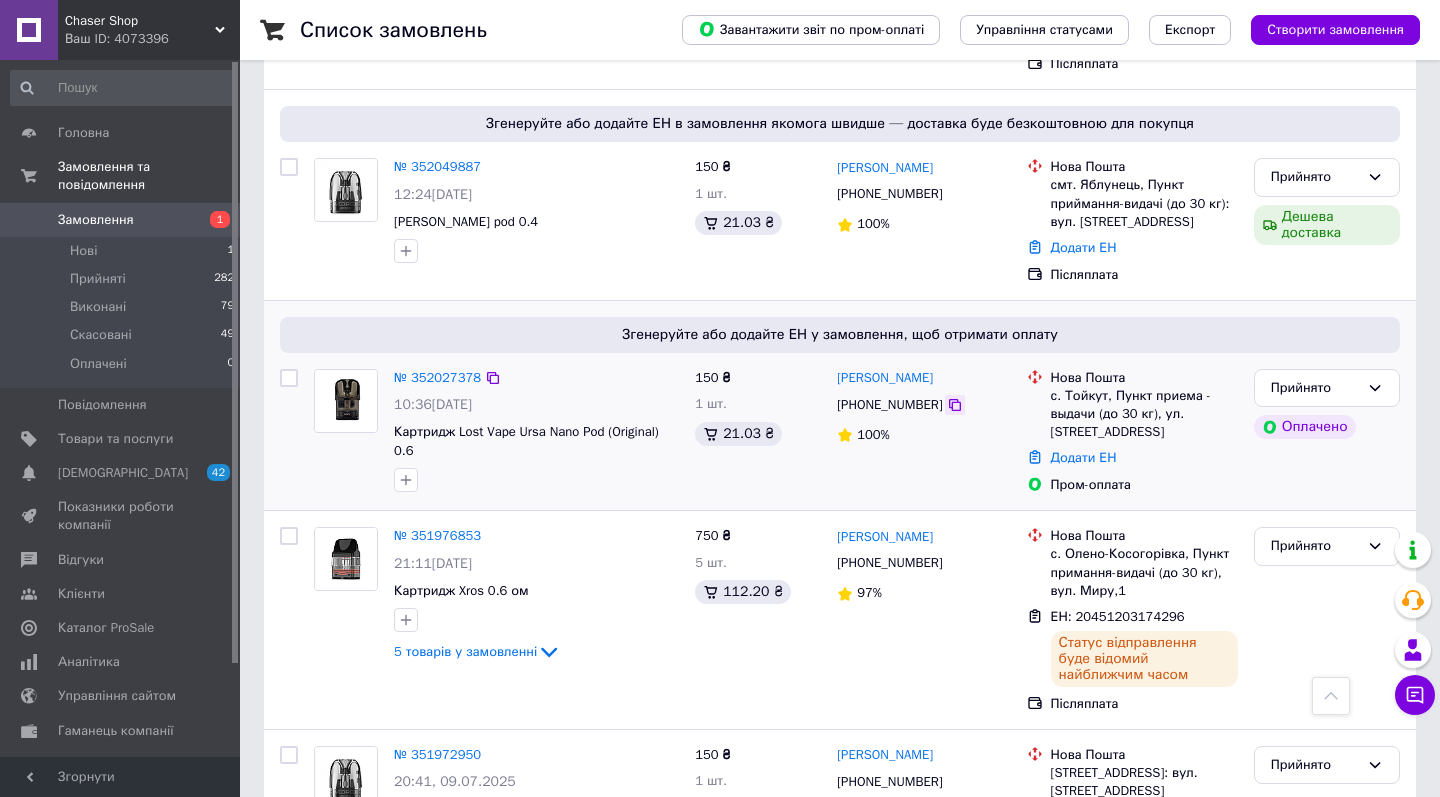 click 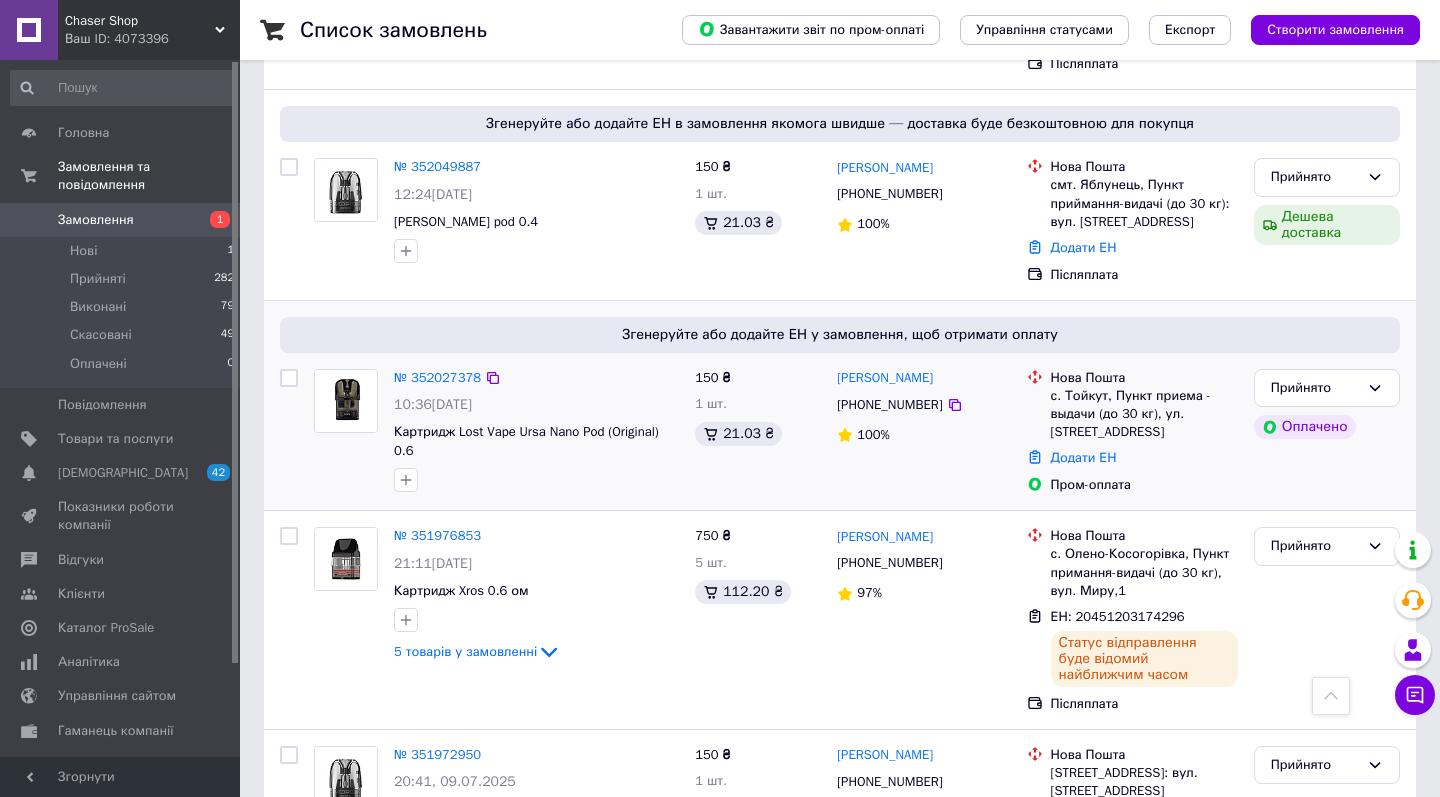 click on "с. Тойкут, Пункт приема - выдачи (до 30 кг), ул. Октябрьская, 4" at bounding box center [1144, 414] 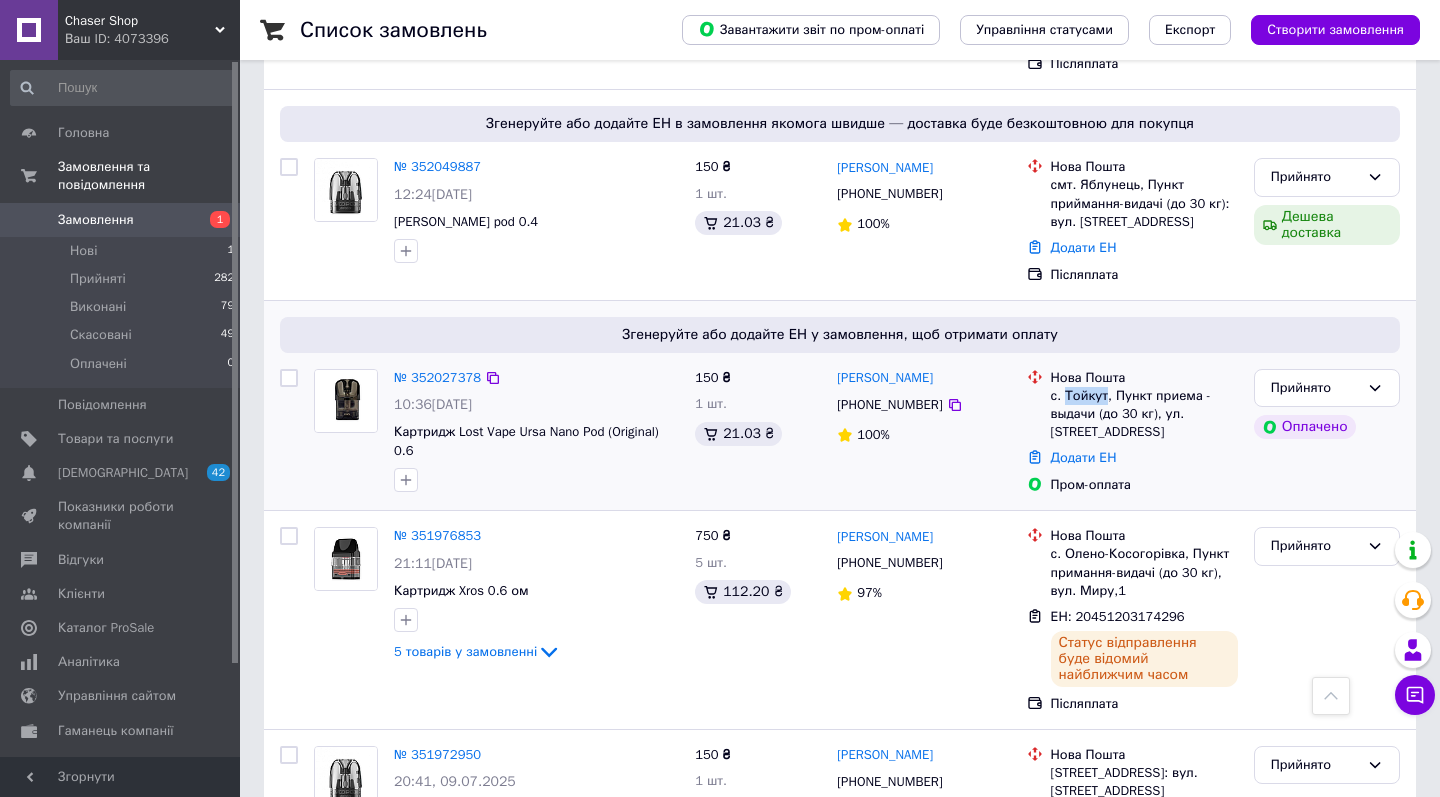 click on "с. Тойкут, Пункт приема - выдачи (до 30 кг), ул. Октябрьская, 4" at bounding box center (1144, 414) 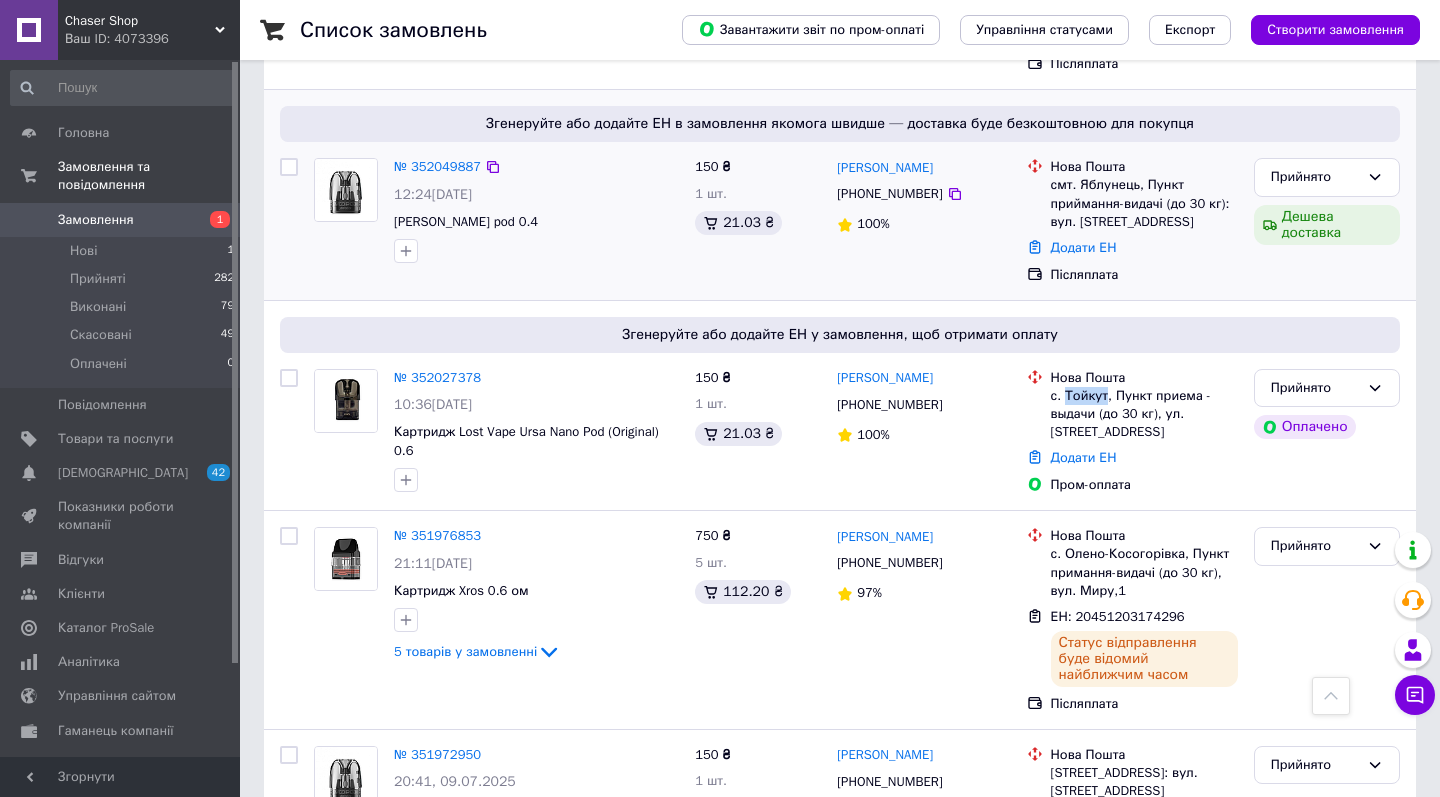 copy on "Тойкут" 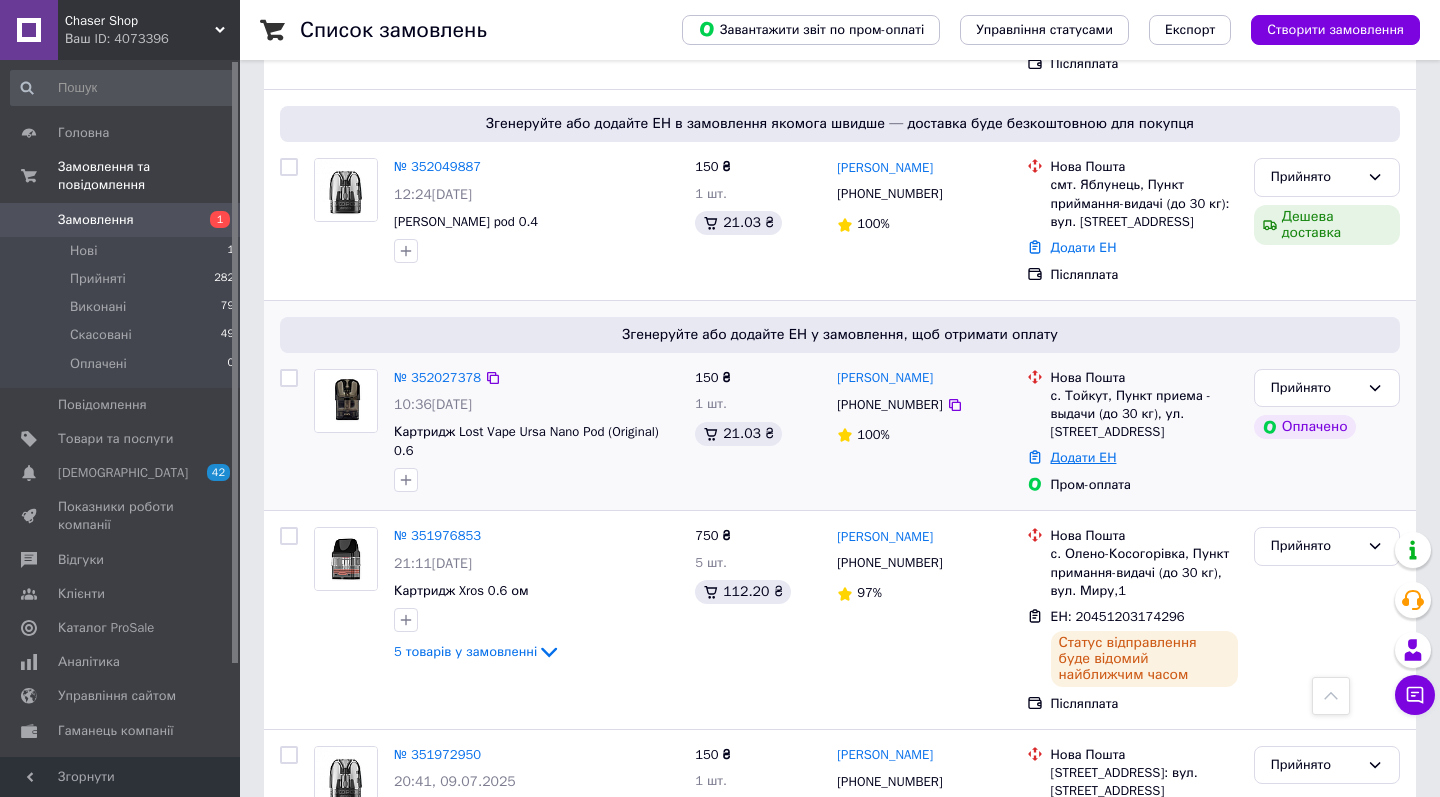 click on "Додати ЕН" at bounding box center (1084, 457) 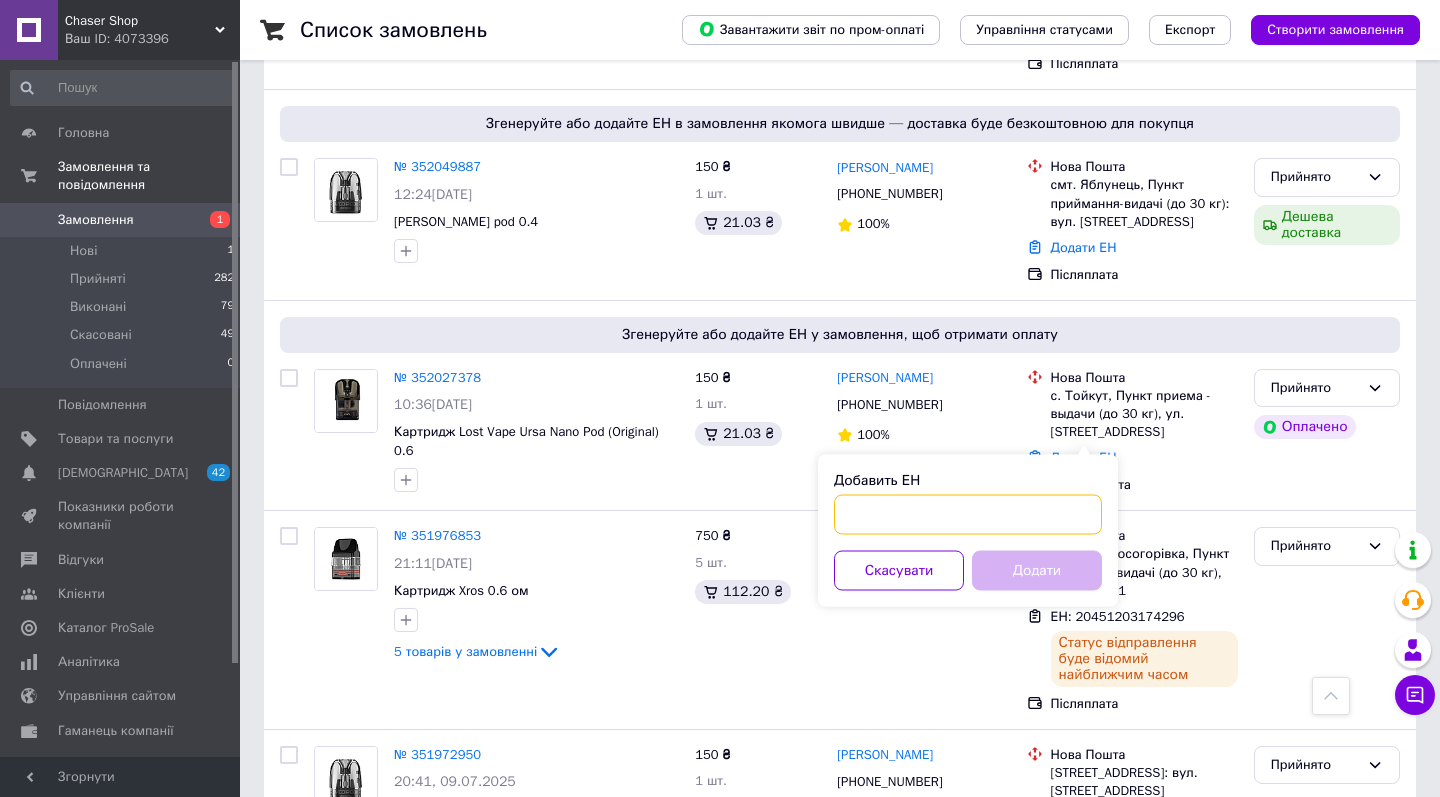 click on "Добавить ЕН" at bounding box center (968, 515) 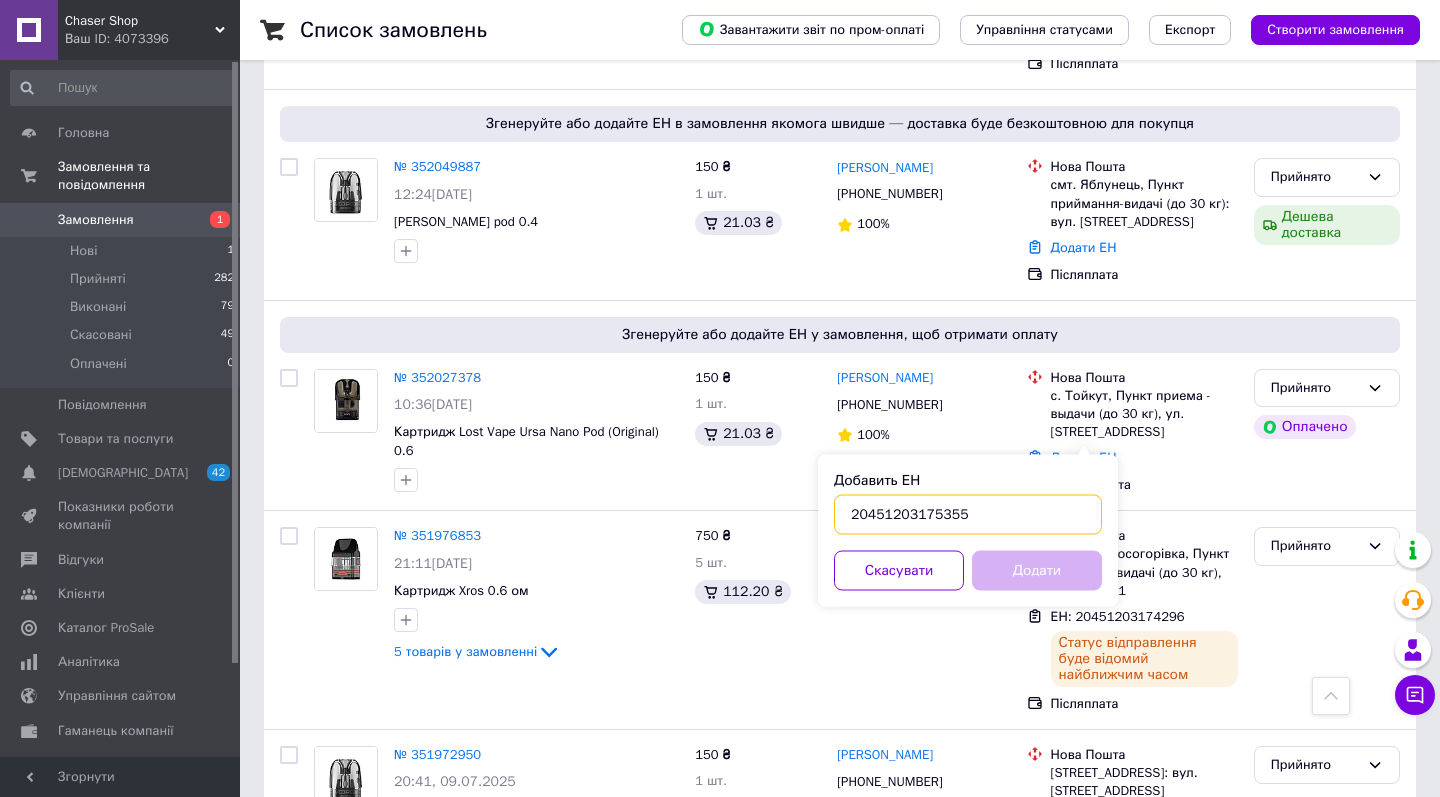 type on "20451203175355" 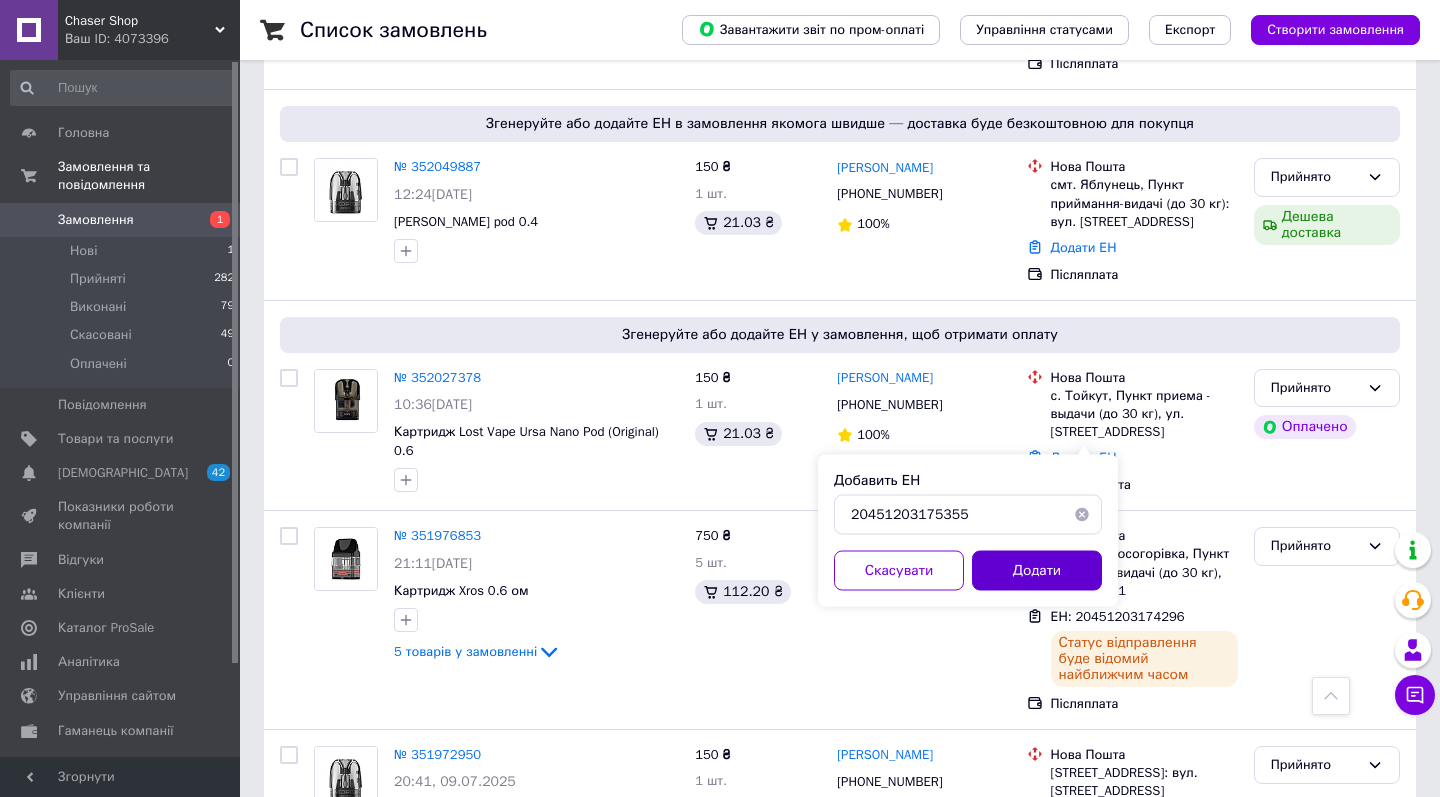click on "Додати" at bounding box center [1037, 571] 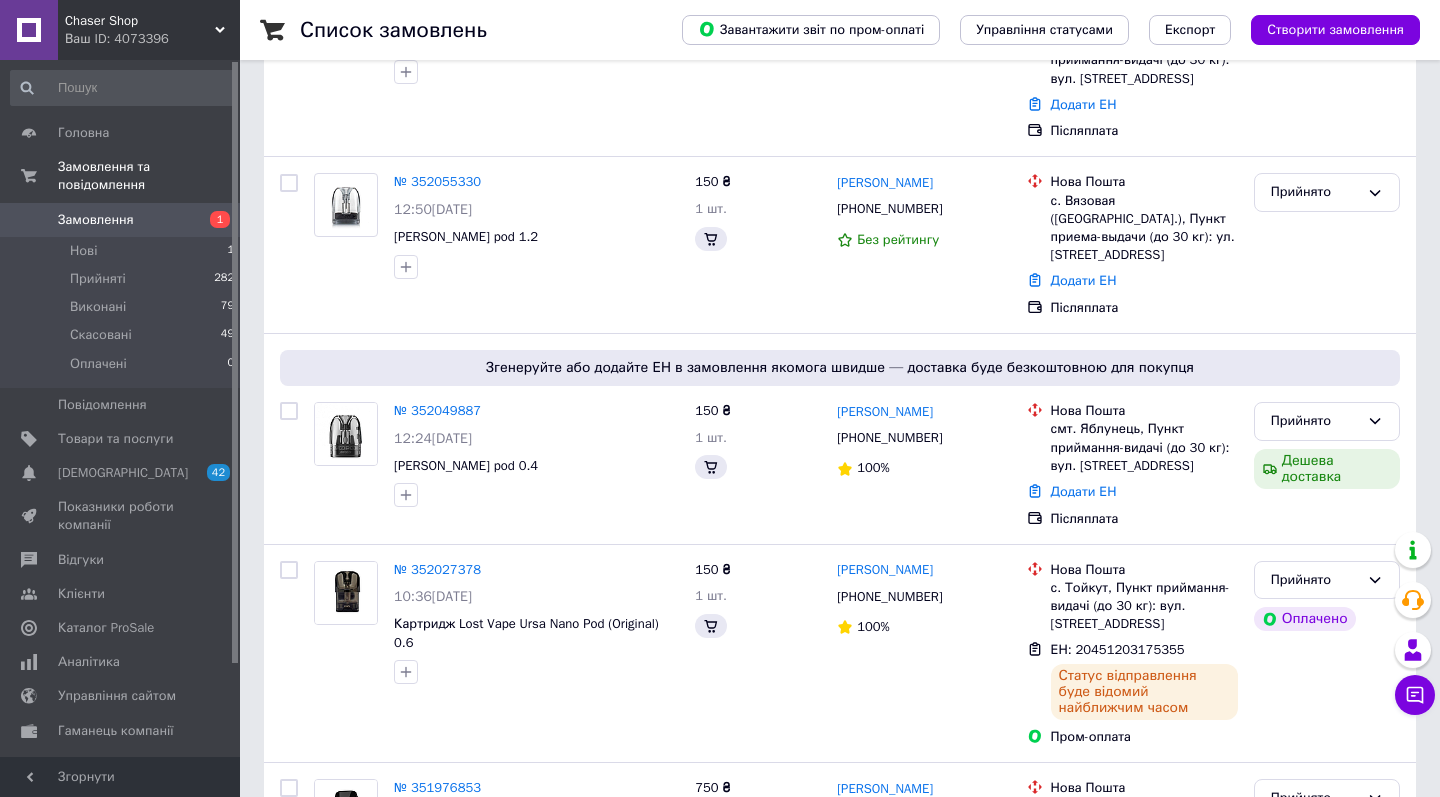 scroll, scrollTop: 96, scrollLeft: 0, axis: vertical 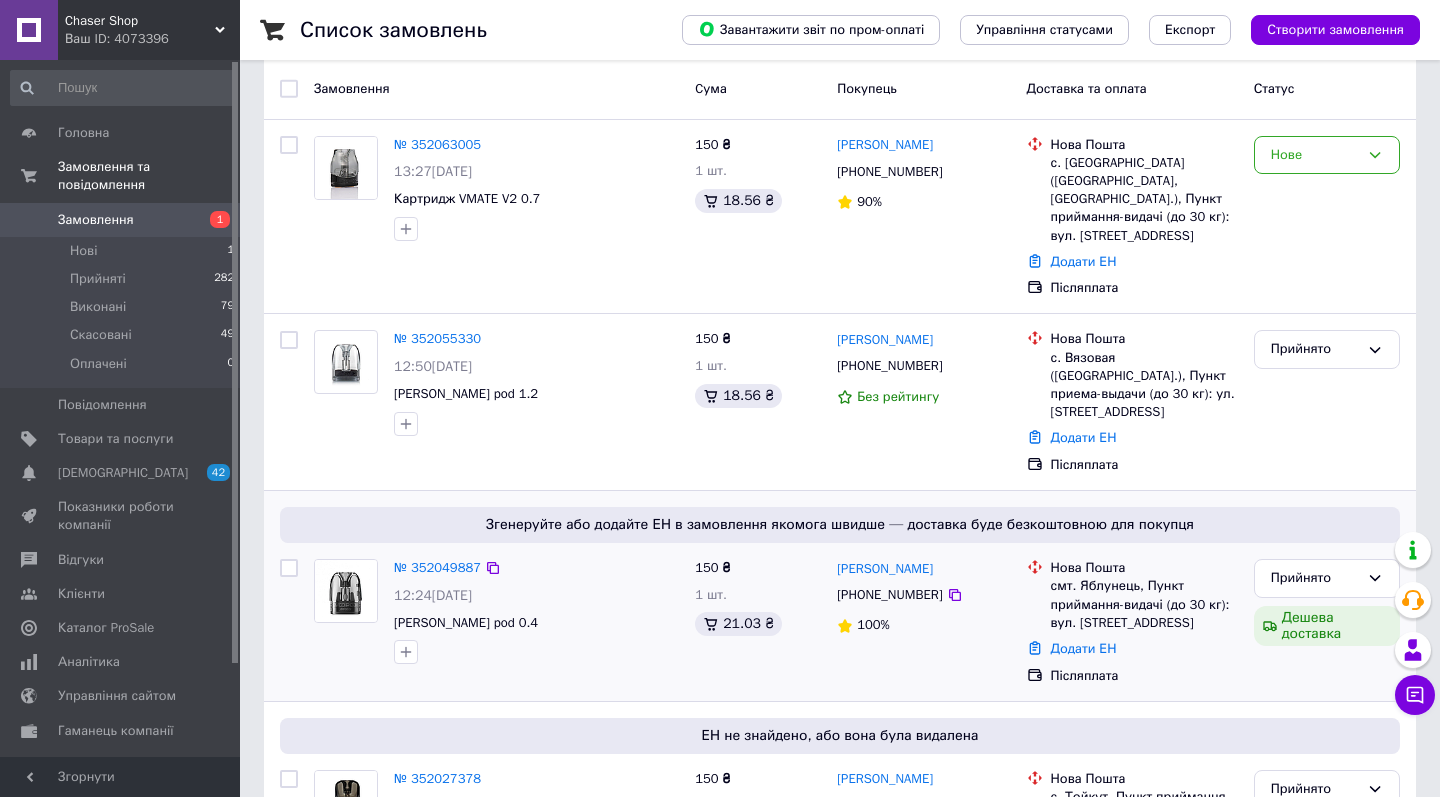click on "Олександр Голяченко +380960151768 100%" at bounding box center (923, 622) 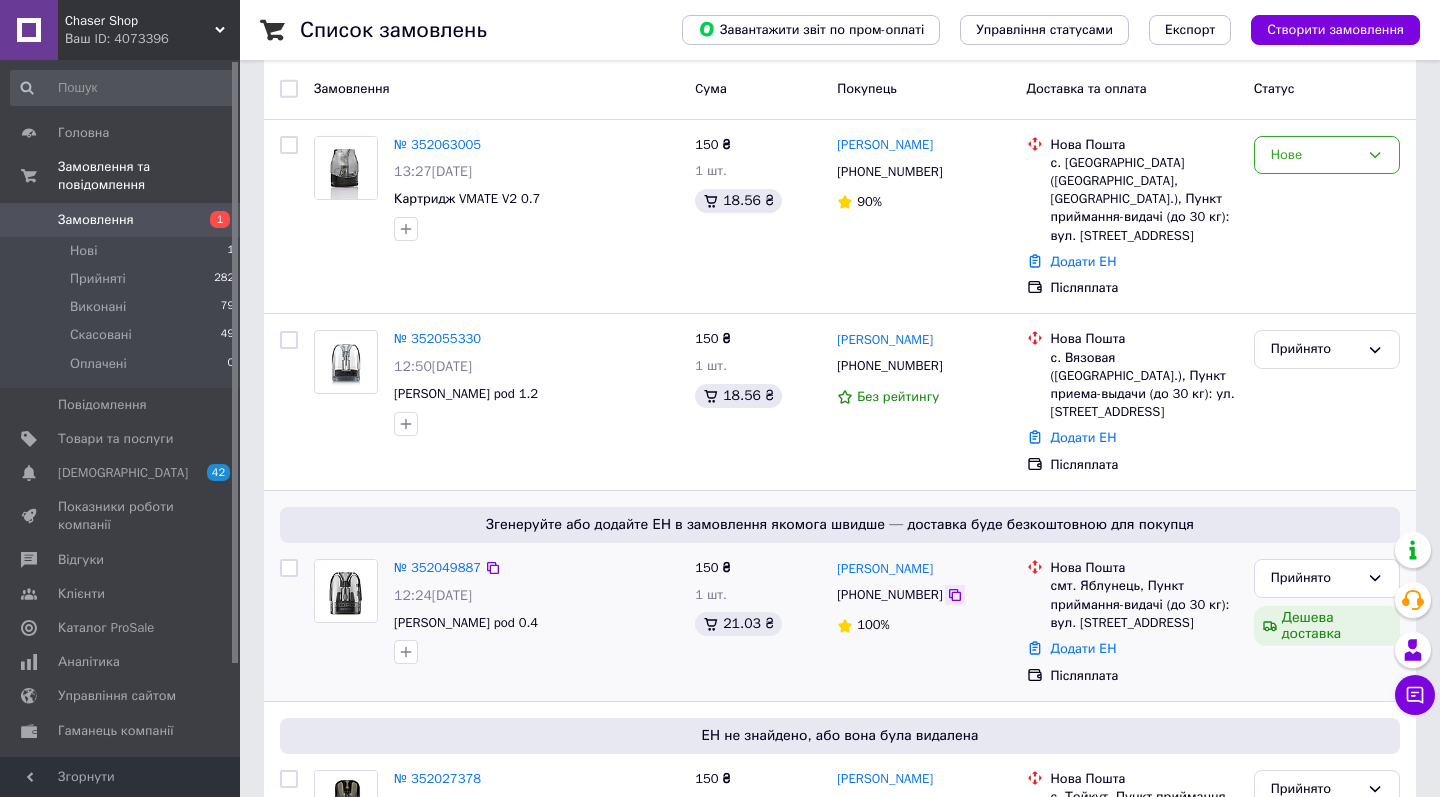 click 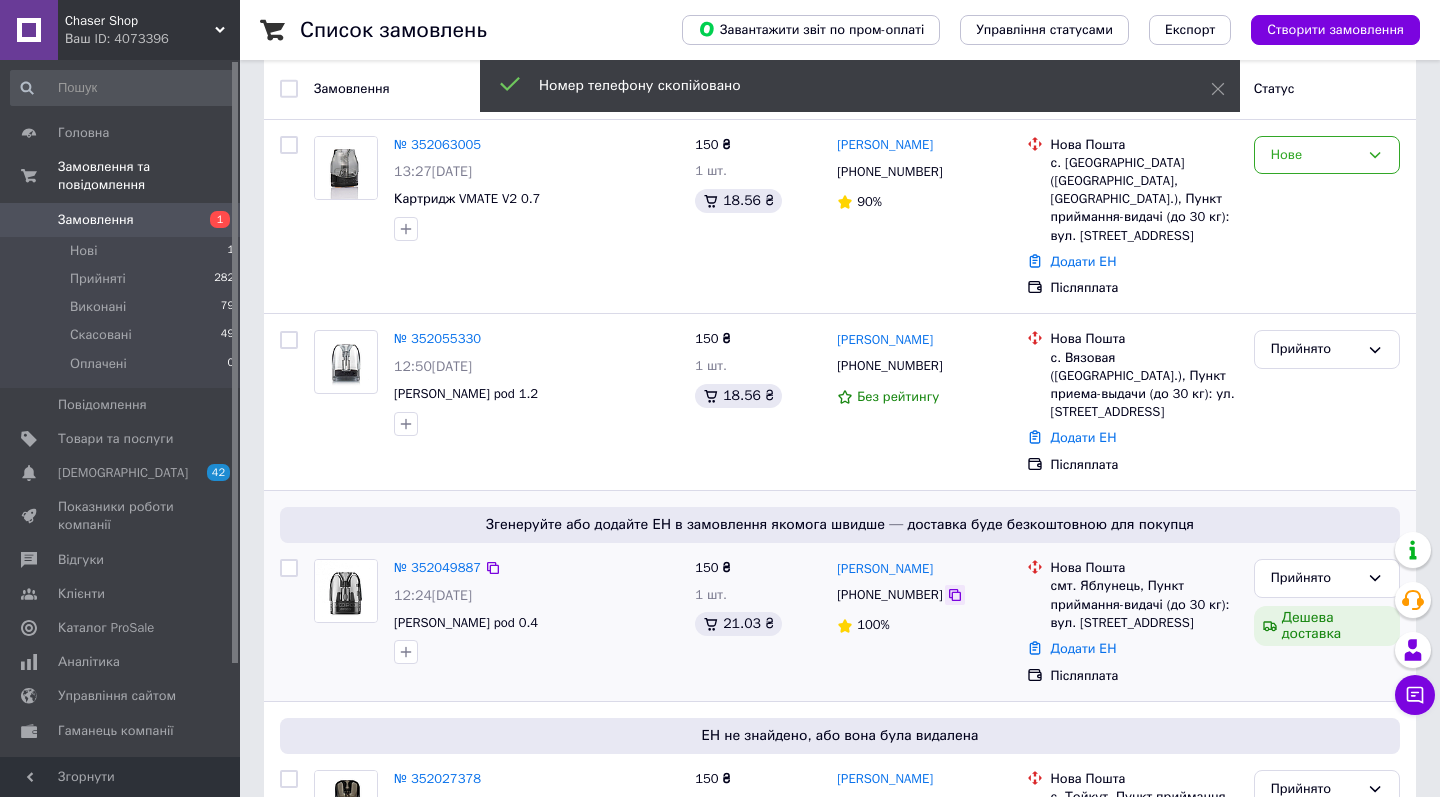 scroll, scrollTop: 98, scrollLeft: 0, axis: vertical 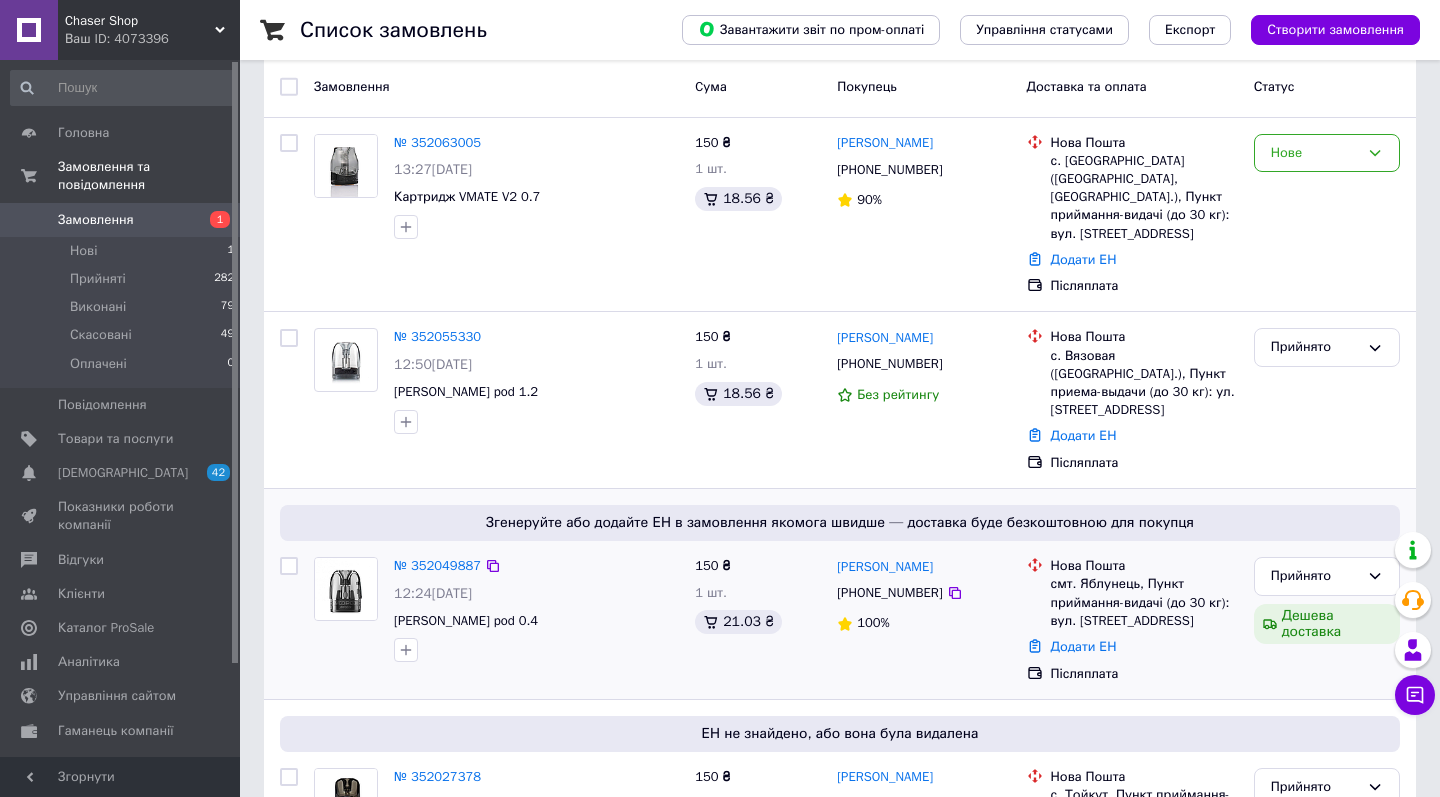 click on "смт. Яблунець, Пункт приймання-видачі (до 30 кг): вул. Героїв України, 61а" at bounding box center (1144, 602) 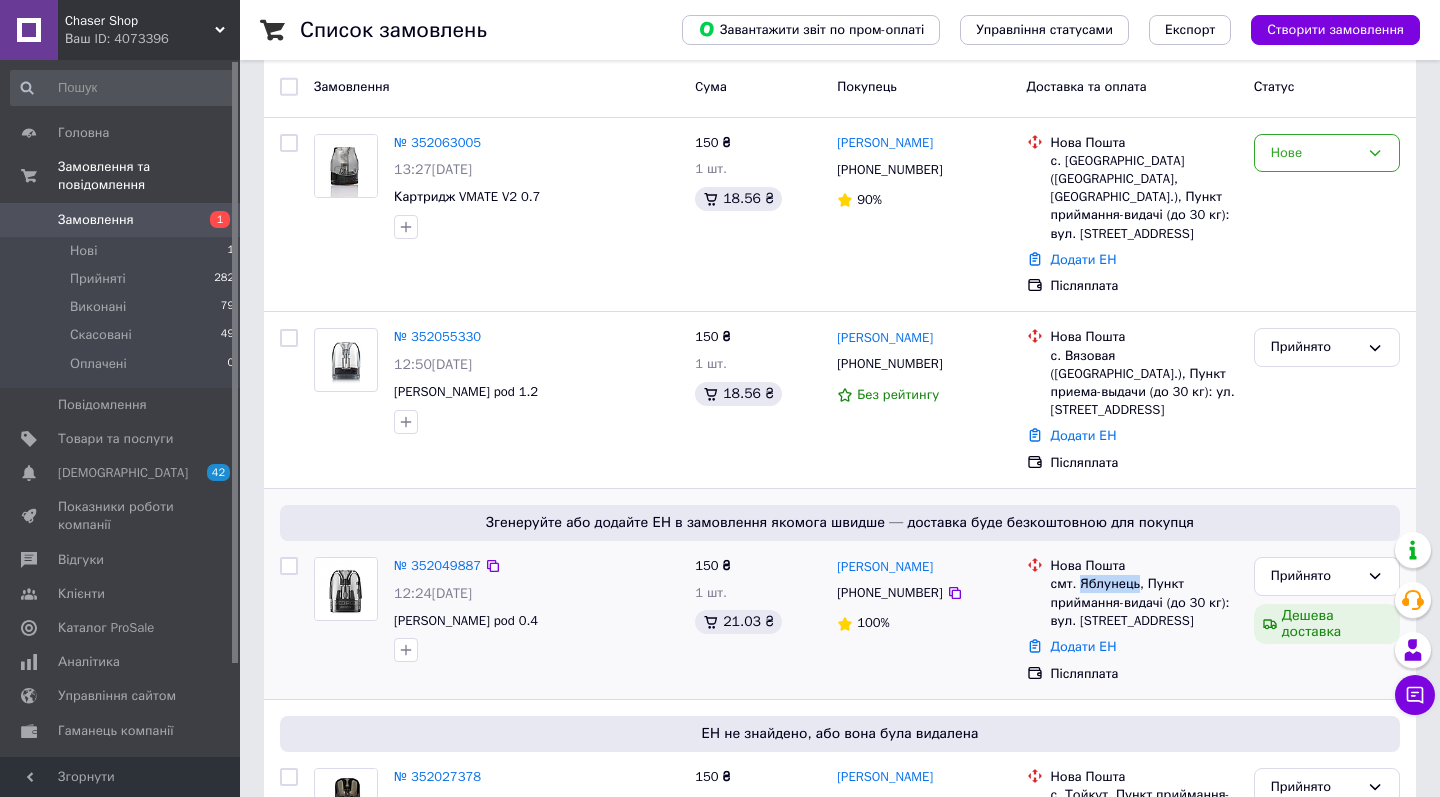 click on "смт. Яблунець, Пункт приймання-видачі (до 30 кг): вул. Героїв України, 61а" at bounding box center (1144, 602) 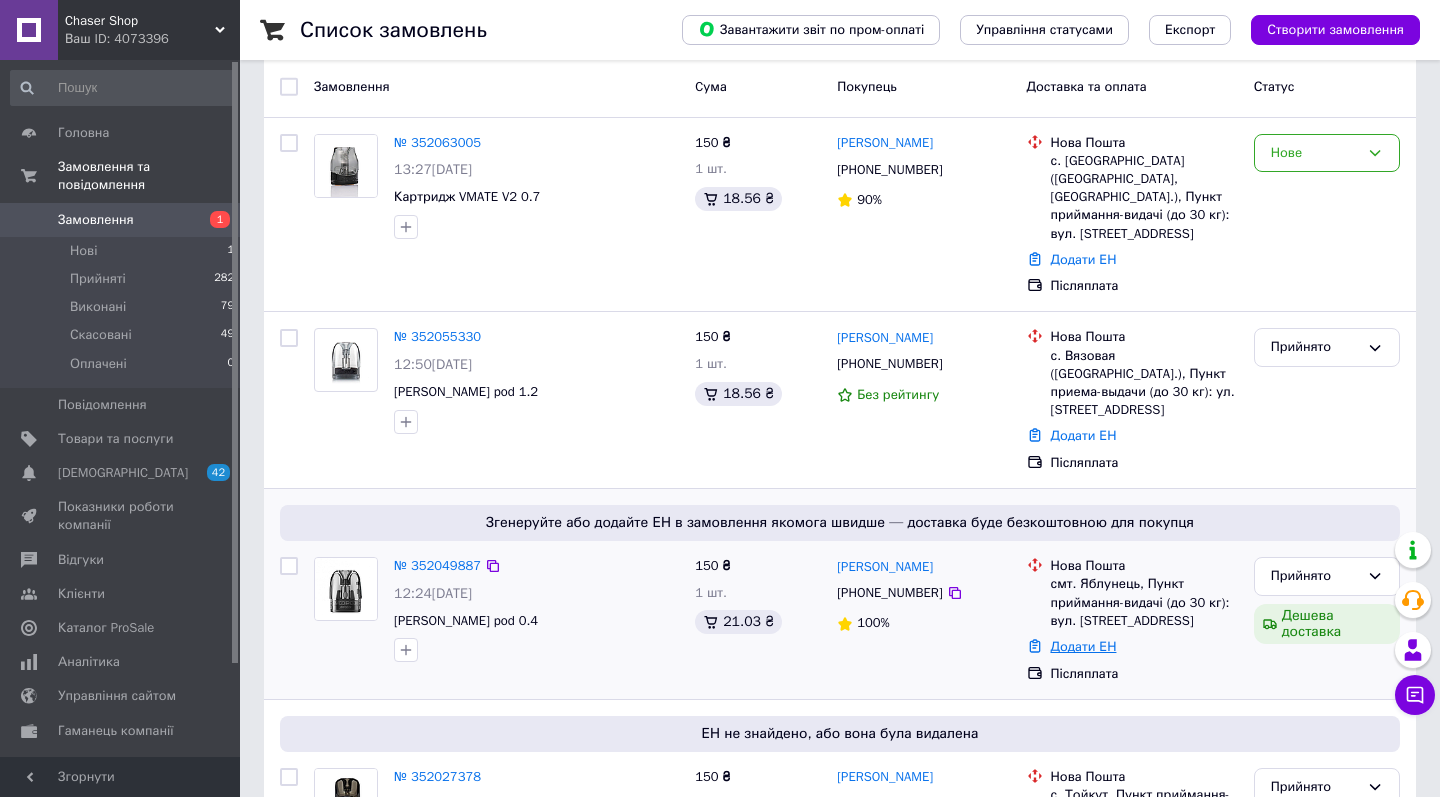 click on "Додати ЕН" at bounding box center [1084, 646] 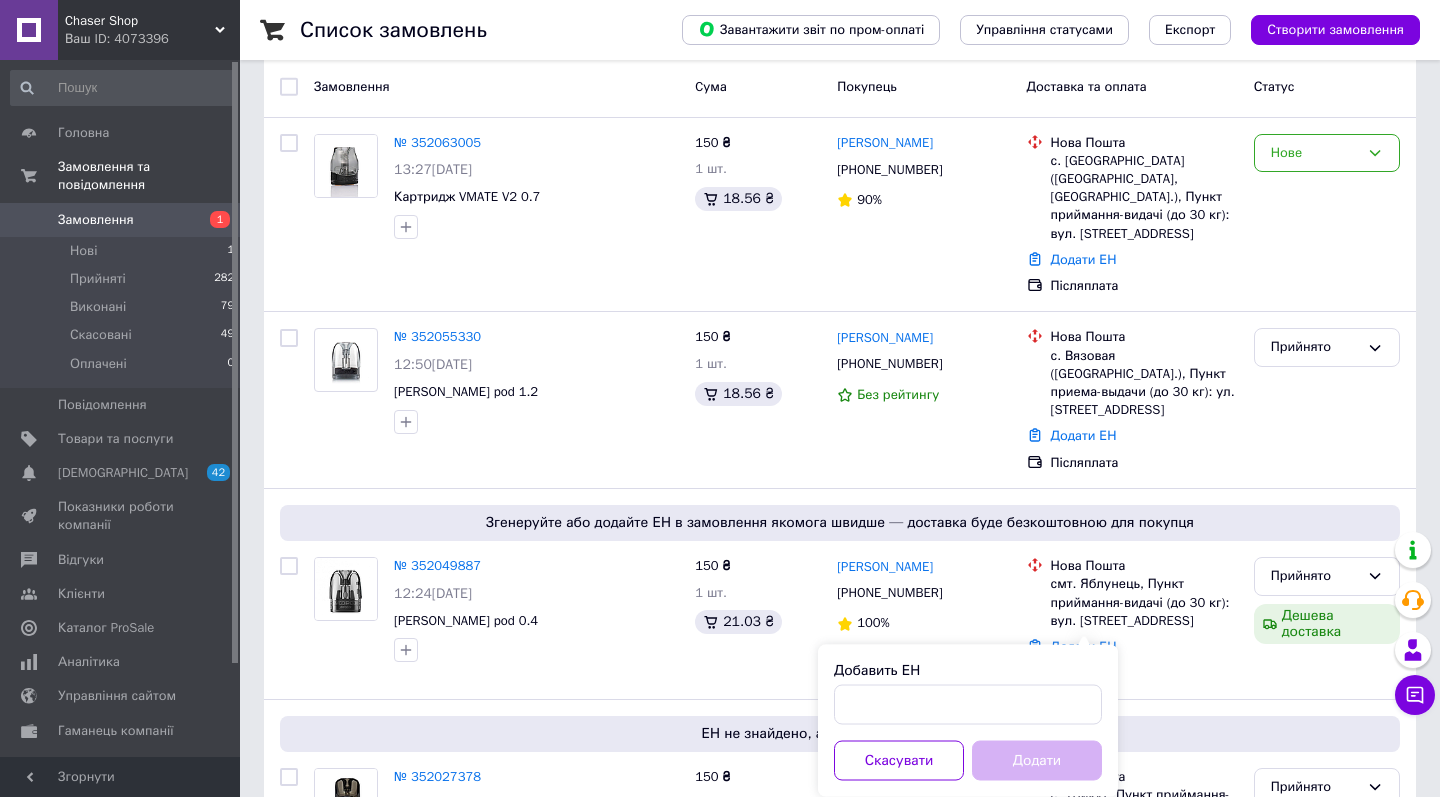 click on "Добавить ЕН" at bounding box center [968, 671] 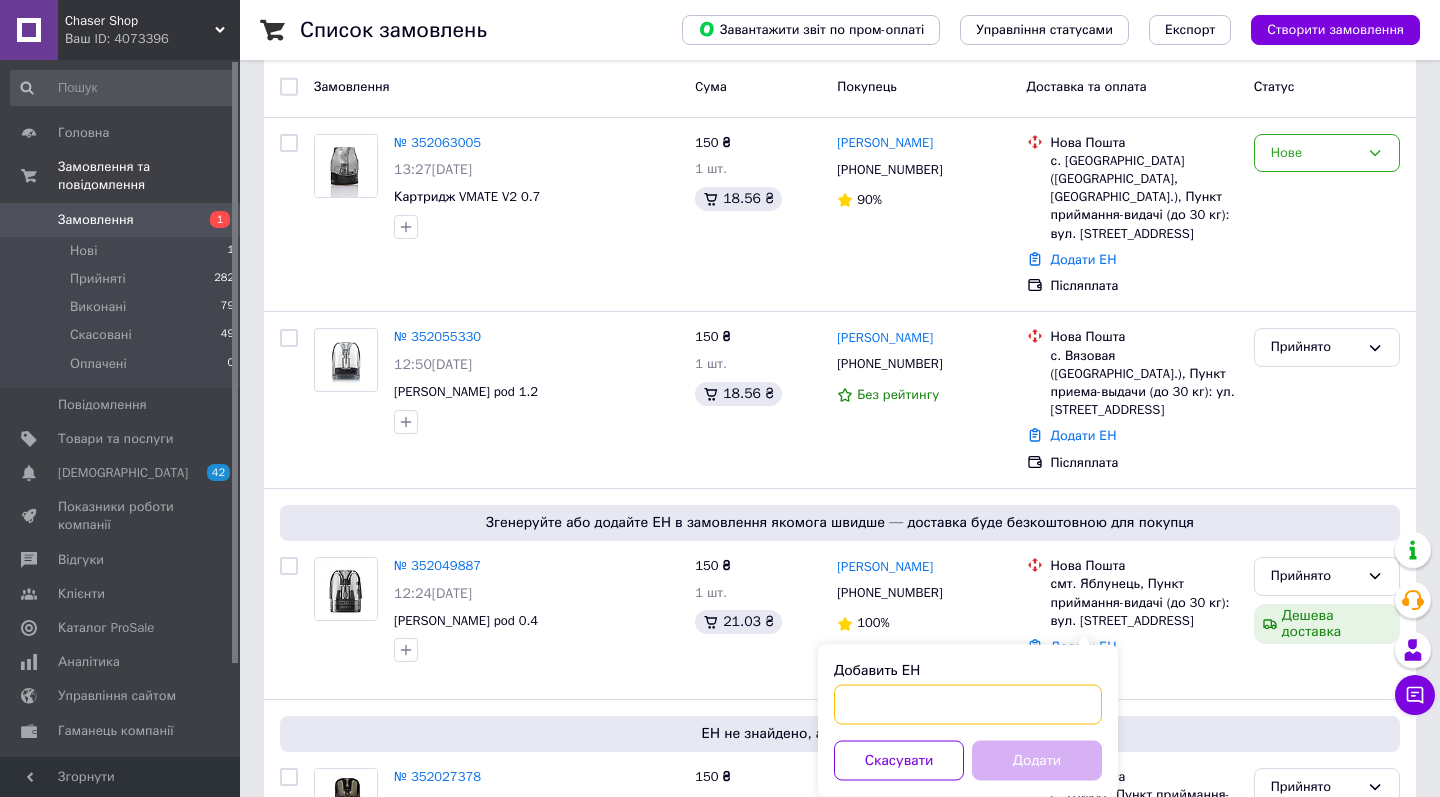 click on "Добавить ЕН" at bounding box center [968, 705] 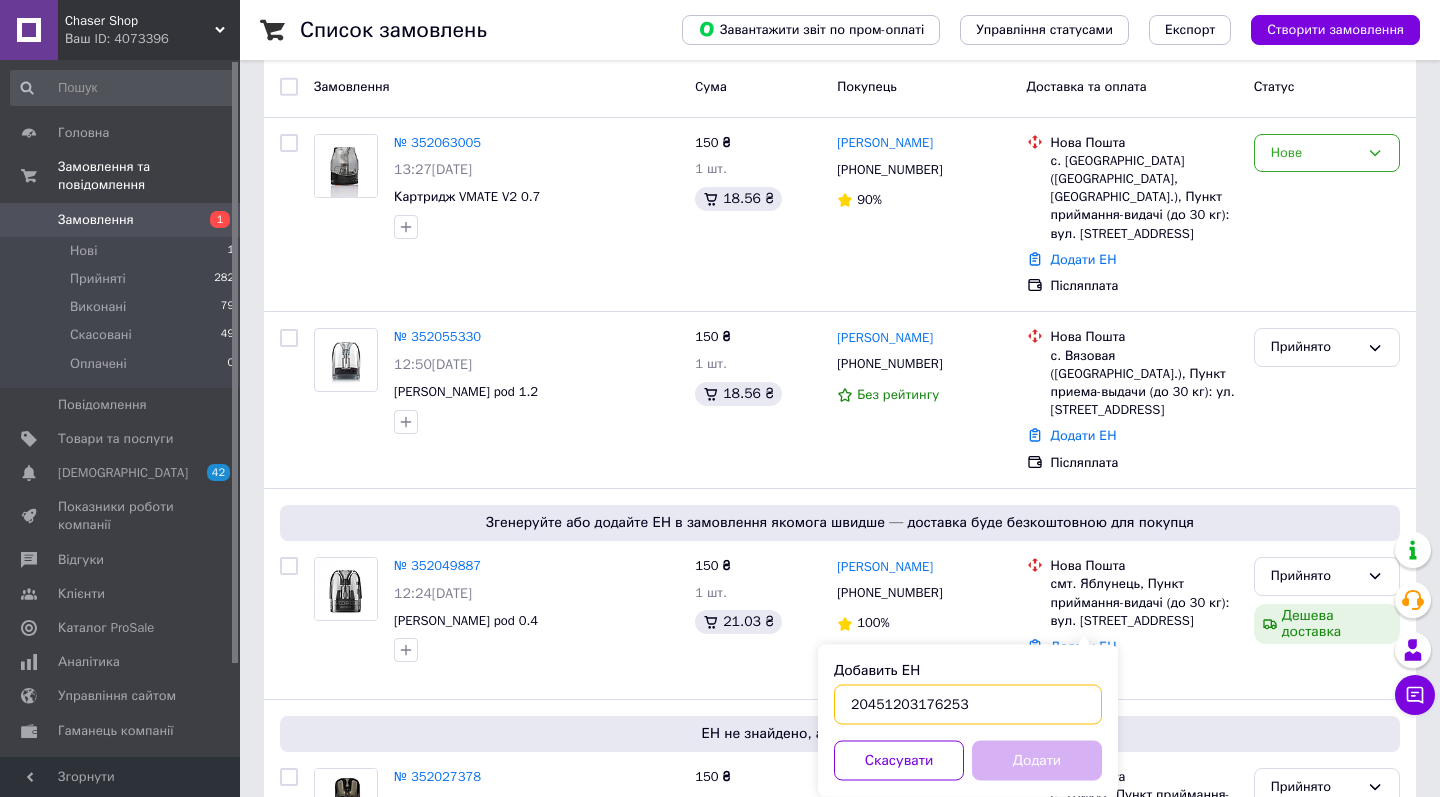 type on "20451203176253" 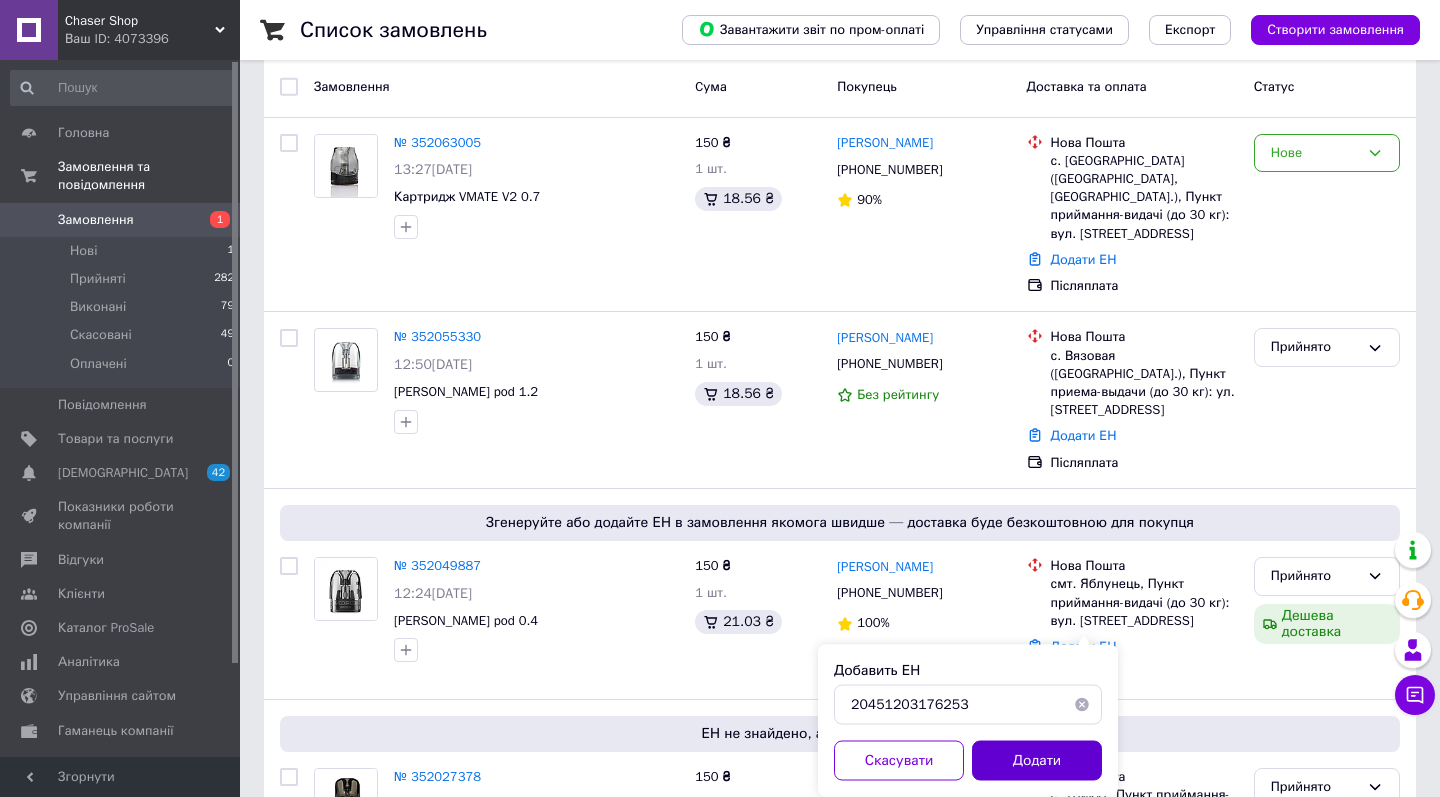 click on "Додати" at bounding box center [1037, 761] 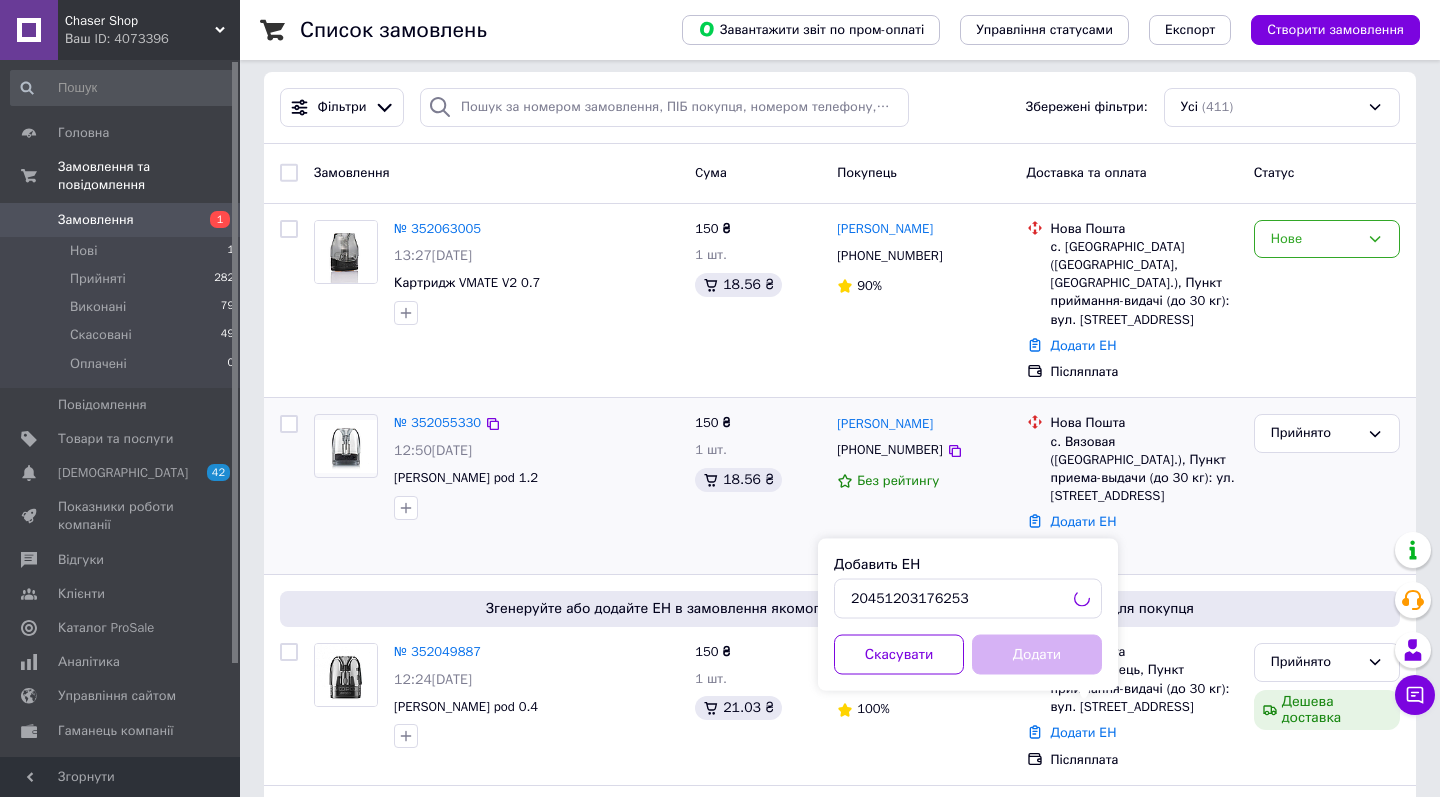 scroll, scrollTop: 5, scrollLeft: 0, axis: vertical 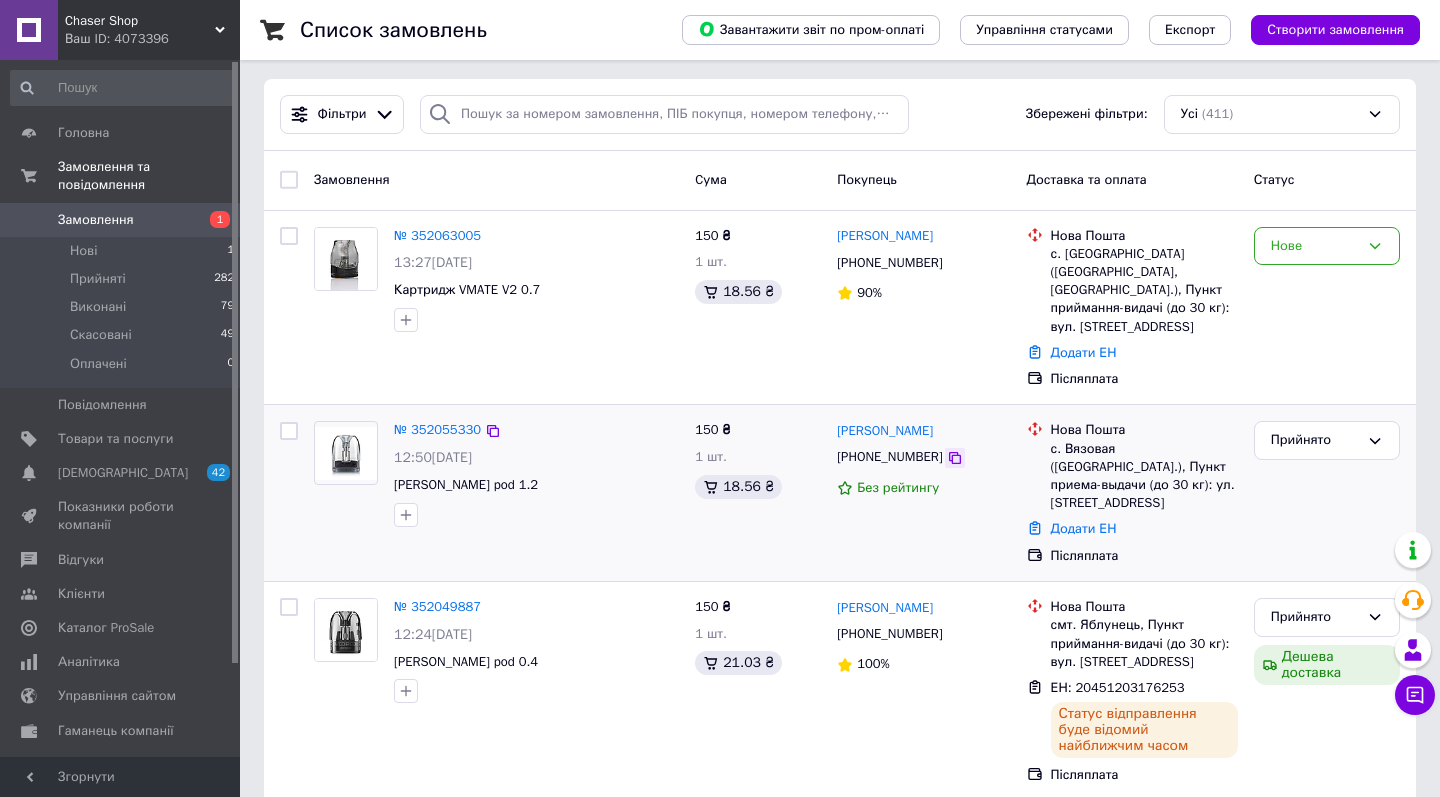 click 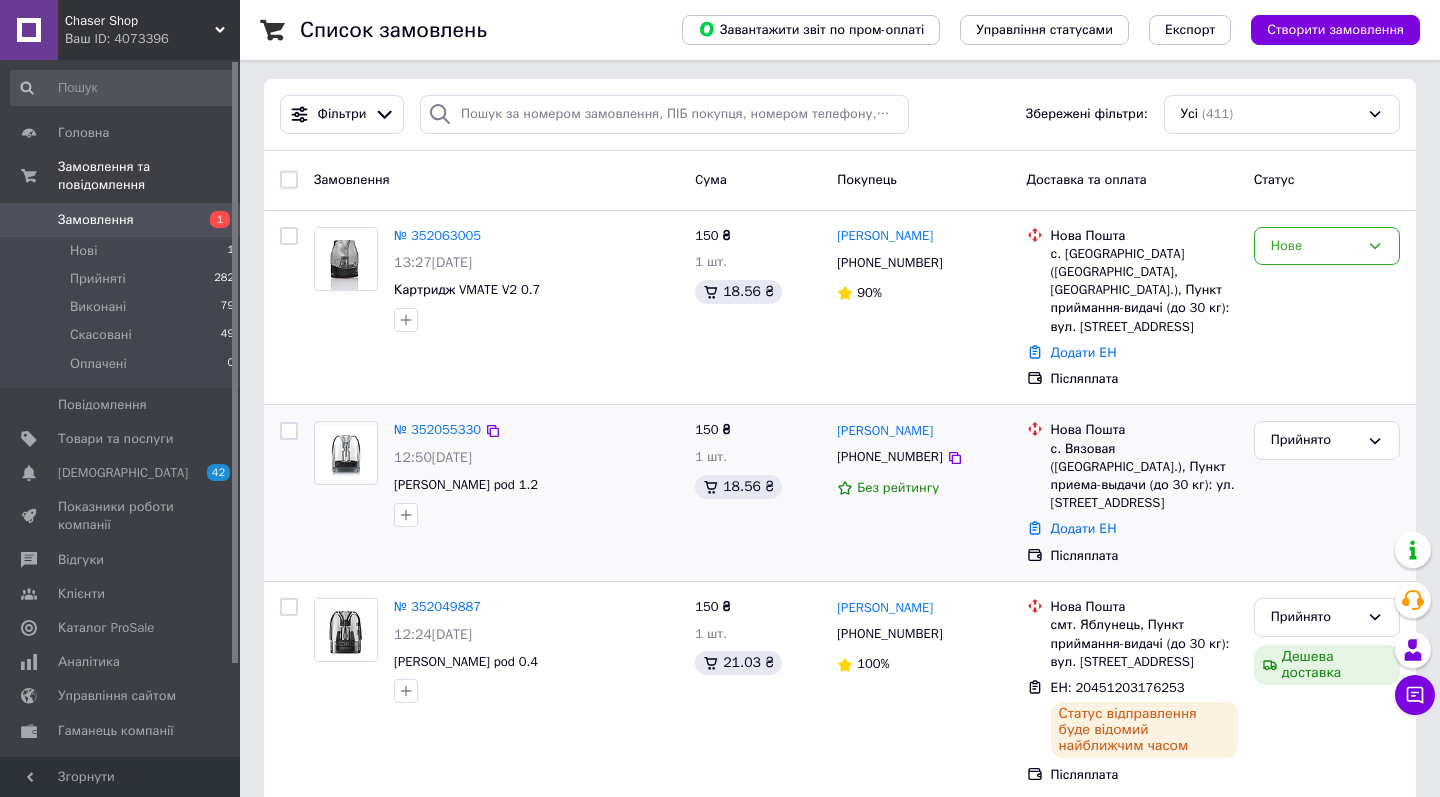 click on "с. Вязовая (Харьковская обл.), Пункт приема-выдачи (до 30 кг): ул. Слобожанская, 4" at bounding box center [1144, 476] 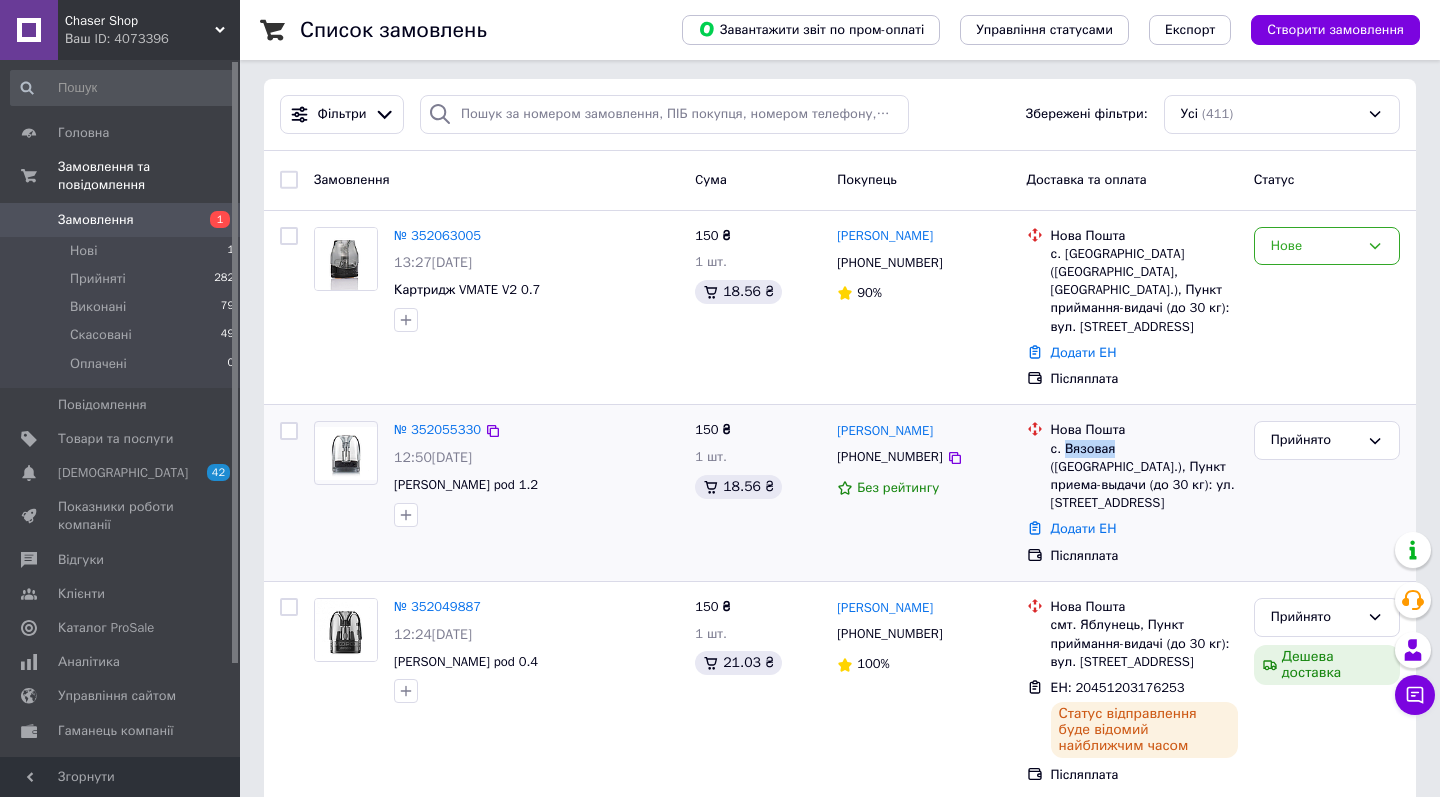 click on "с. Вязовая (Харьковская обл.), Пункт приема-выдачи (до 30 кг): ул. Слобожанская, 4" at bounding box center [1144, 476] 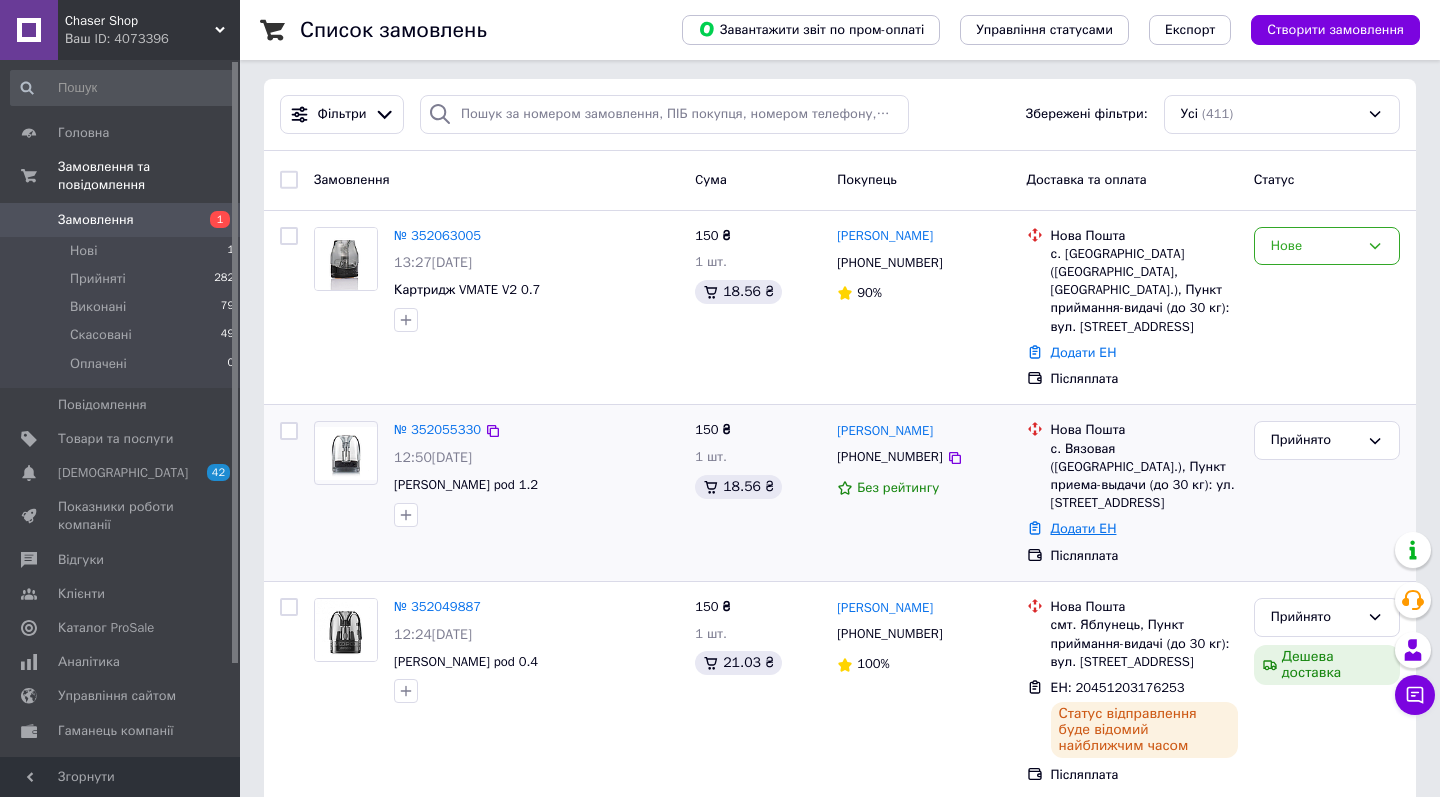 click on "Додати ЕН" at bounding box center [1084, 528] 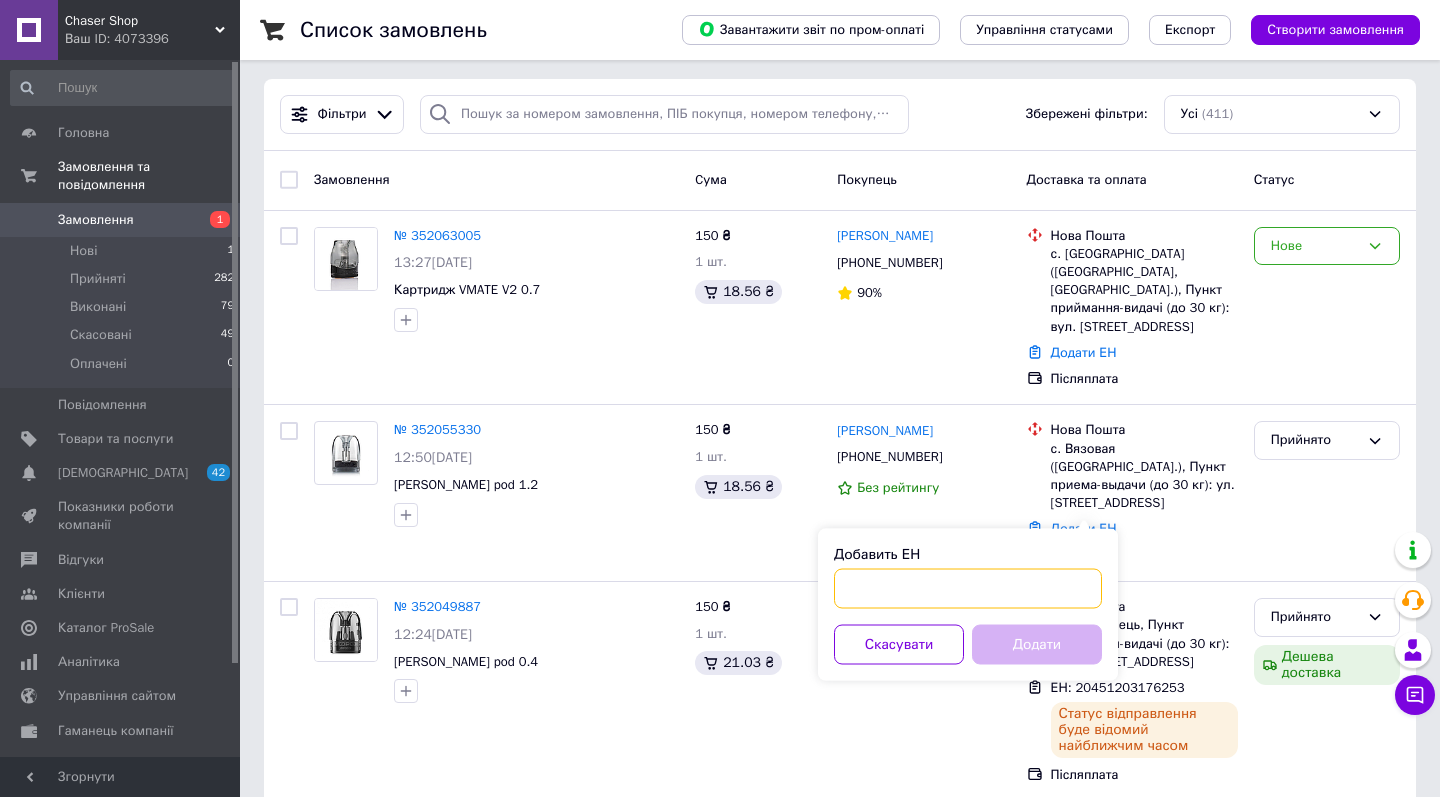 click on "Добавить ЕН" at bounding box center (968, 589) 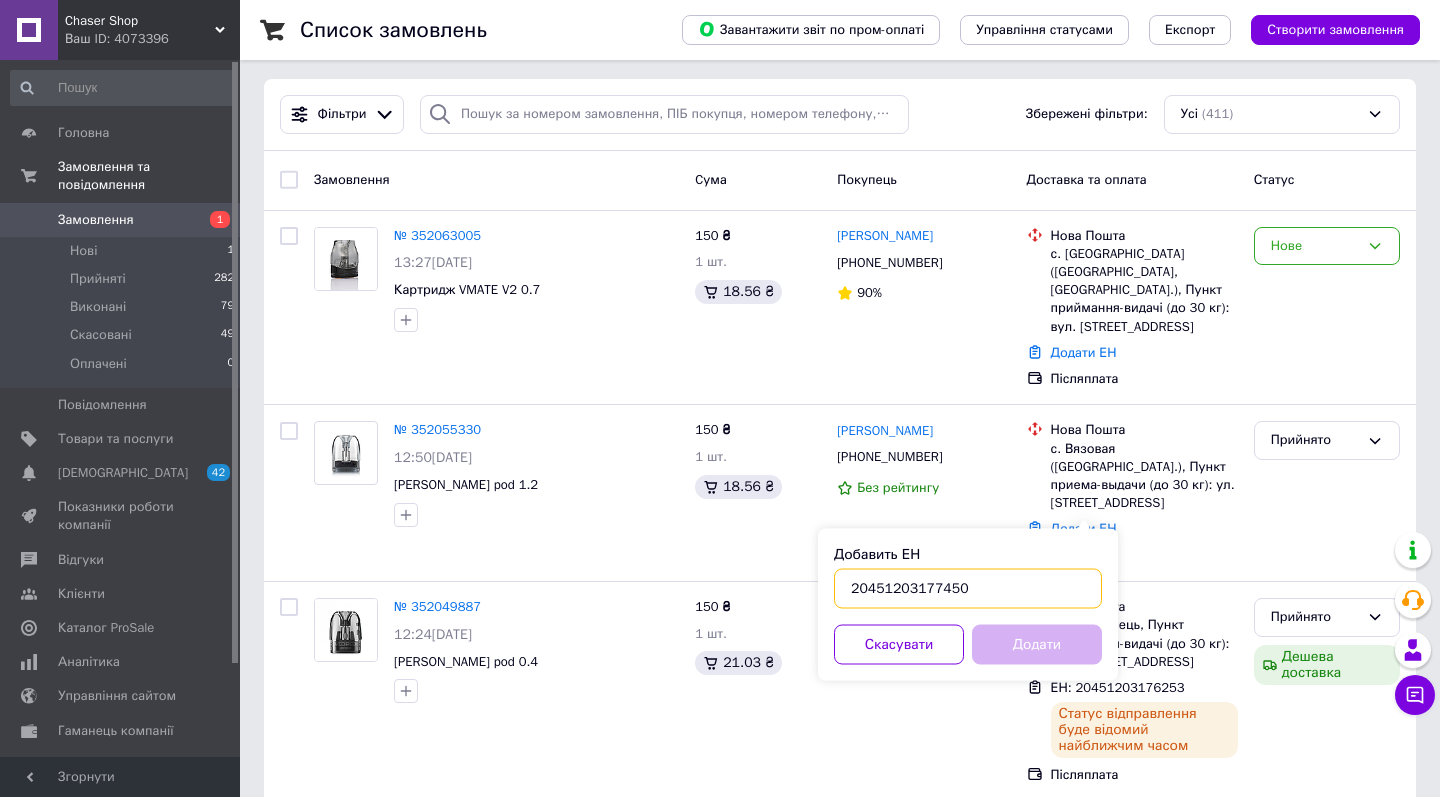 type on "20451203177450" 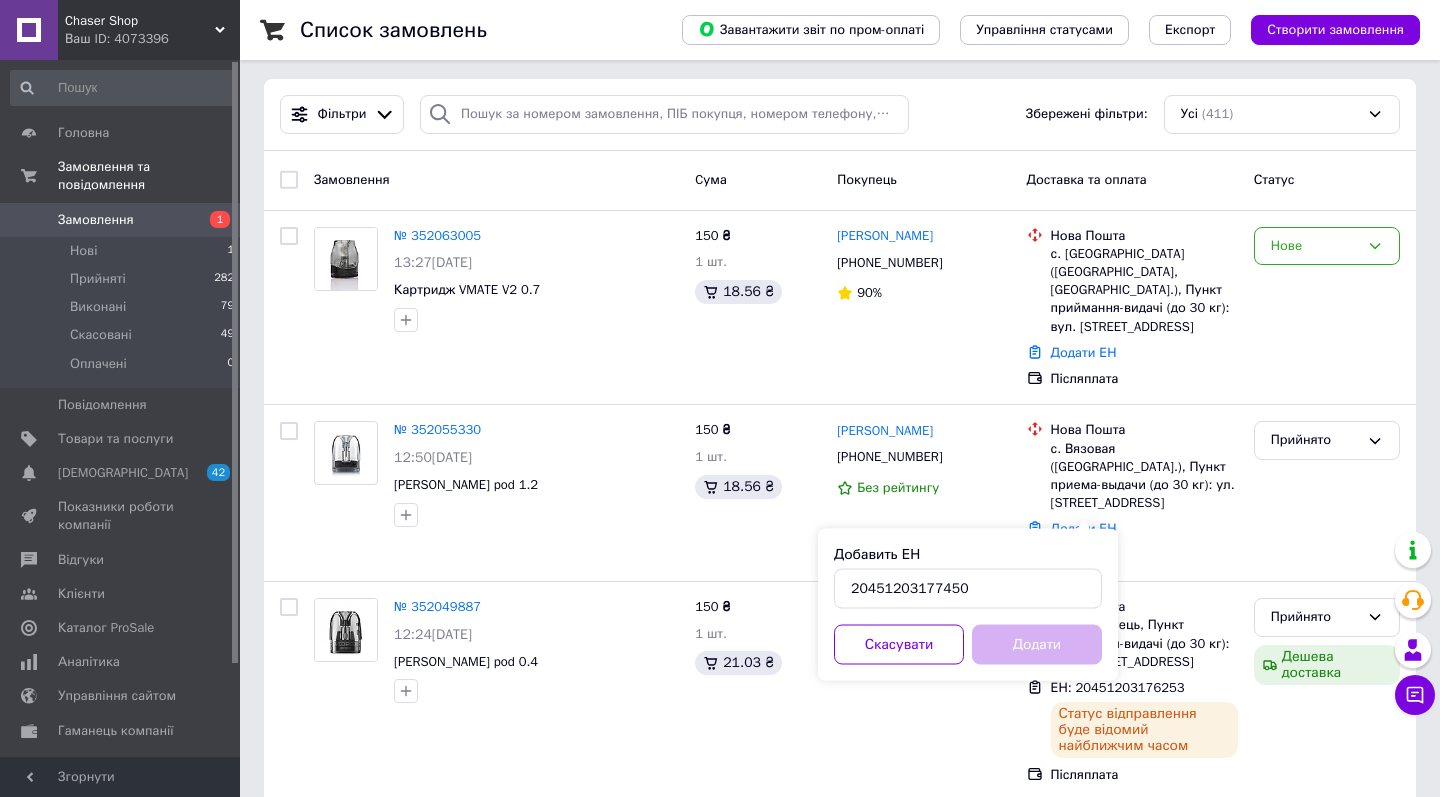click on "Додати" at bounding box center (1037, 645) 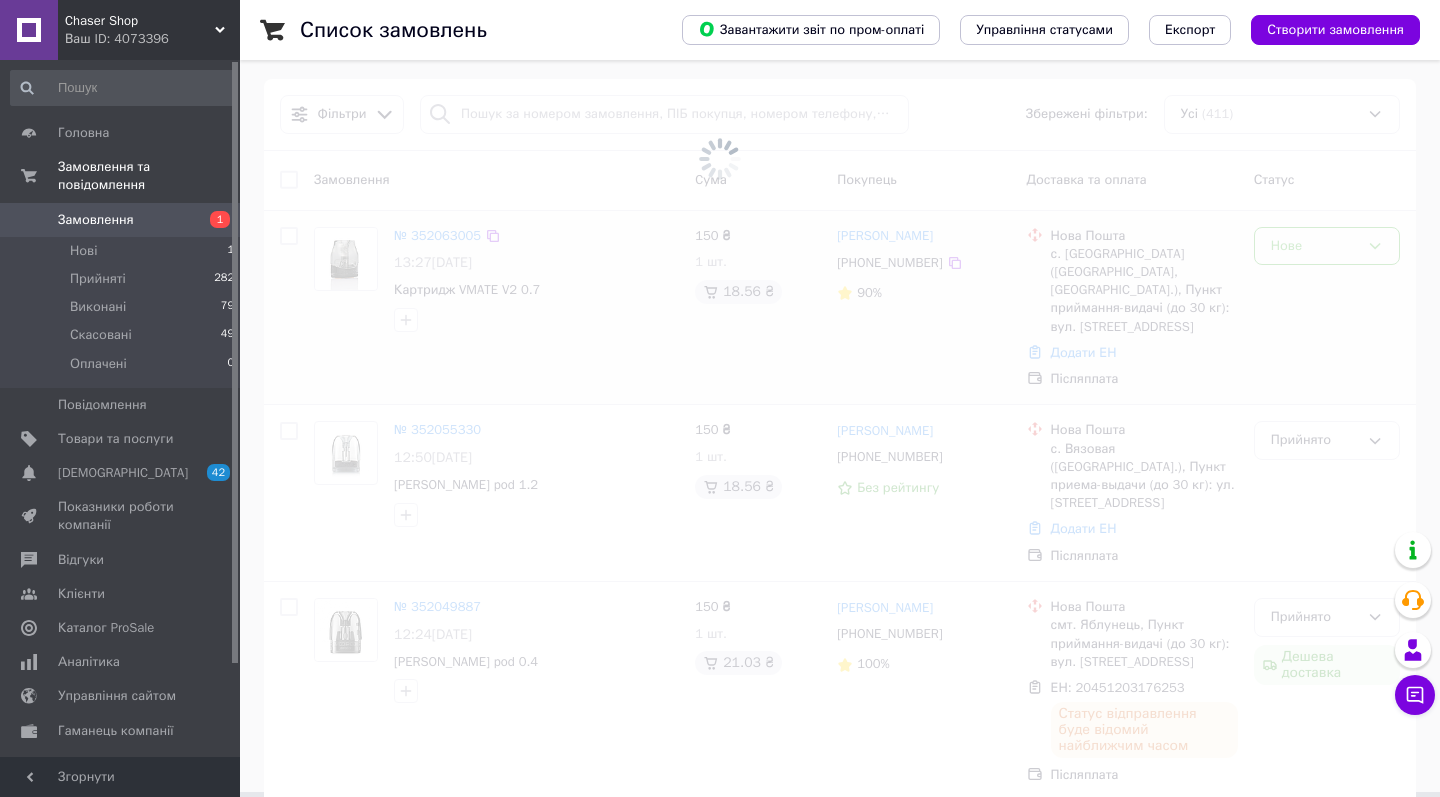 click at bounding box center (720, 154) 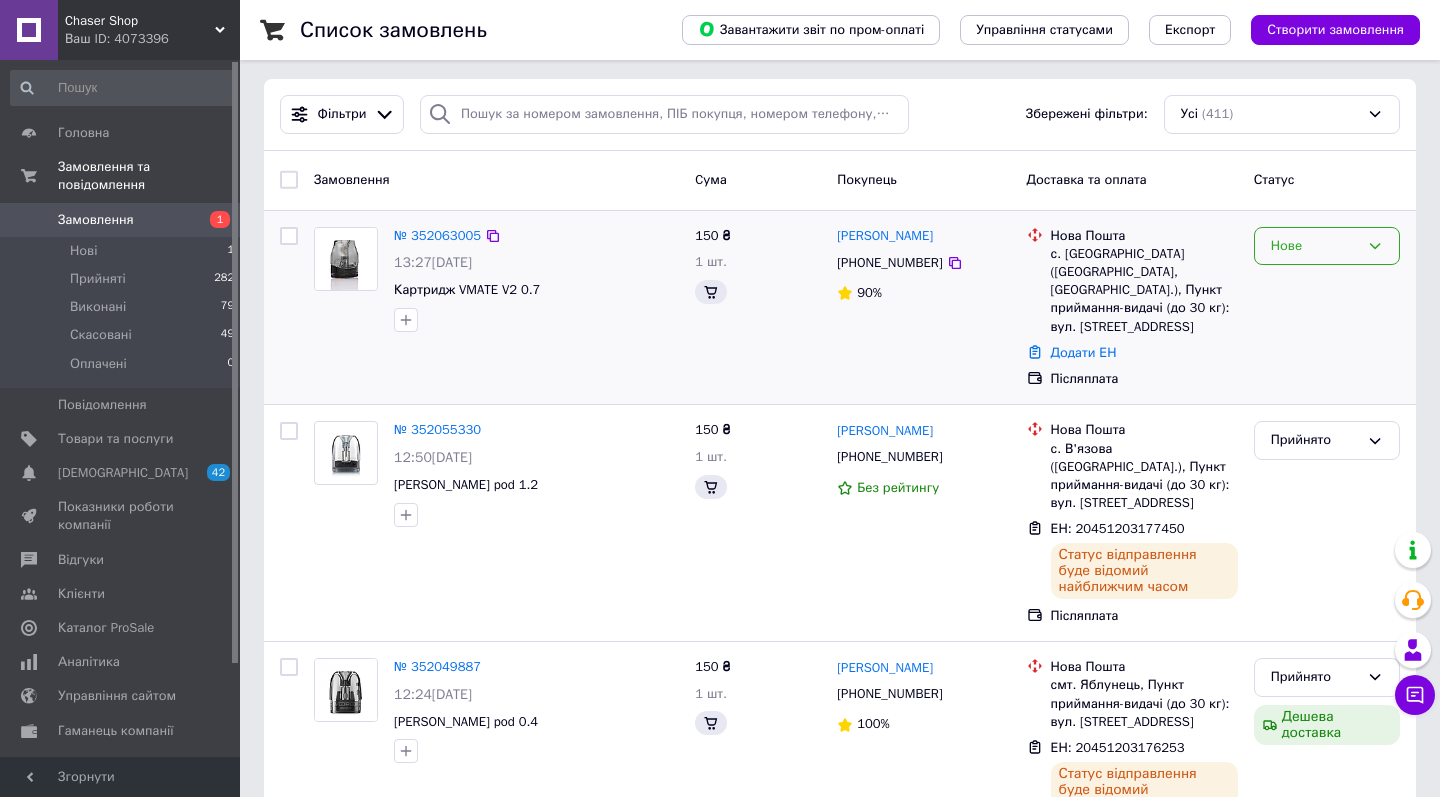 click on "Нове" at bounding box center [1327, 246] 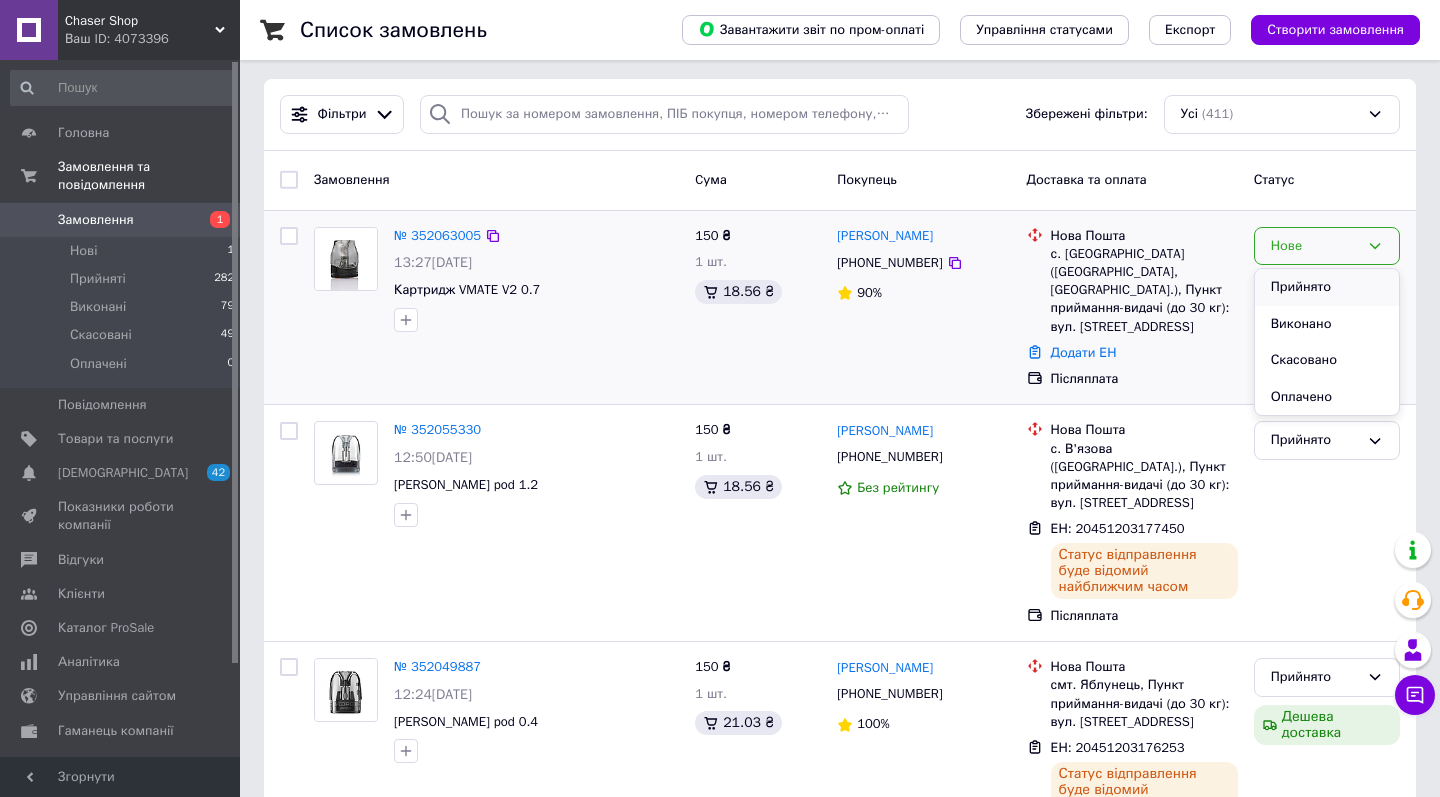 click on "Прийнято" at bounding box center [1327, 287] 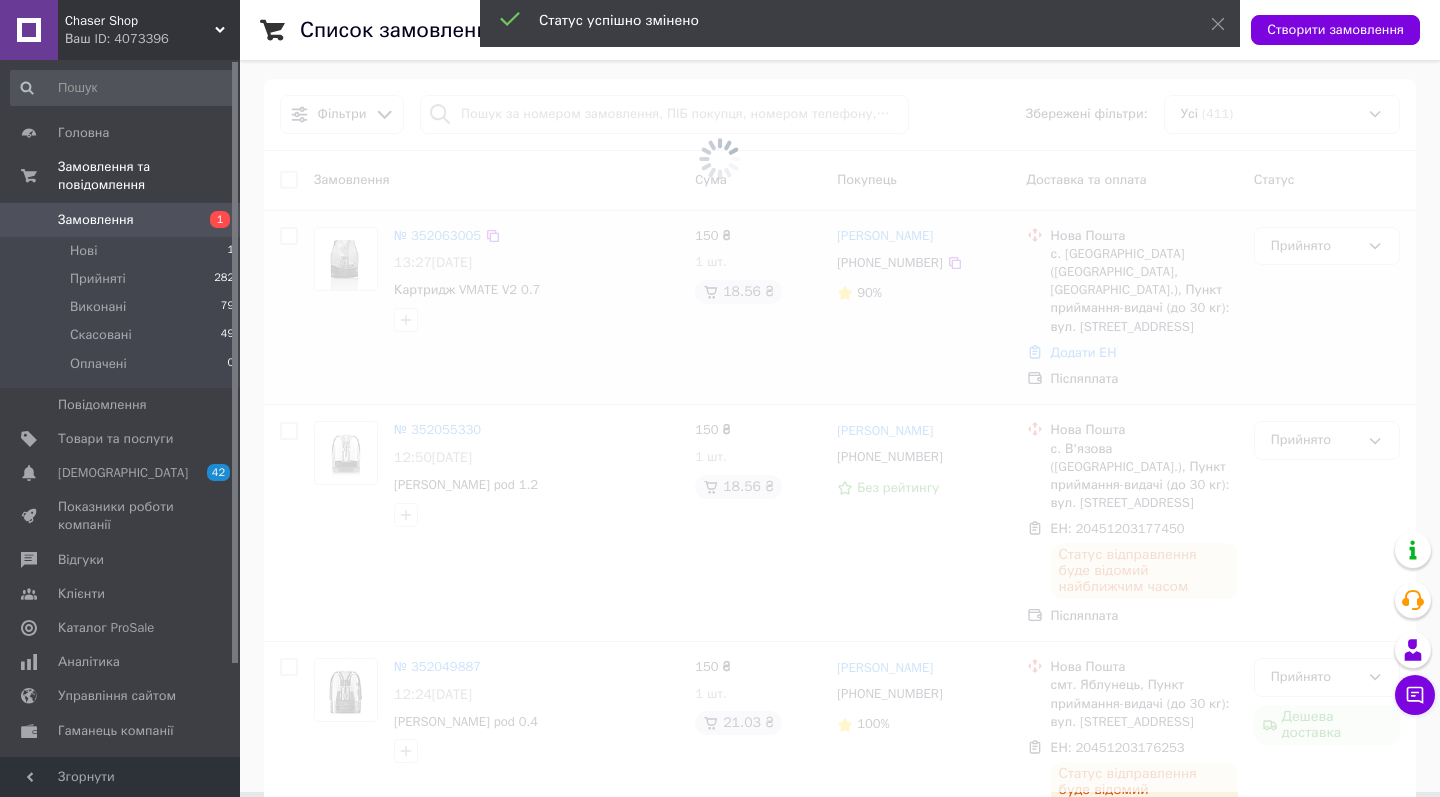 click at bounding box center (720, 154) 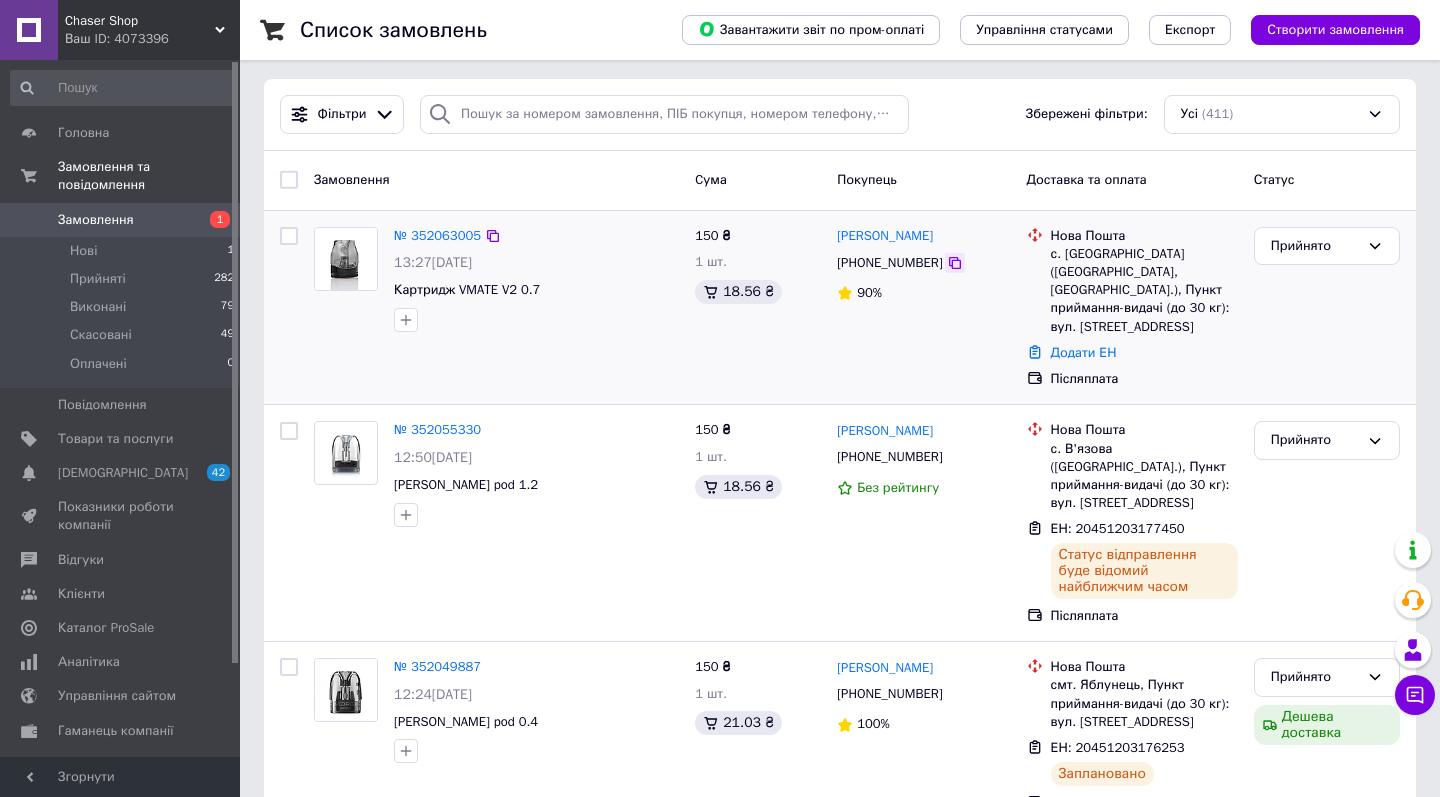 click 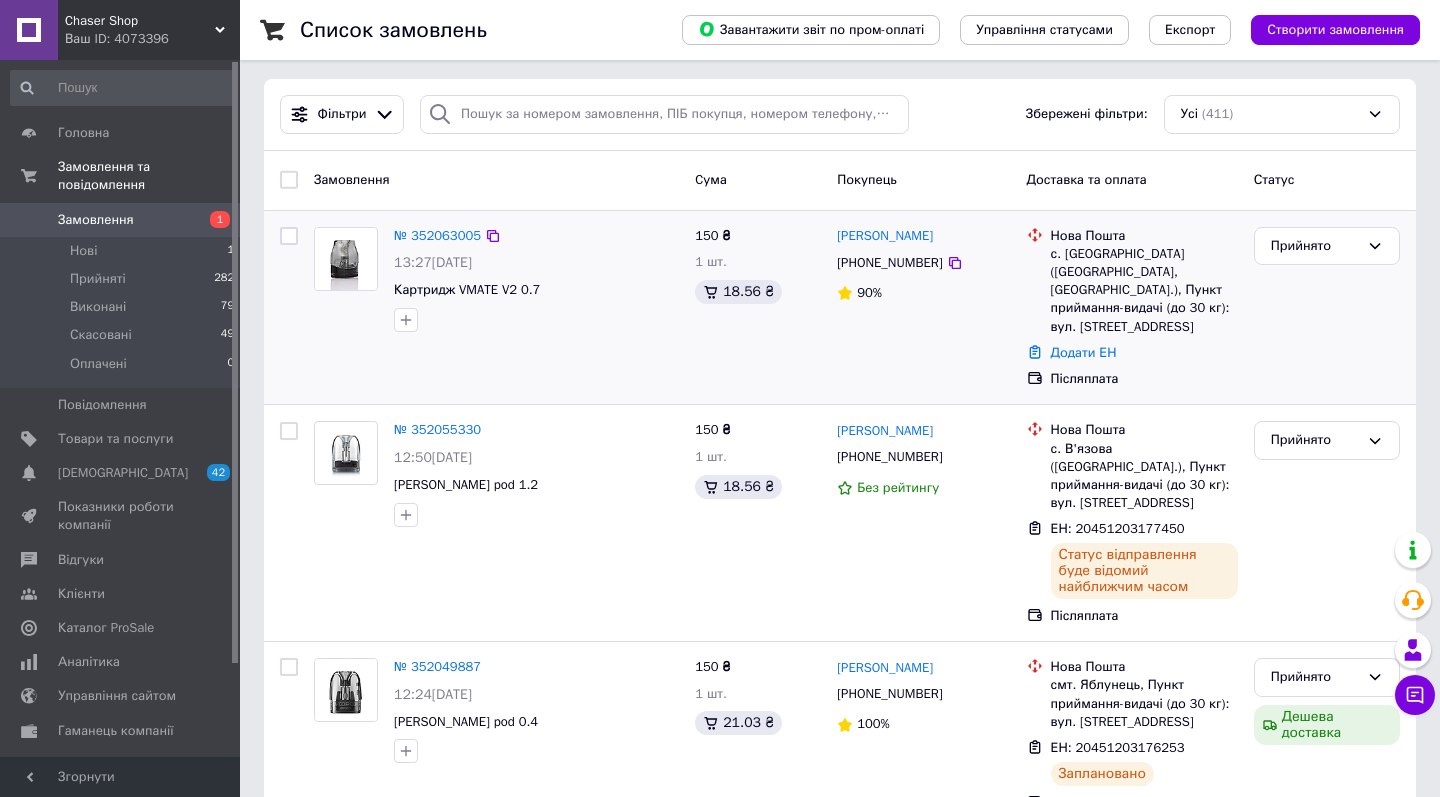 click on "с. Василівка (Сумська обл., Сумський р-н.), Пункт приймання-видачі (до 30 кг): вул. Грунська, 1" at bounding box center (1144, 290) 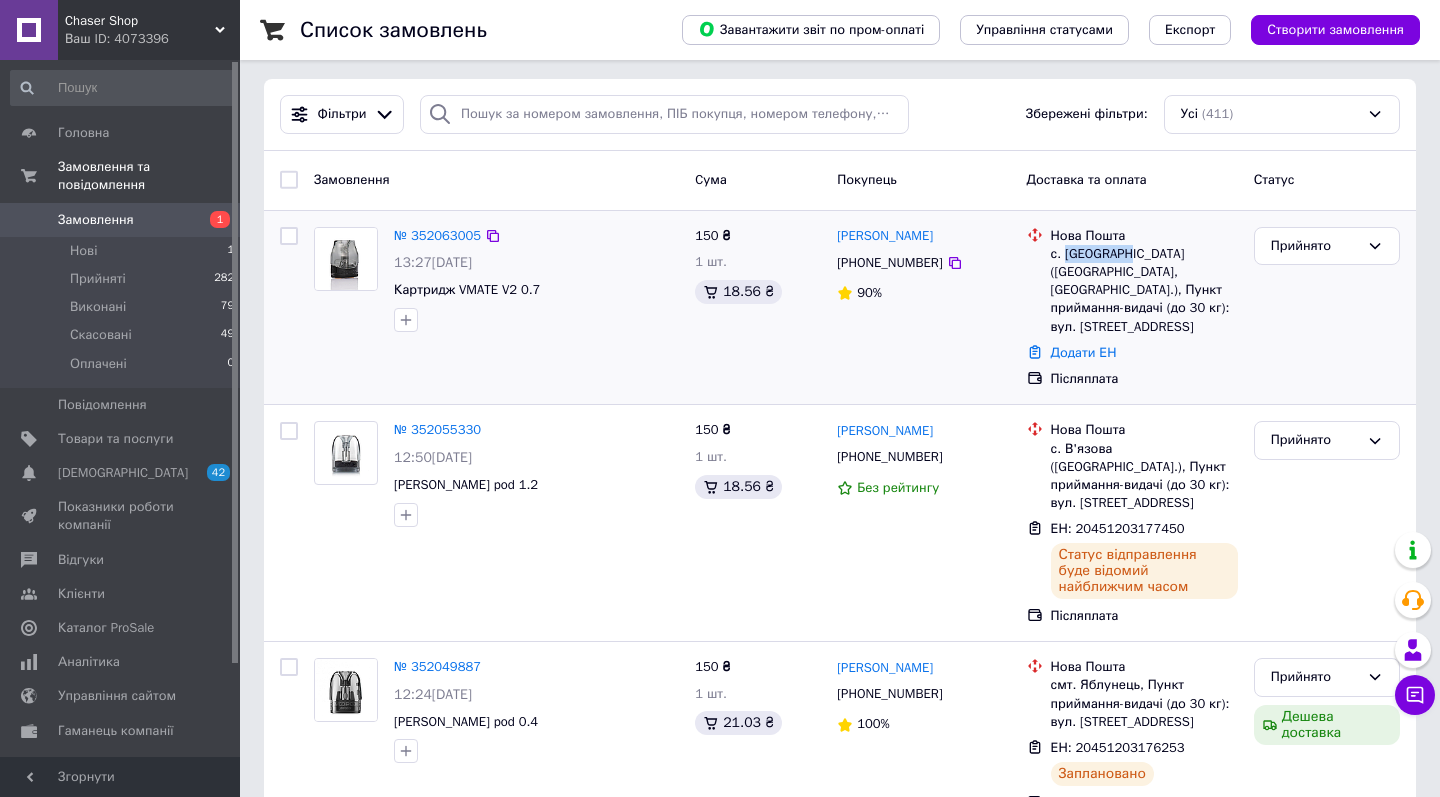 click on "с. Василівка (Сумська обл., Сумський р-н.), Пункт приймання-видачі (до 30 кг): вул. Грунська, 1" at bounding box center (1144, 290) 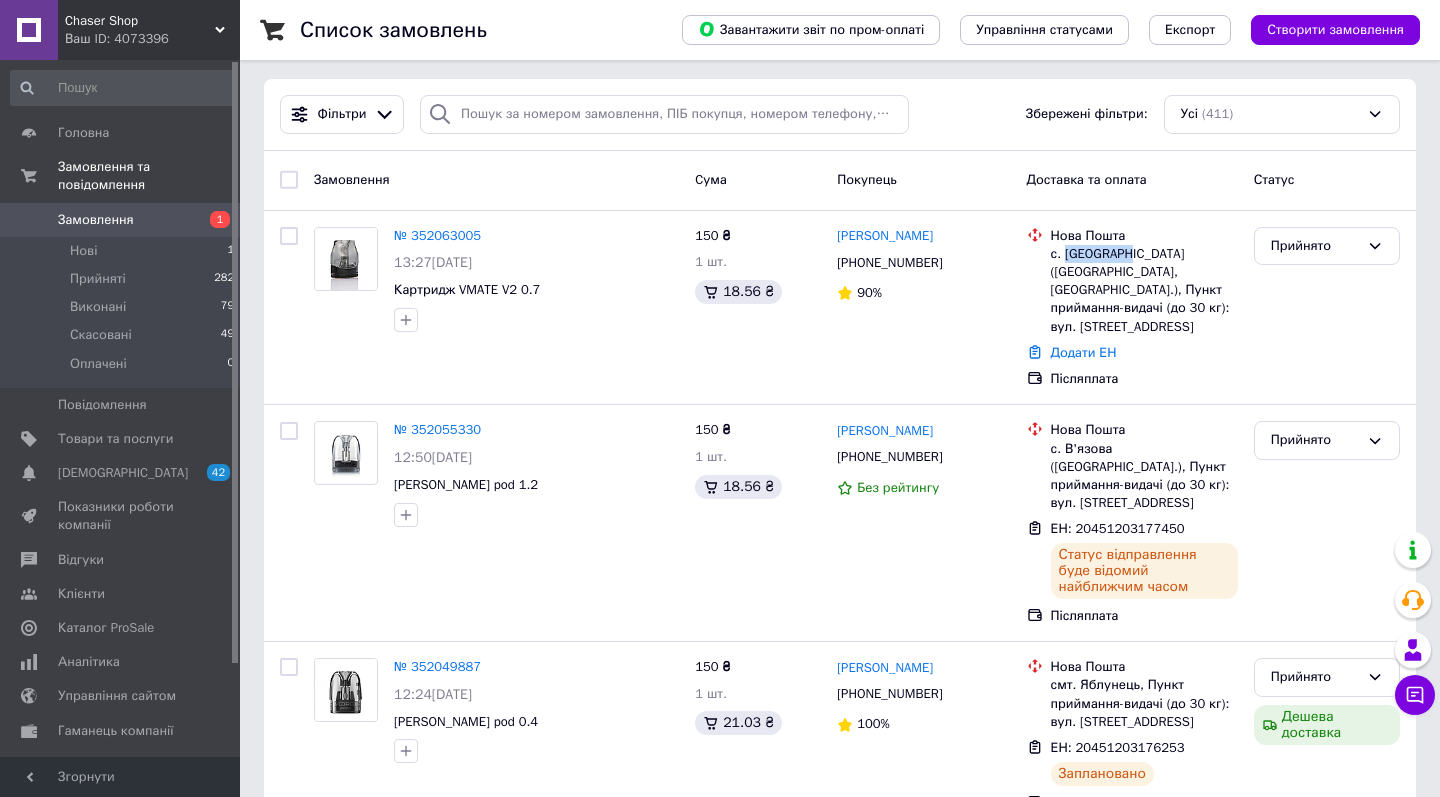 copy on "Василівка" 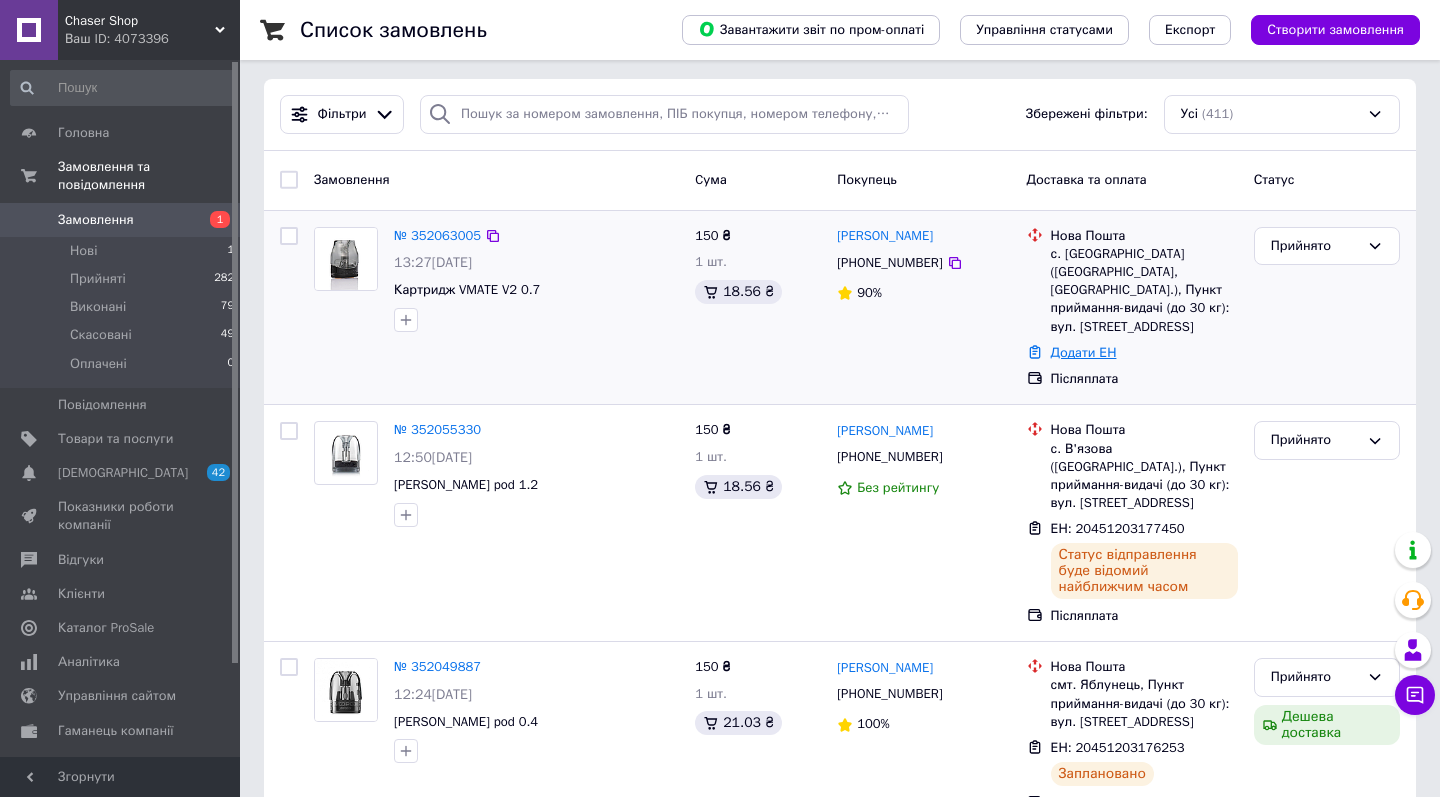 click on "Додати ЕН" at bounding box center [1084, 352] 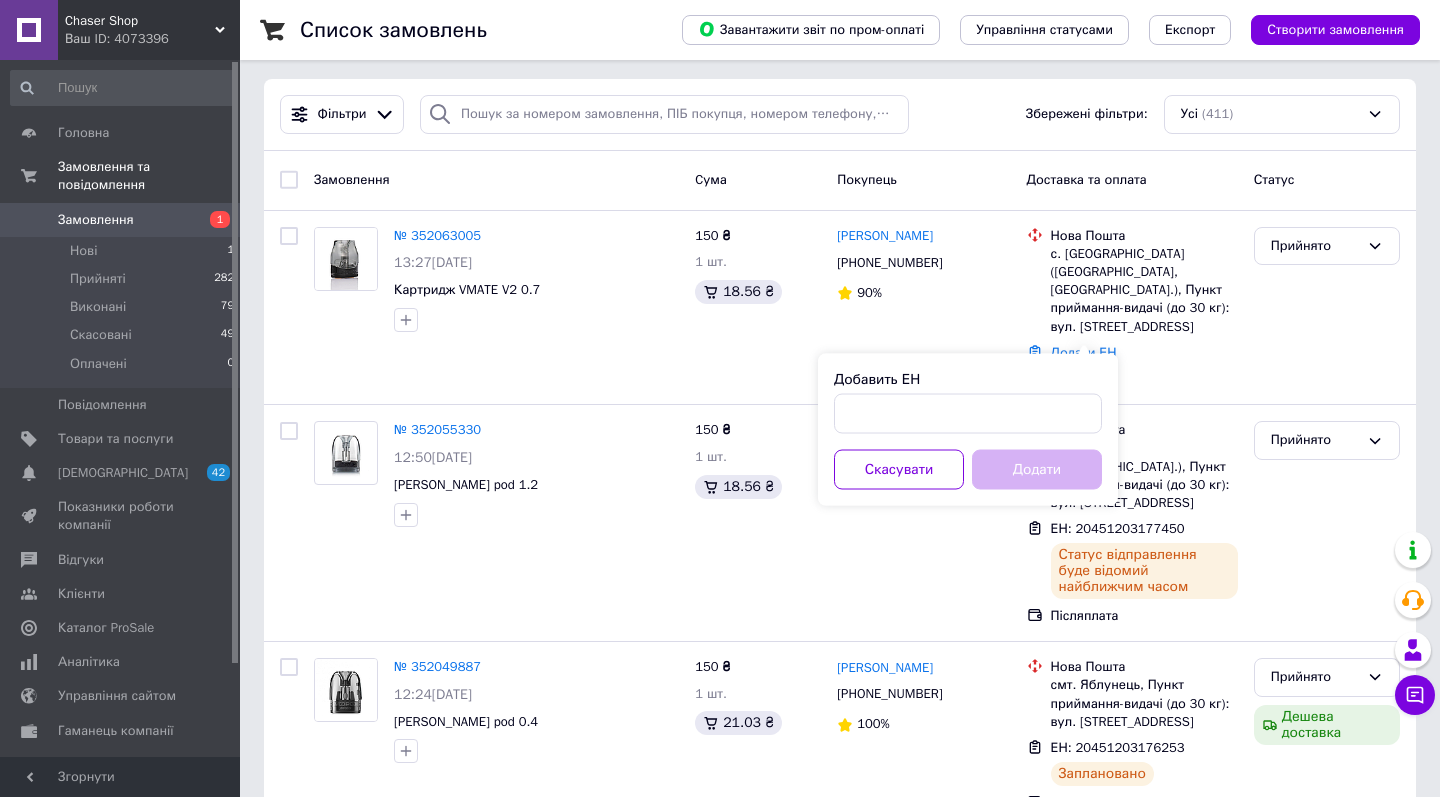 click on "Добавить ЕН" at bounding box center [968, 402] 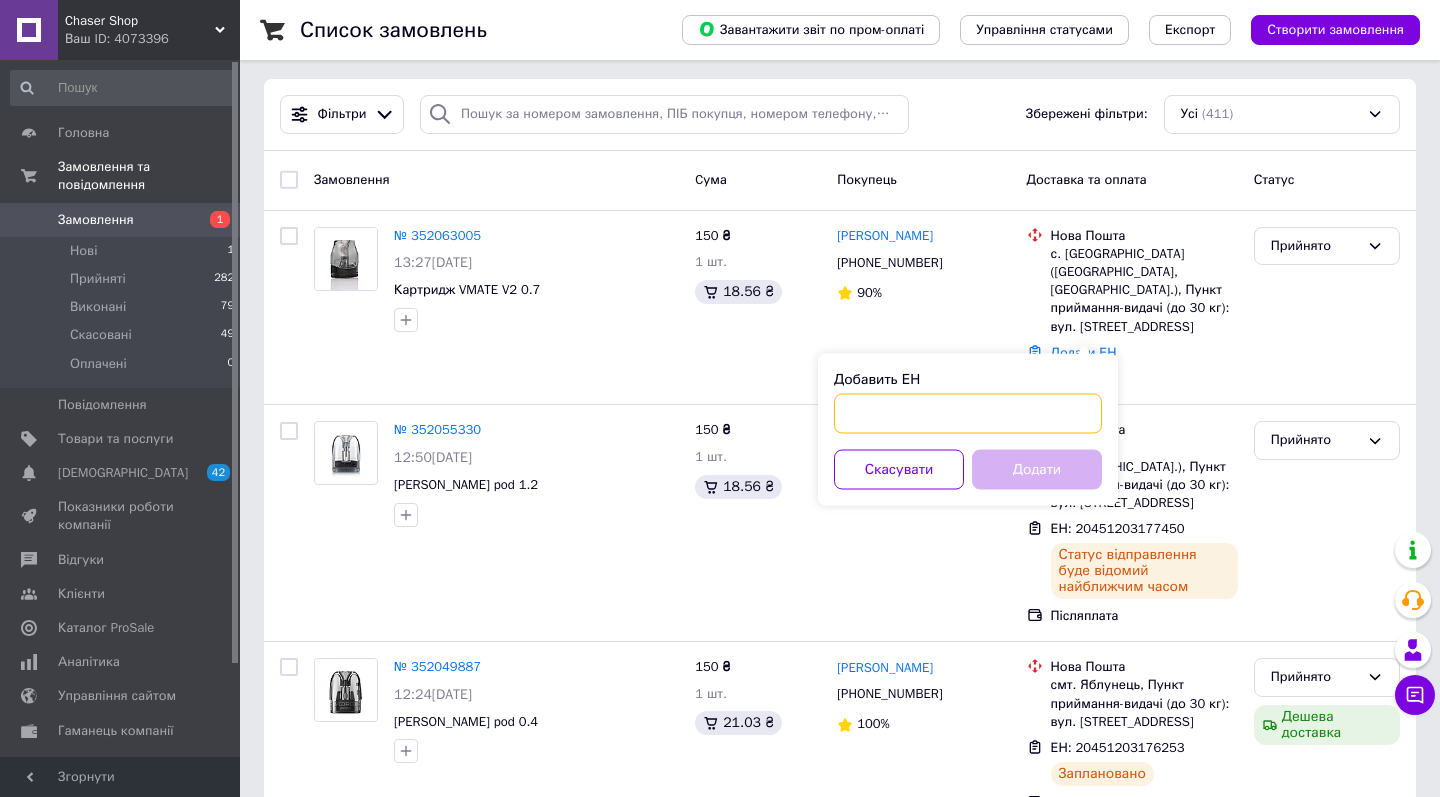 click on "Добавить ЕН" at bounding box center (968, 414) 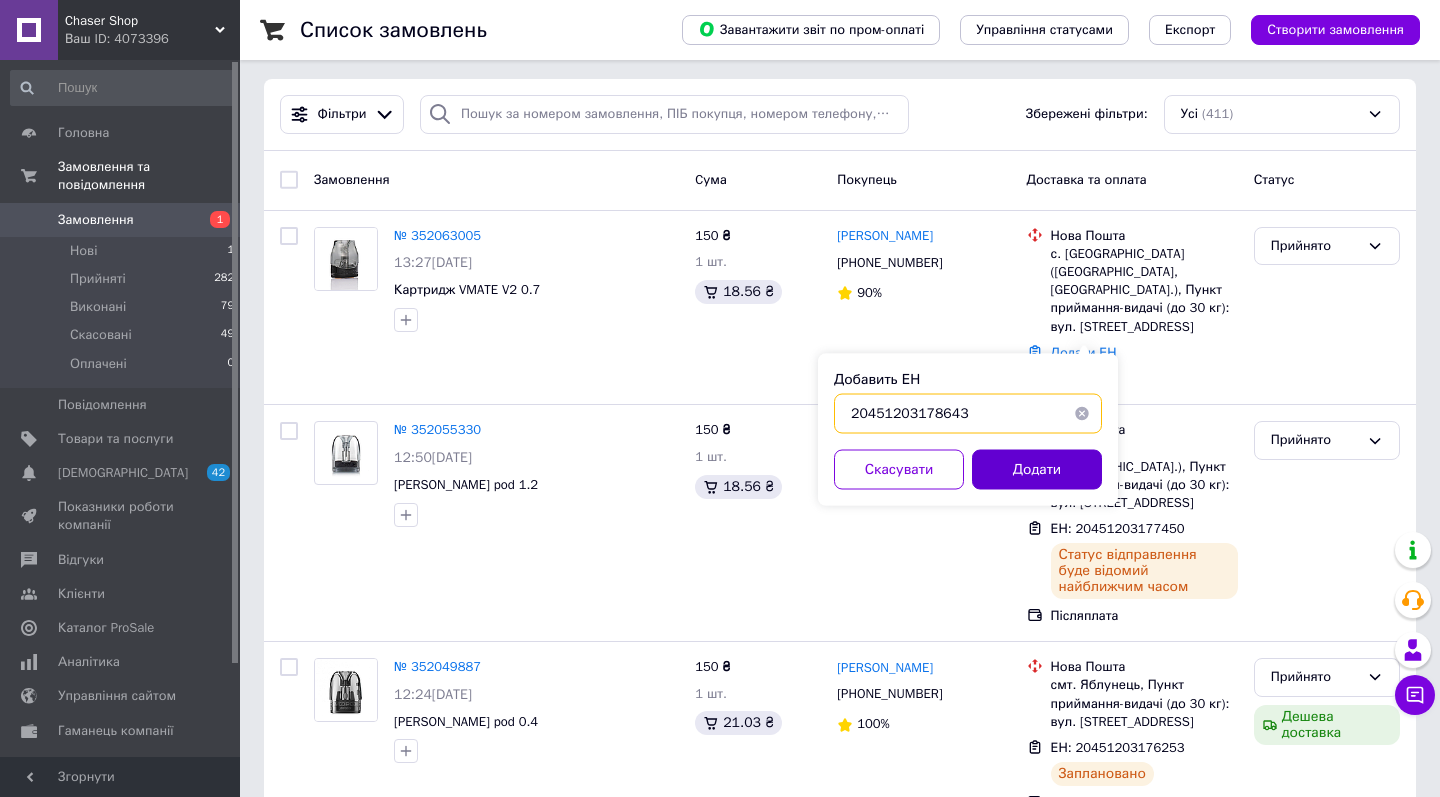 type on "20451203178643" 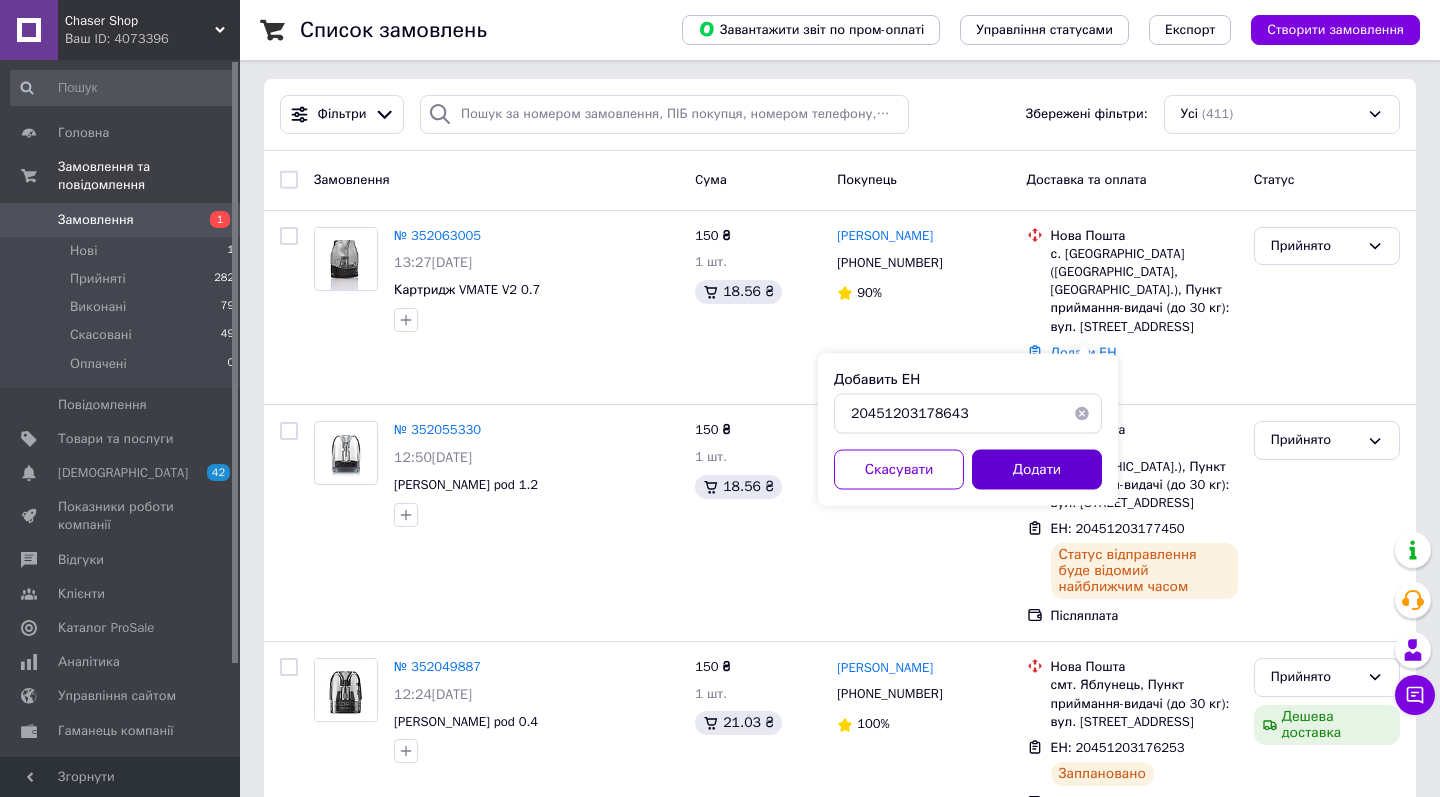 click on "Додати" at bounding box center (1037, 470) 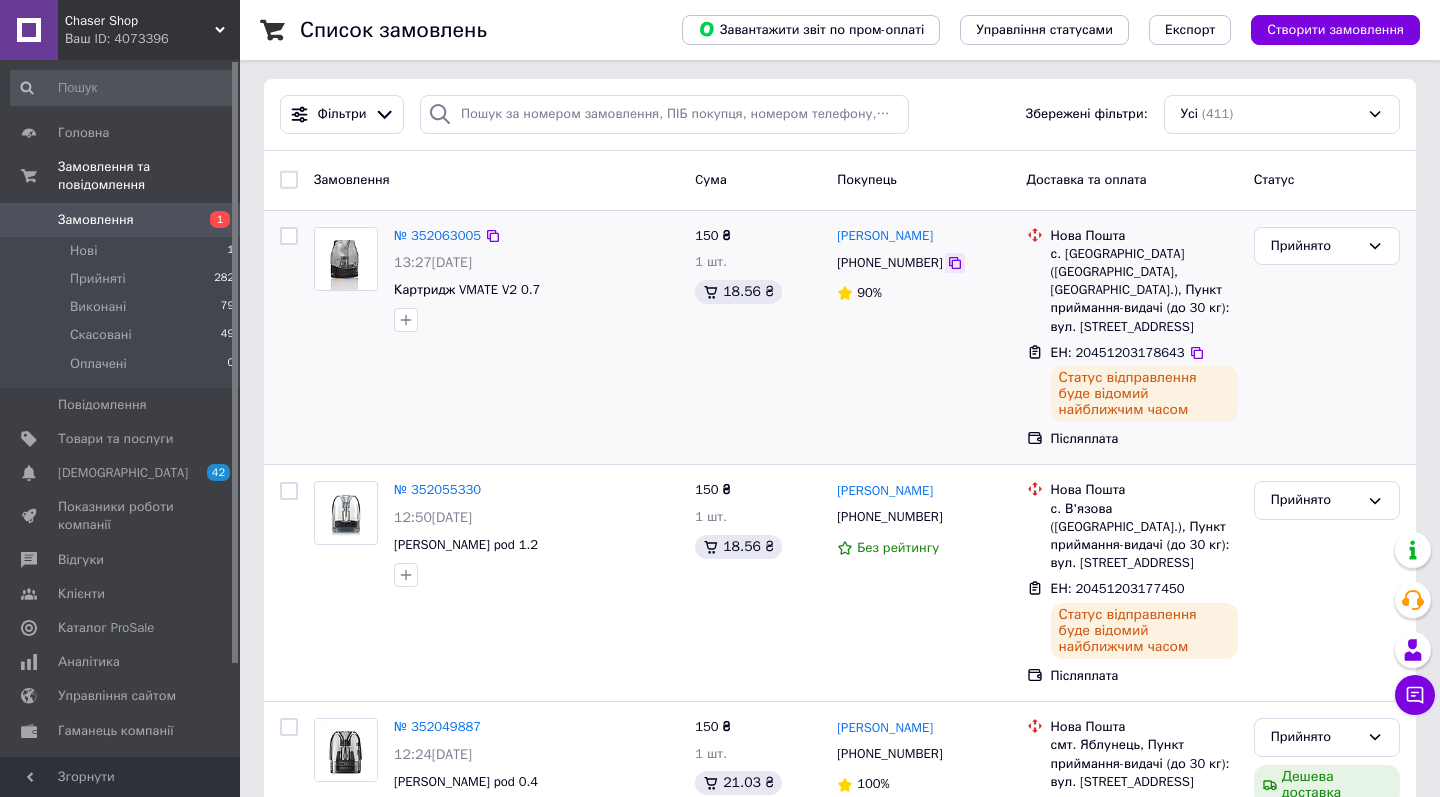 click 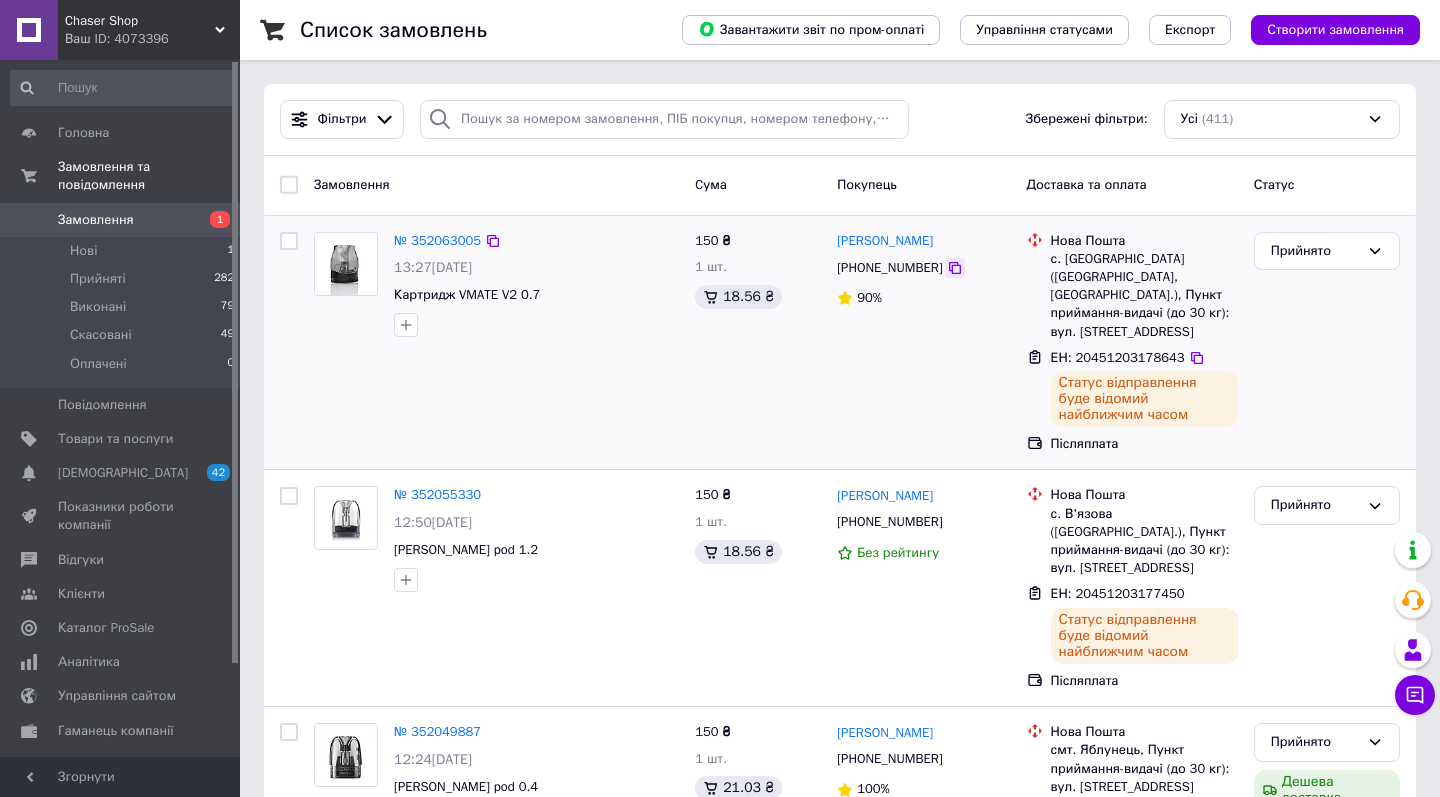 scroll, scrollTop: 0, scrollLeft: 0, axis: both 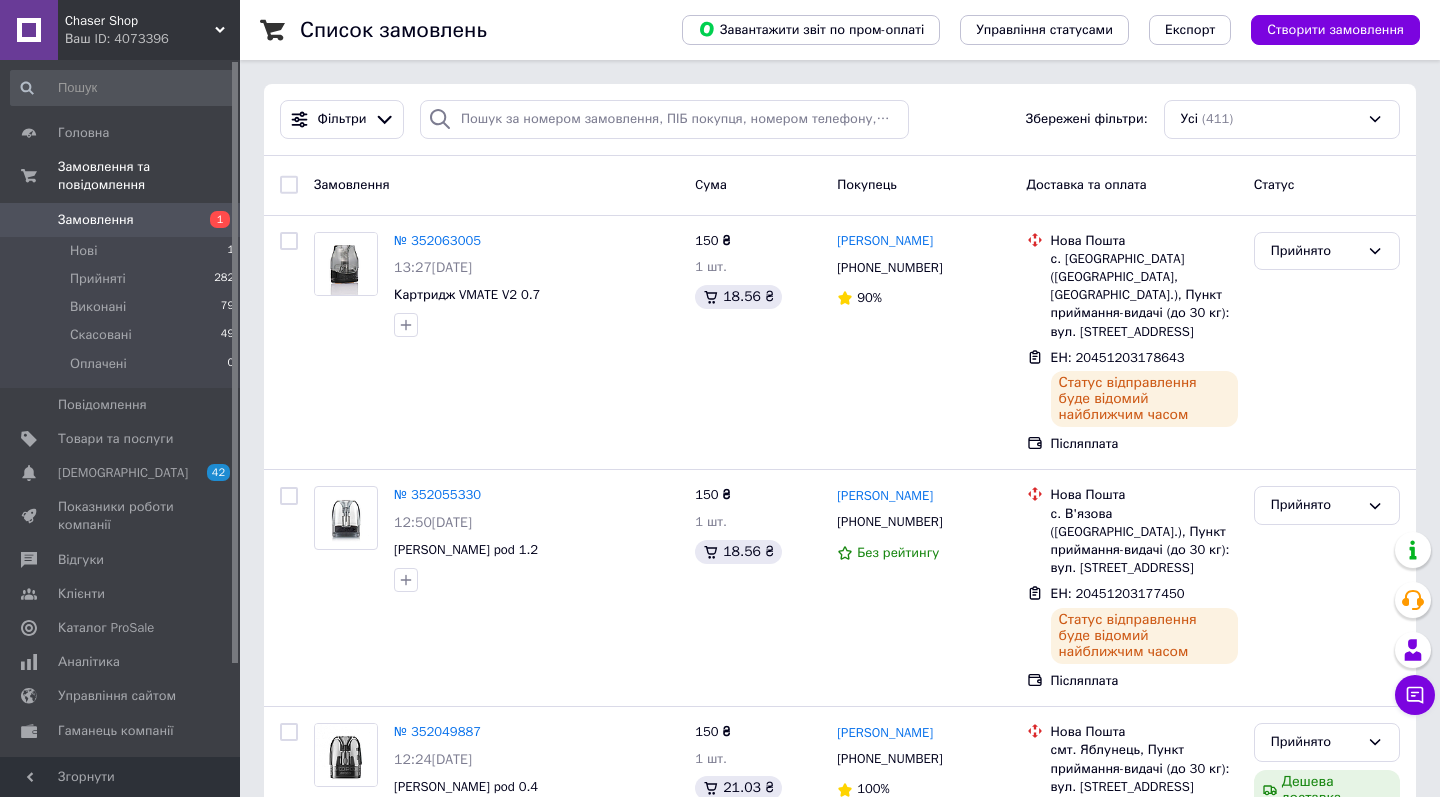 click on "Ваш ID: 4073396" at bounding box center [152, 39] 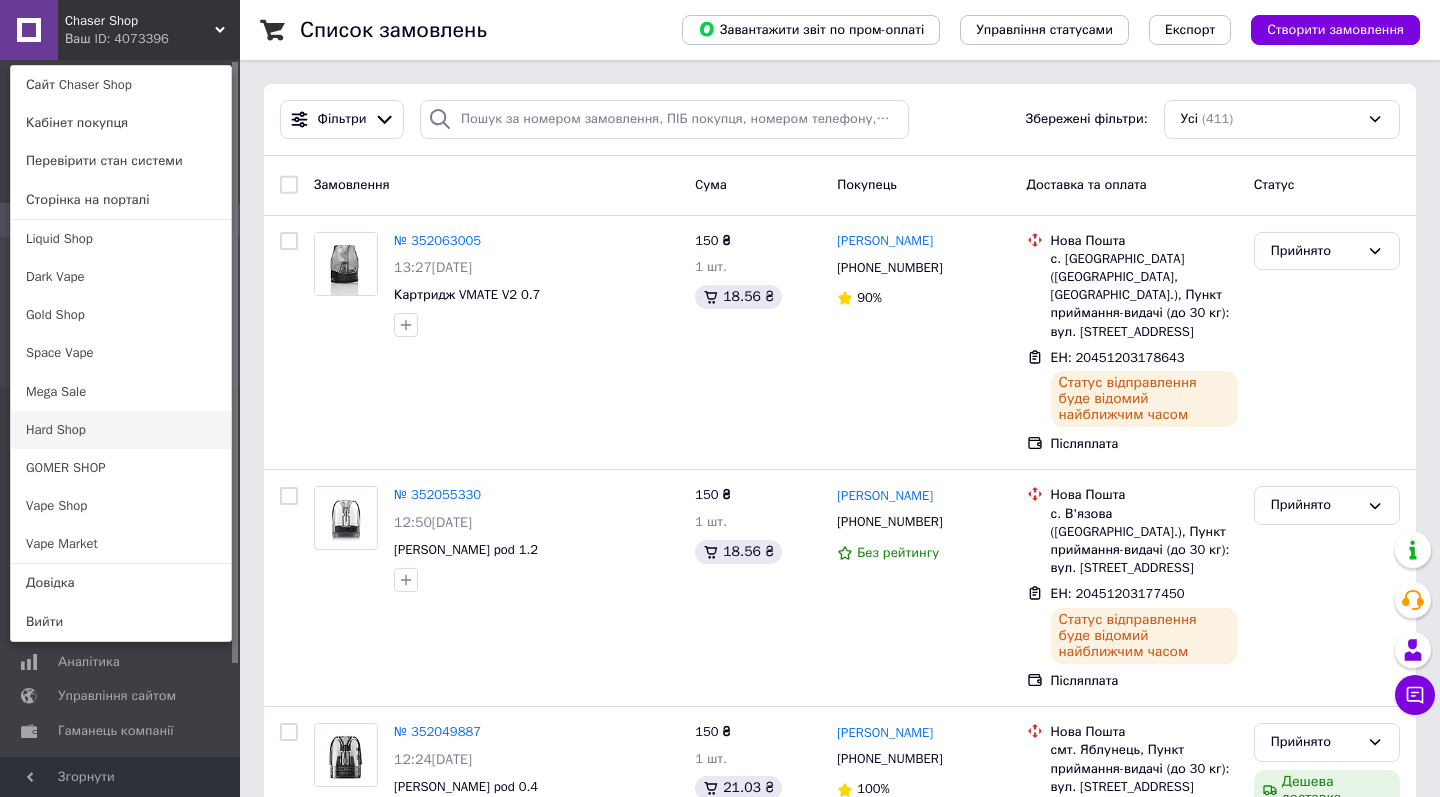 click on "Hard Shop" at bounding box center [121, 430] 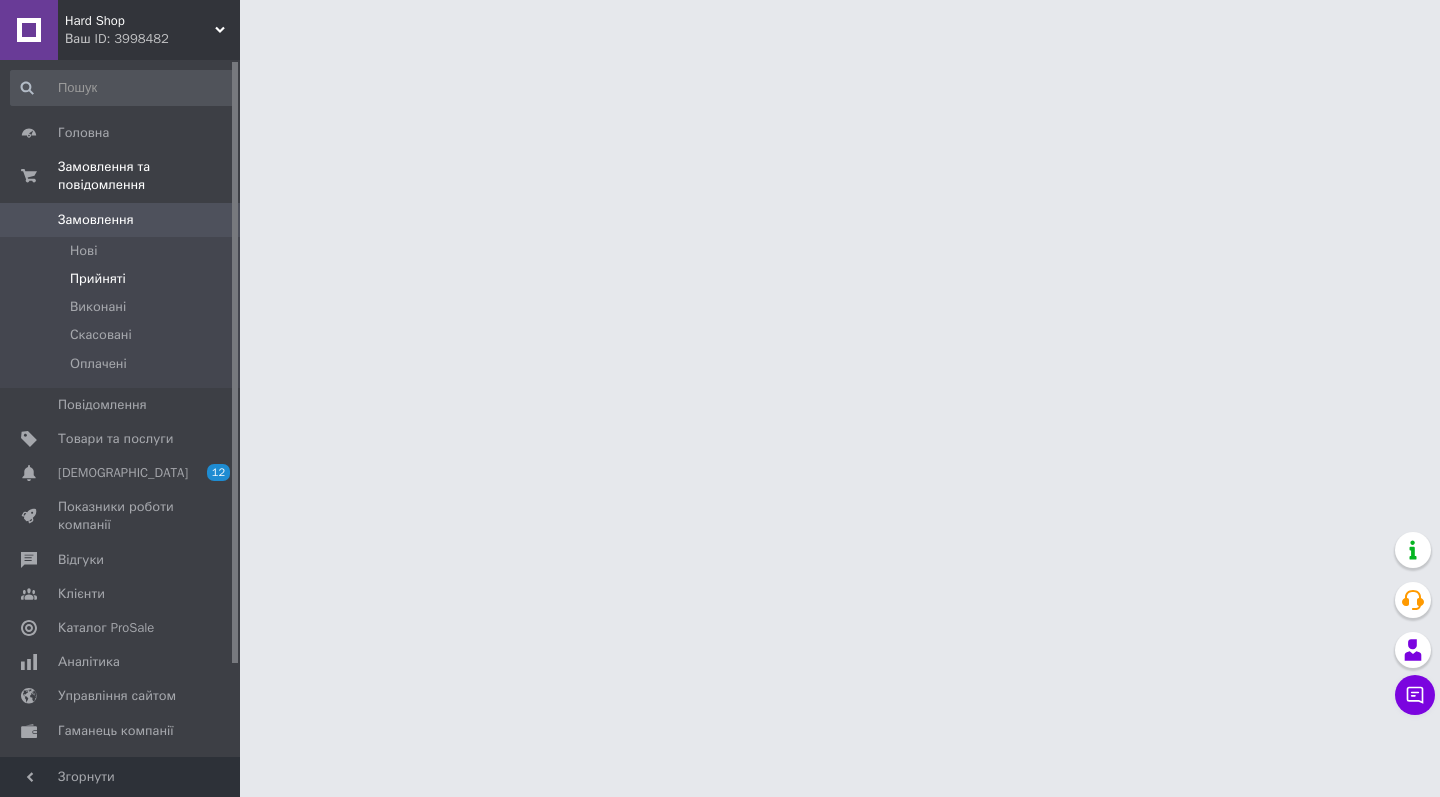 scroll, scrollTop: 0, scrollLeft: 0, axis: both 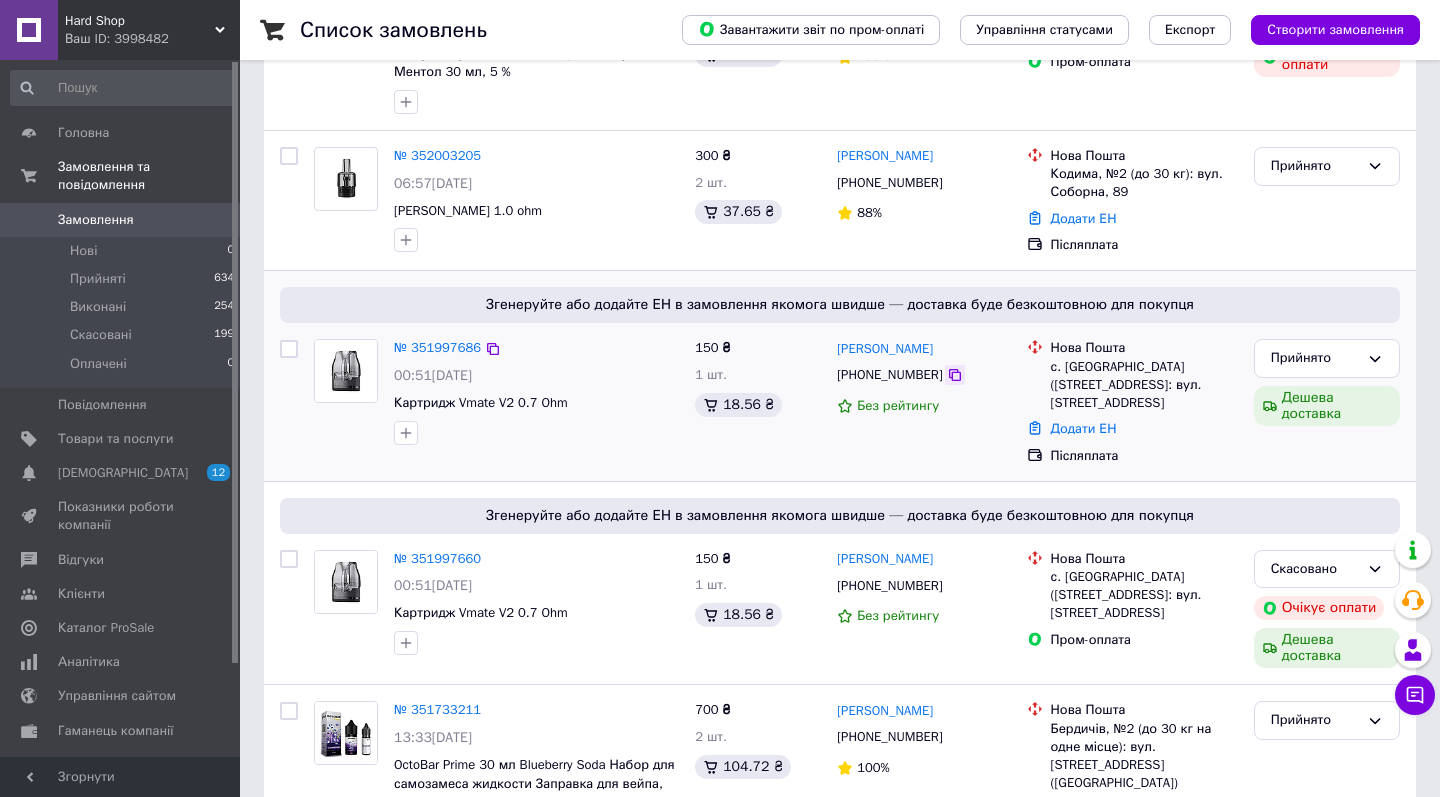 click 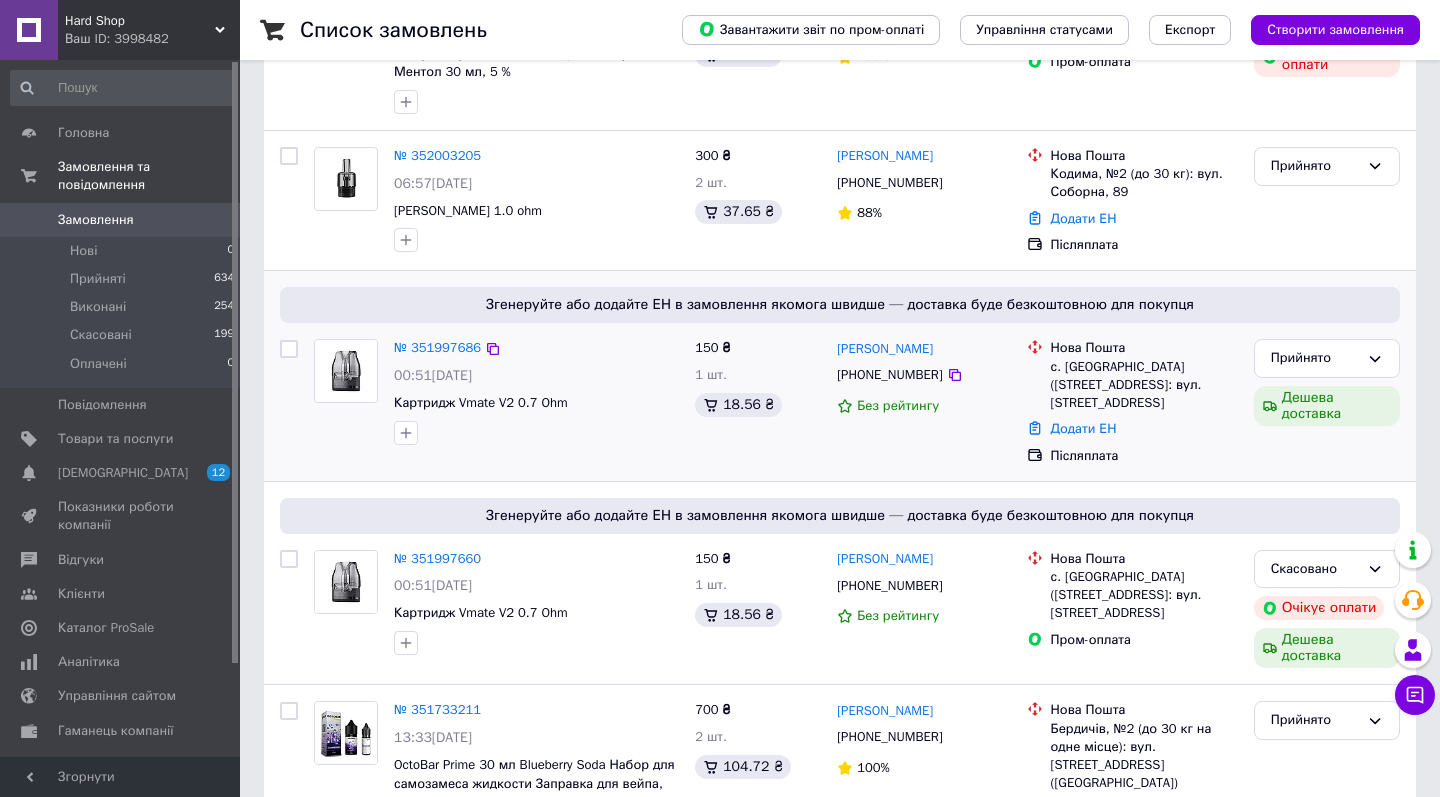 click on "с. Супрунівка (Полтавська обл.), №1: вул. Нафтовиків, 11б" at bounding box center [1144, 385] 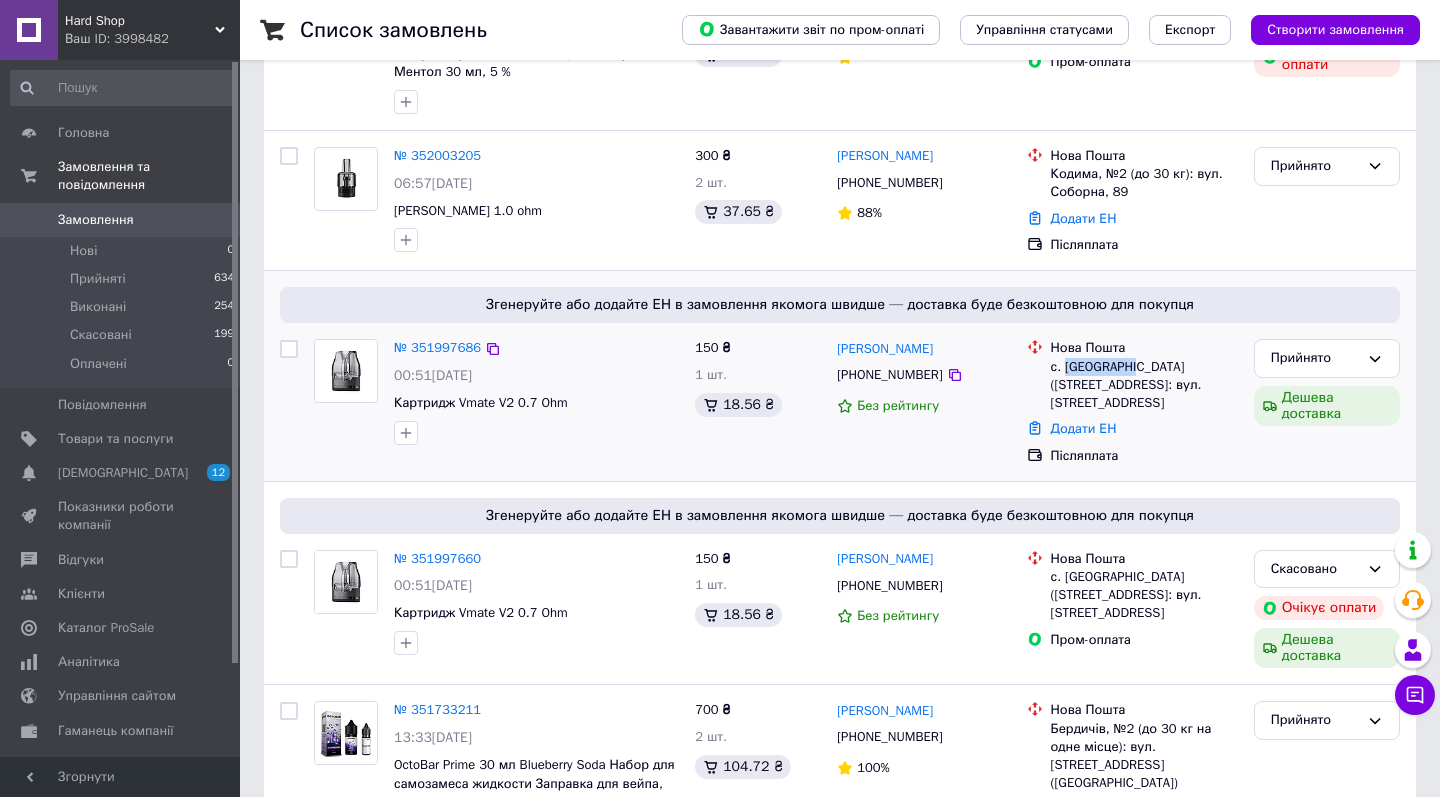 click on "с. Супрунівка (Полтавська обл.), №1: вул. Нафтовиків, 11б" at bounding box center (1144, 385) 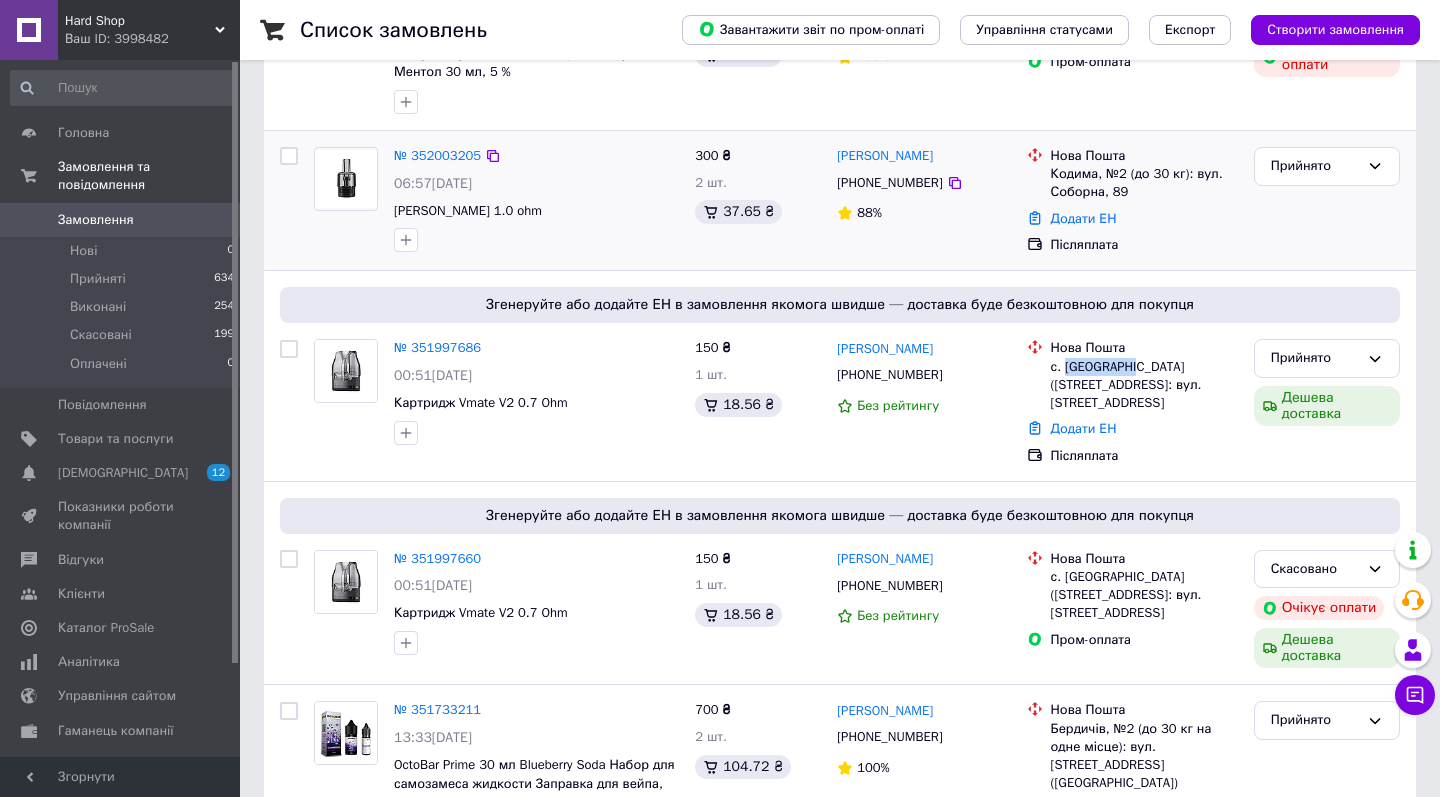 copy on "Супрунівка" 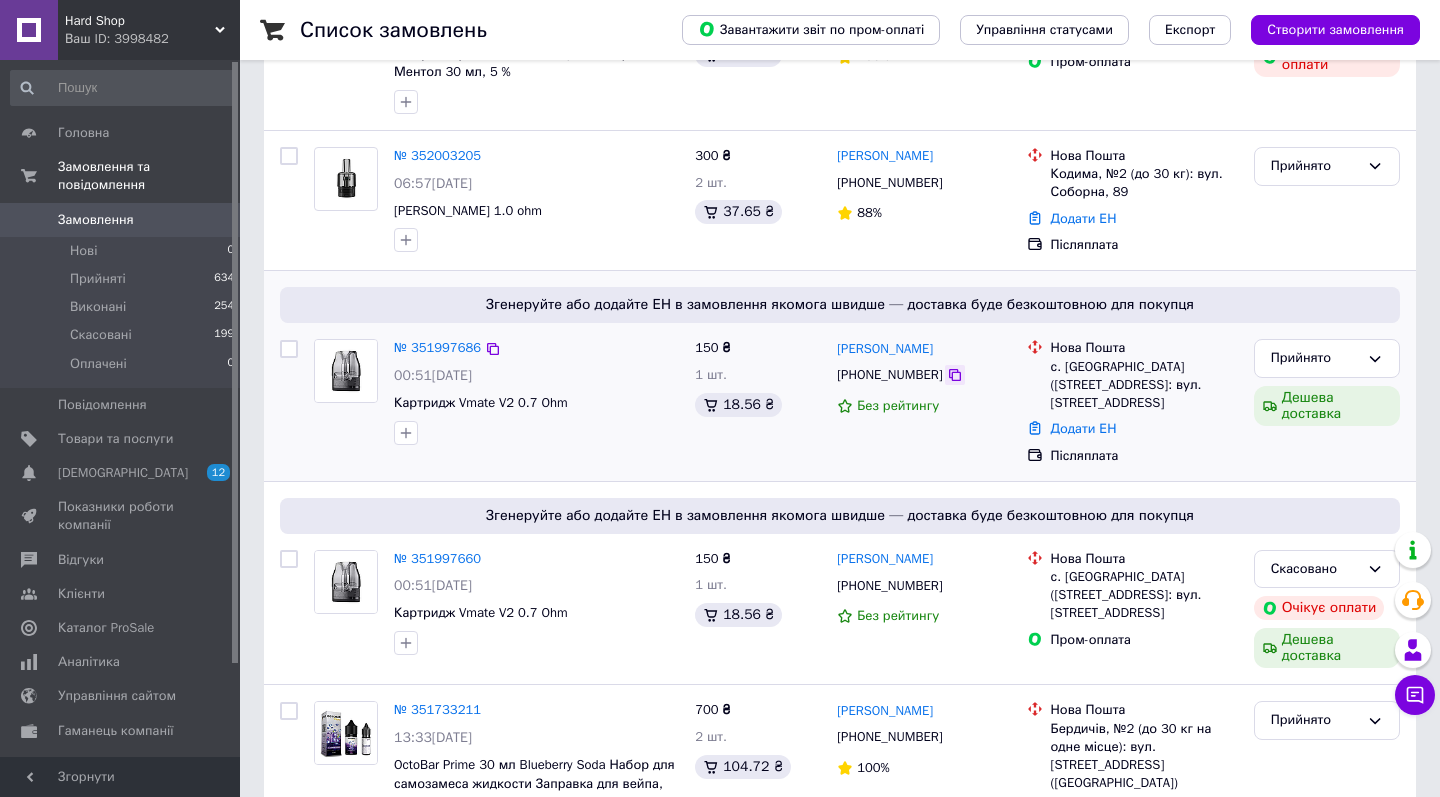 click 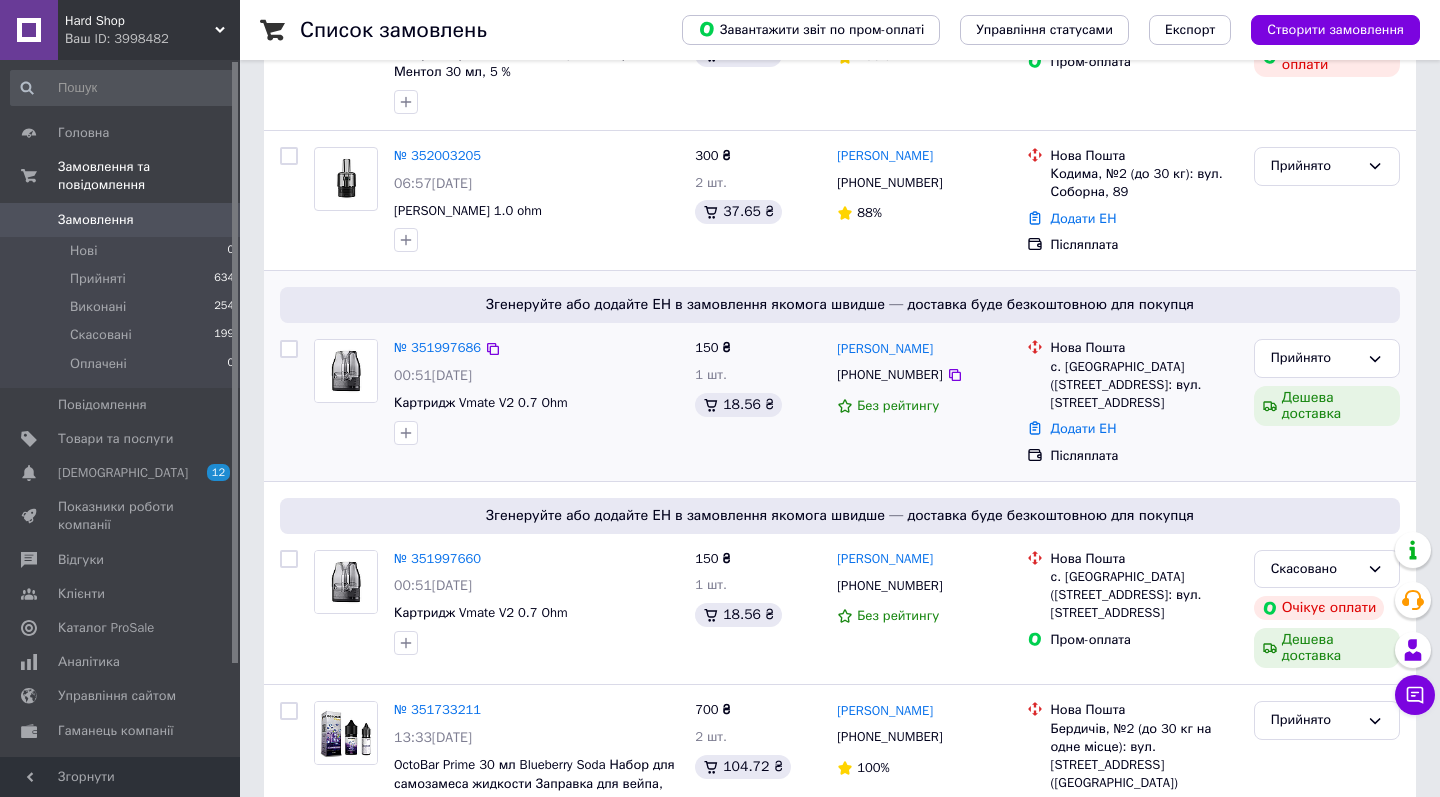click on "с. Супрунівка (Полтавська обл.), №1: вул. Нафтовиків, 11б" at bounding box center (1144, 385) 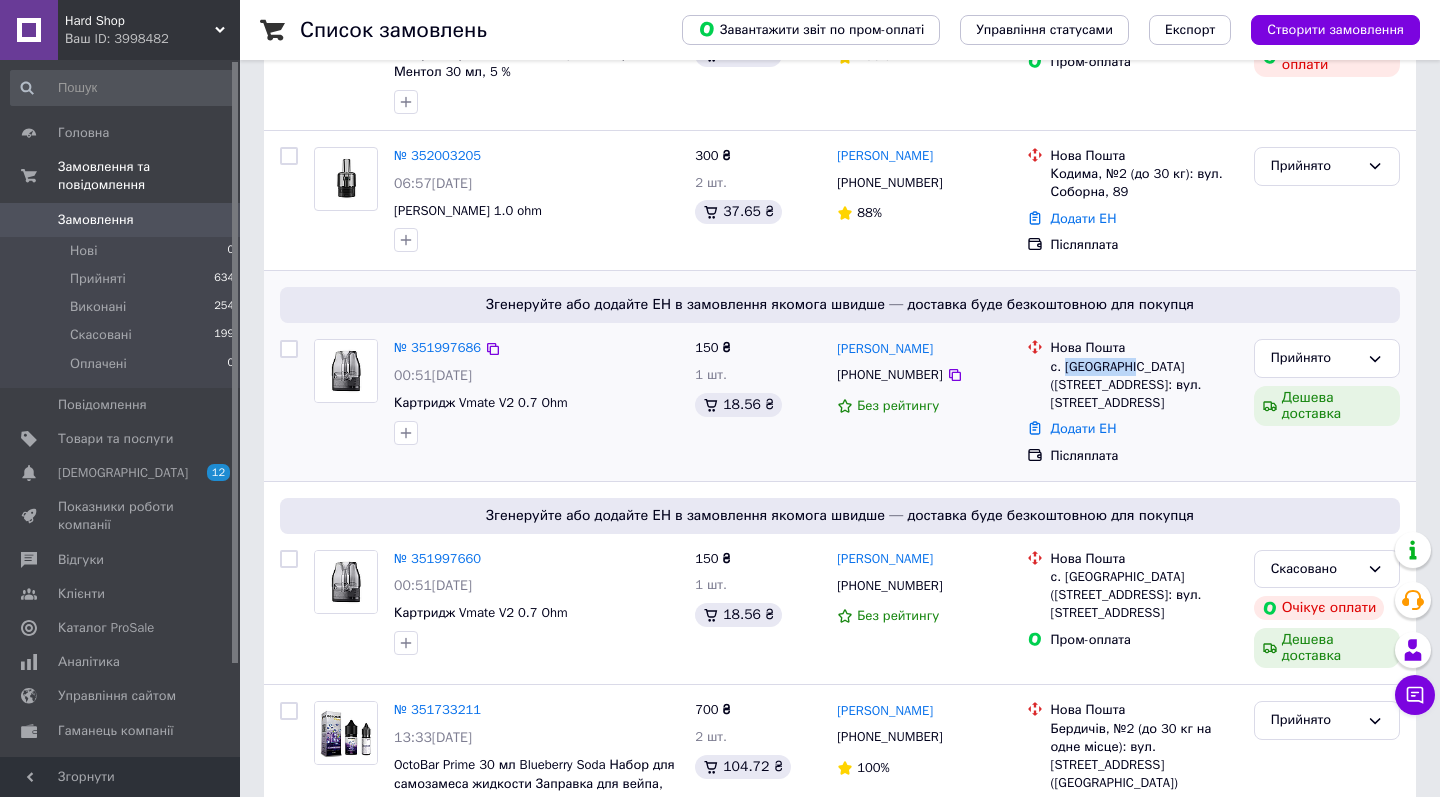 click on "с. Супрунівка (Полтавська обл.), №1: вул. Нафтовиків, 11б" at bounding box center [1144, 385] 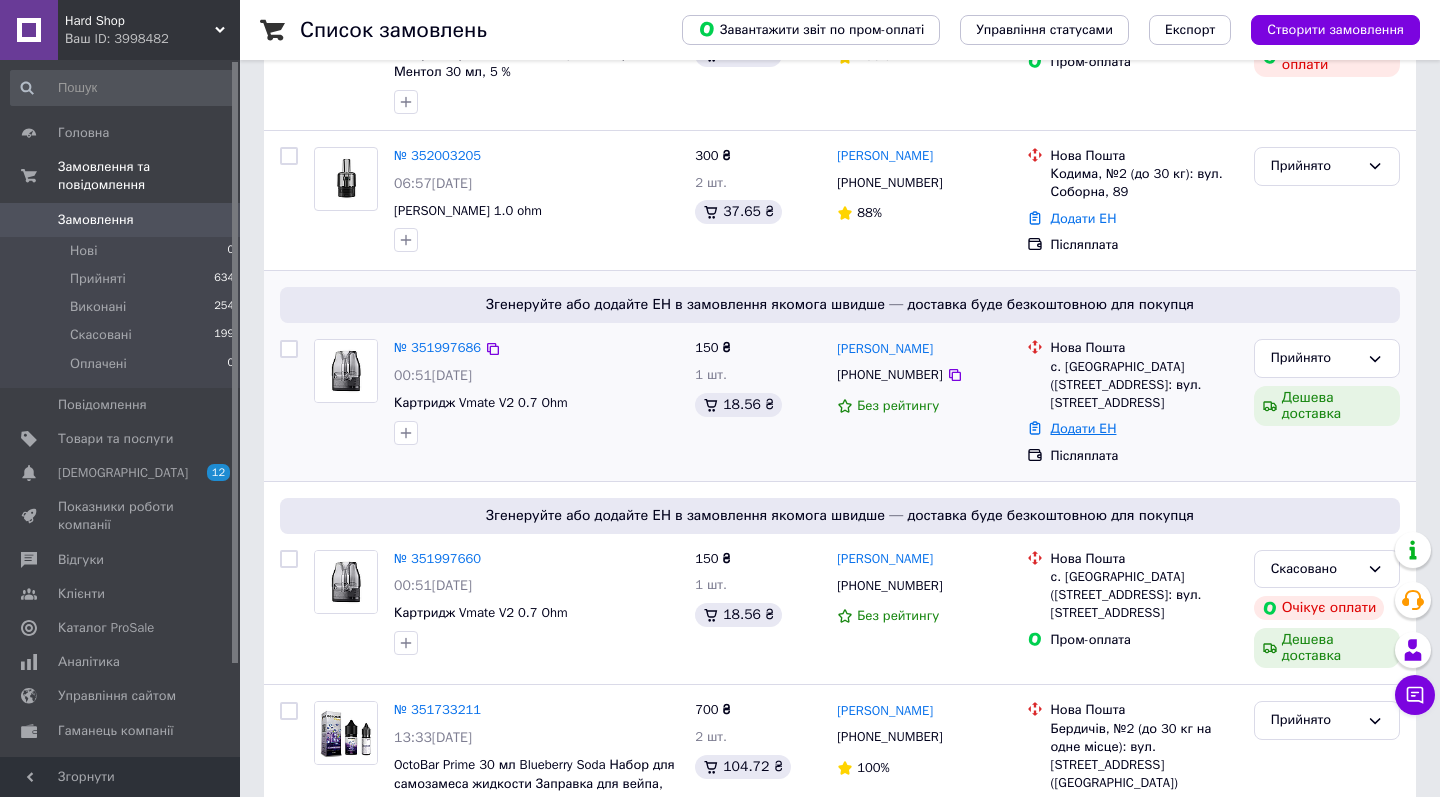 click on "Додати ЕН" at bounding box center (1084, 428) 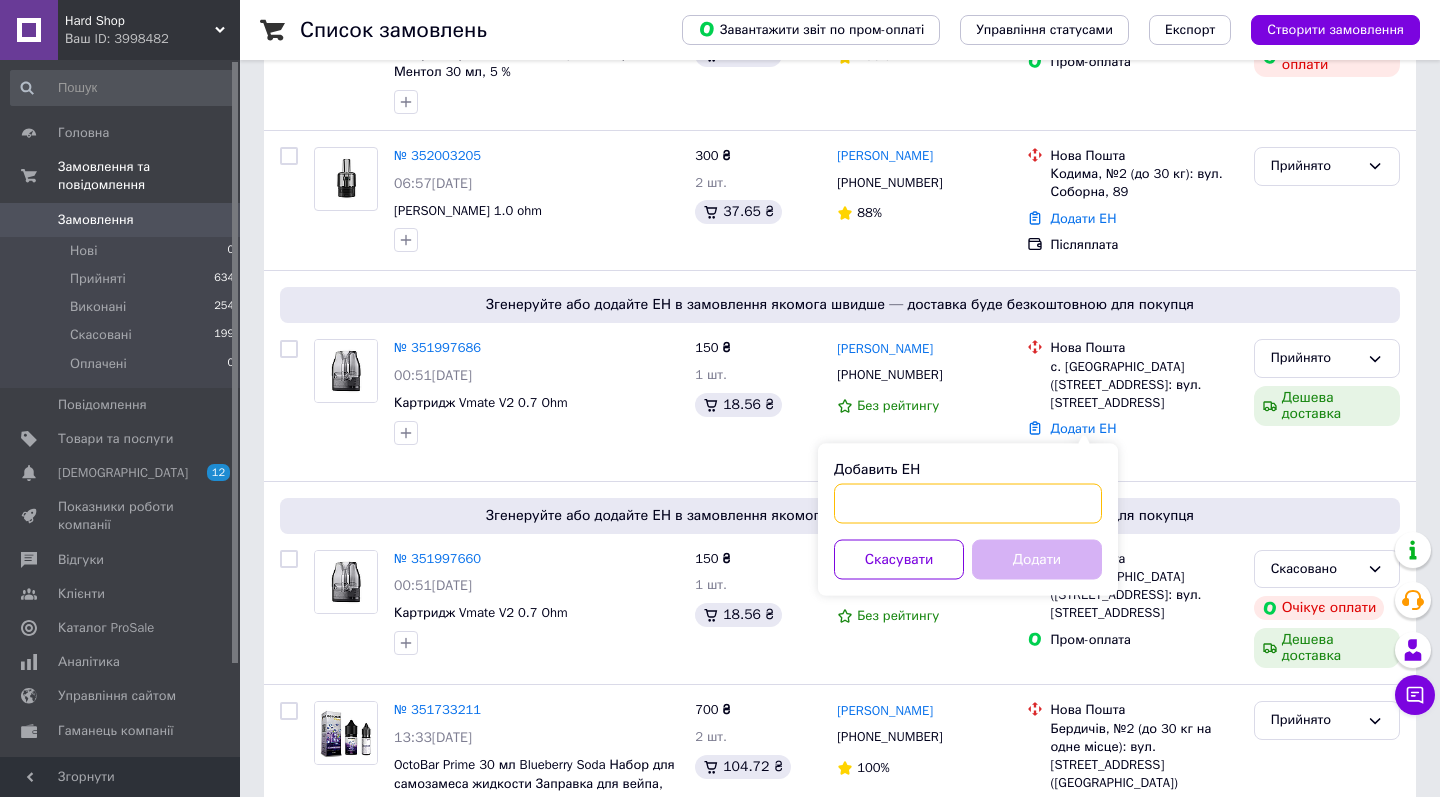 click on "Добавить ЕН" at bounding box center (968, 504) 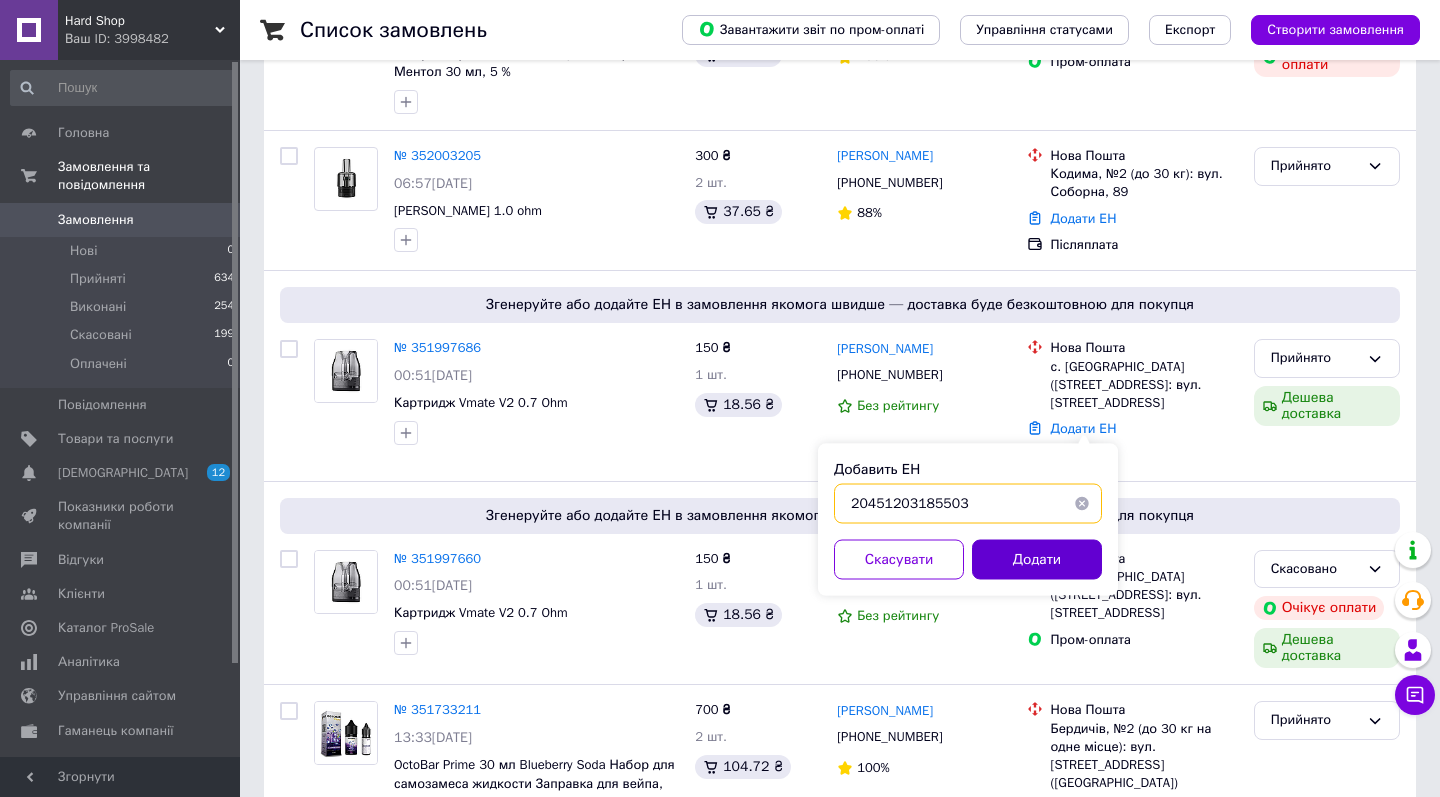 type on "20451203185503" 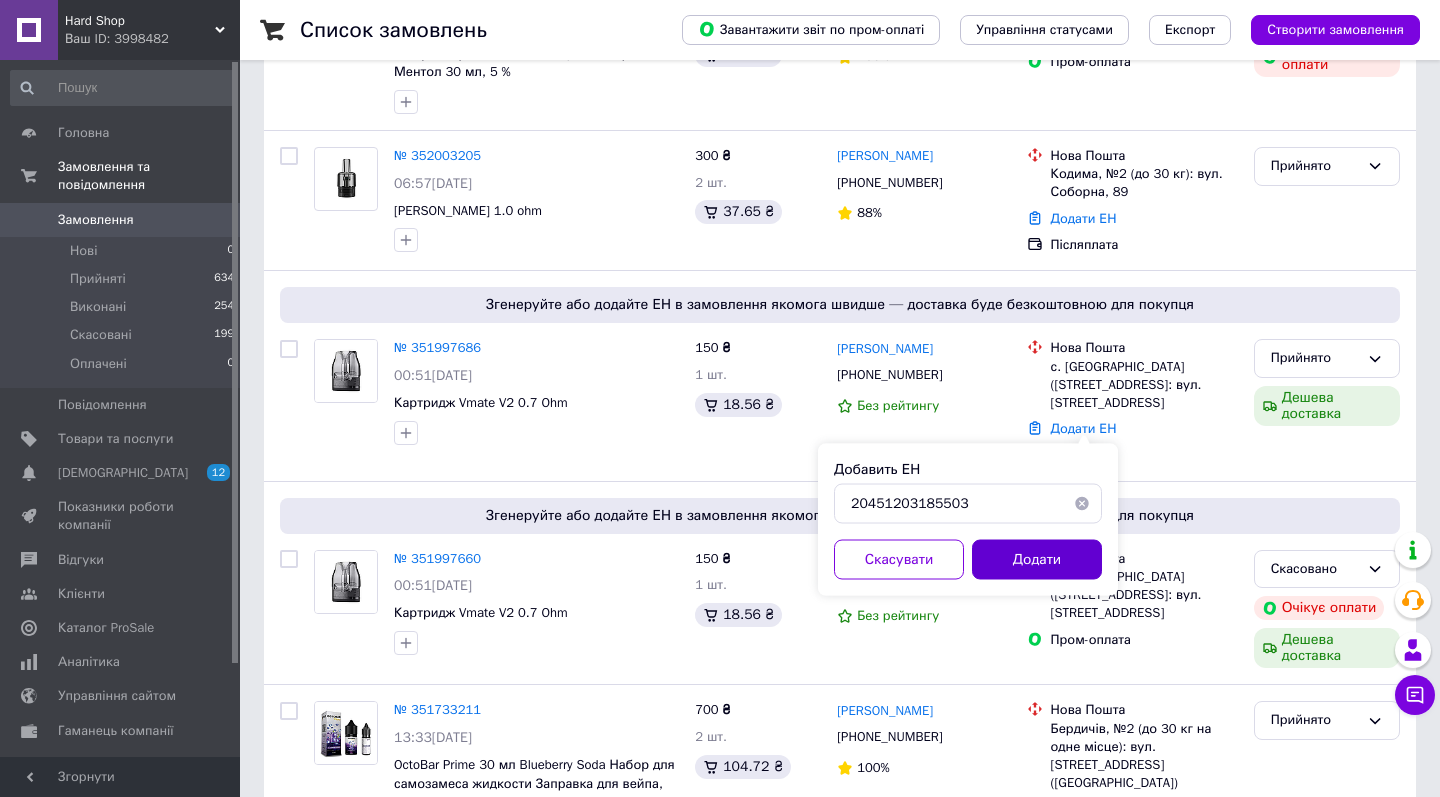 click on "Додати" at bounding box center [1037, 560] 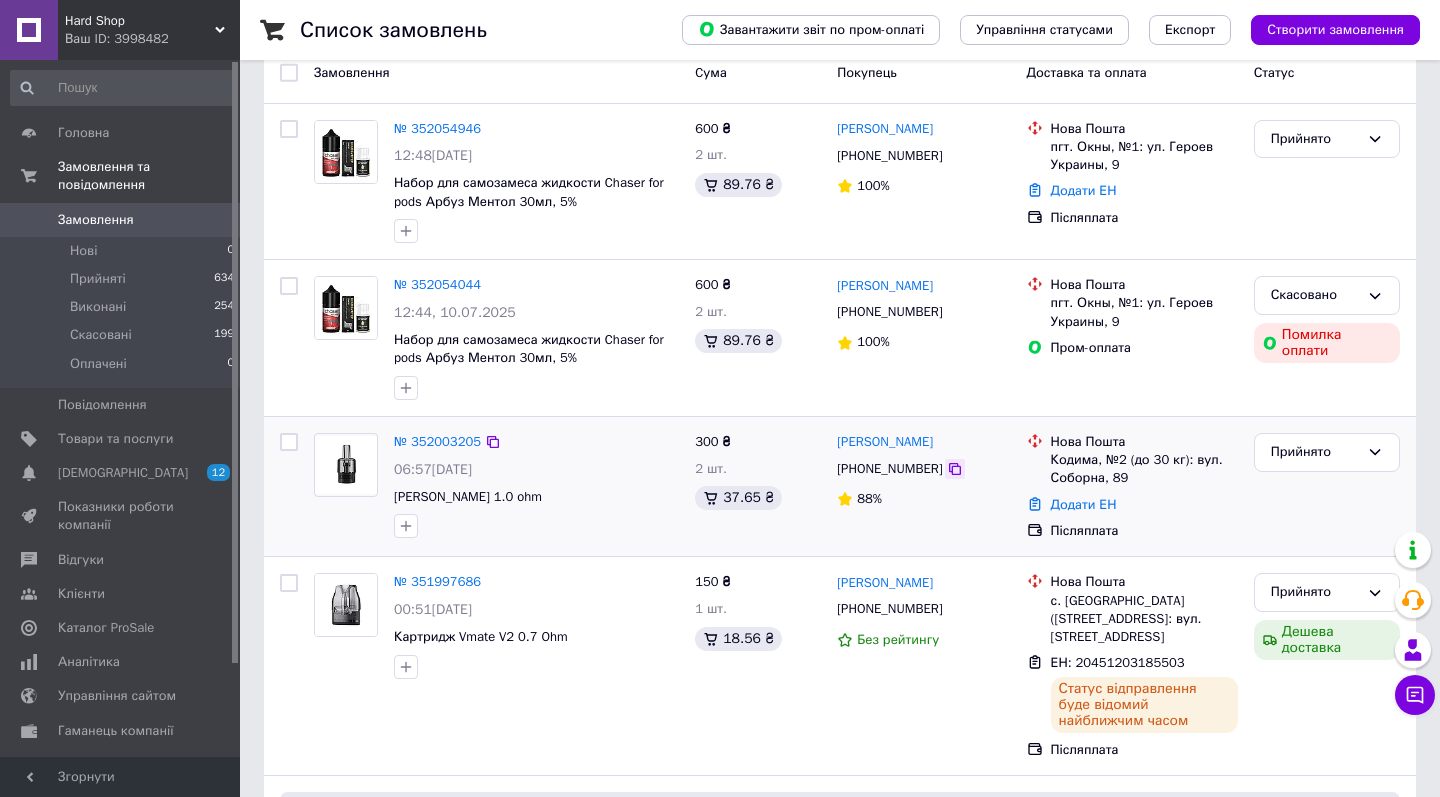 scroll, scrollTop: 102, scrollLeft: 0, axis: vertical 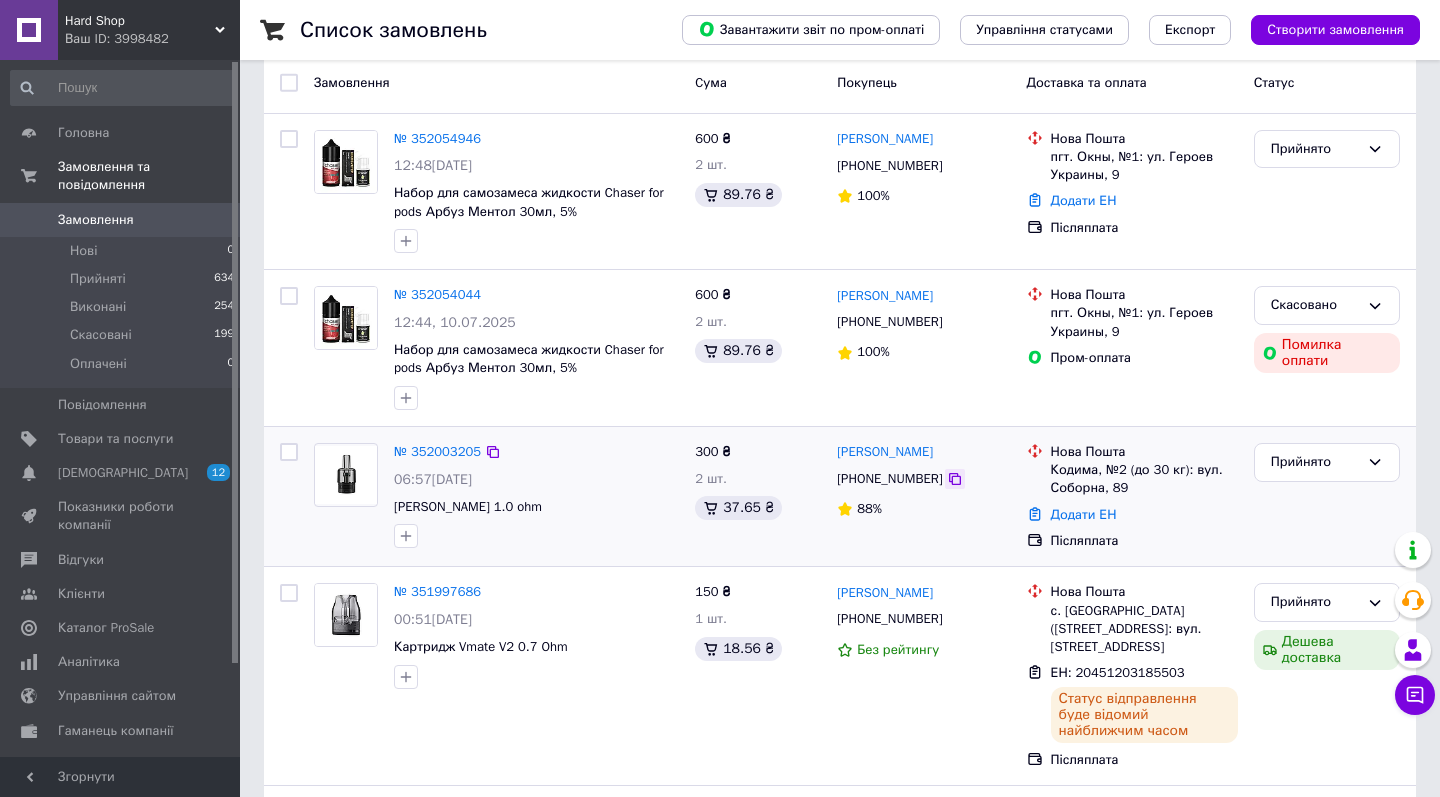 click 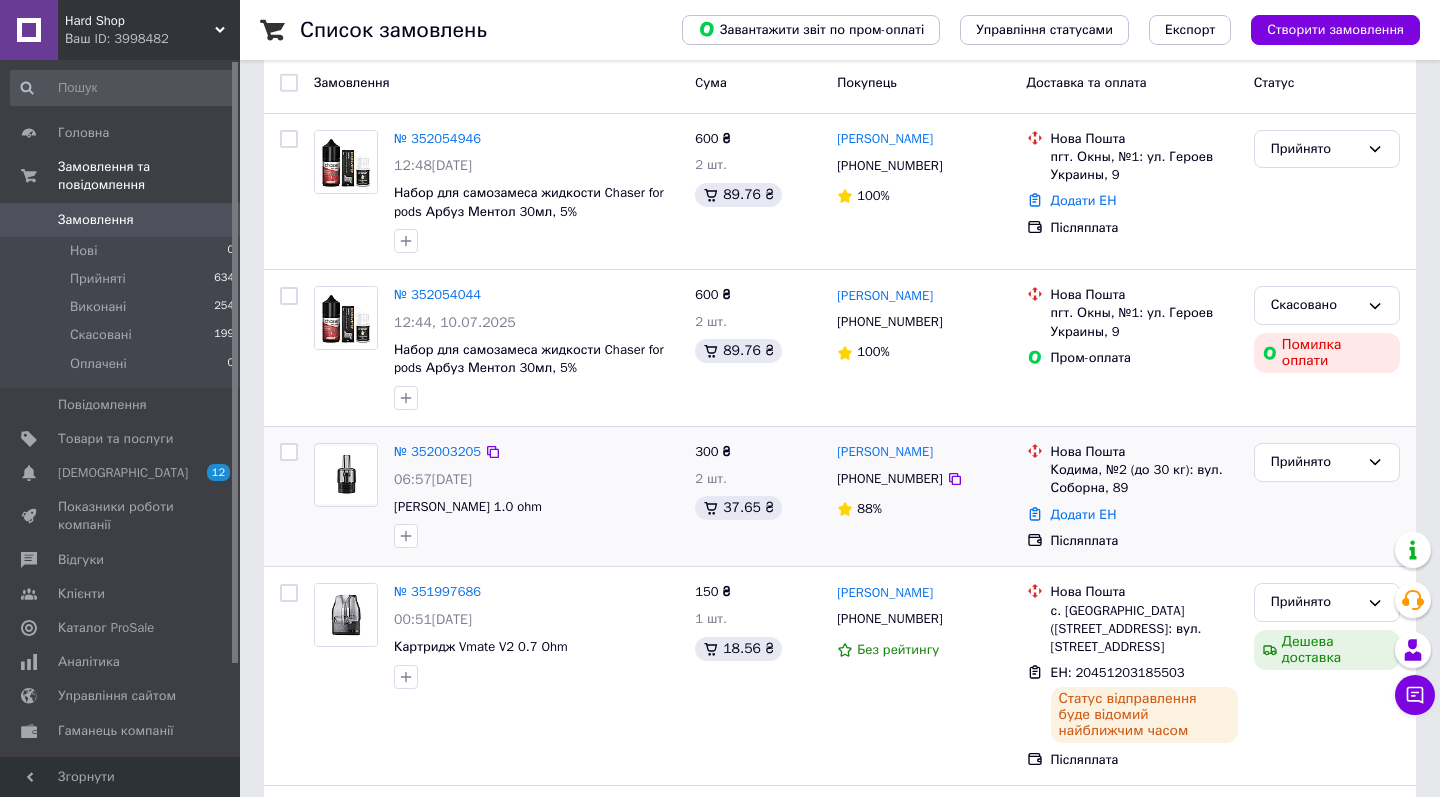 click on "Кодима, №2 (до 30 кг): вул. Соборна, 89" at bounding box center [1144, 479] 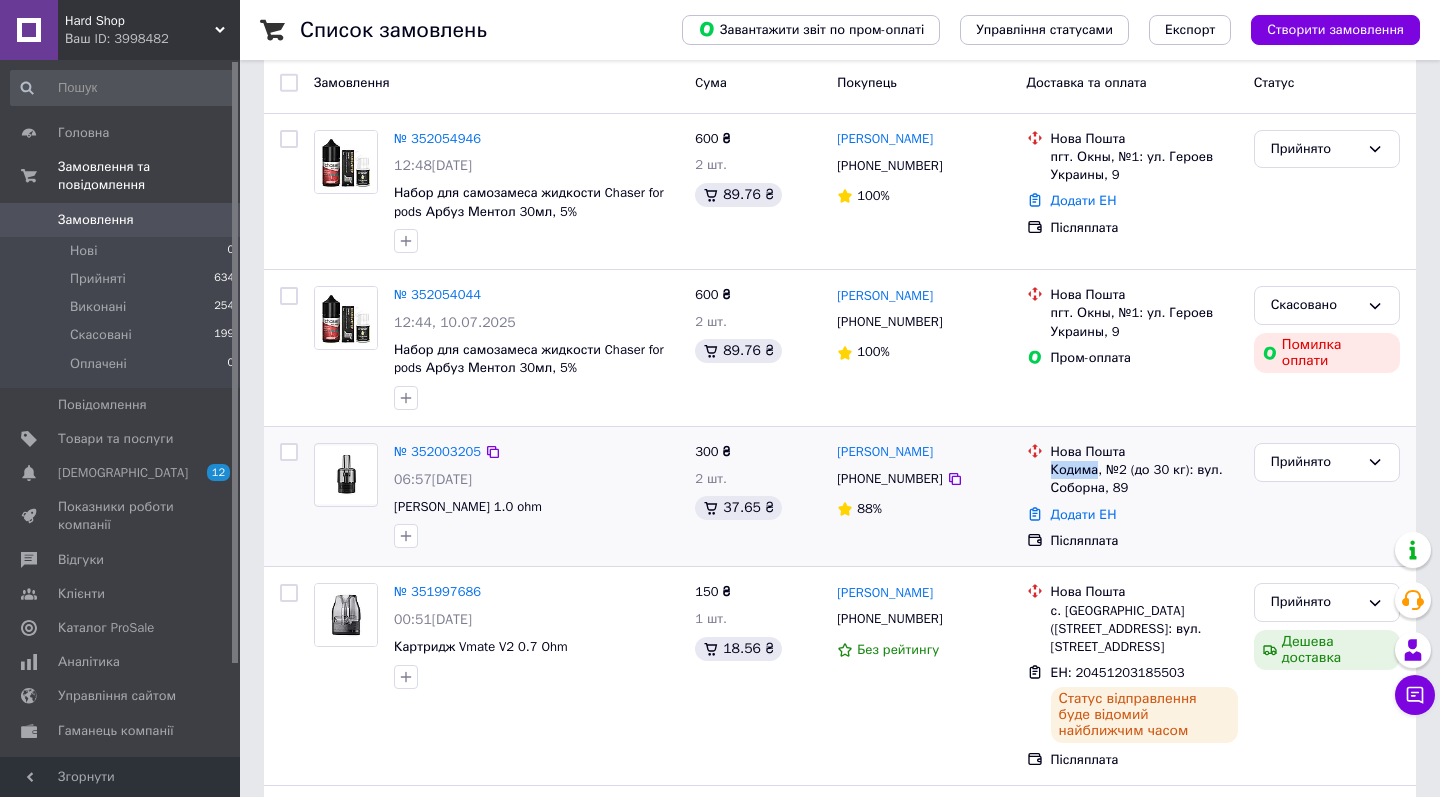 click on "Кодима, №2 (до 30 кг): вул. Соборна, 89" at bounding box center [1144, 479] 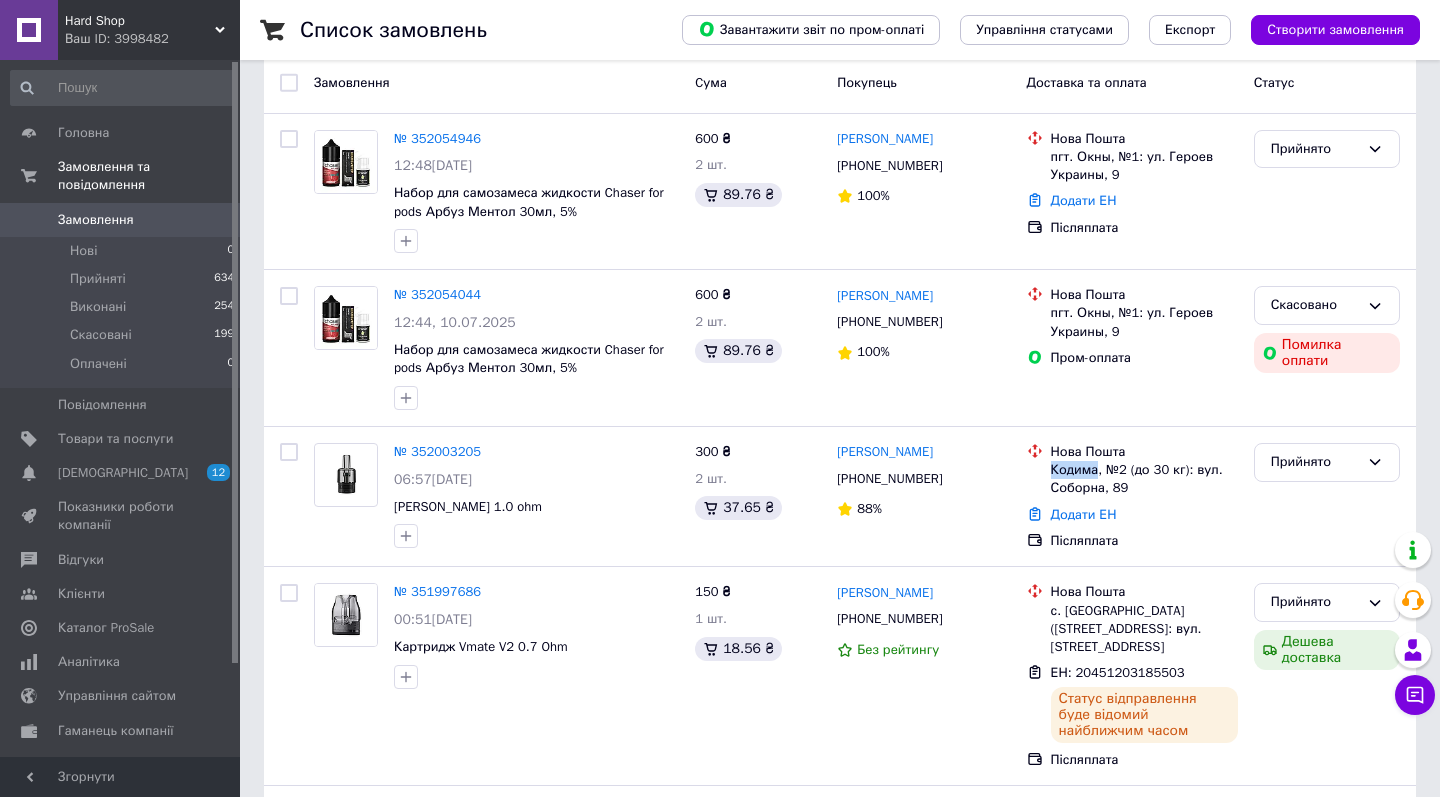 copy on "Кодима" 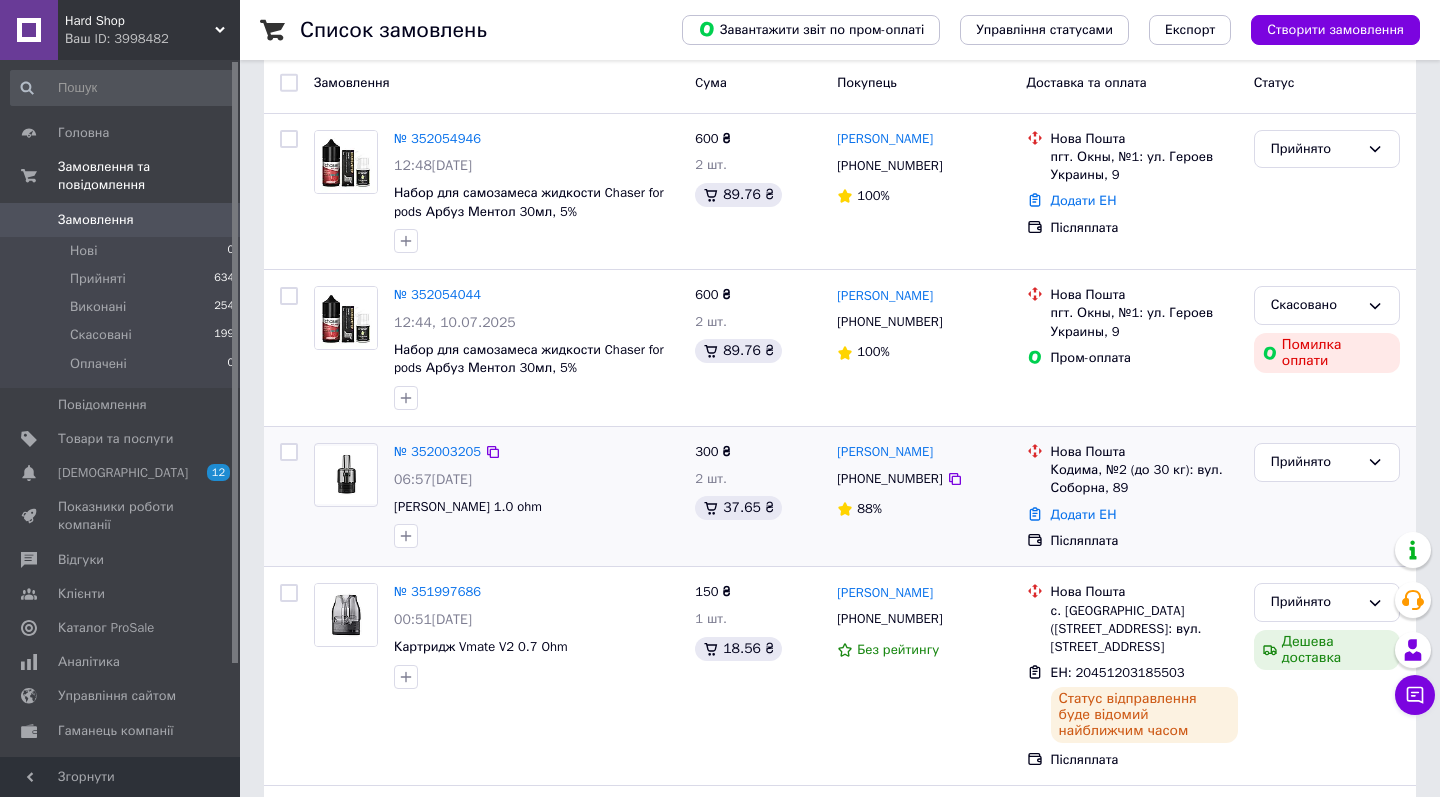 click on "Додати ЕН" at bounding box center [1144, 515] 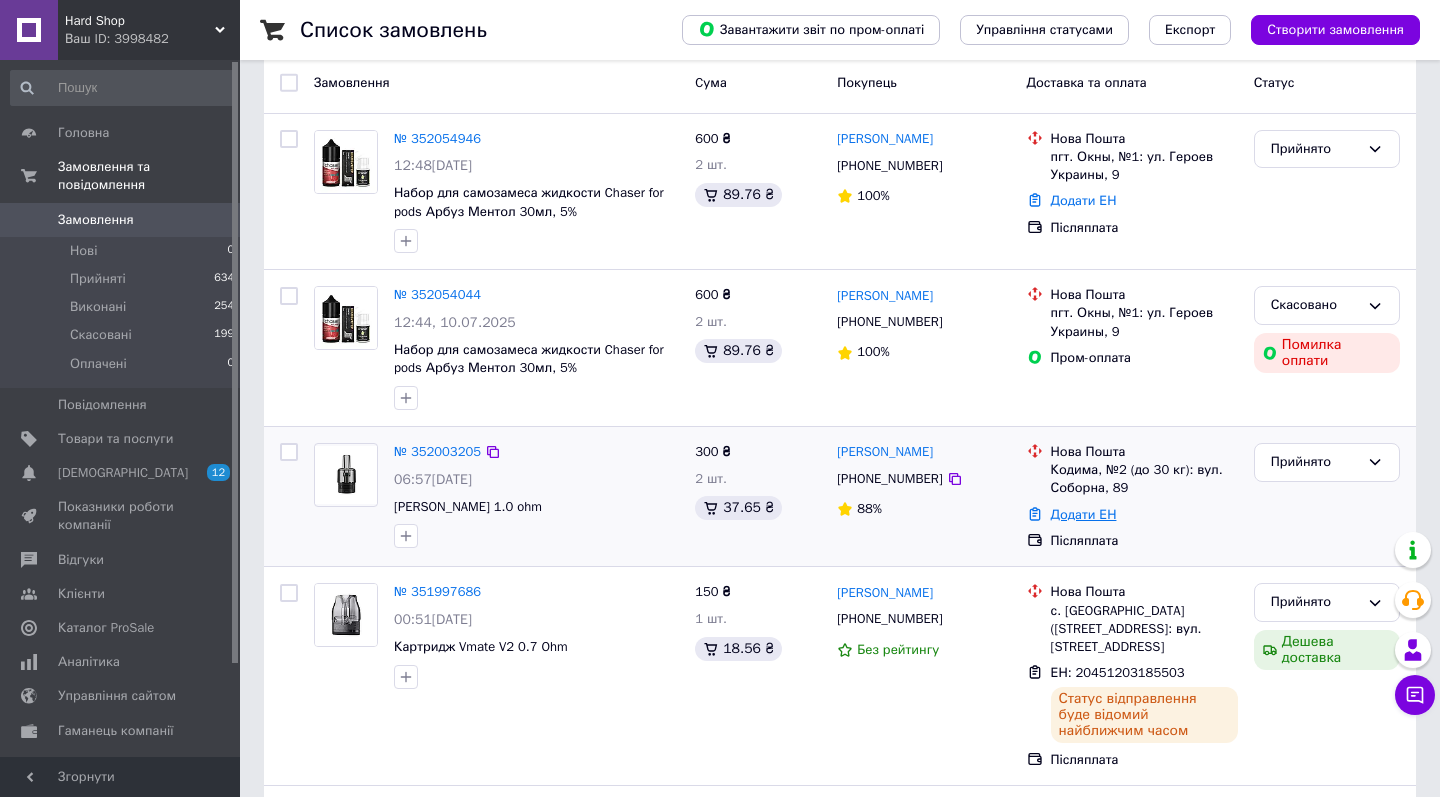 click on "Додати ЕН" at bounding box center (1084, 514) 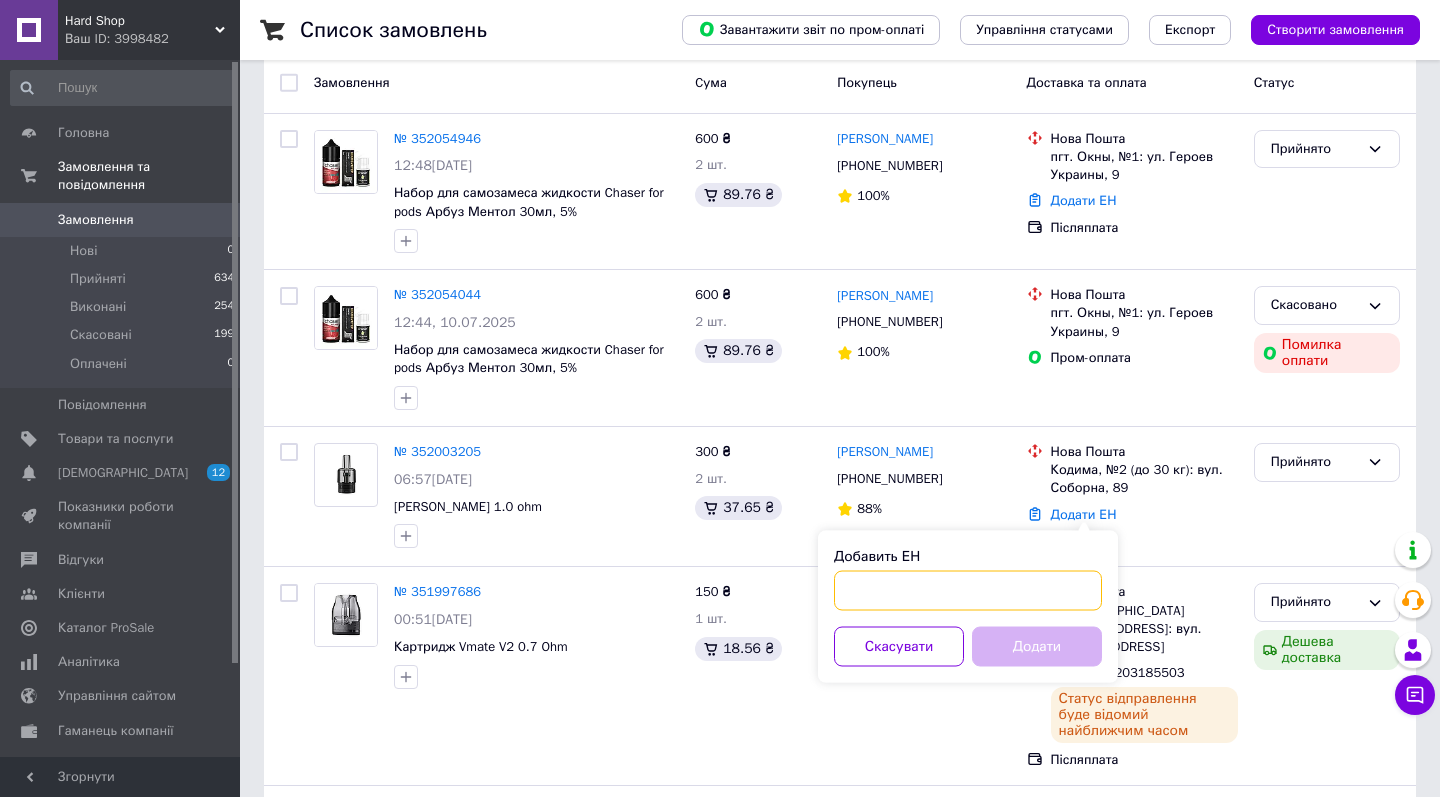 drag, startPoint x: 1081, startPoint y: 522, endPoint x: 1046, endPoint y: 582, distance: 69.46222 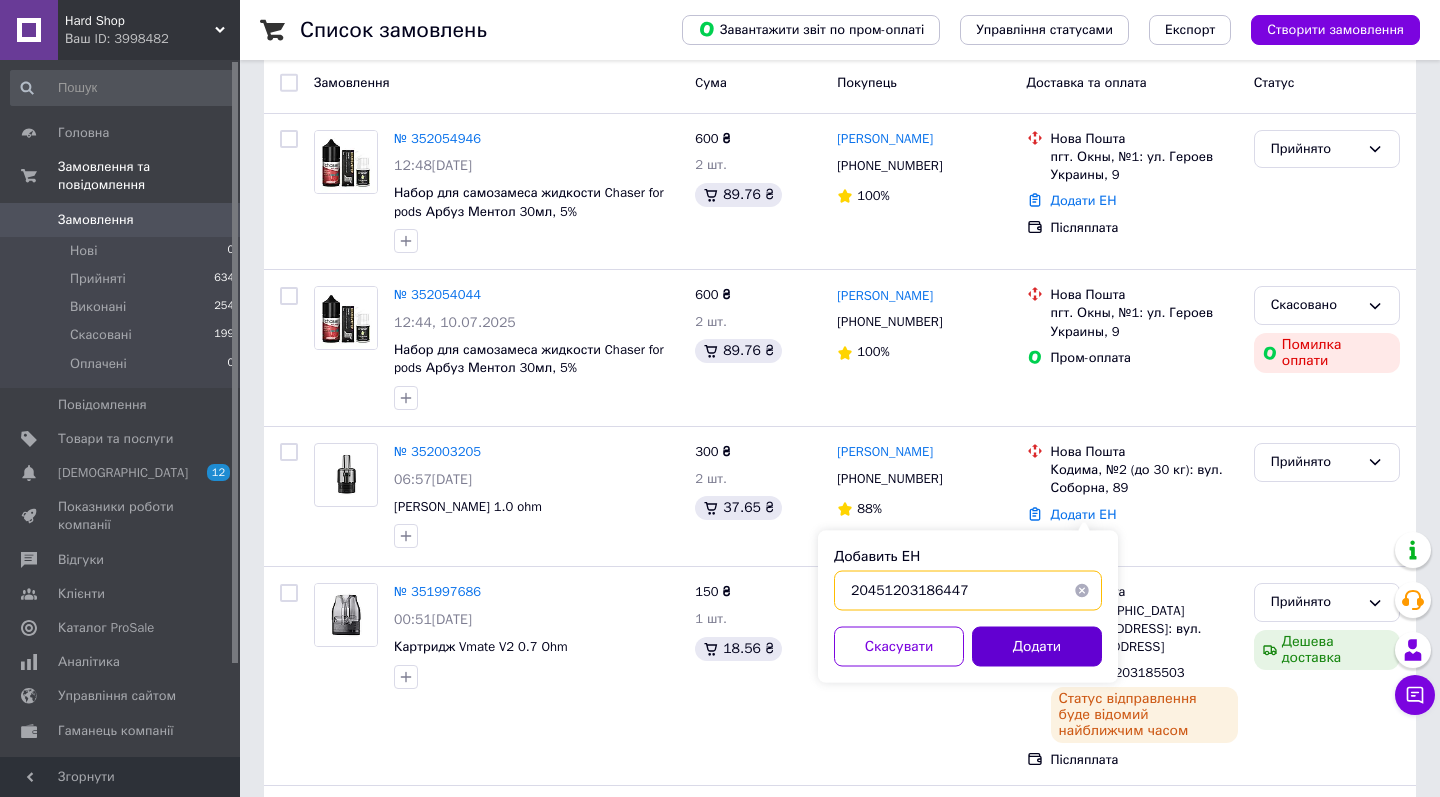 type on "20451203186447" 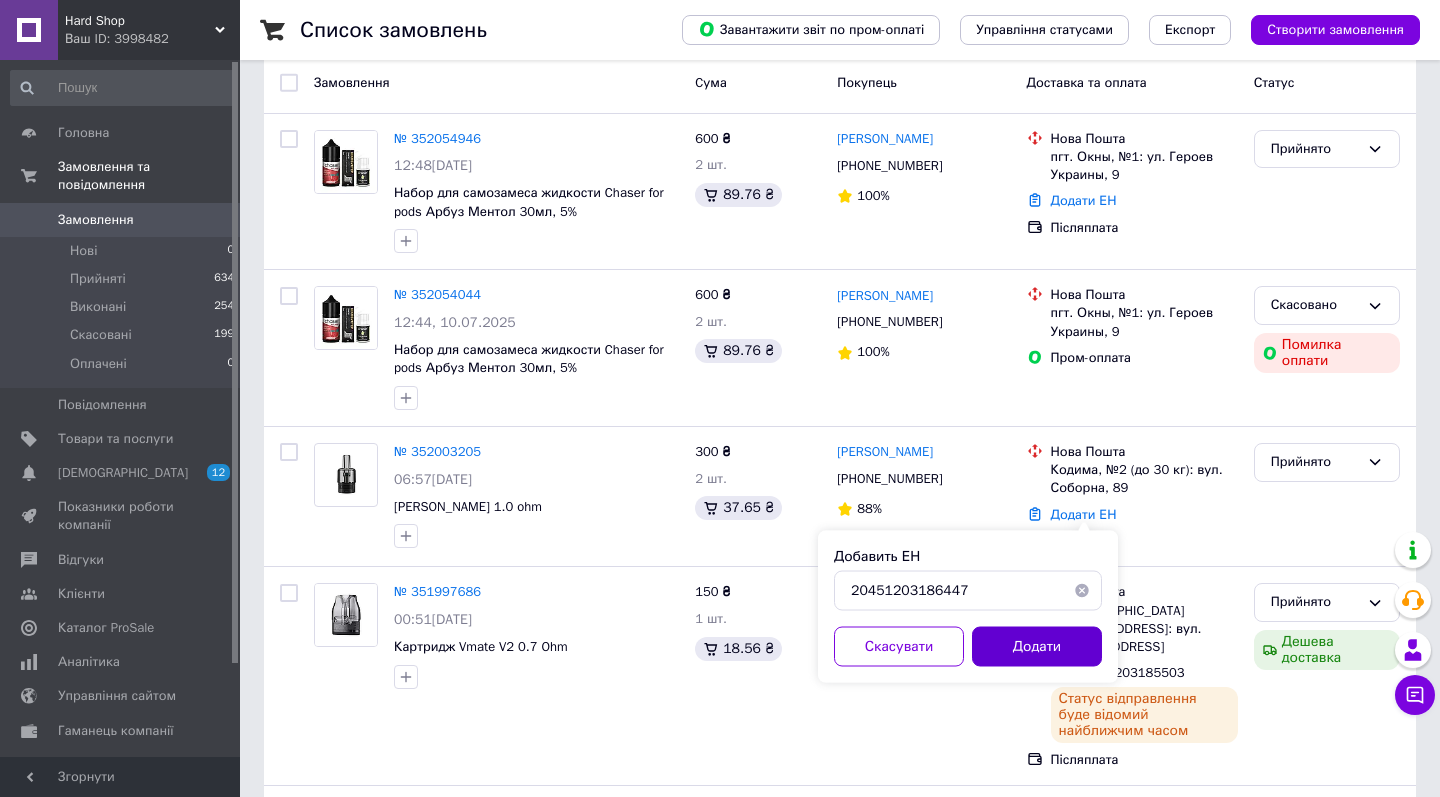 click on "Додати" at bounding box center [1037, 647] 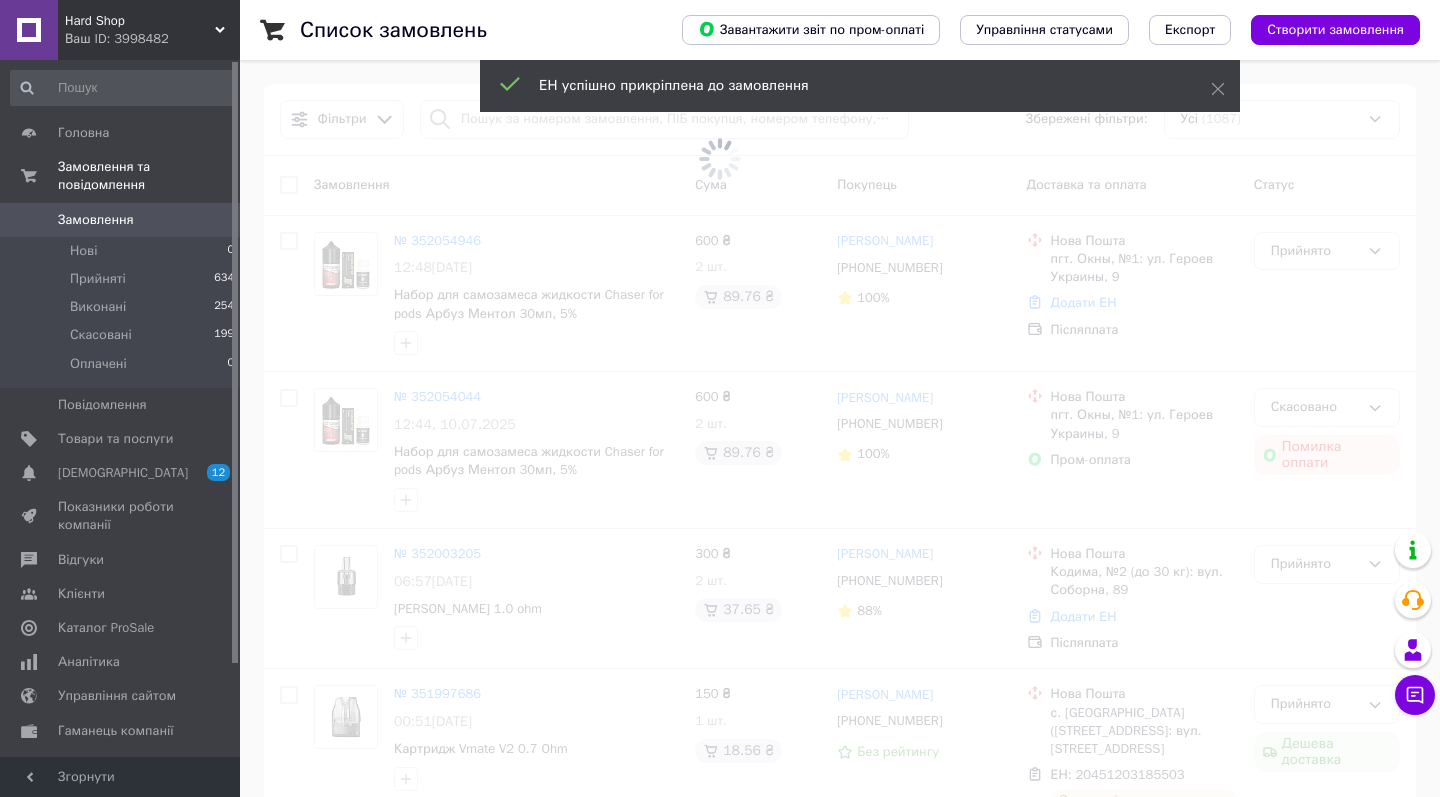 scroll, scrollTop: 0, scrollLeft: 0, axis: both 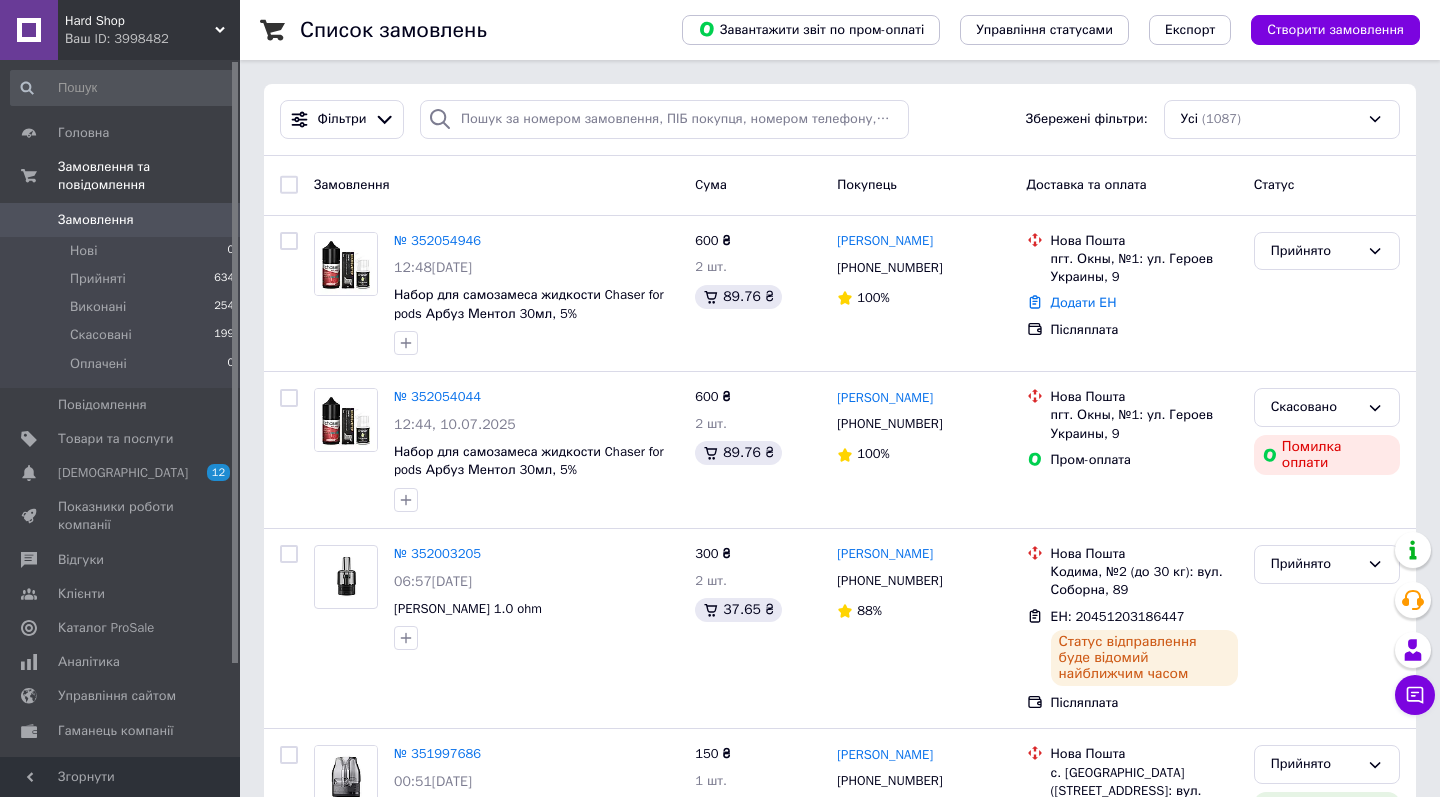 click 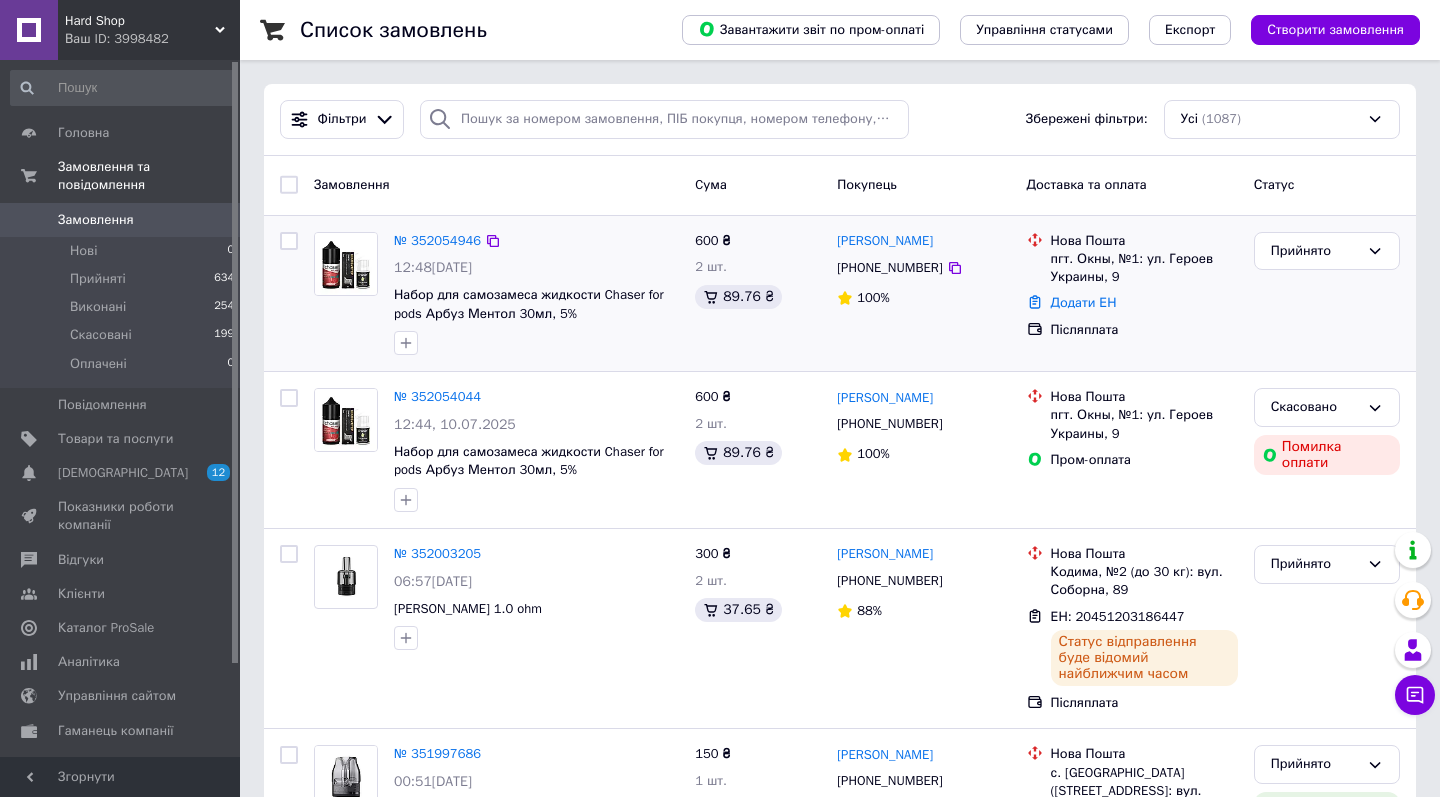 click on "пгт. Окны, №1: ул. Героев Украины, 9" at bounding box center [1144, 268] 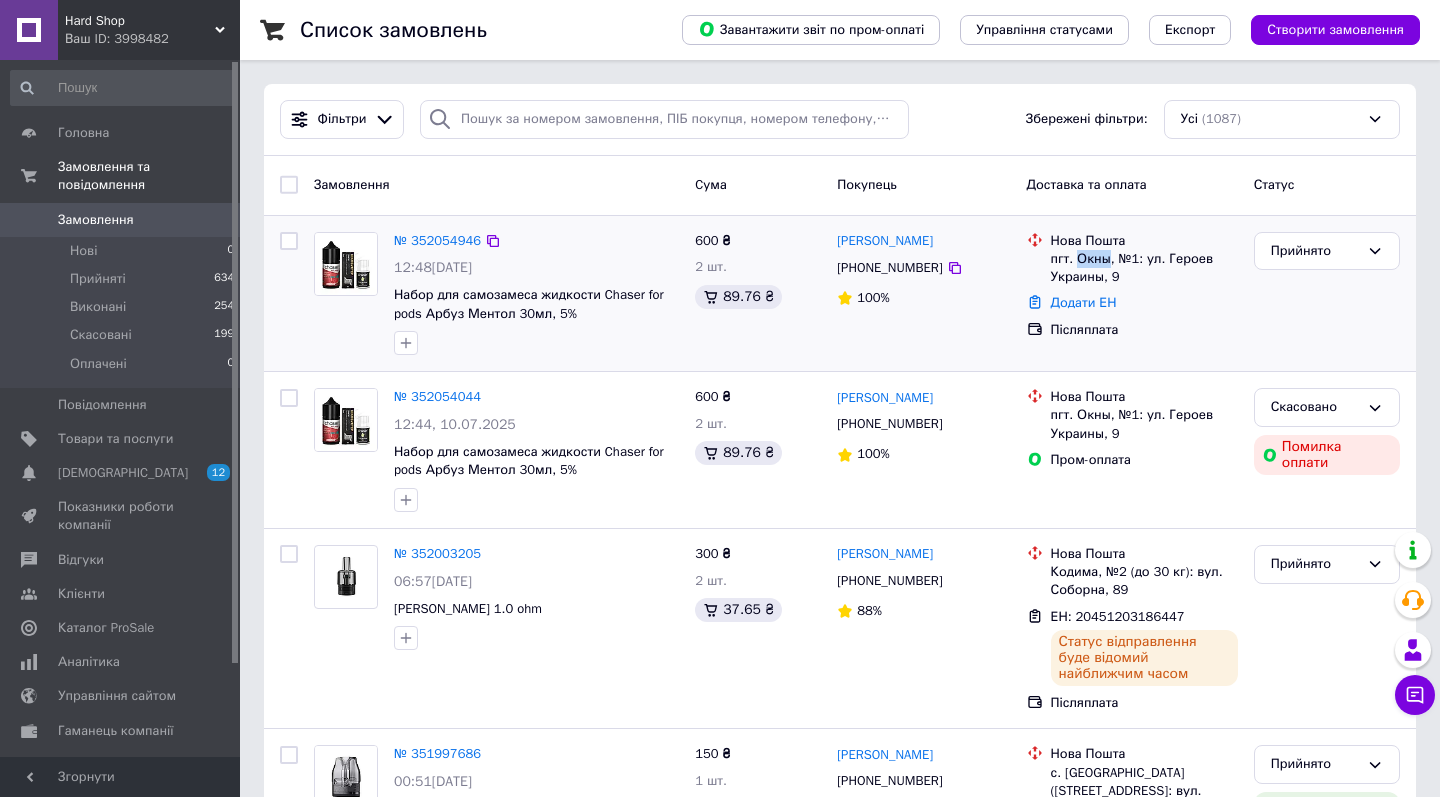 click on "пгт. Окны, №1: ул. Героев Украины, 9" at bounding box center (1144, 268) 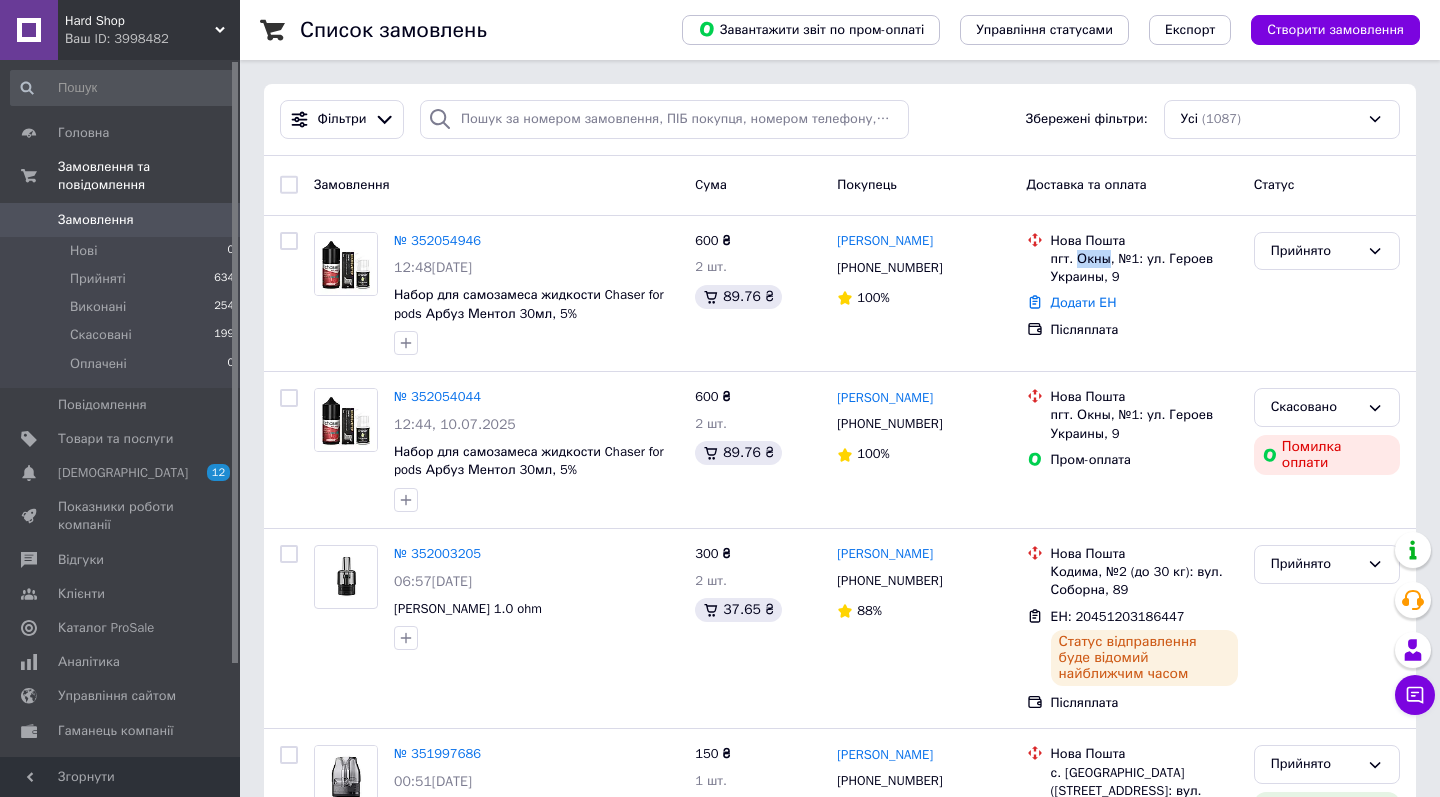 copy on "Окны" 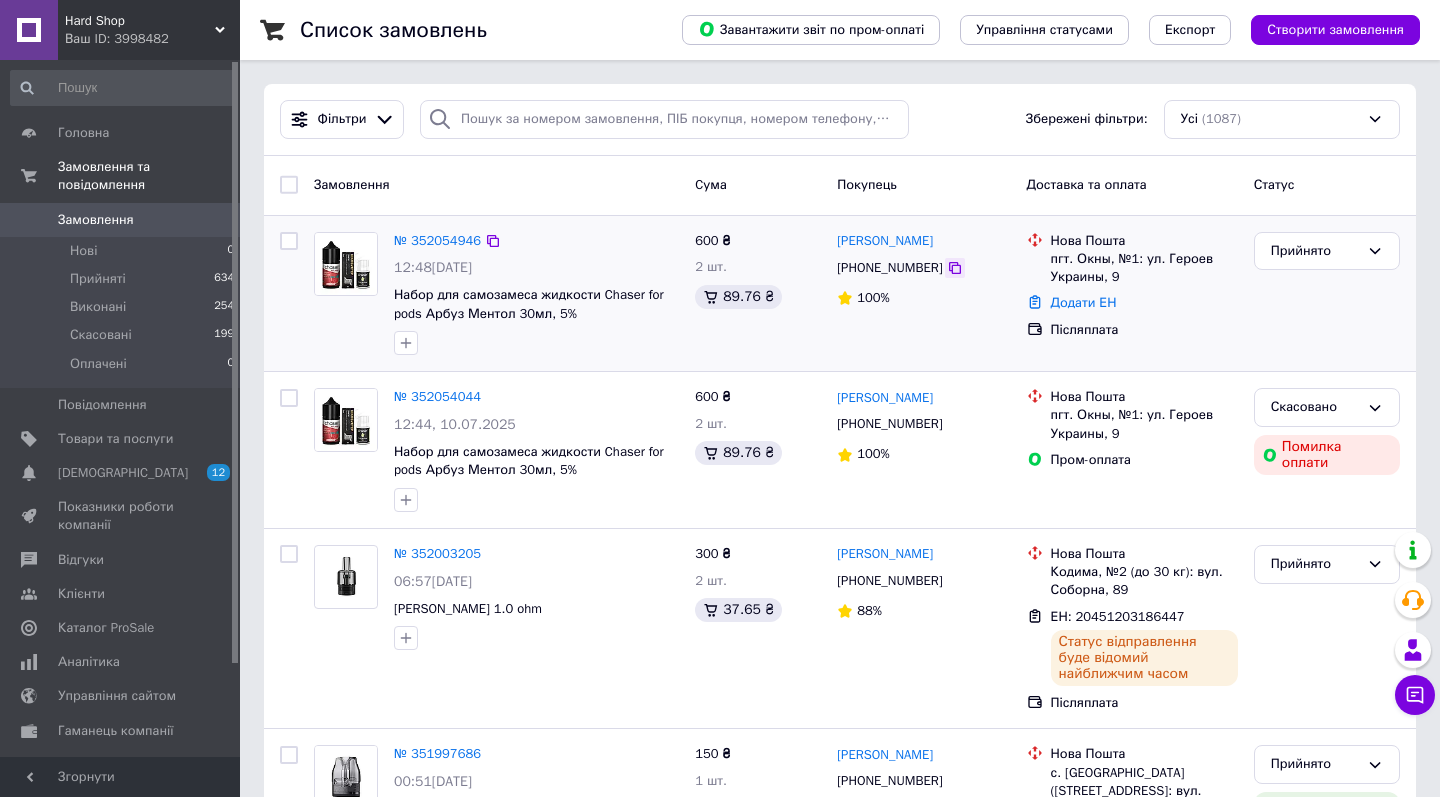 click at bounding box center (955, 268) 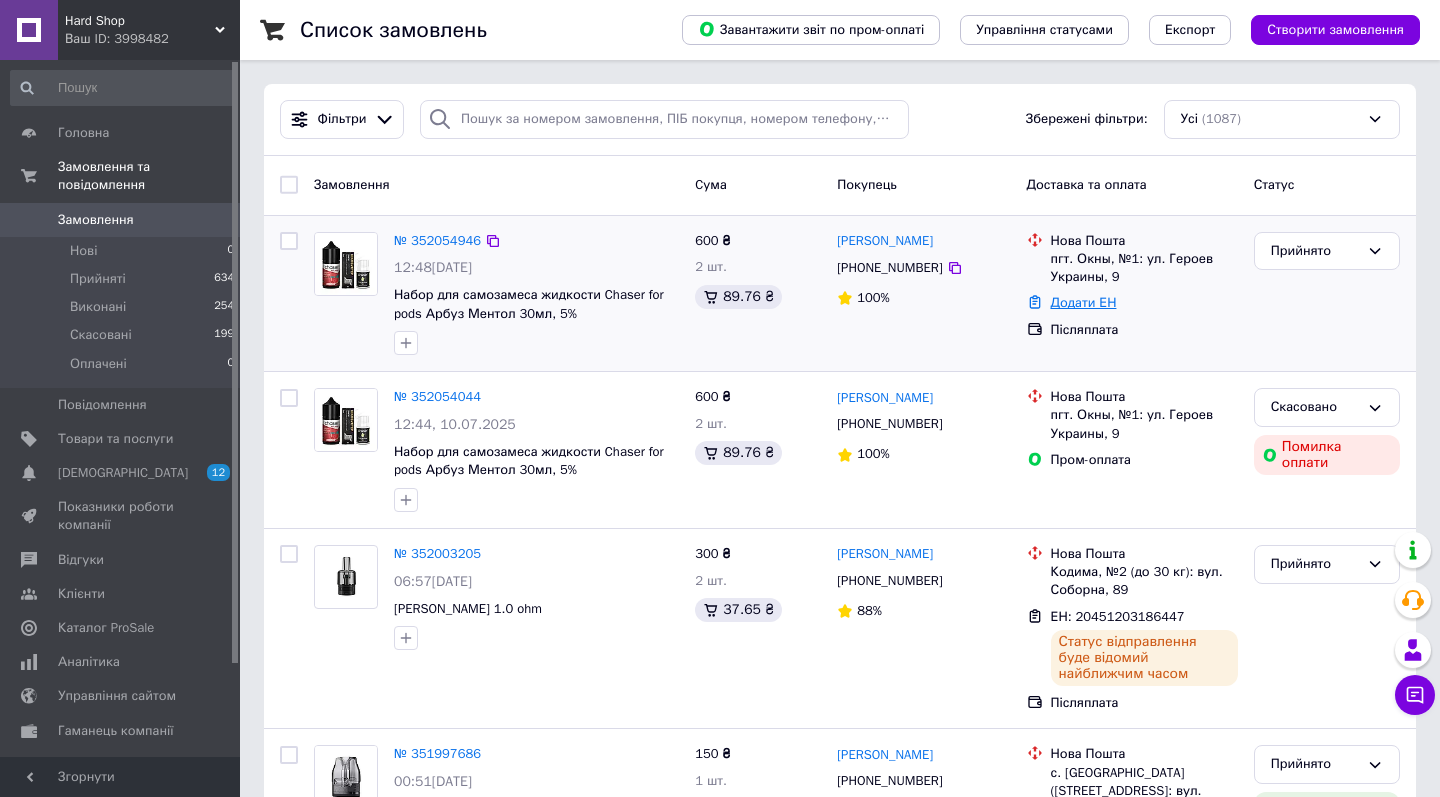 click on "Додати ЕН" at bounding box center [1084, 302] 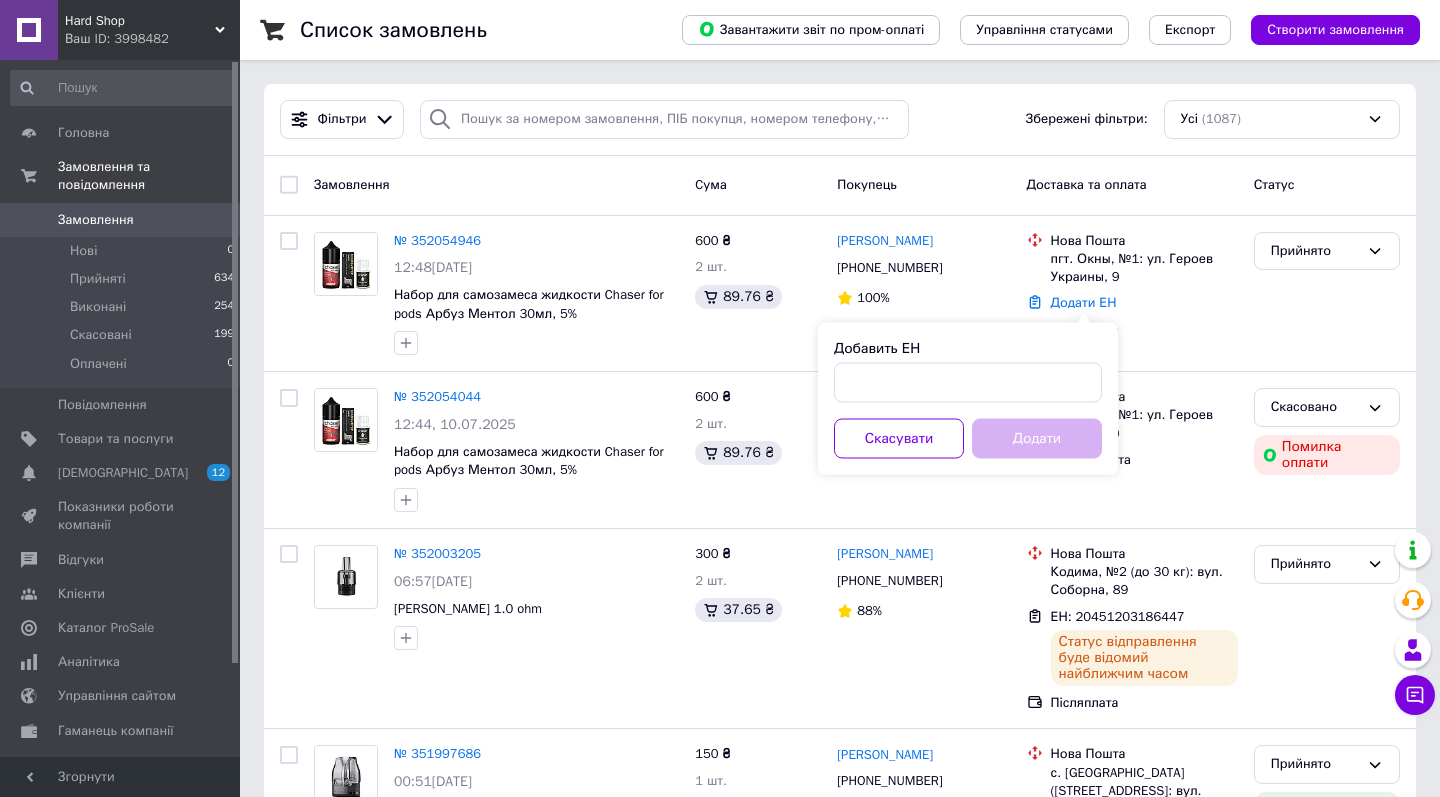 click on "Добавить ЕН" at bounding box center [968, 383] 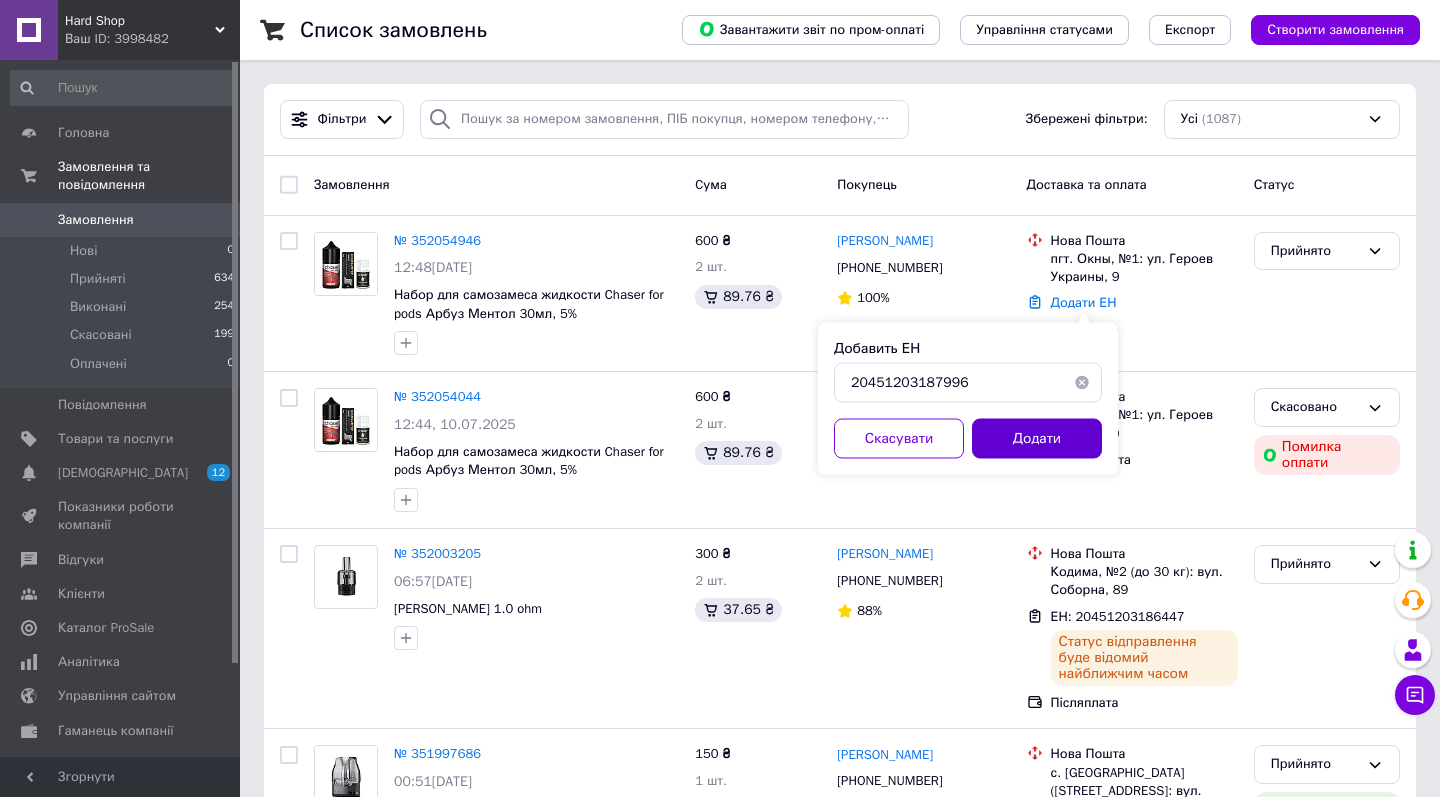 type on "20451203187996" 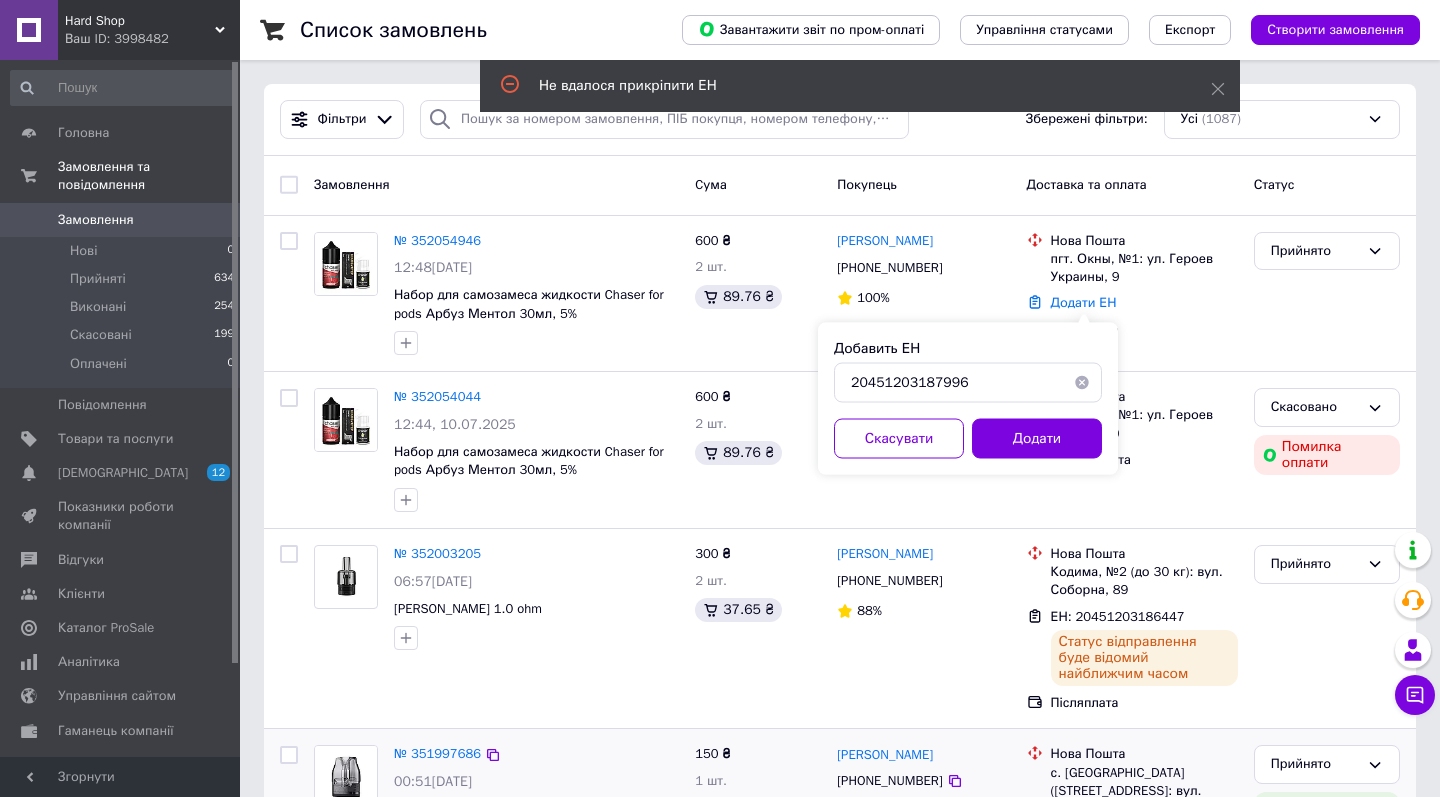 scroll, scrollTop: 0, scrollLeft: 0, axis: both 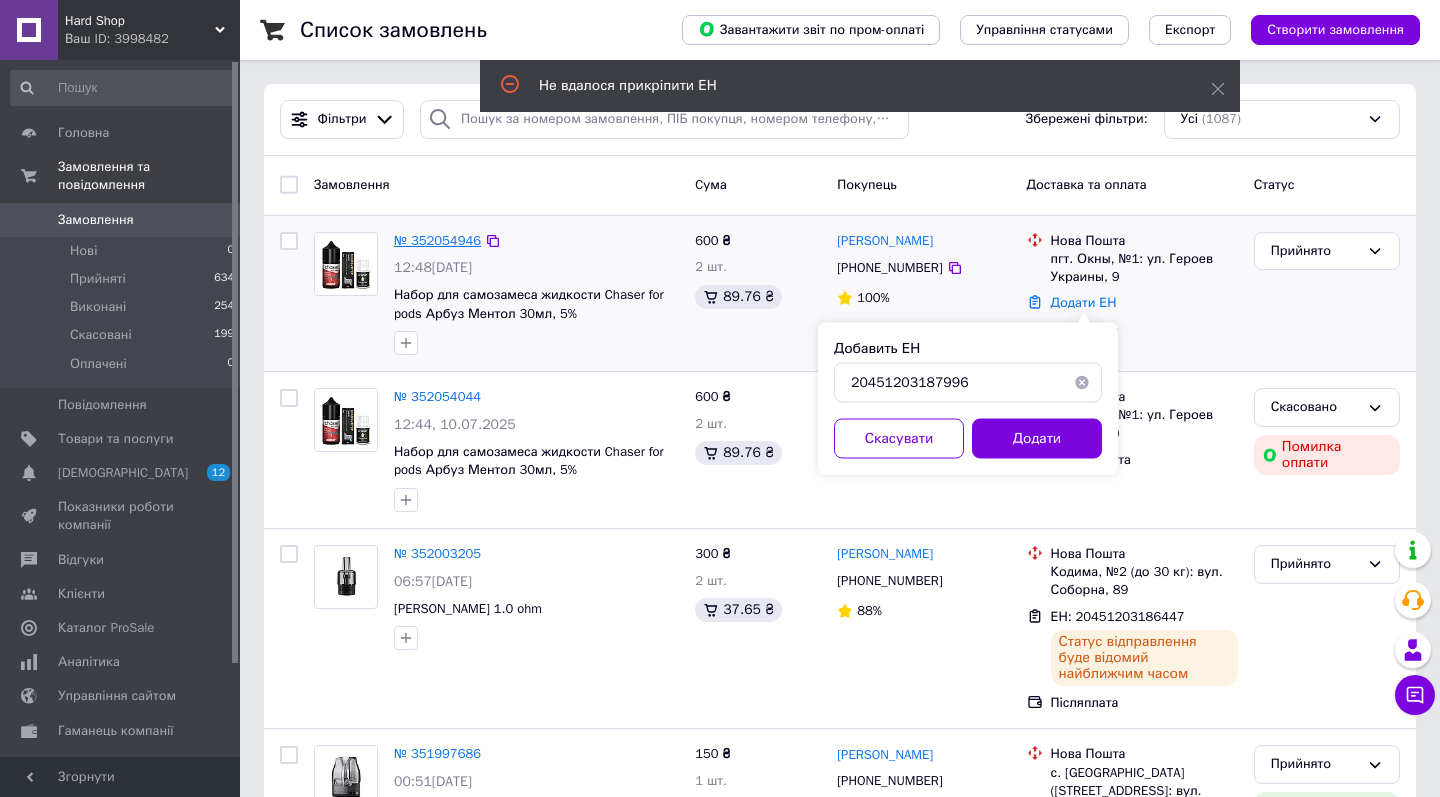 click on "№ 352054946" at bounding box center [437, 240] 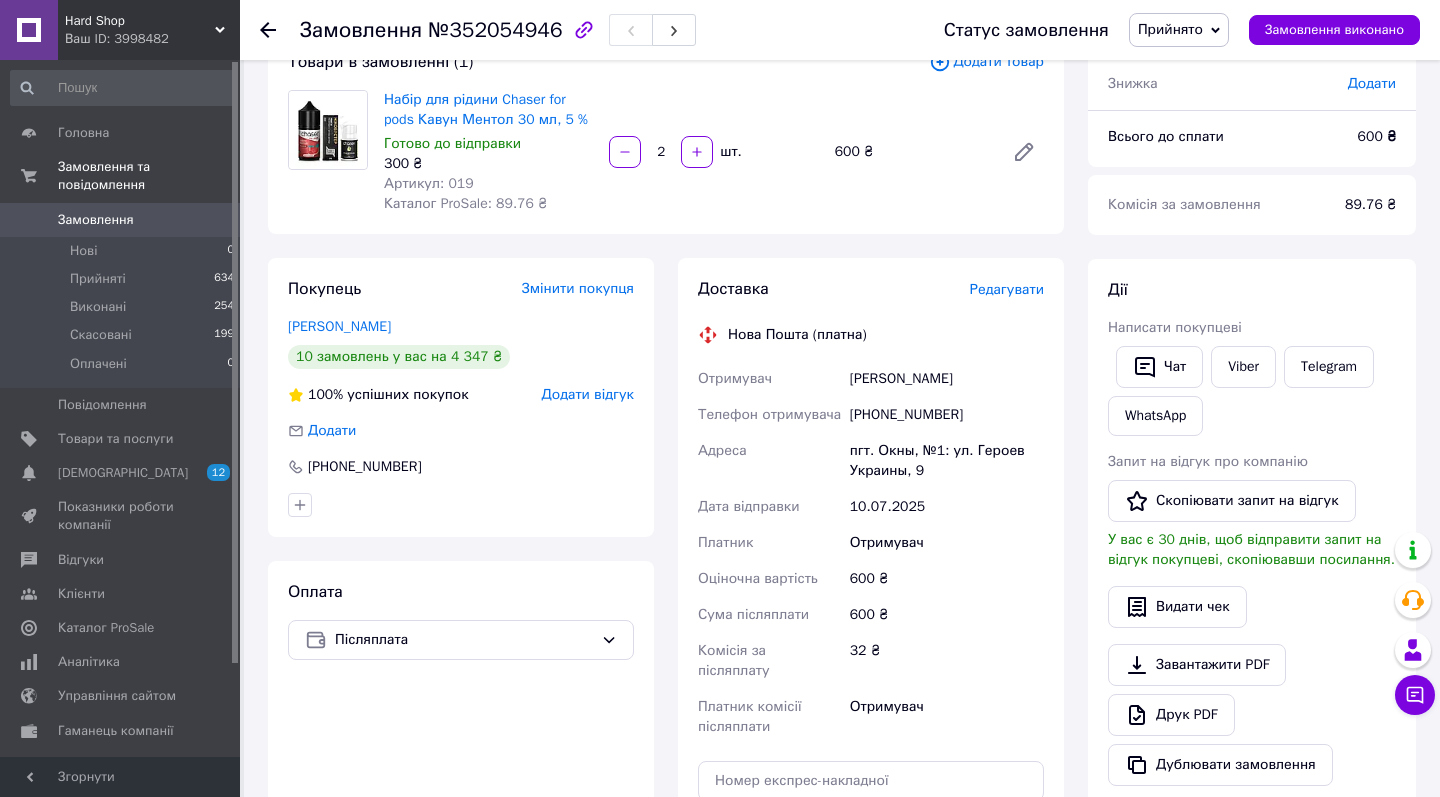 scroll, scrollTop: 316, scrollLeft: 0, axis: vertical 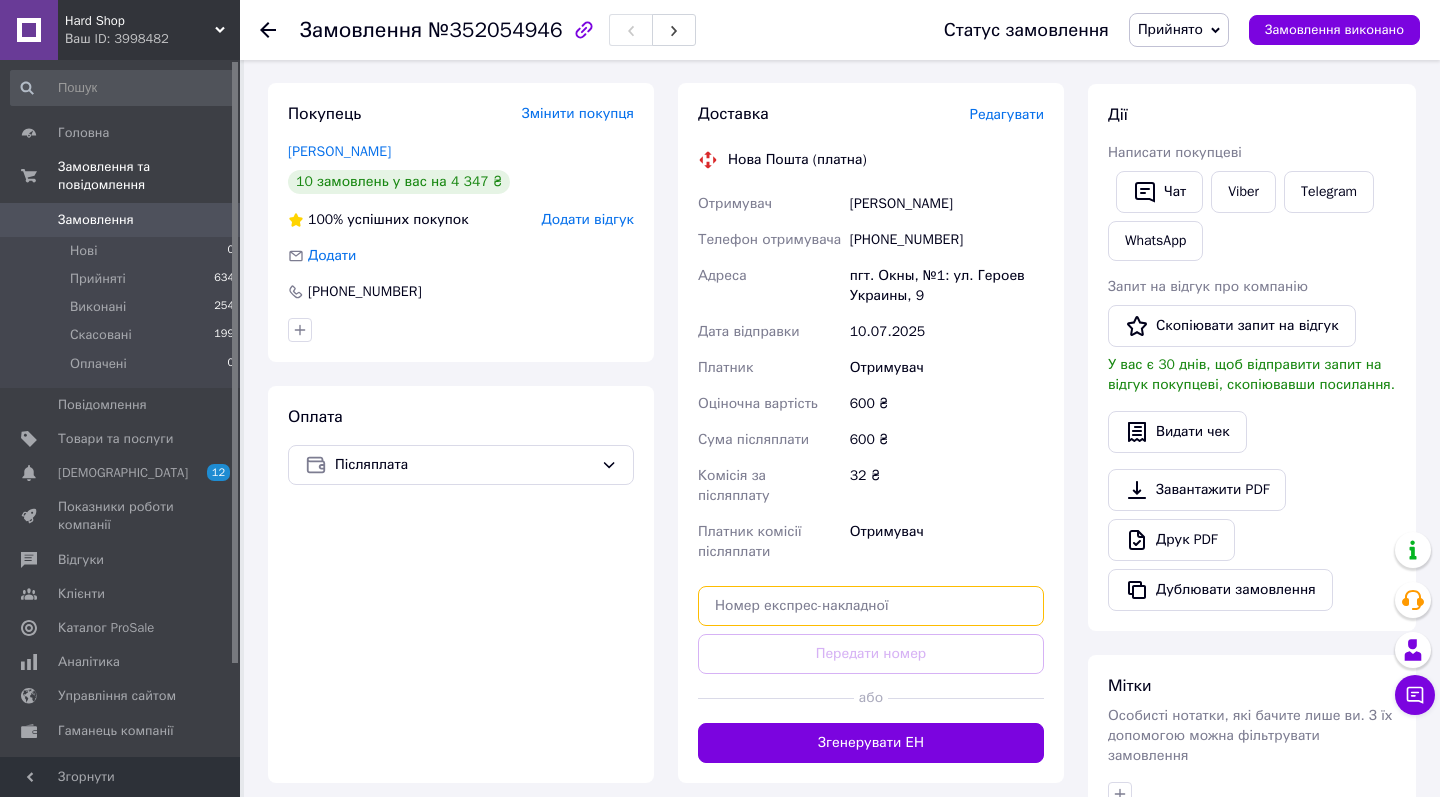 click at bounding box center (871, 606) 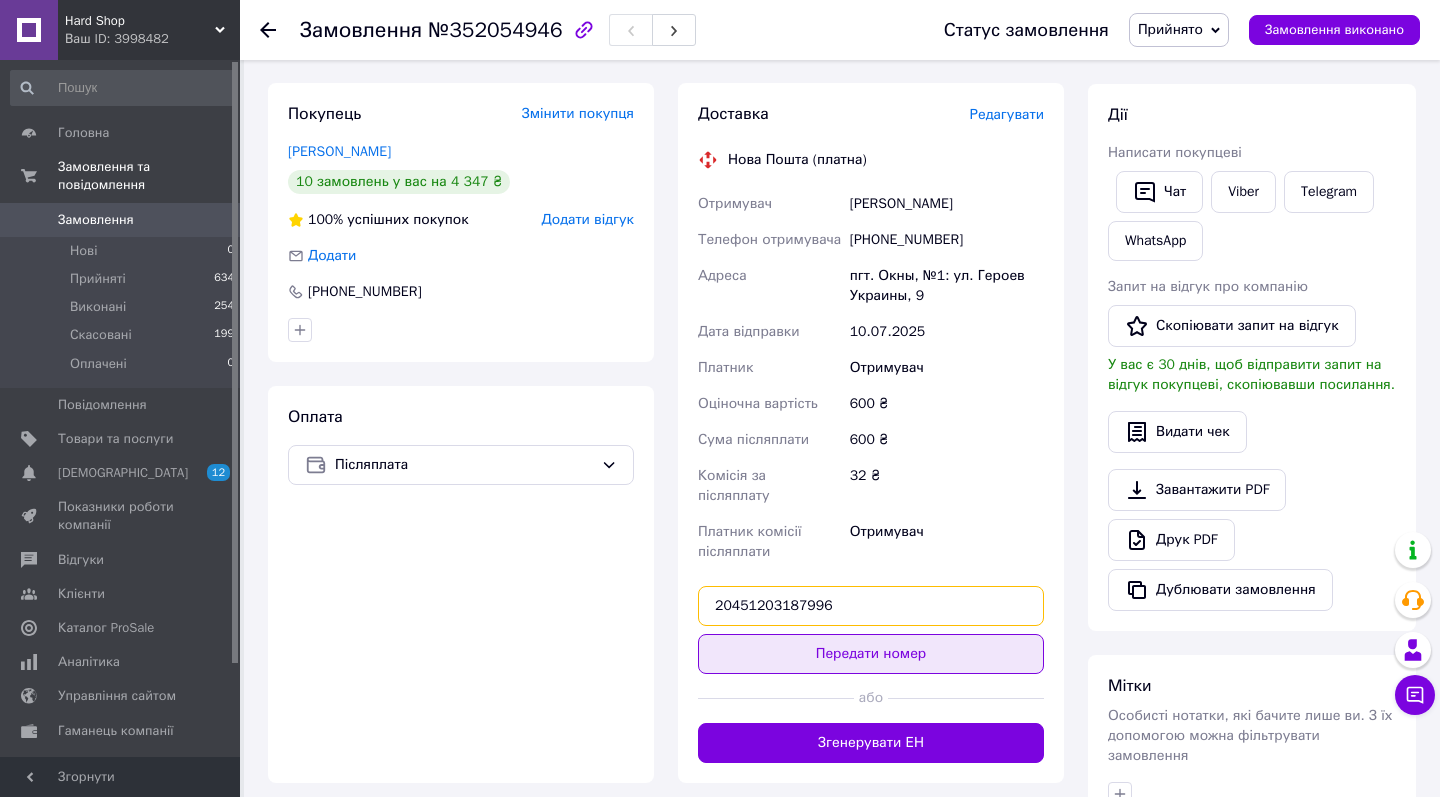 type on "20451203187996" 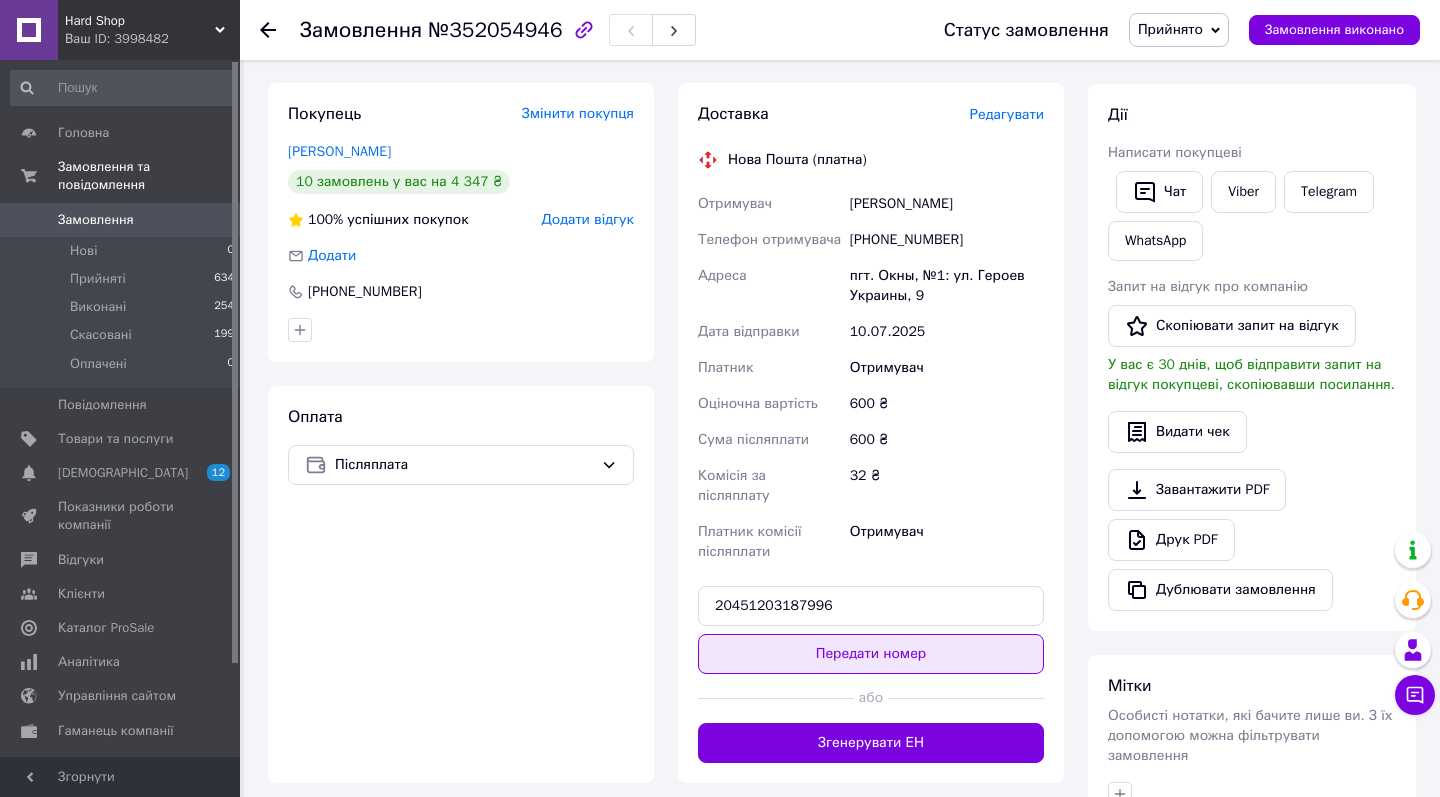 click on "Передати номер" at bounding box center (871, 654) 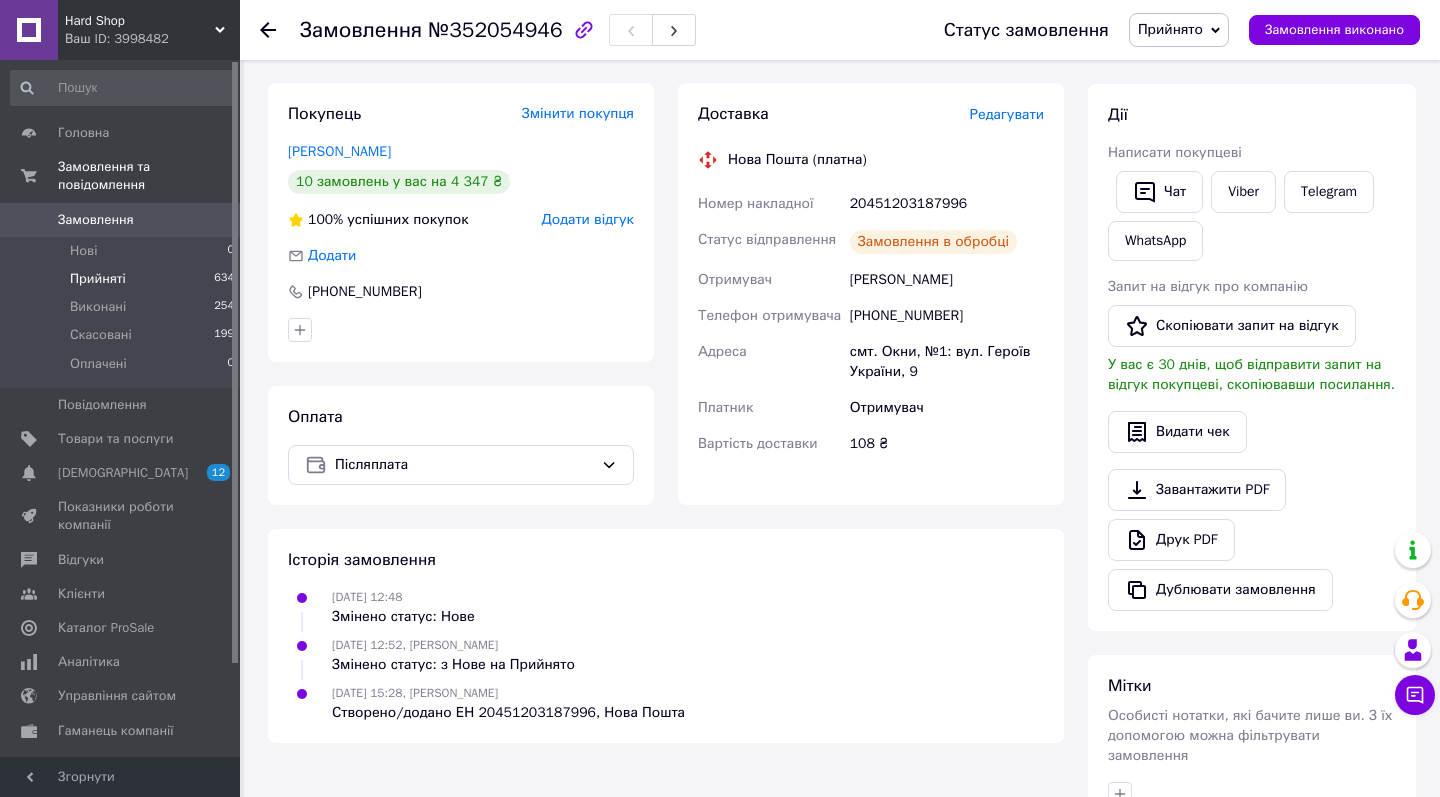 click on "Прийняті" at bounding box center (98, 279) 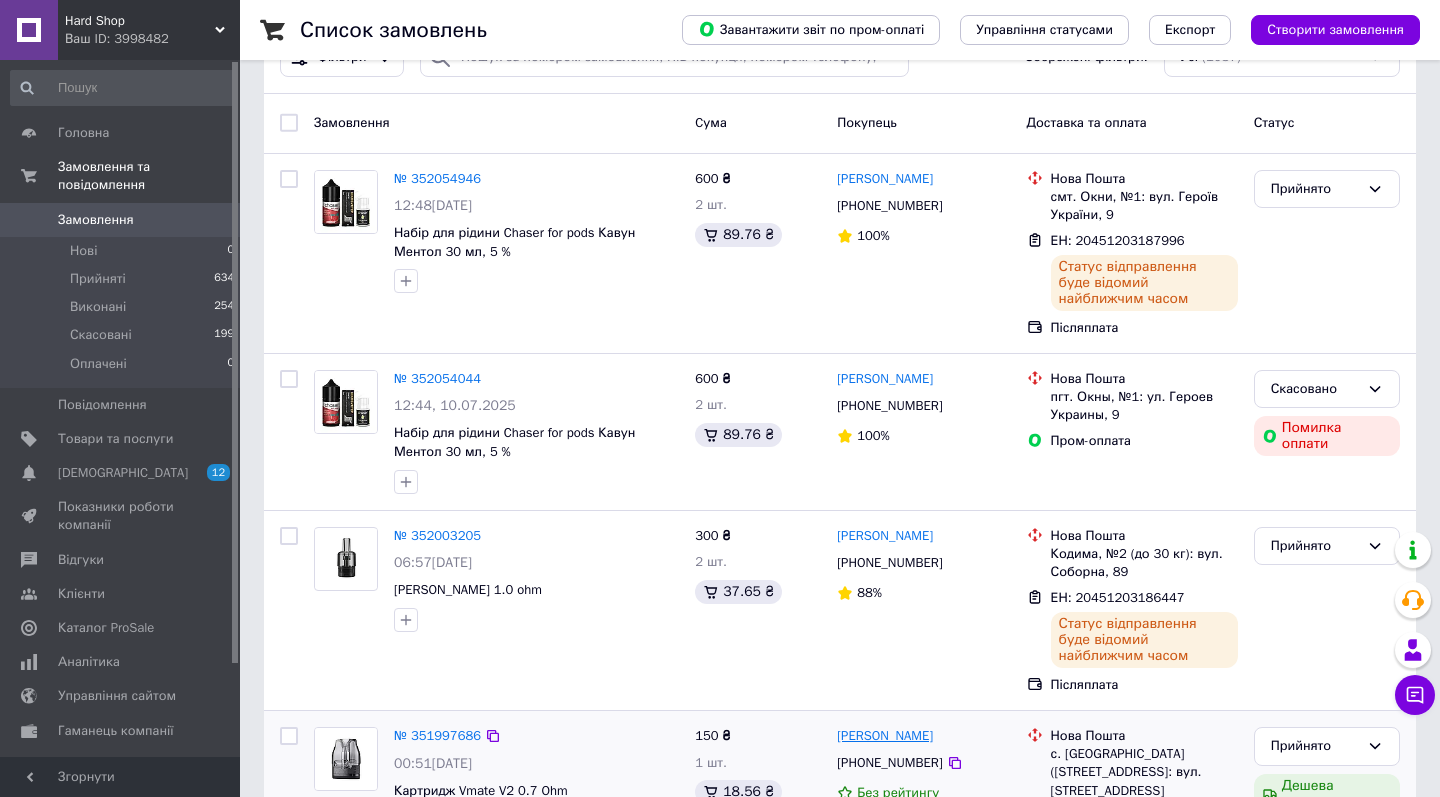 scroll, scrollTop: 60, scrollLeft: 0, axis: vertical 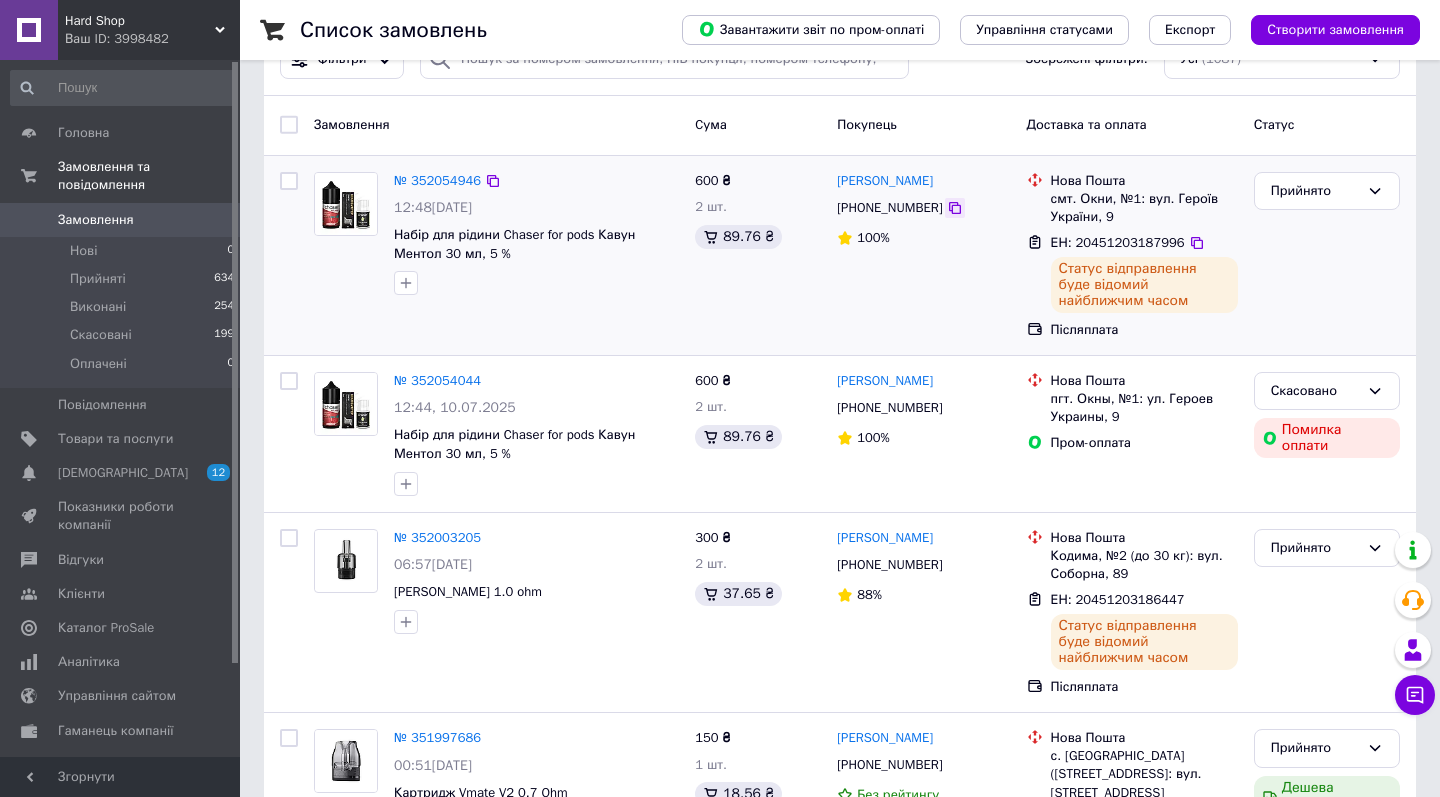 click 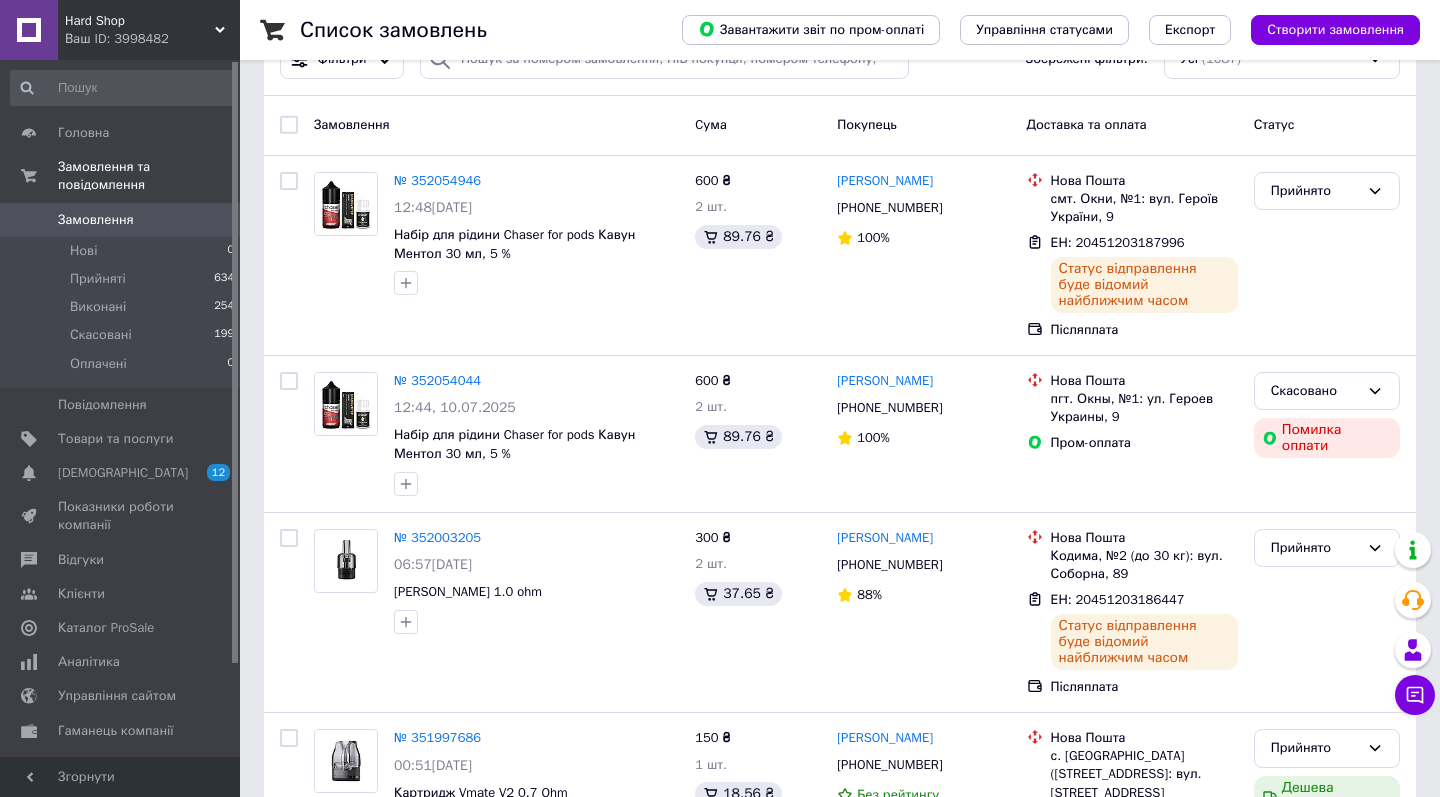 click on "Hard Shop" at bounding box center [140, 21] 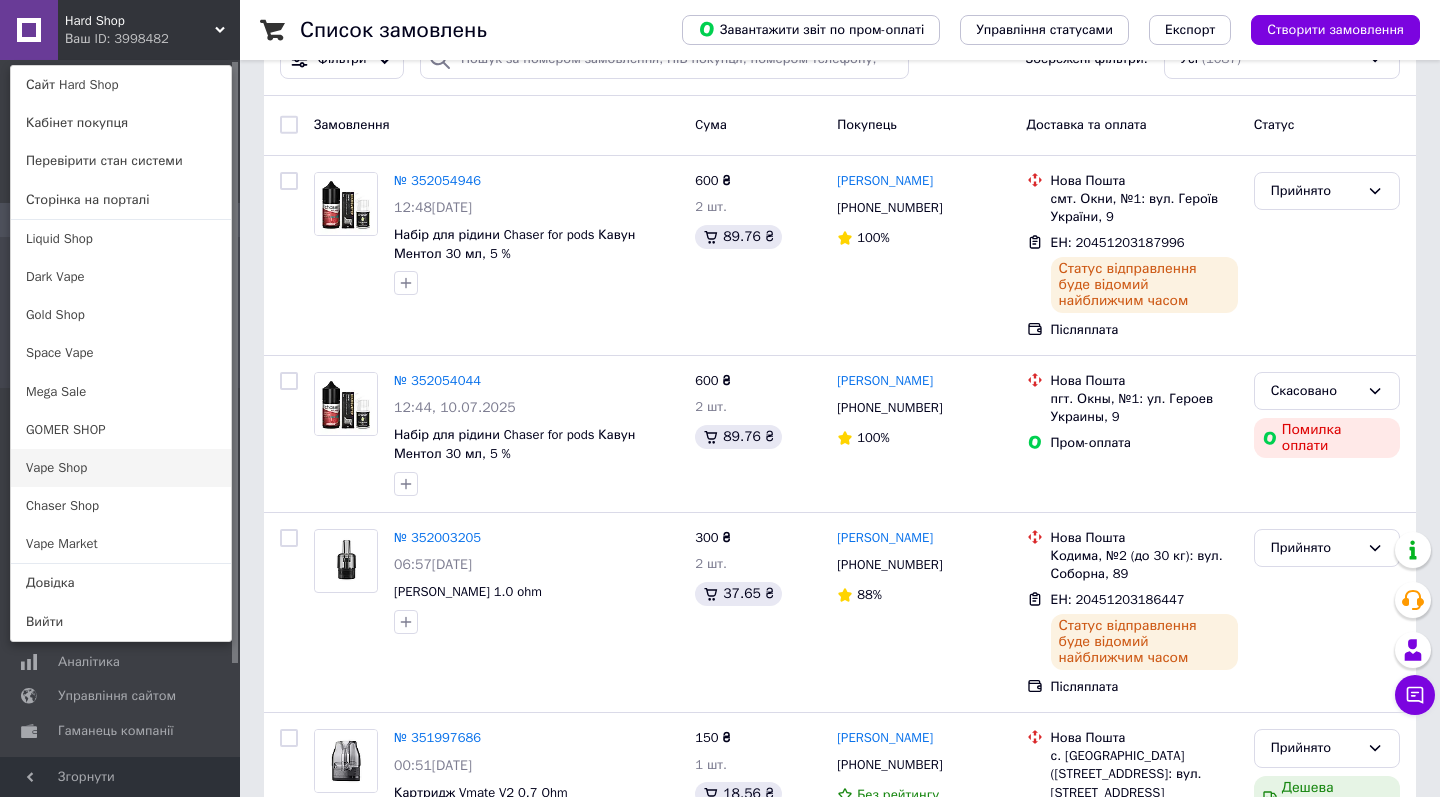 click on "Vape Shop" at bounding box center [121, 468] 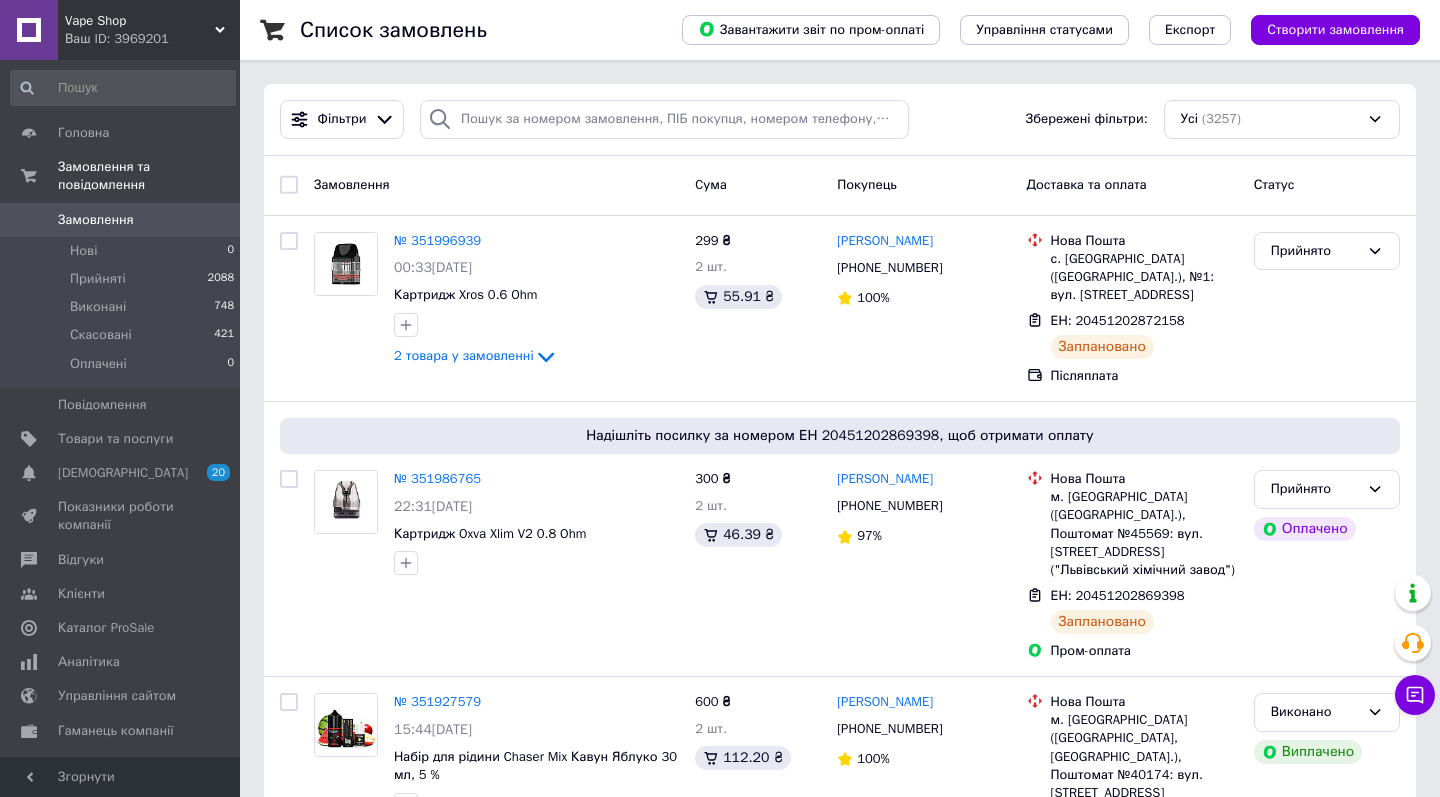 scroll, scrollTop: 0, scrollLeft: 0, axis: both 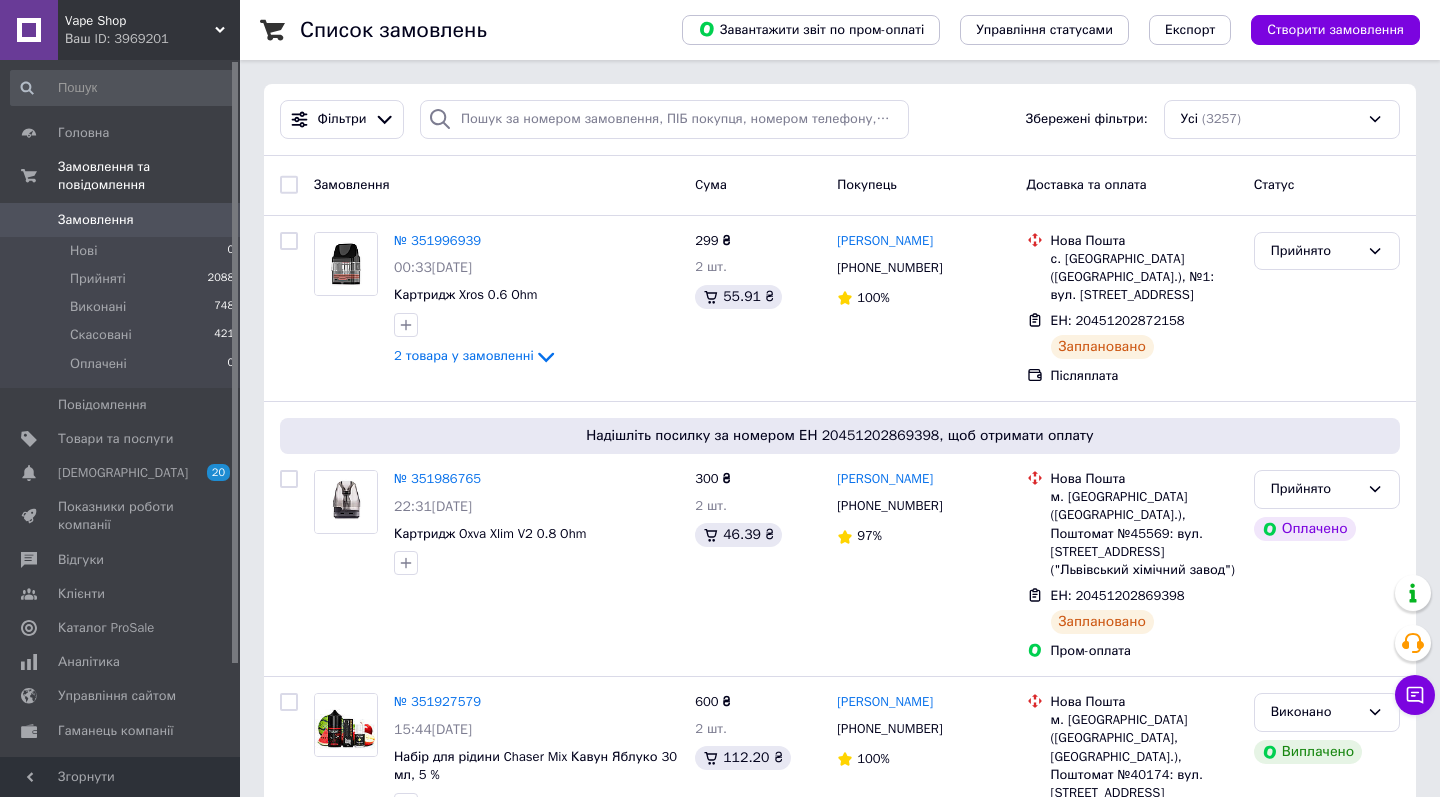 click on "Ваш ID: 3969201" at bounding box center (152, 39) 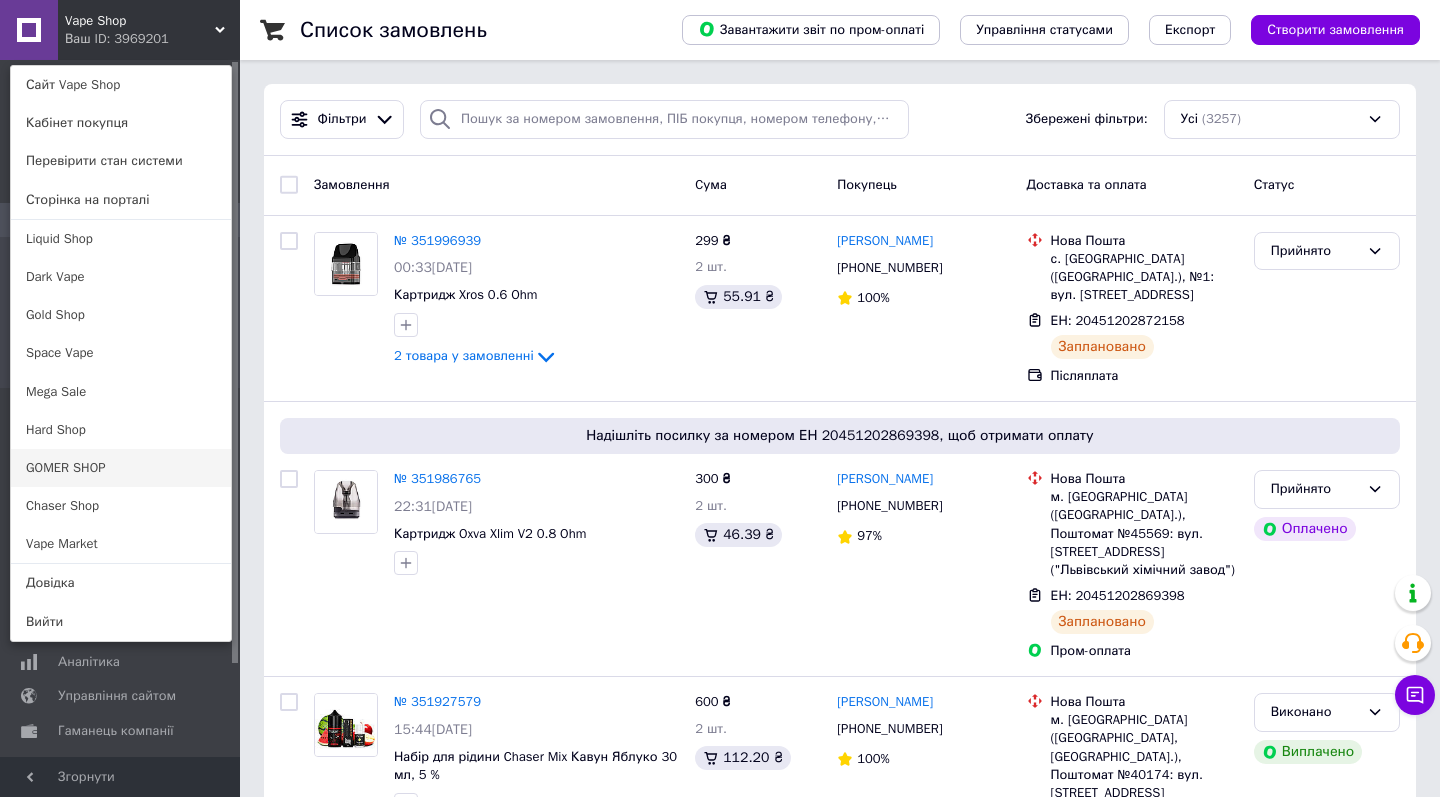click on "GOMER SHOP" at bounding box center (121, 468) 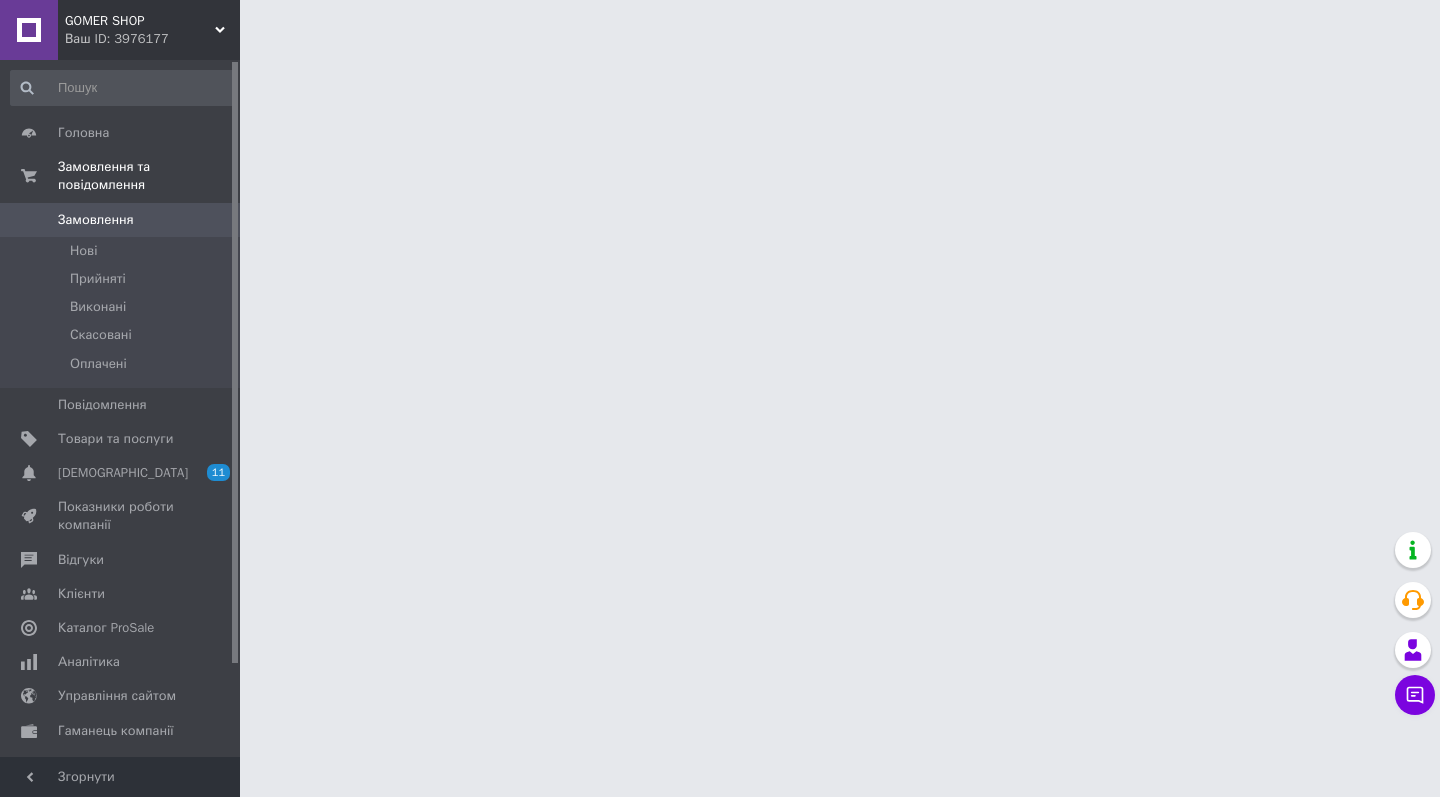 scroll, scrollTop: 0, scrollLeft: 0, axis: both 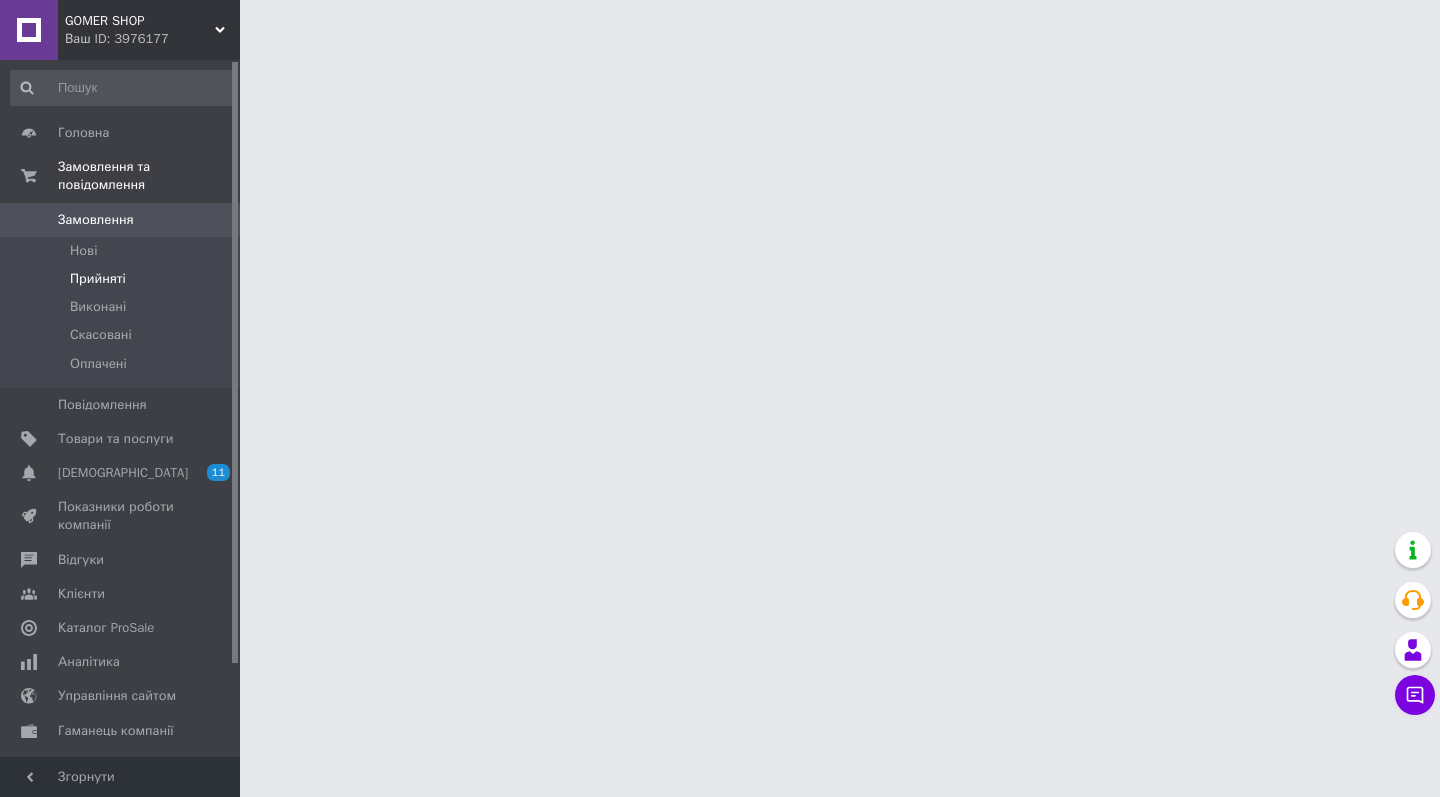 click on "Прийняті" at bounding box center [123, 279] 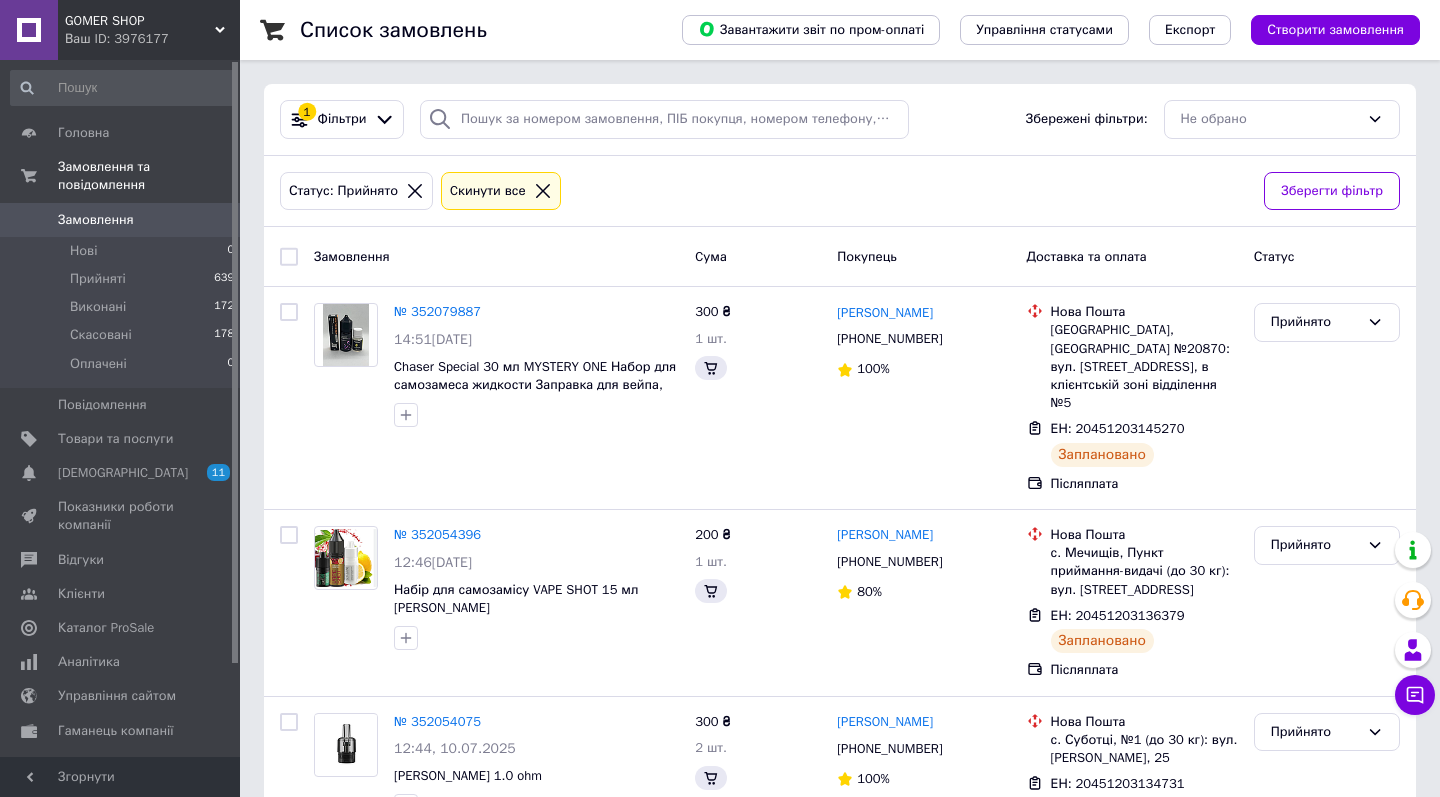 click on "GOMER SHOP" at bounding box center [140, 21] 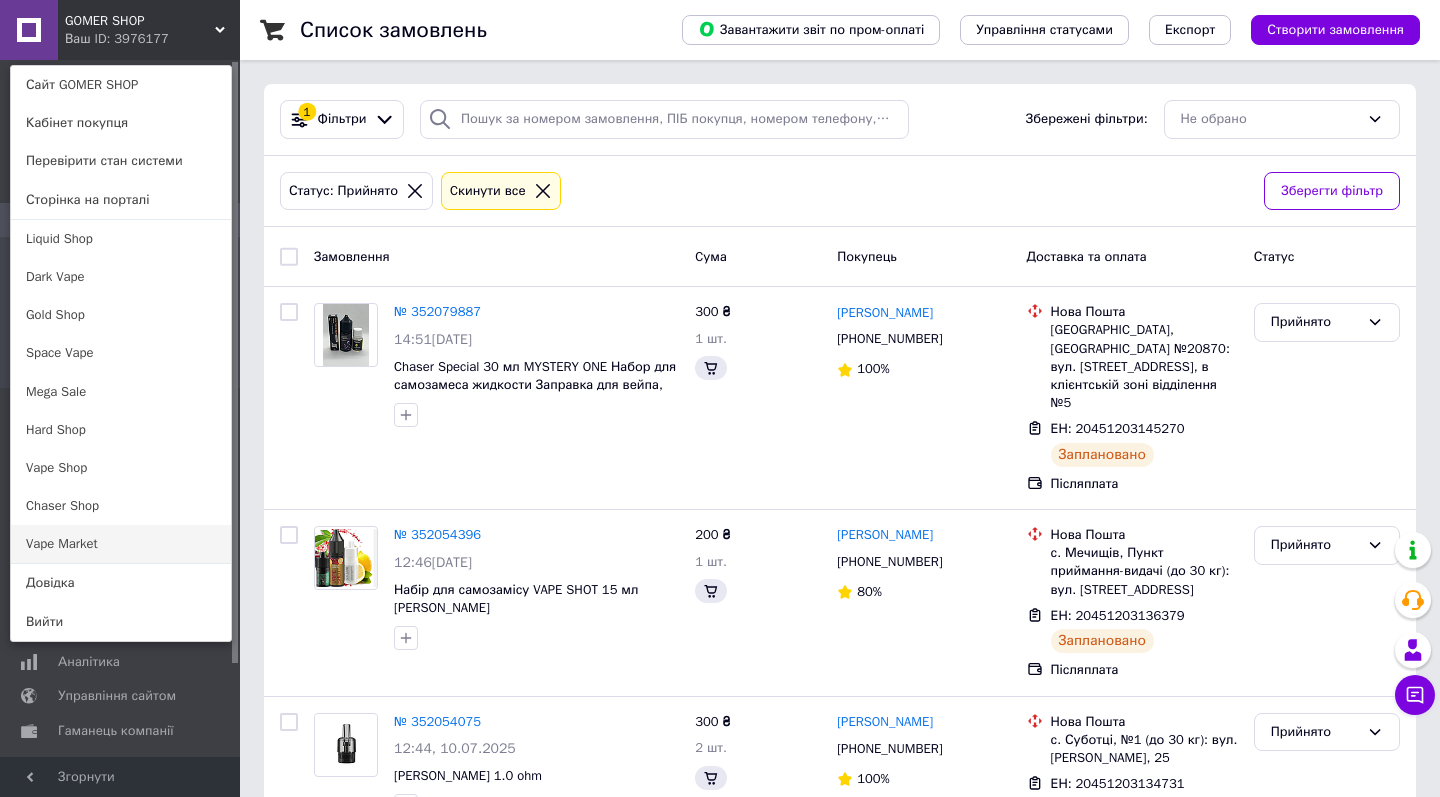click on "Vape Market" at bounding box center [121, 544] 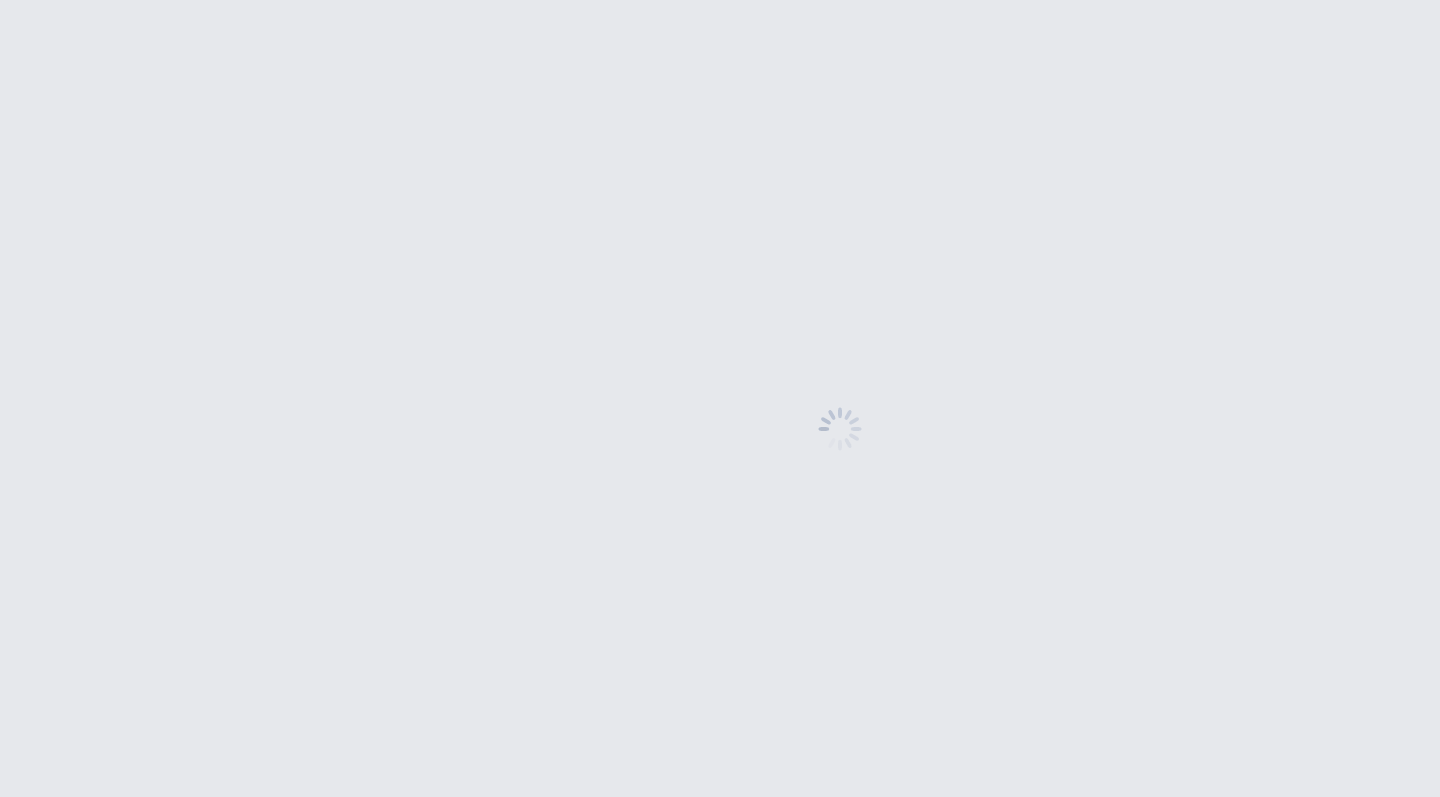 scroll, scrollTop: 0, scrollLeft: 0, axis: both 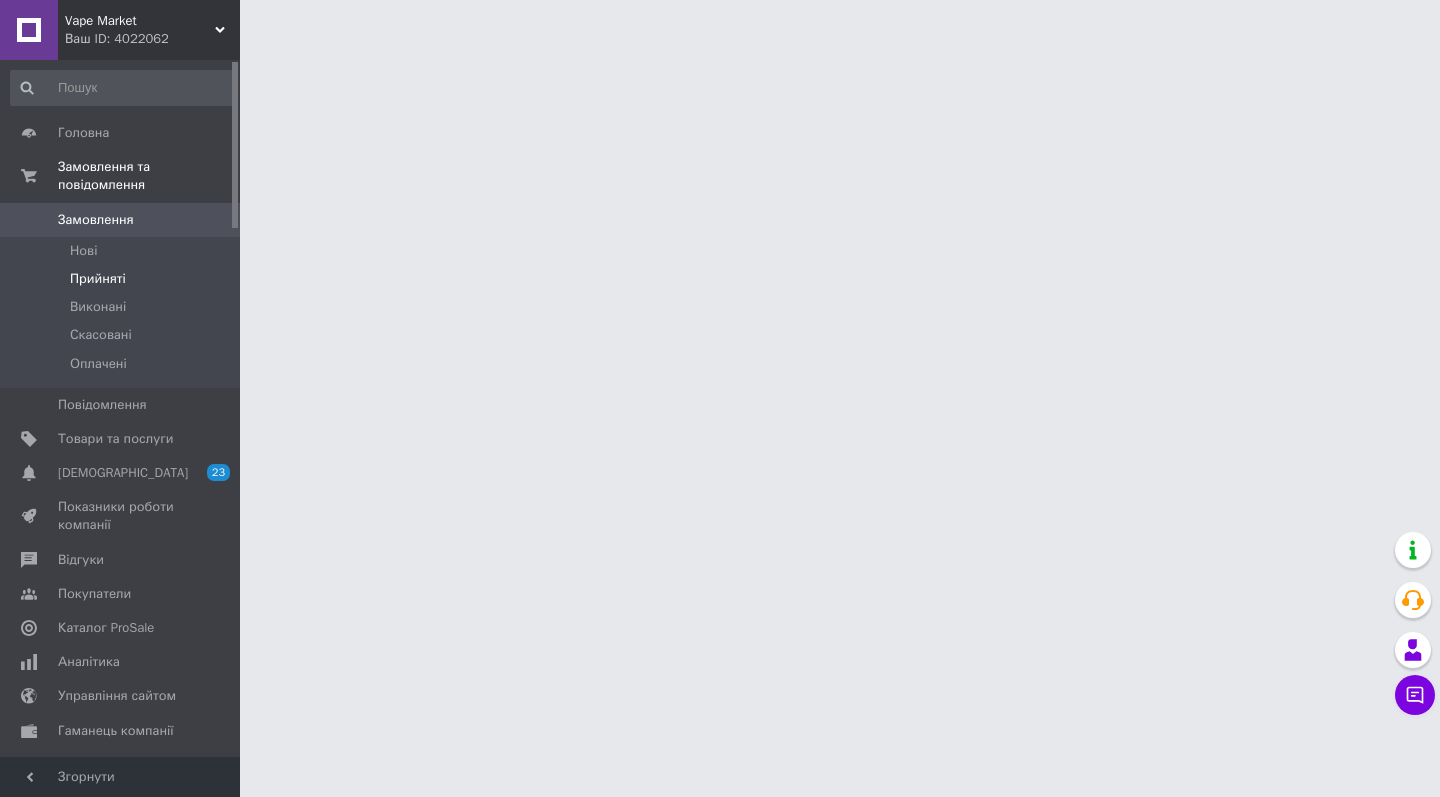 click on "Прийняті" at bounding box center [123, 279] 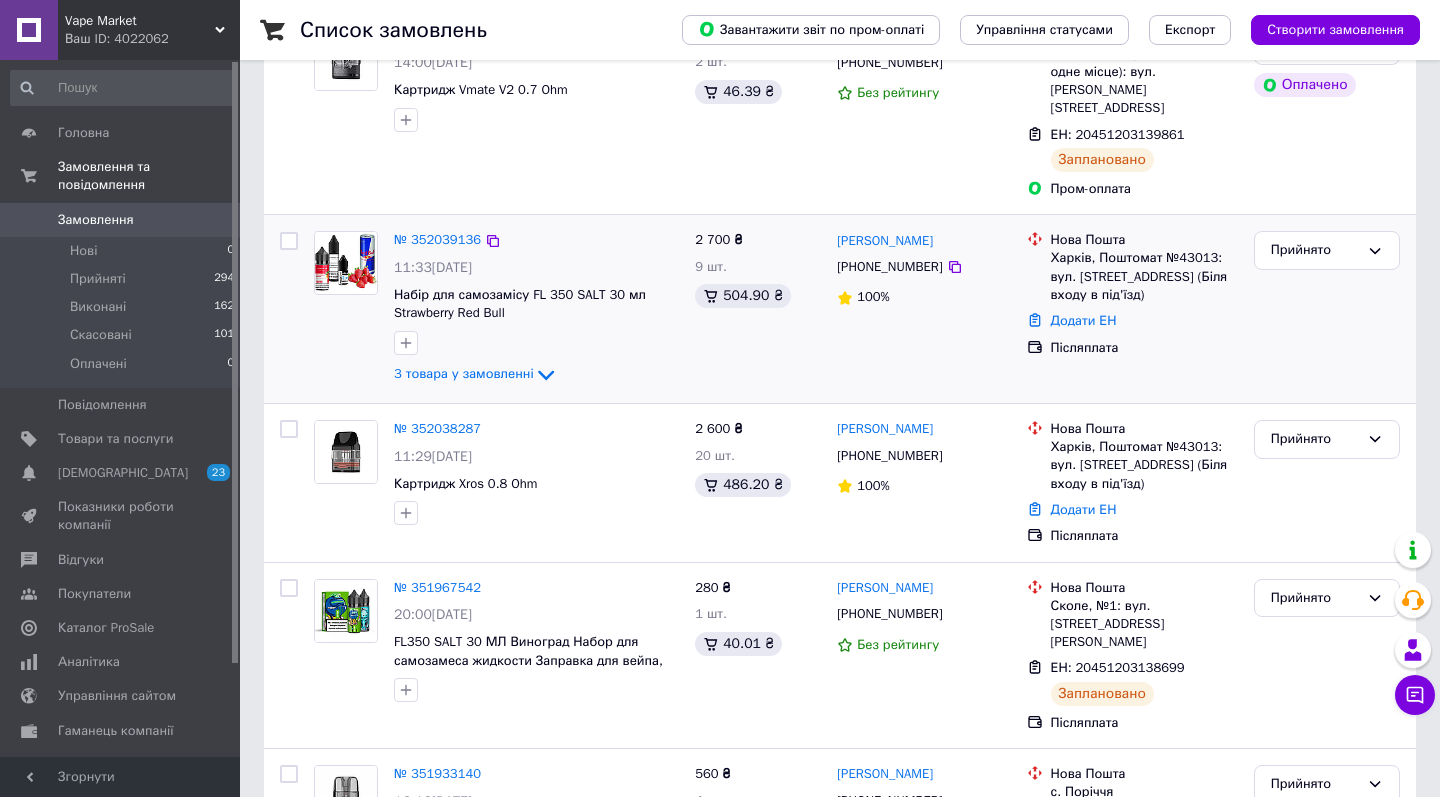 scroll, scrollTop: 237, scrollLeft: 0, axis: vertical 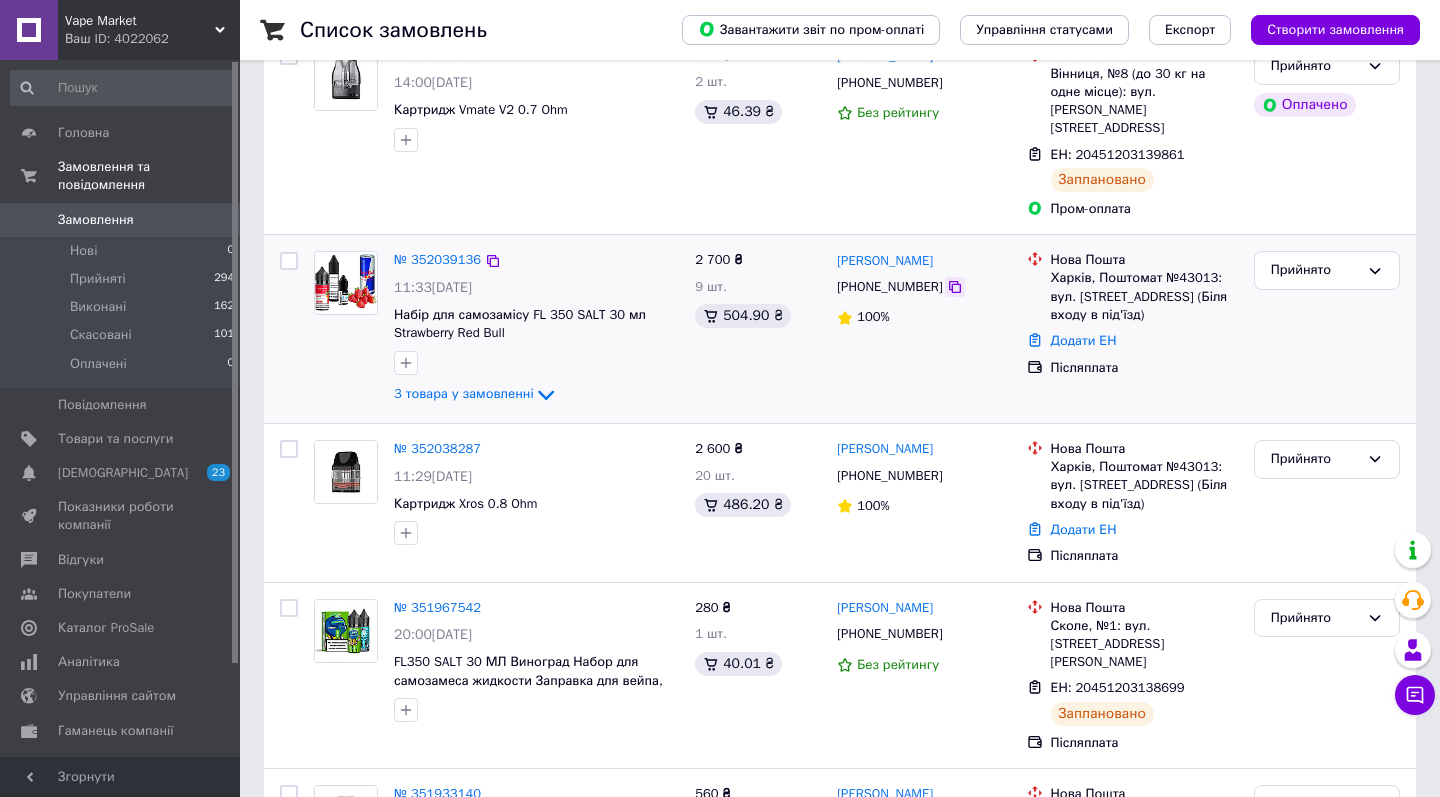 click 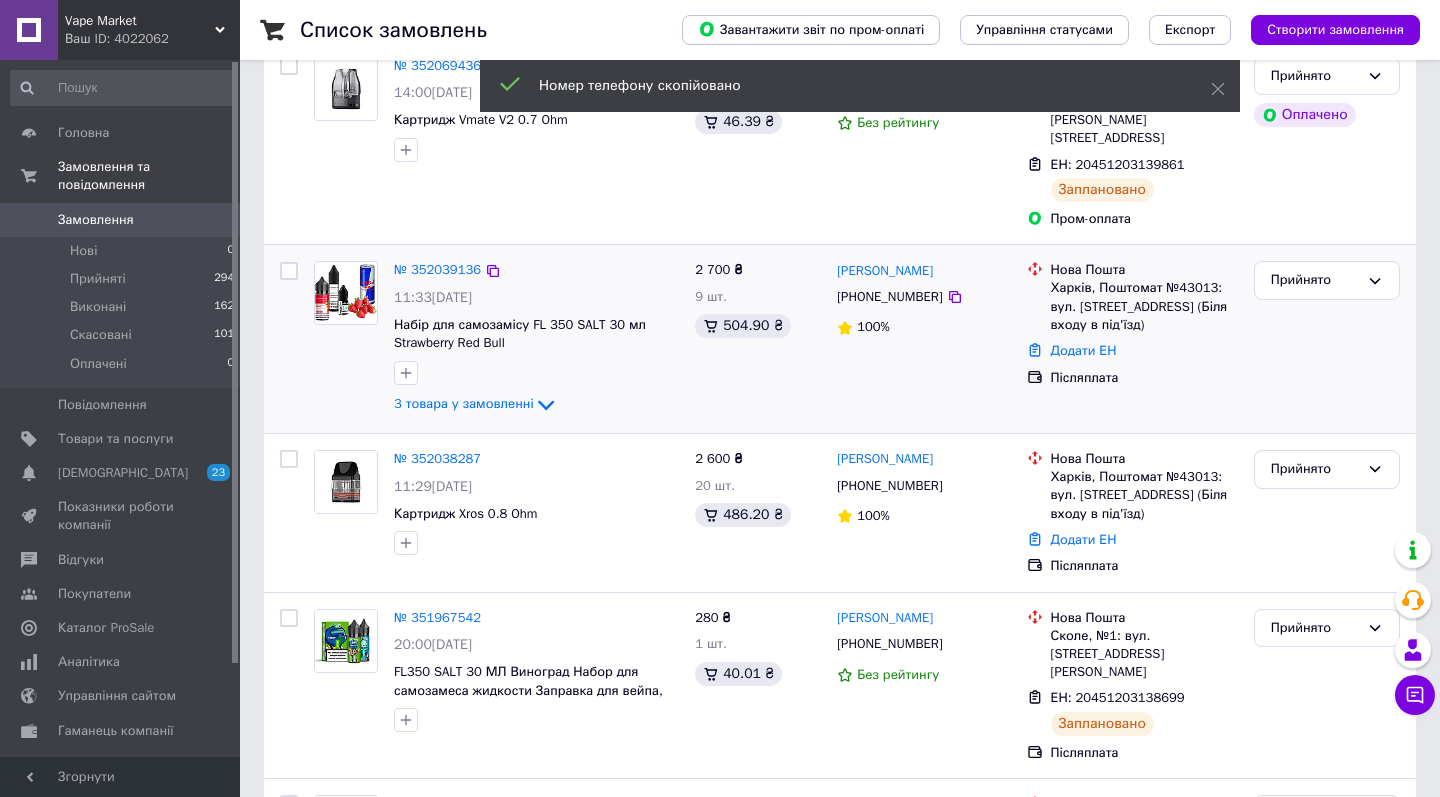 scroll, scrollTop: 224, scrollLeft: 0, axis: vertical 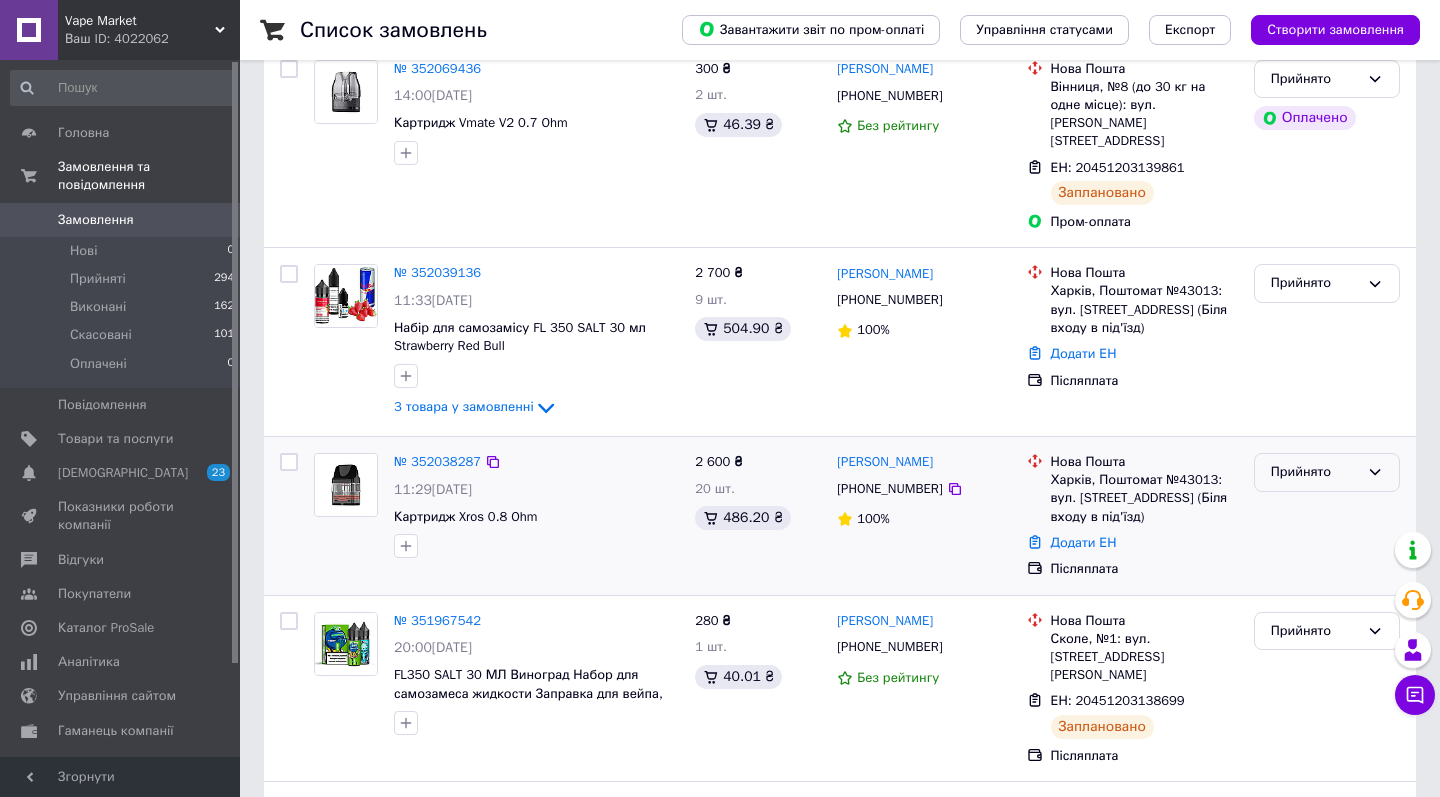 click on "Прийнято" at bounding box center [1315, 472] 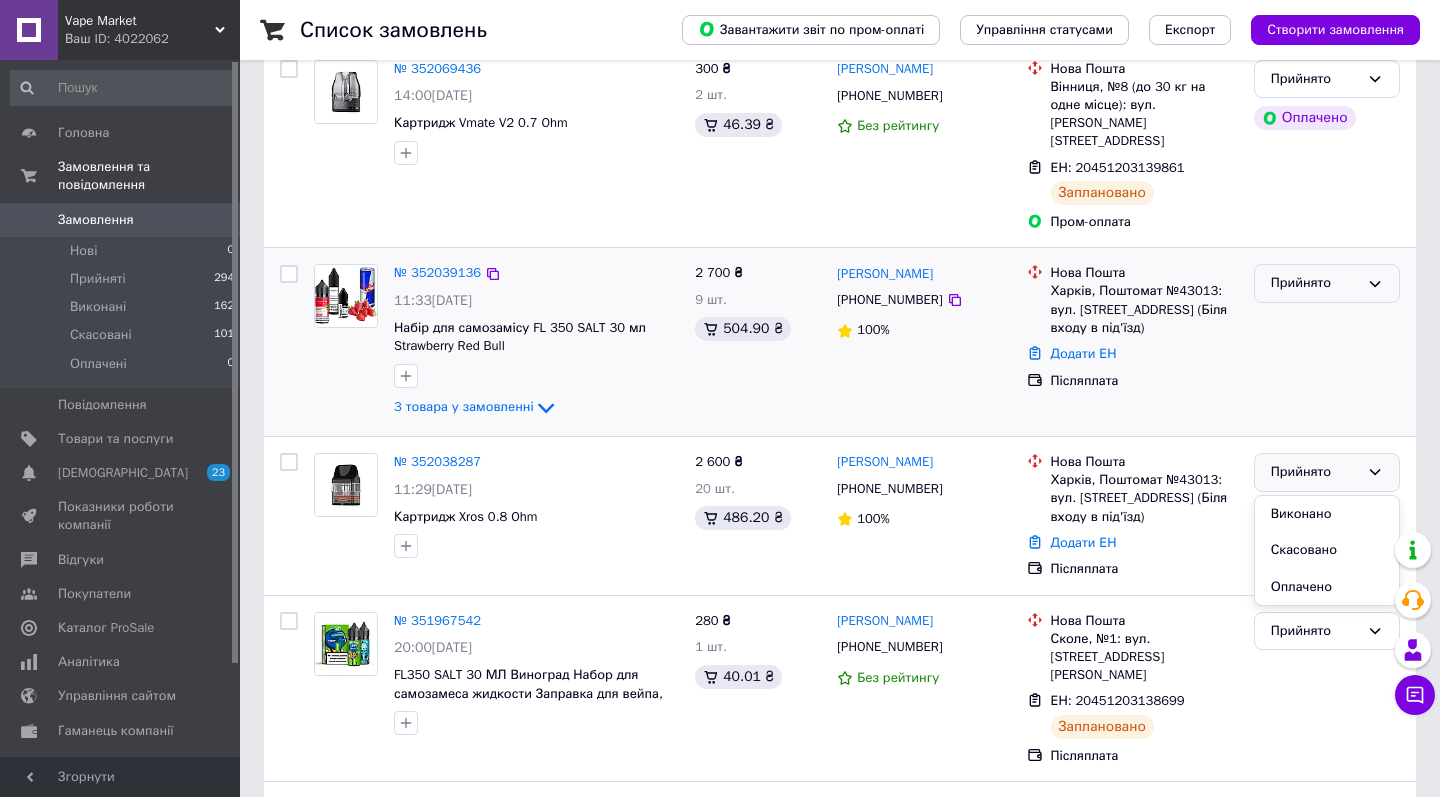 click on "Прийнято" at bounding box center [1315, 283] 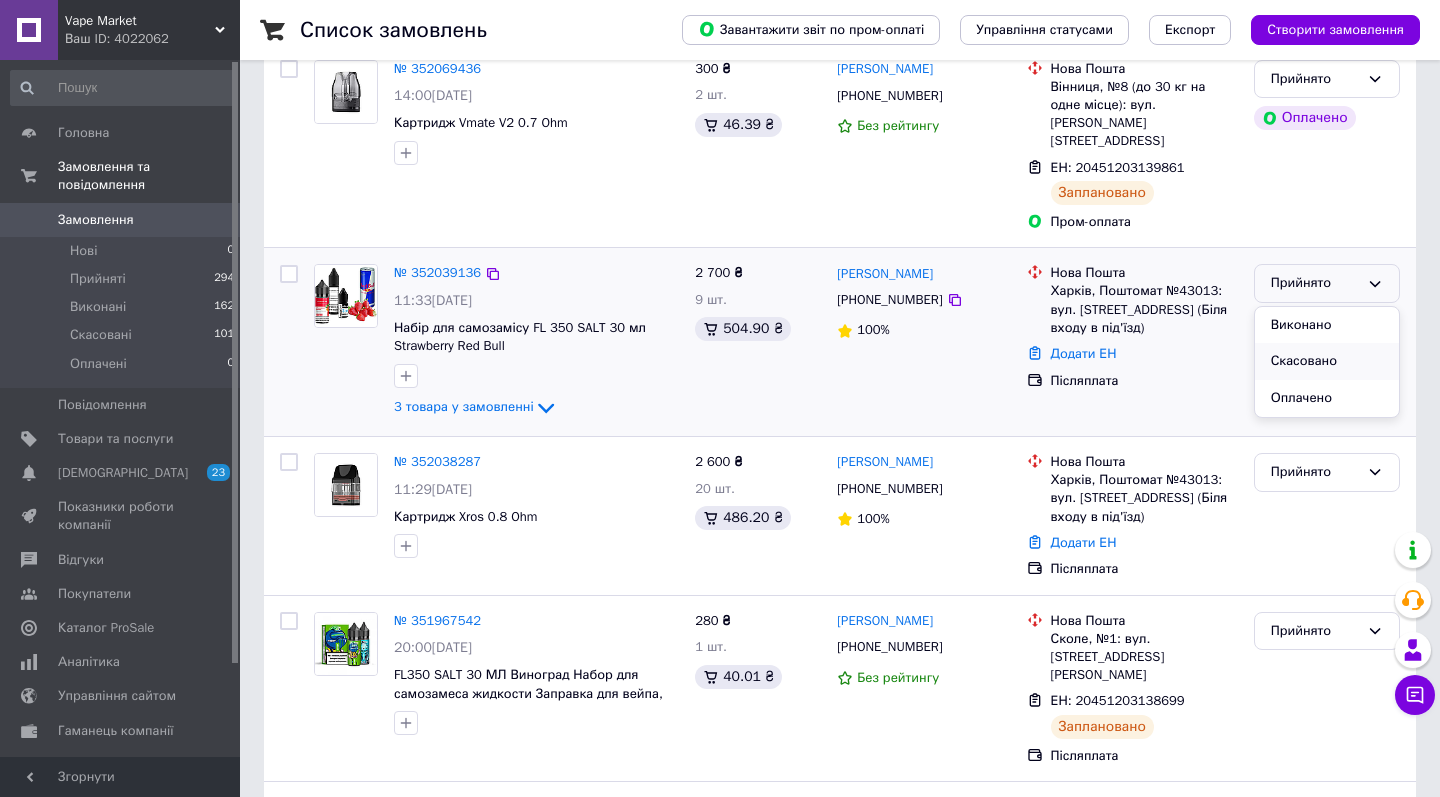 click on "Скасовано" at bounding box center [1327, 361] 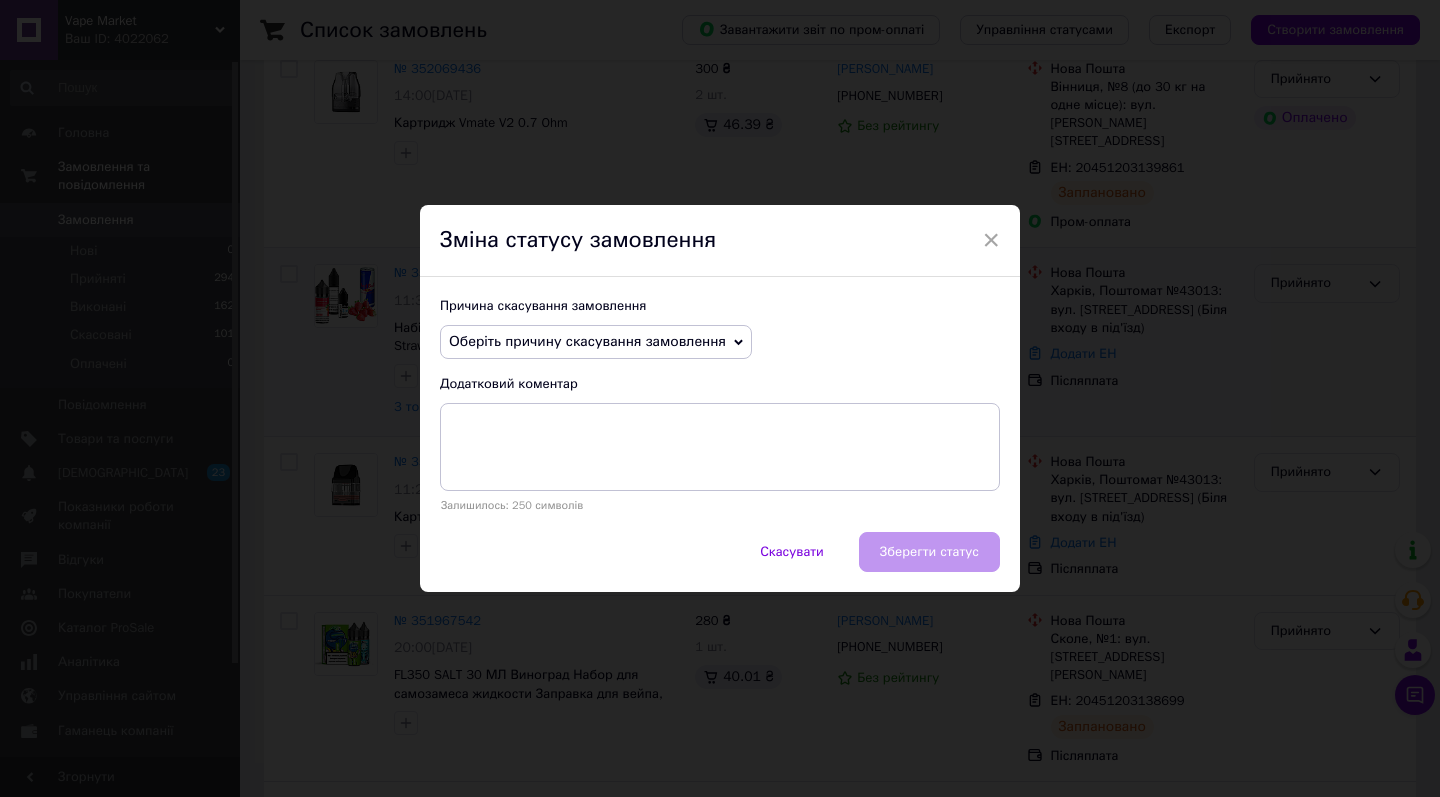 click on "Причина скасування замовлення Оберіть причину скасування замовлення Немає в наявності Немає різновиду товару Оплата не надійшла На прохання покупця Замовлення-дублікат Не виходить додзвонитися Інше Додатковий коментар Залишилось: 250 символів" at bounding box center (720, 404) 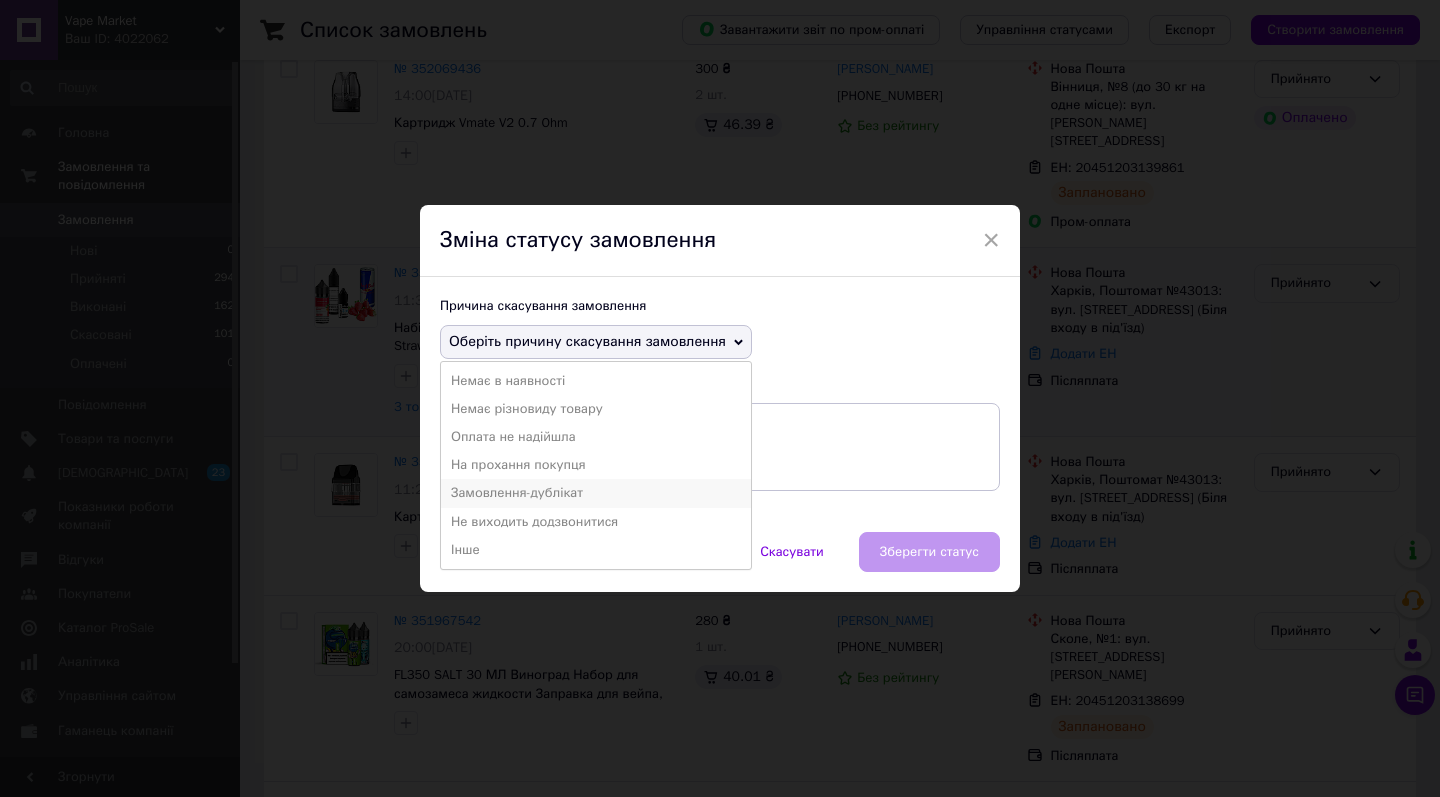 click on "Замовлення-дублікат" at bounding box center (596, 493) 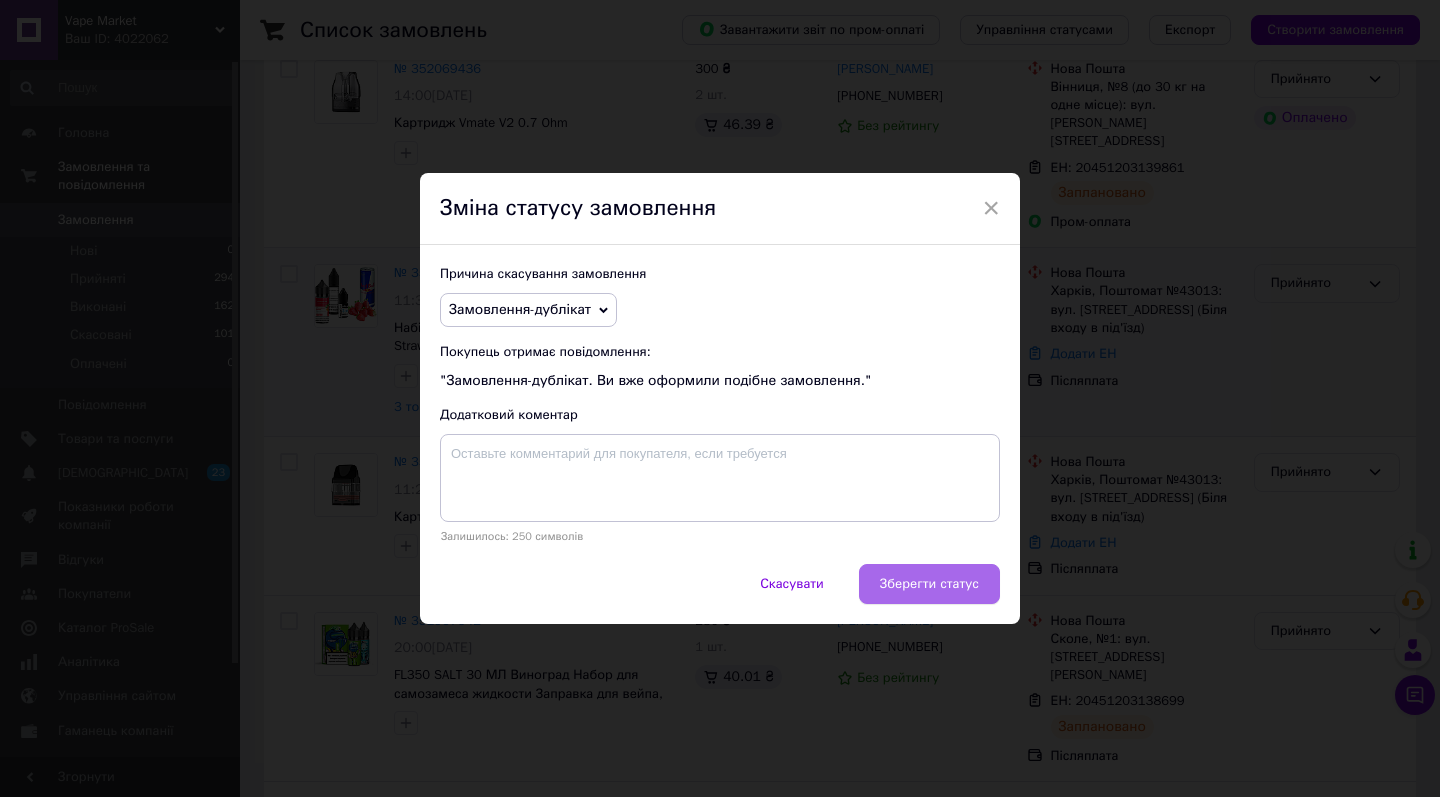 click on "Зберегти статус" at bounding box center (929, 584) 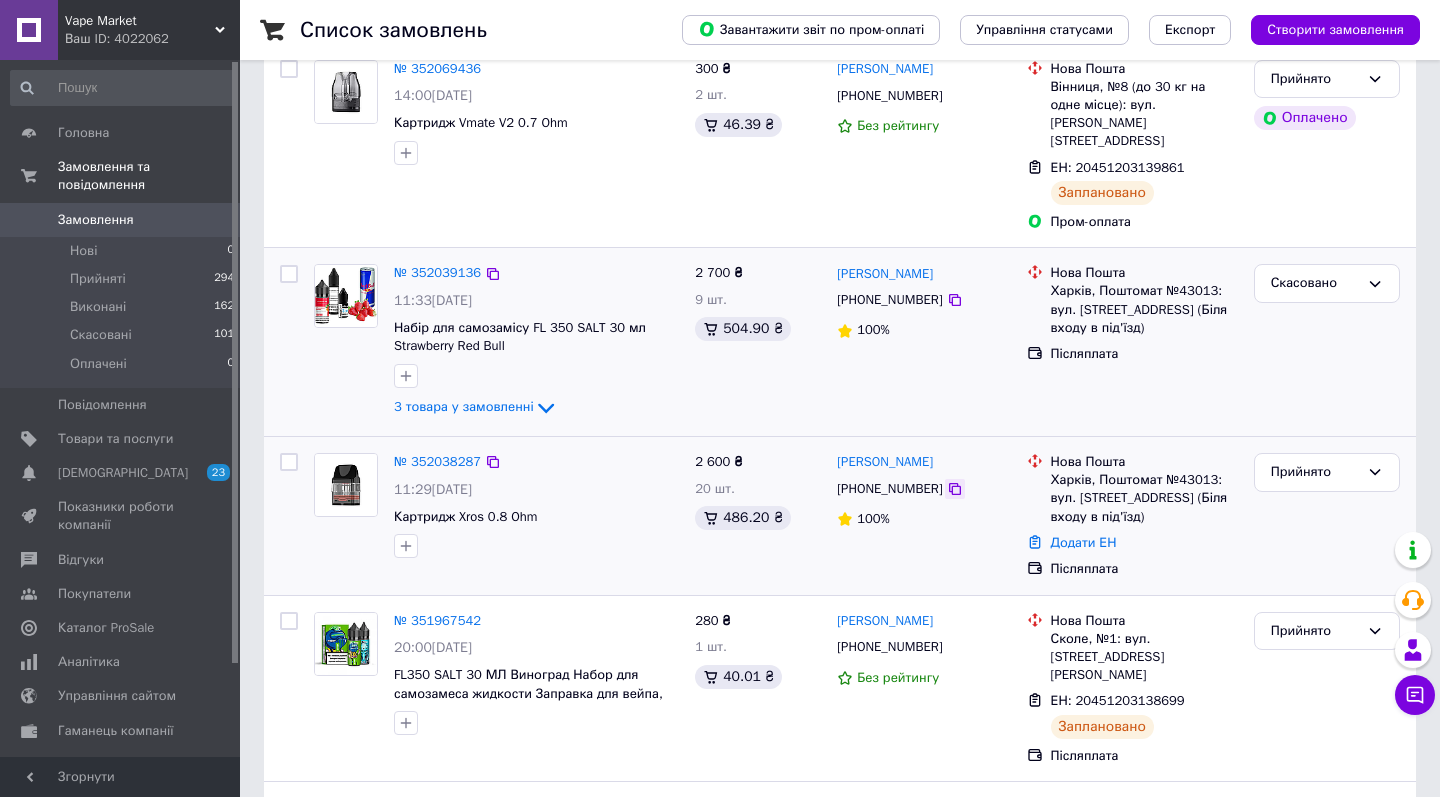 click 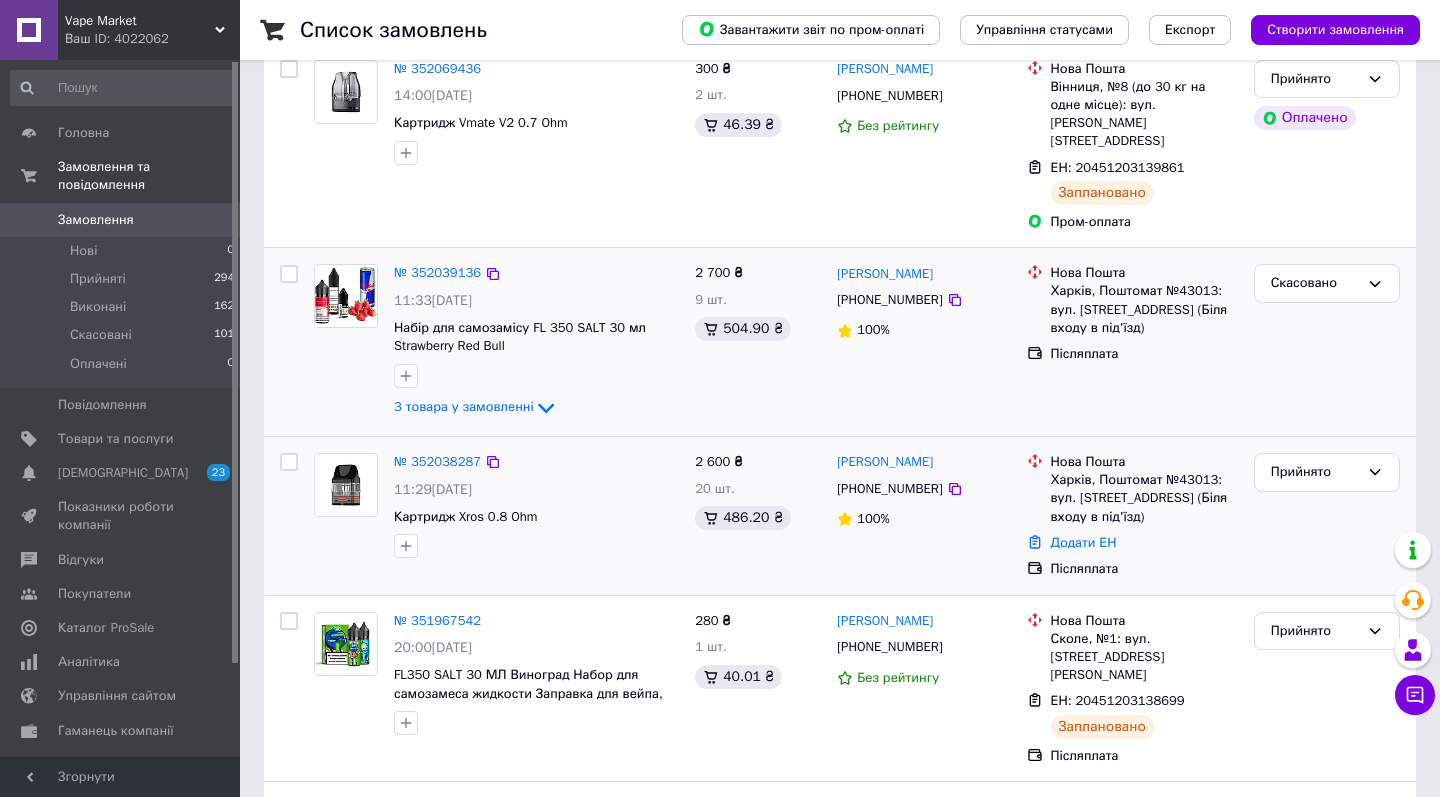 click on "Харків, Поштомат №43013: вул. Драгомирівська, 4 (Біля входу в під'їзд)" at bounding box center (1144, 498) 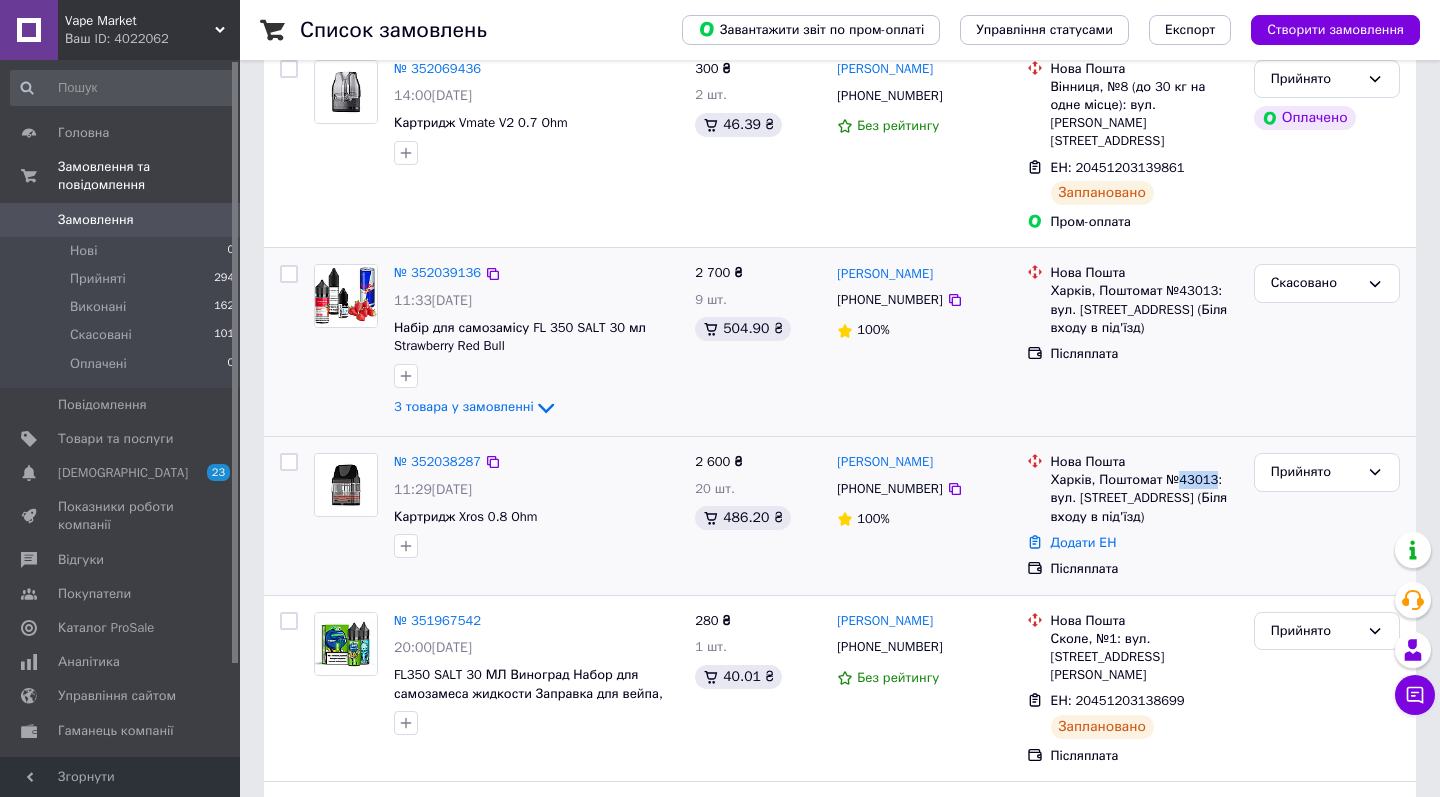 click on "Харків, Поштомат №43013: вул. Драгомирівська, 4 (Біля входу в під'їзд)" at bounding box center (1144, 498) 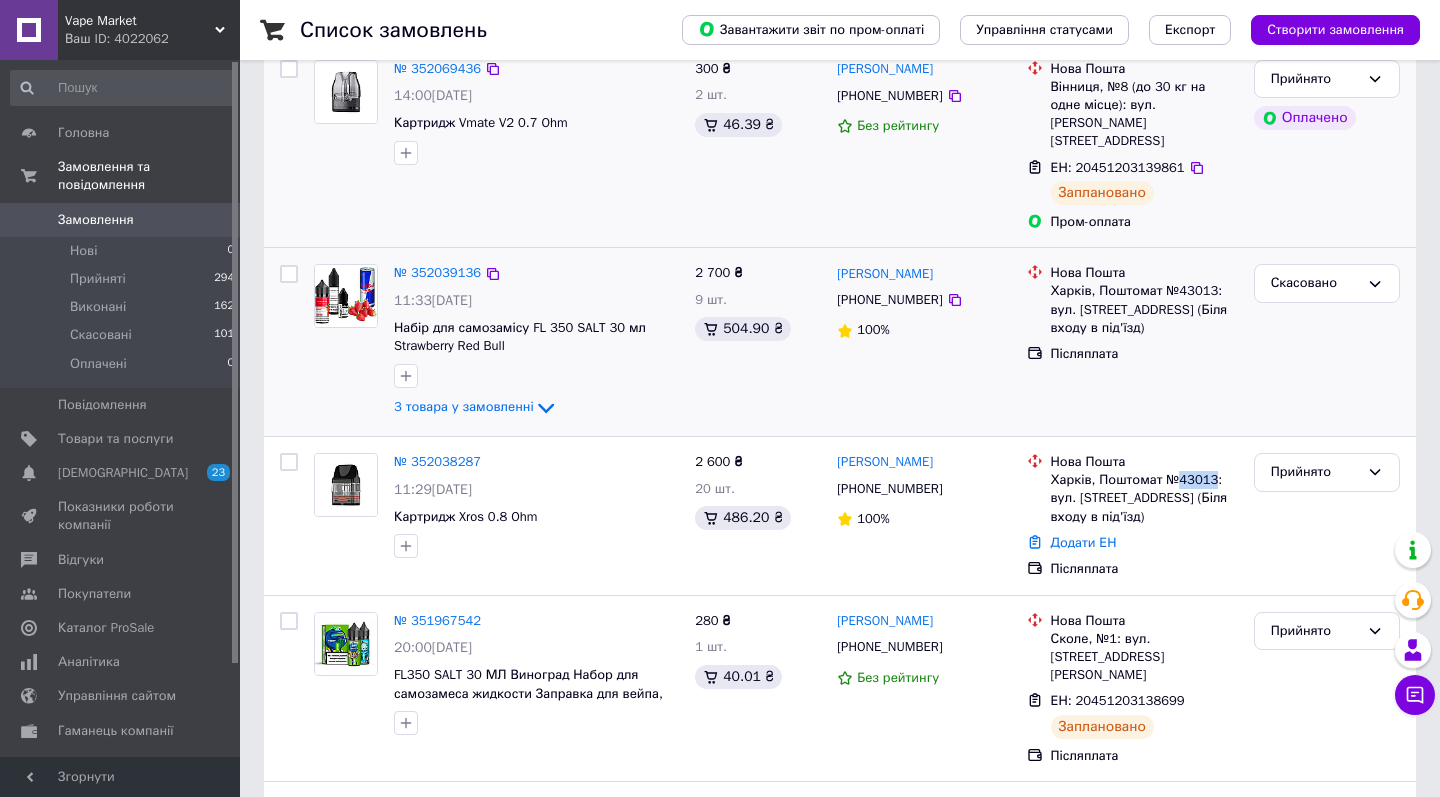 copy on "43013" 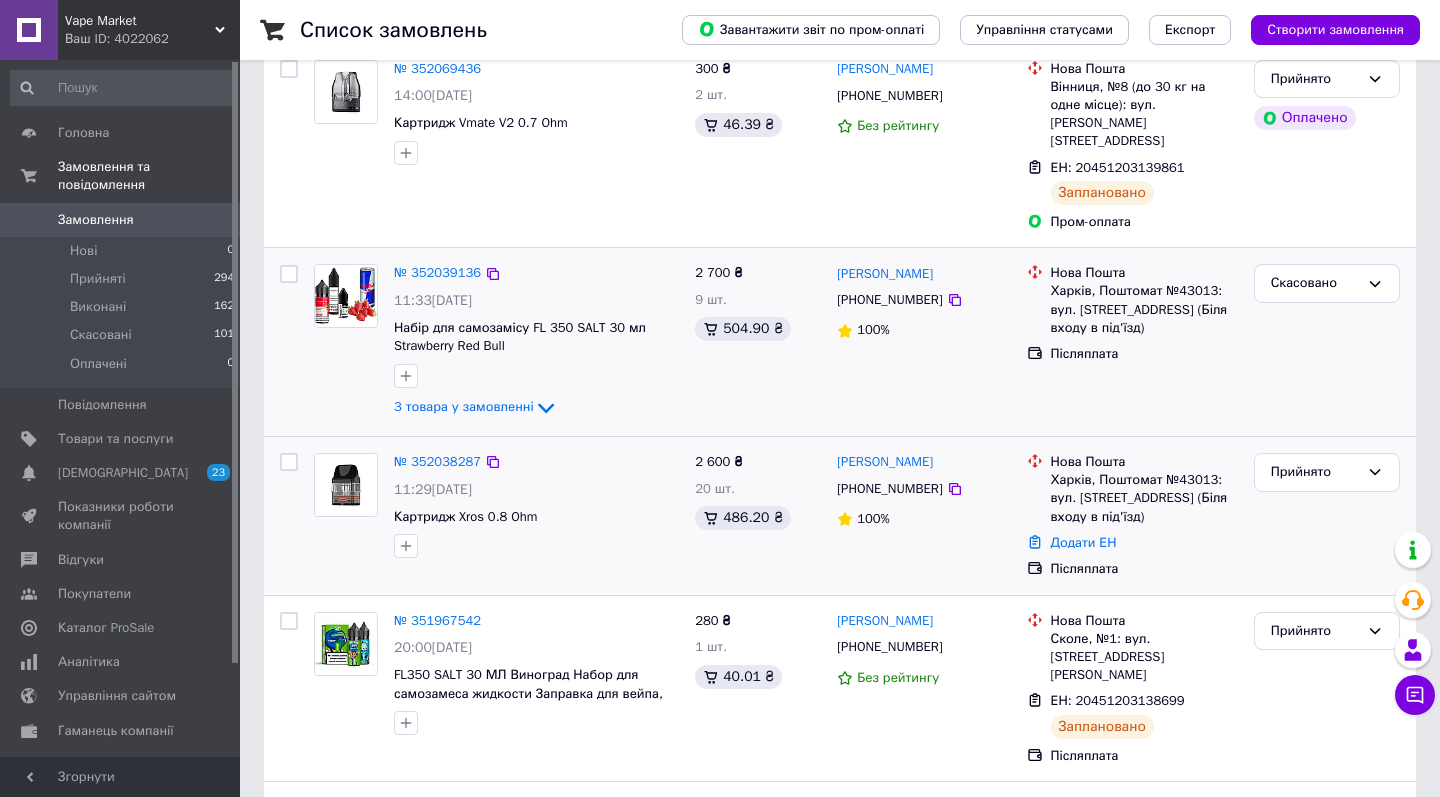 click on "Післяплата" at bounding box center (1144, 569) 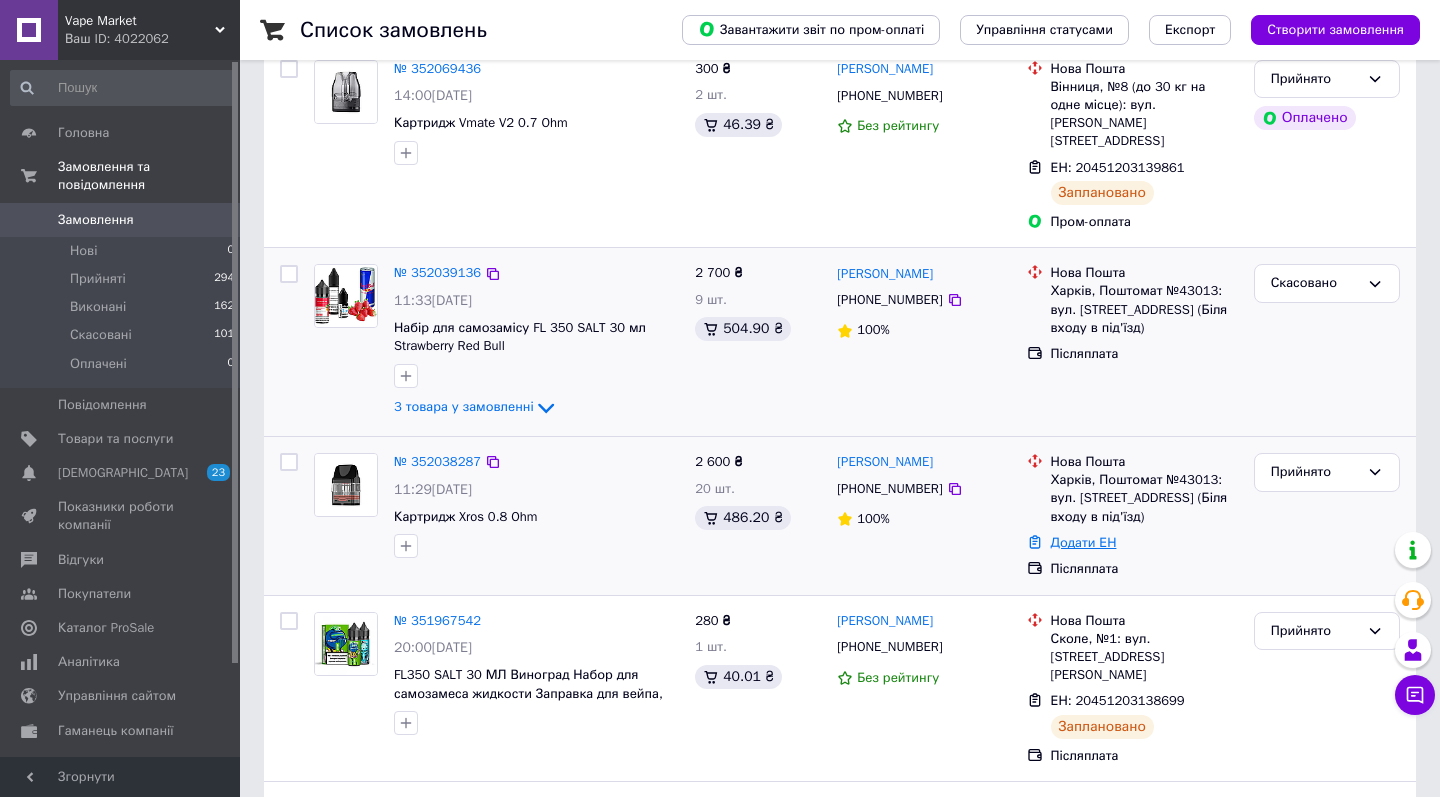 click on "Додати ЕН" at bounding box center (1084, 542) 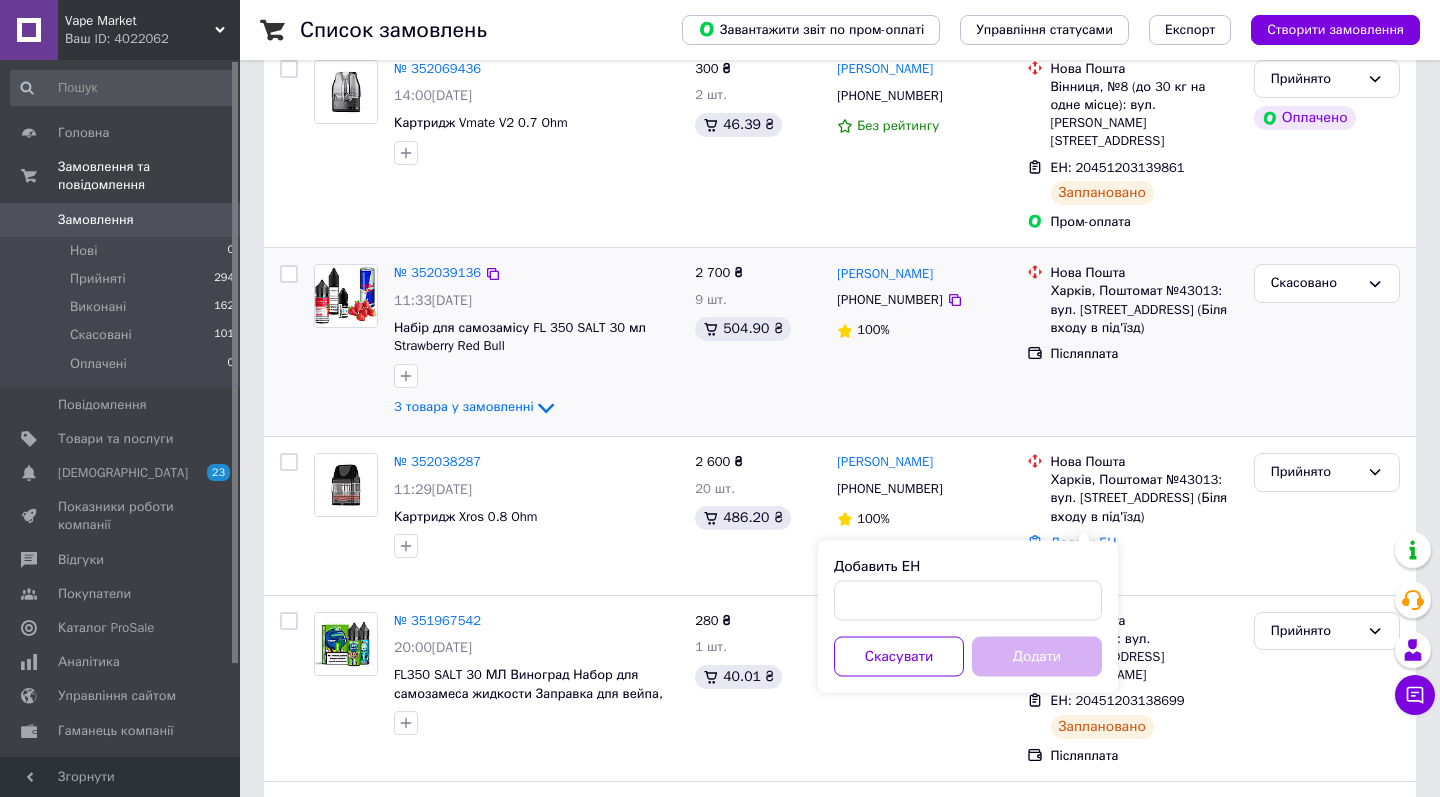 click on "Добавить ЕН Скасувати Додати" at bounding box center (968, 617) 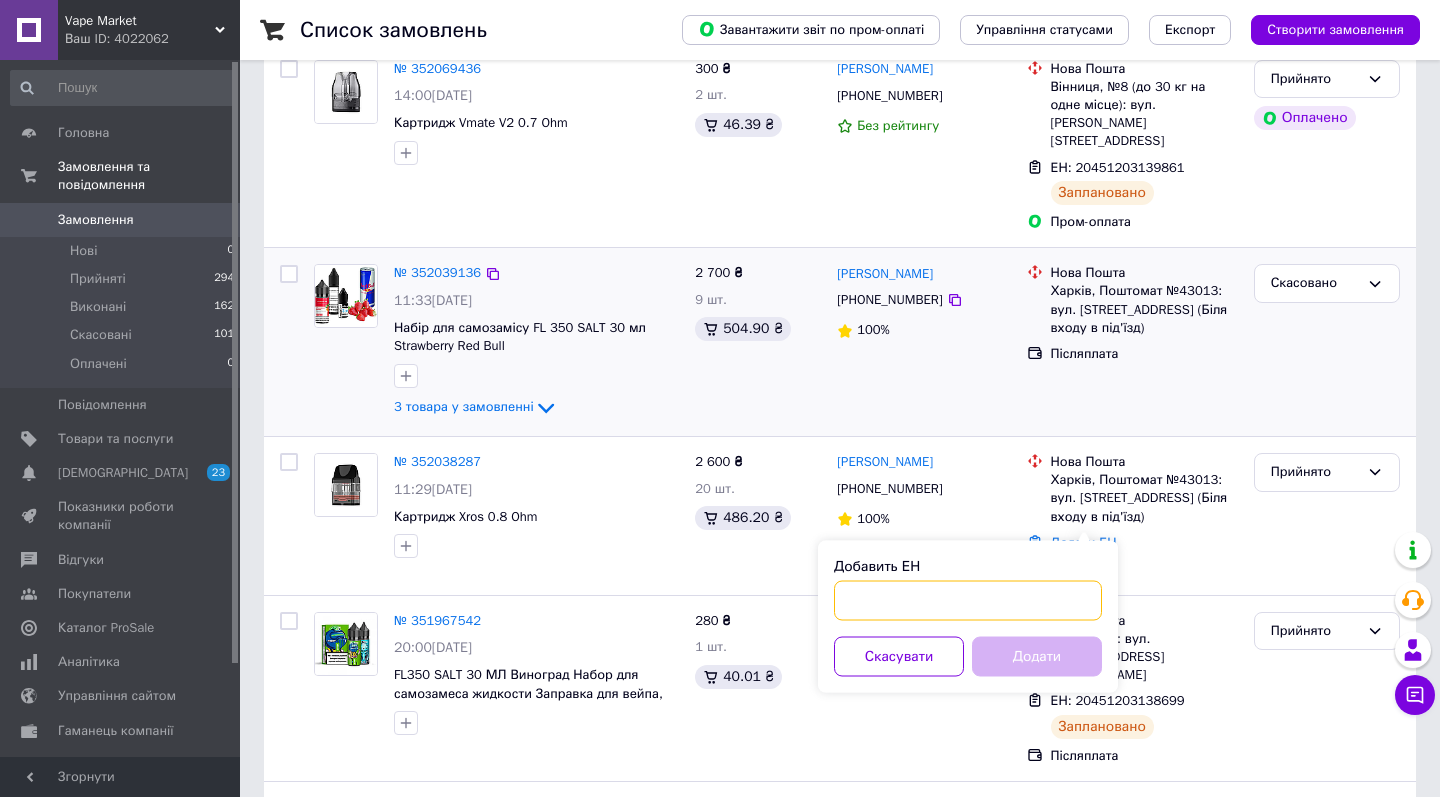 click on "Добавить ЕН" at bounding box center [968, 601] 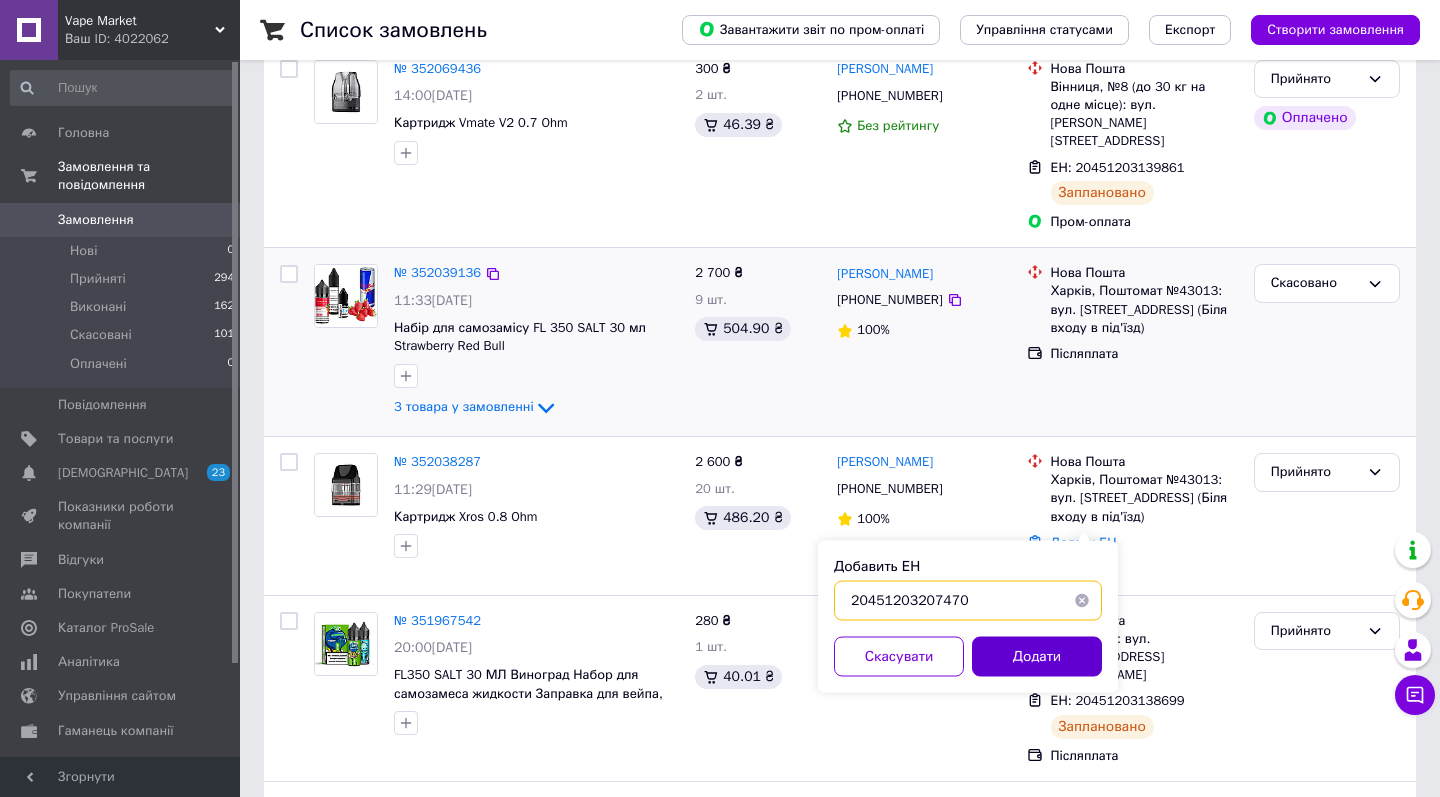 type on "20451203207470" 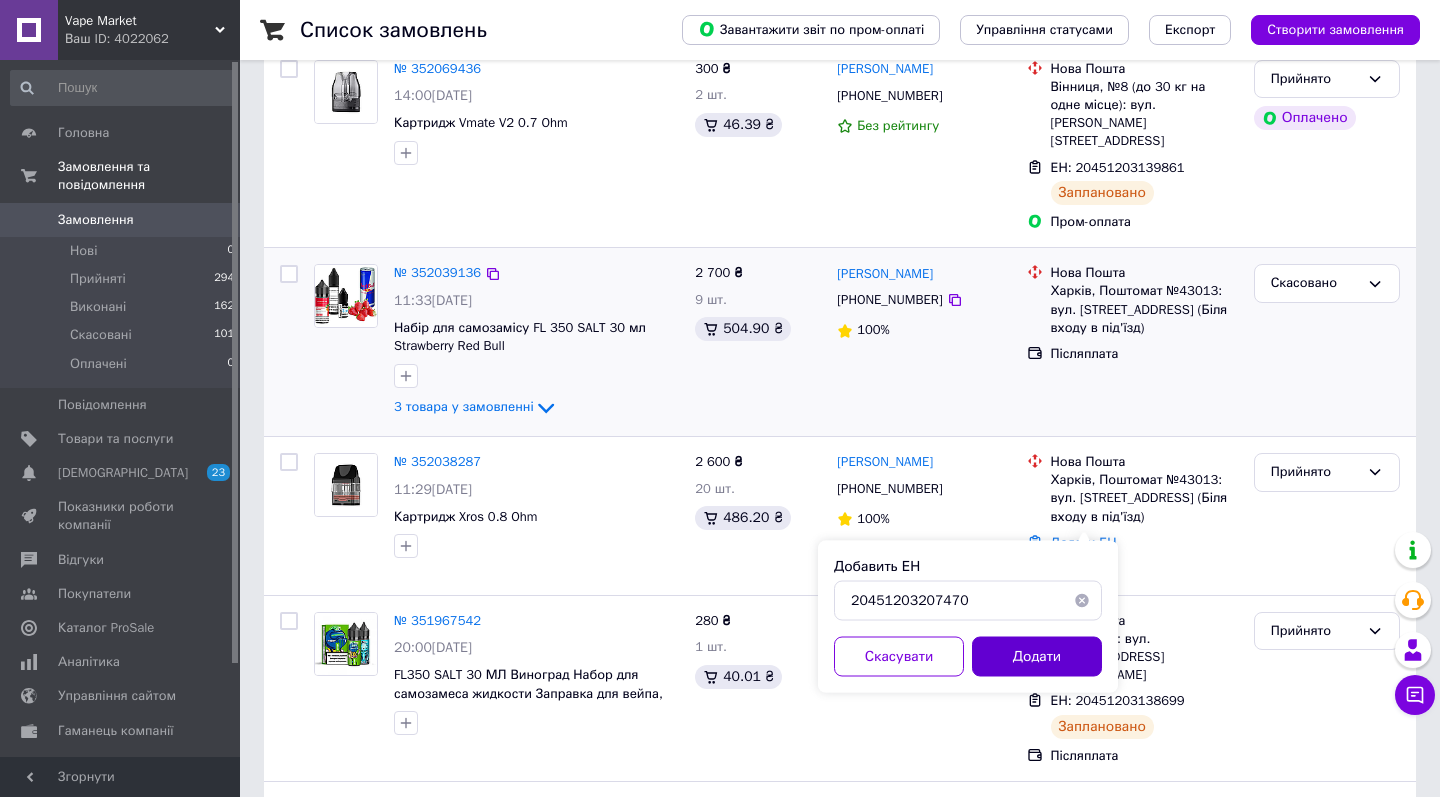 click on "Додати" at bounding box center (1037, 657) 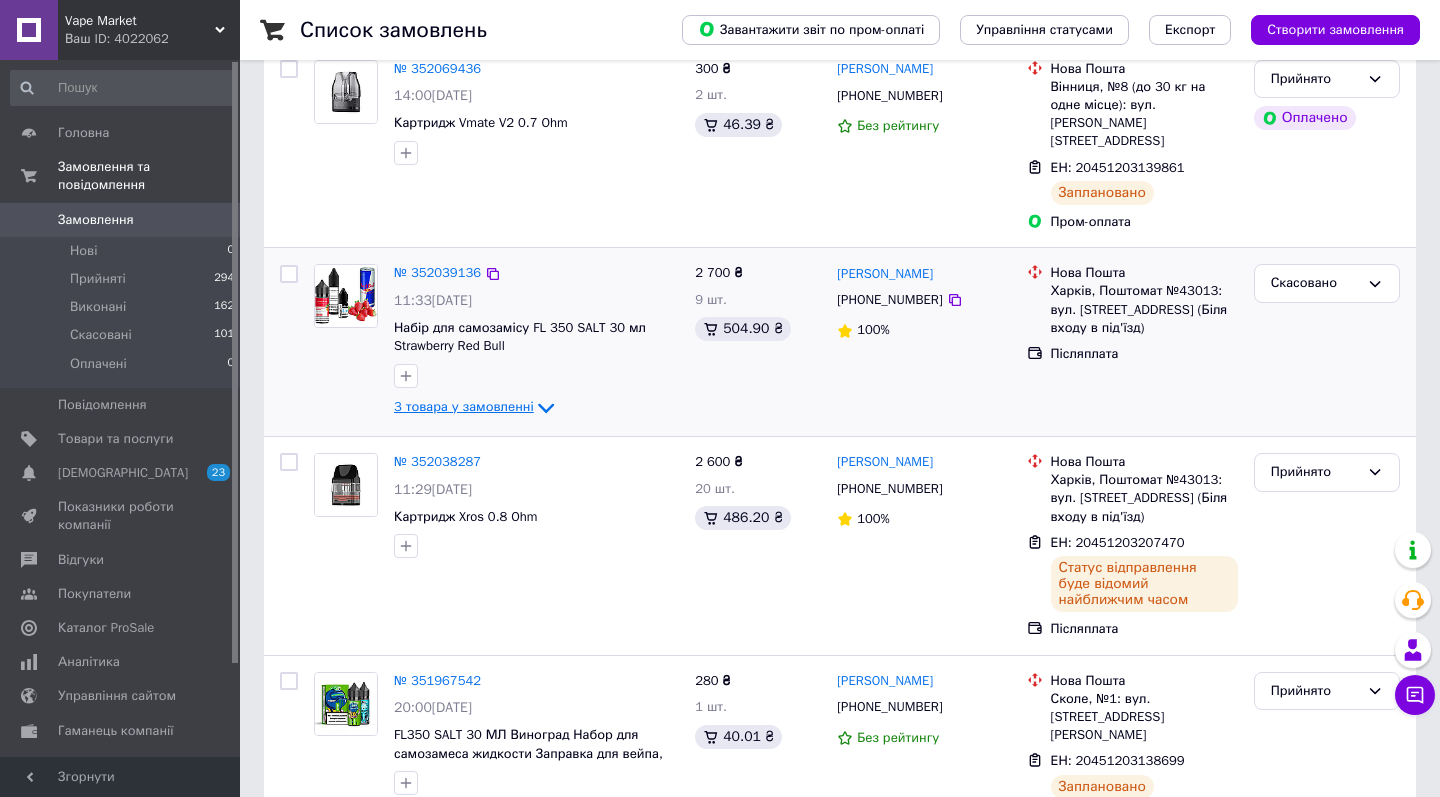 click on "3 товара у замовленні" at bounding box center [464, 407] 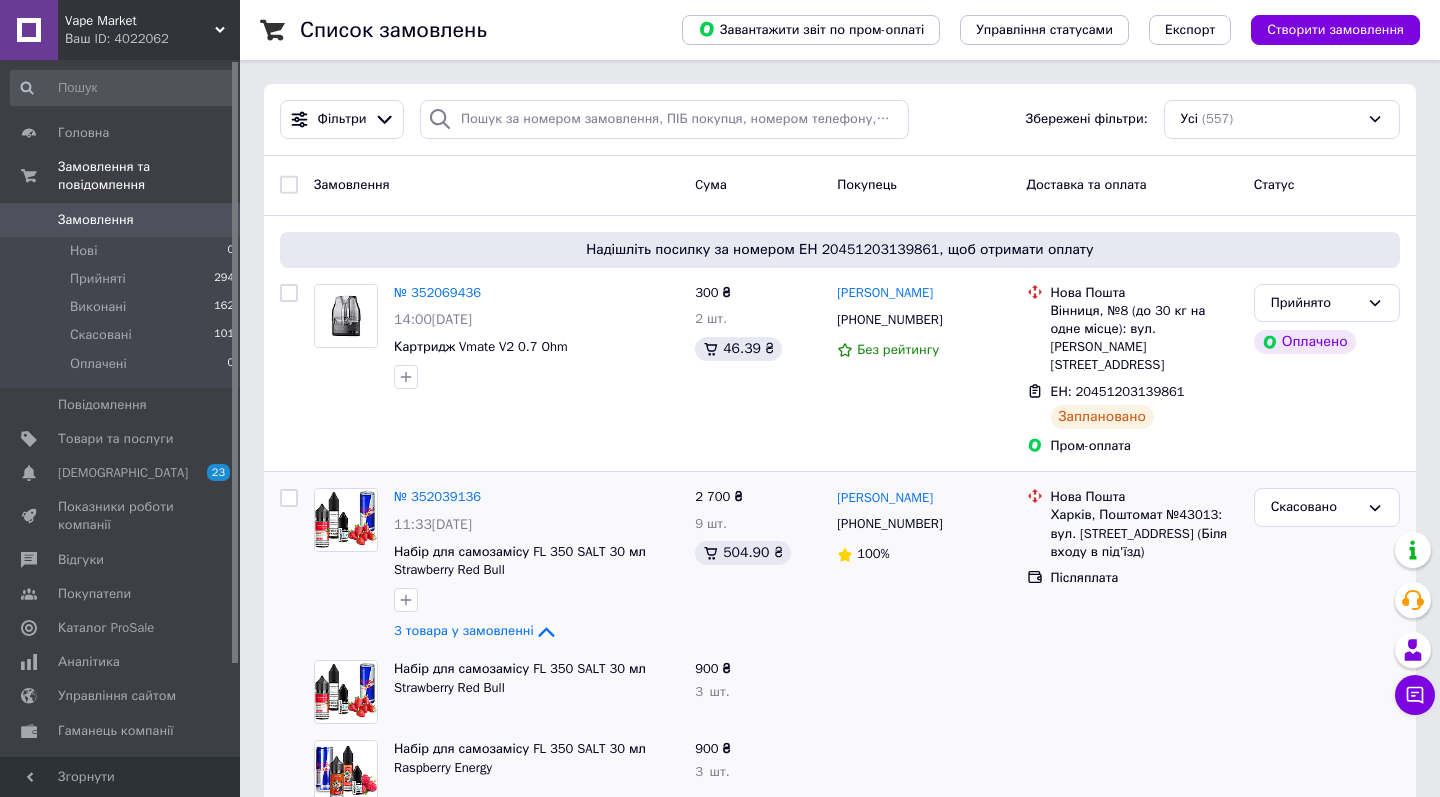 scroll, scrollTop: 0, scrollLeft: 0, axis: both 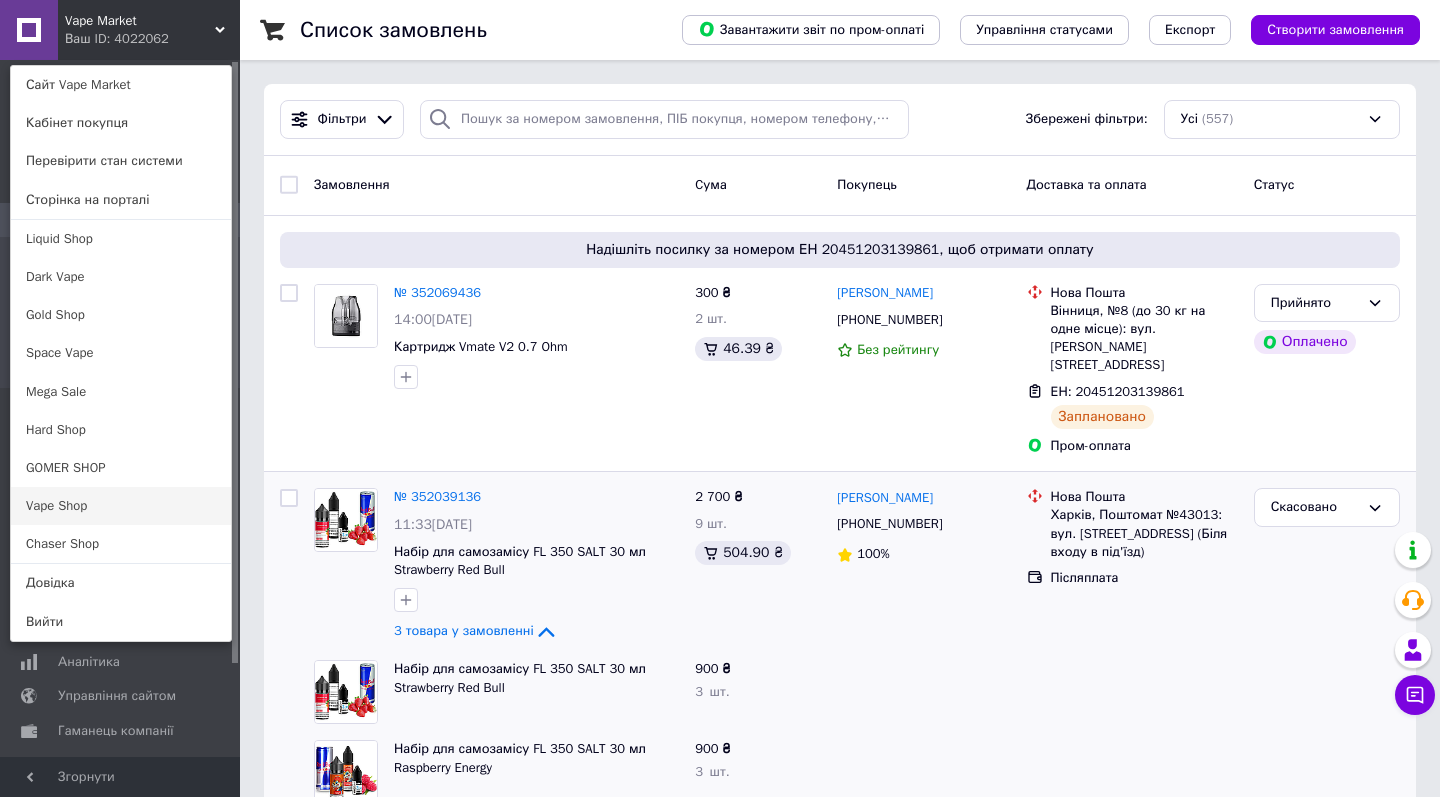 click on "Vape Shop" at bounding box center [121, 506] 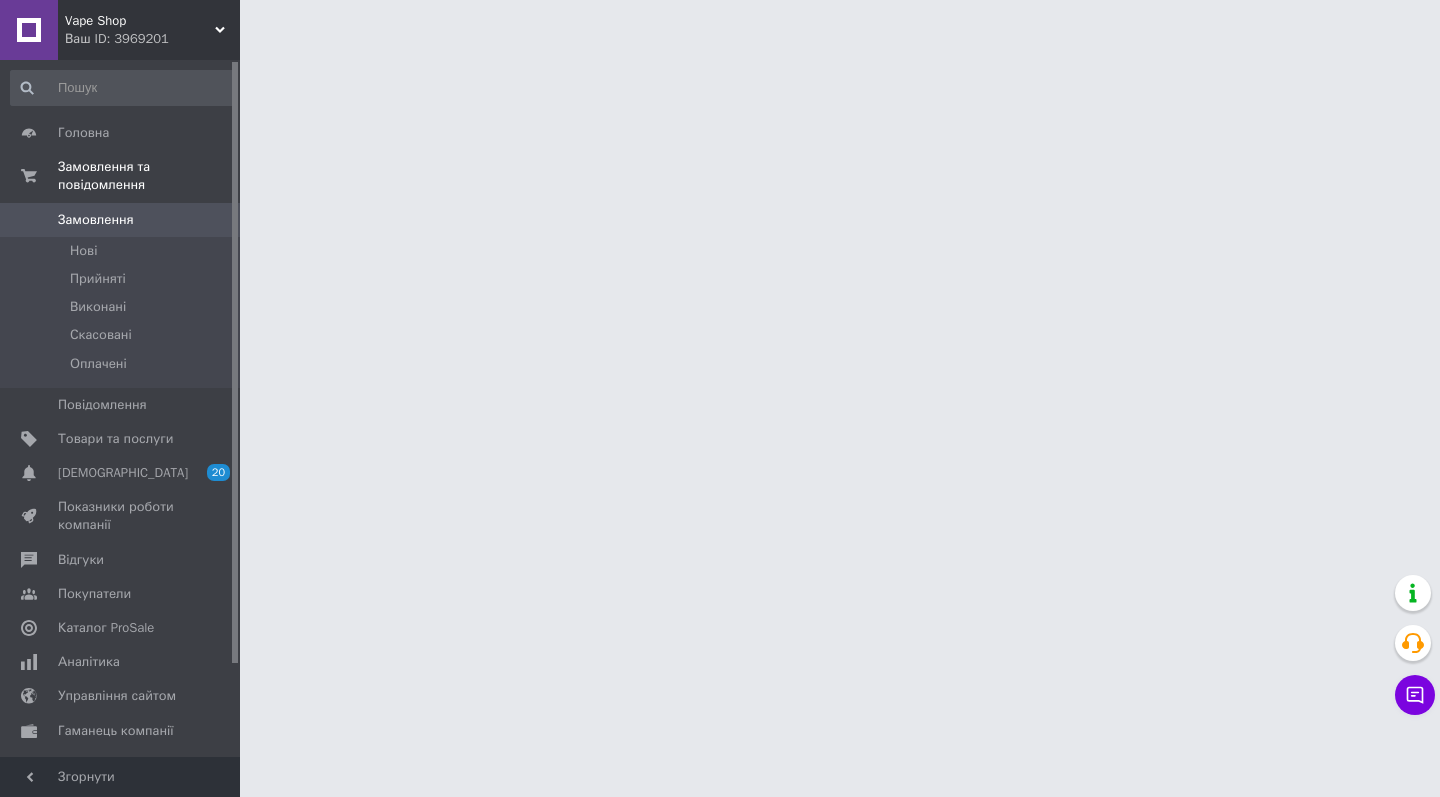 scroll, scrollTop: 0, scrollLeft: 0, axis: both 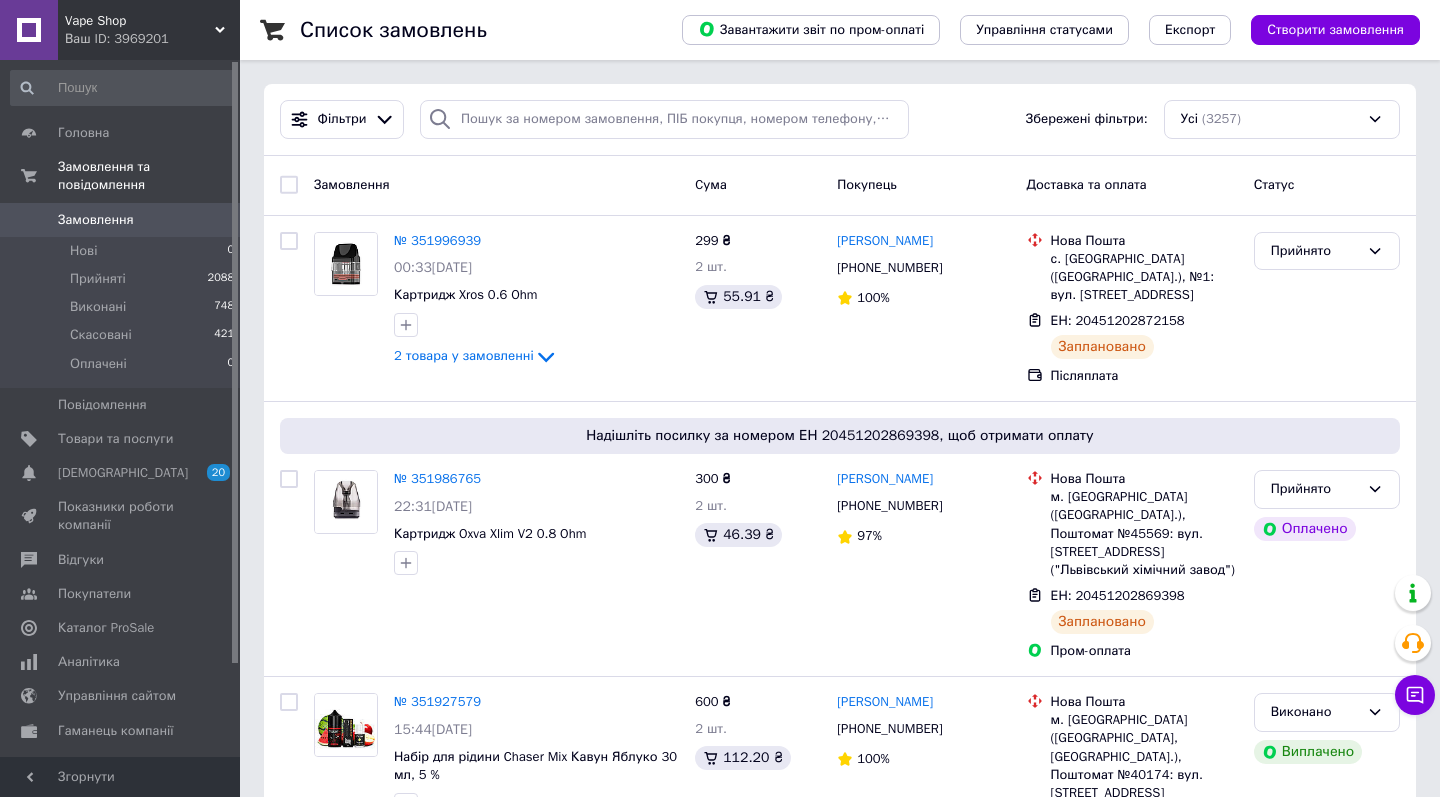 click on "Головна Замовлення та повідомлення Замовлення 0 Нові 0 Прийняті 2088 Виконані 748 Скасовані 421 Оплачені 0 Повідомлення 0 Товари та послуги Сповіщення 20 0 Показники роботи компанії Відгуки Покупатели Каталог ProSale Аналітика Управління сайтом Гаманець компанії [PERSON_NAME] Тарифи та рахунки Prom мікс 1 000" at bounding box center (123, 411) 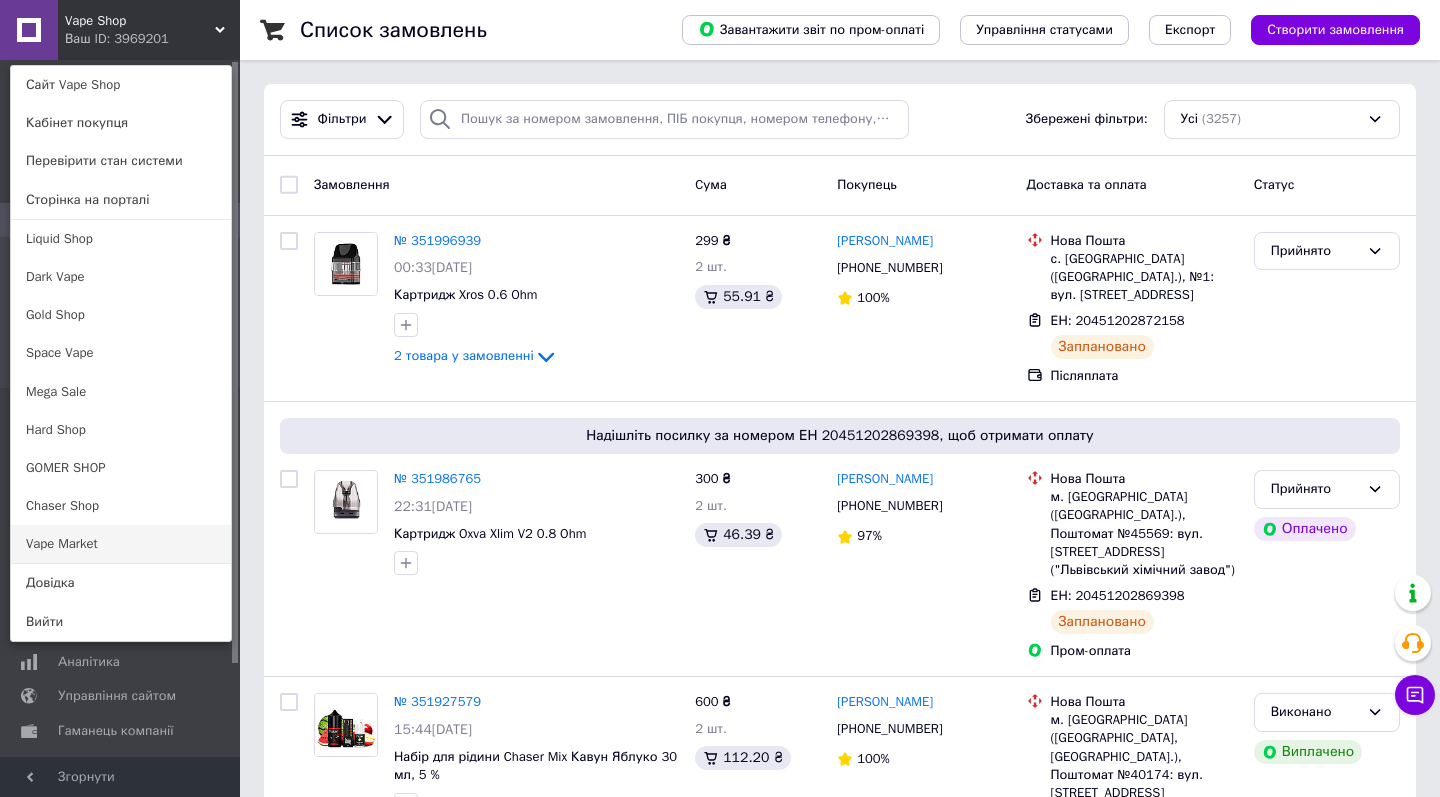 click on "Vape Market" at bounding box center (121, 544) 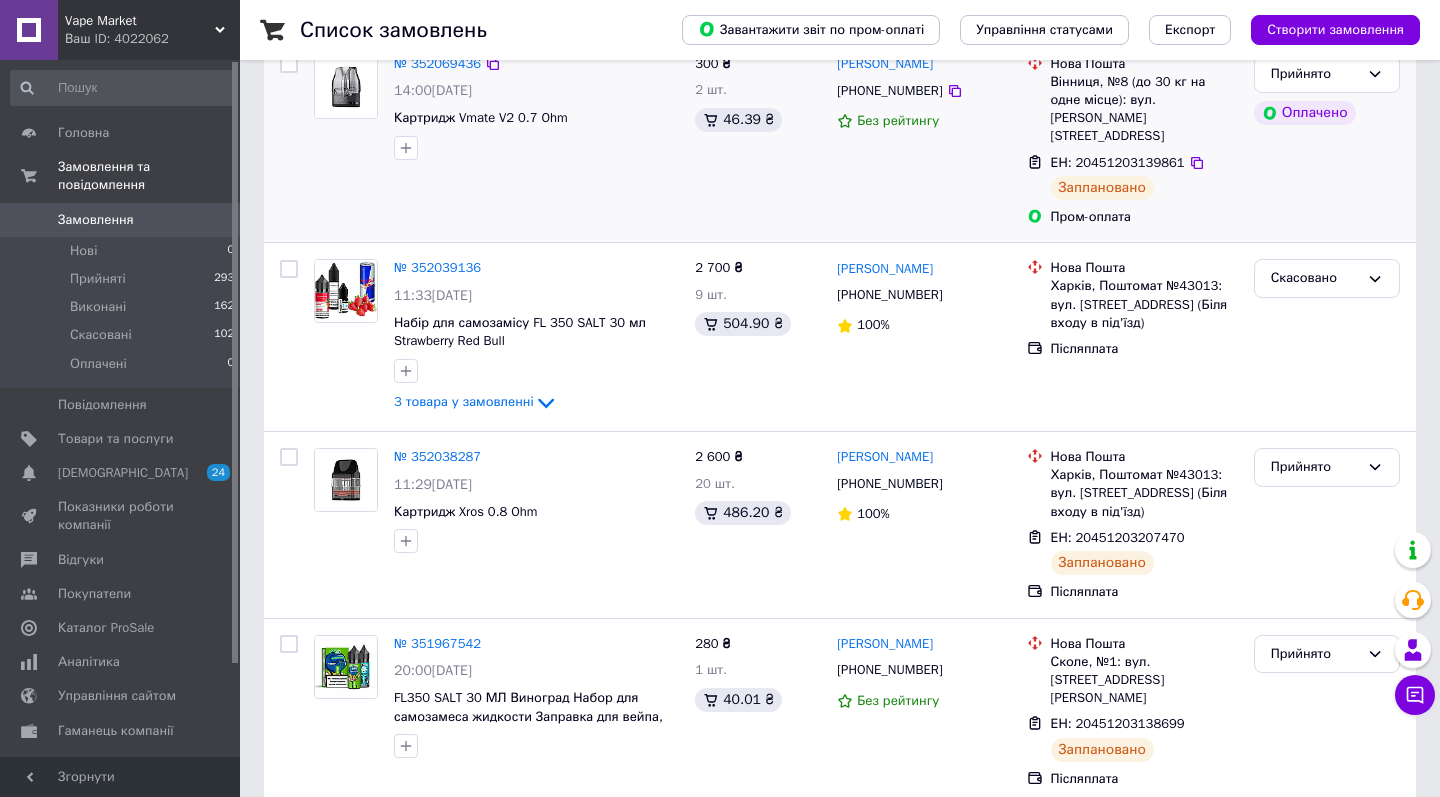 scroll, scrollTop: 236, scrollLeft: 0, axis: vertical 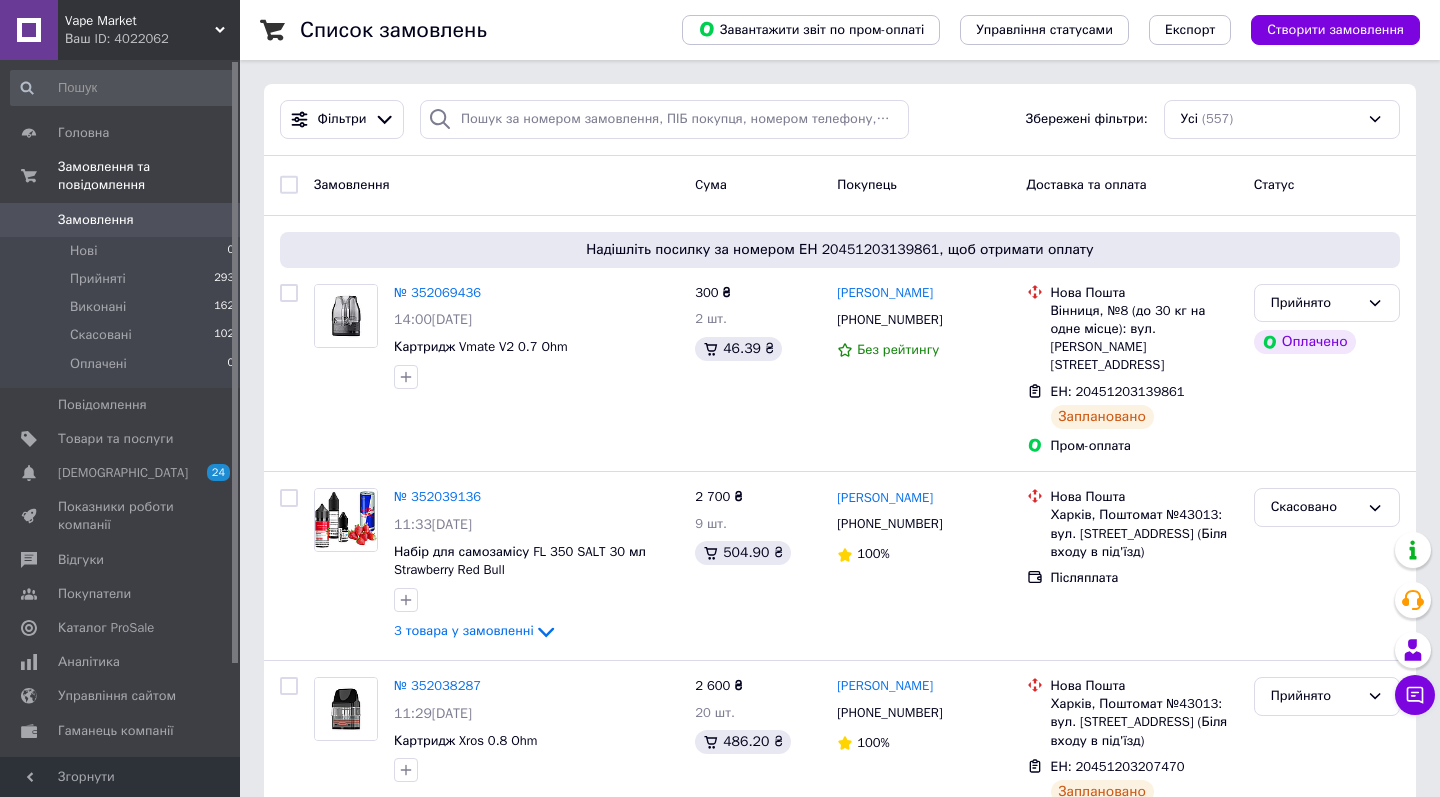 click on "Ваш ID: 4022062" at bounding box center [152, 39] 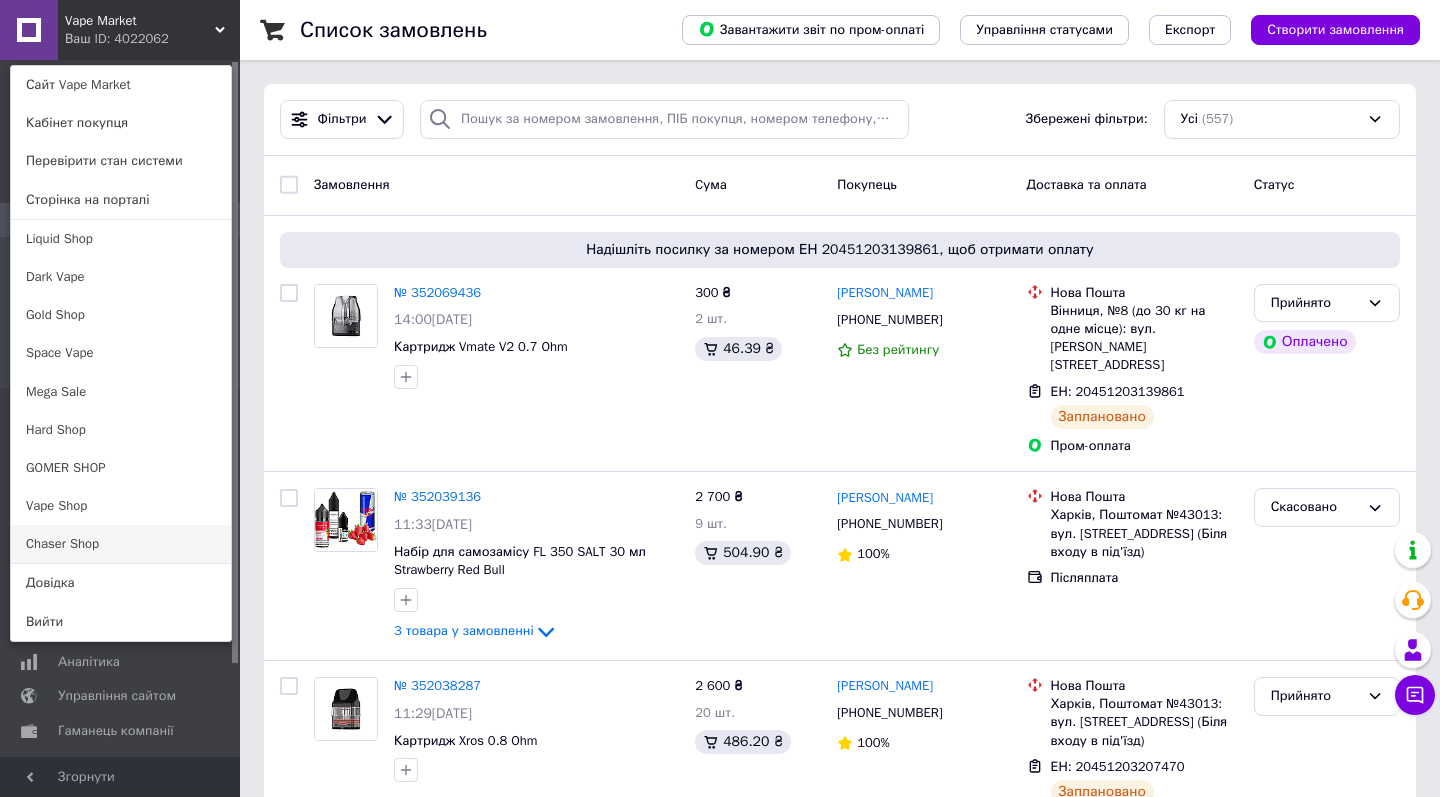 click on "Chaser Shop" at bounding box center [121, 544] 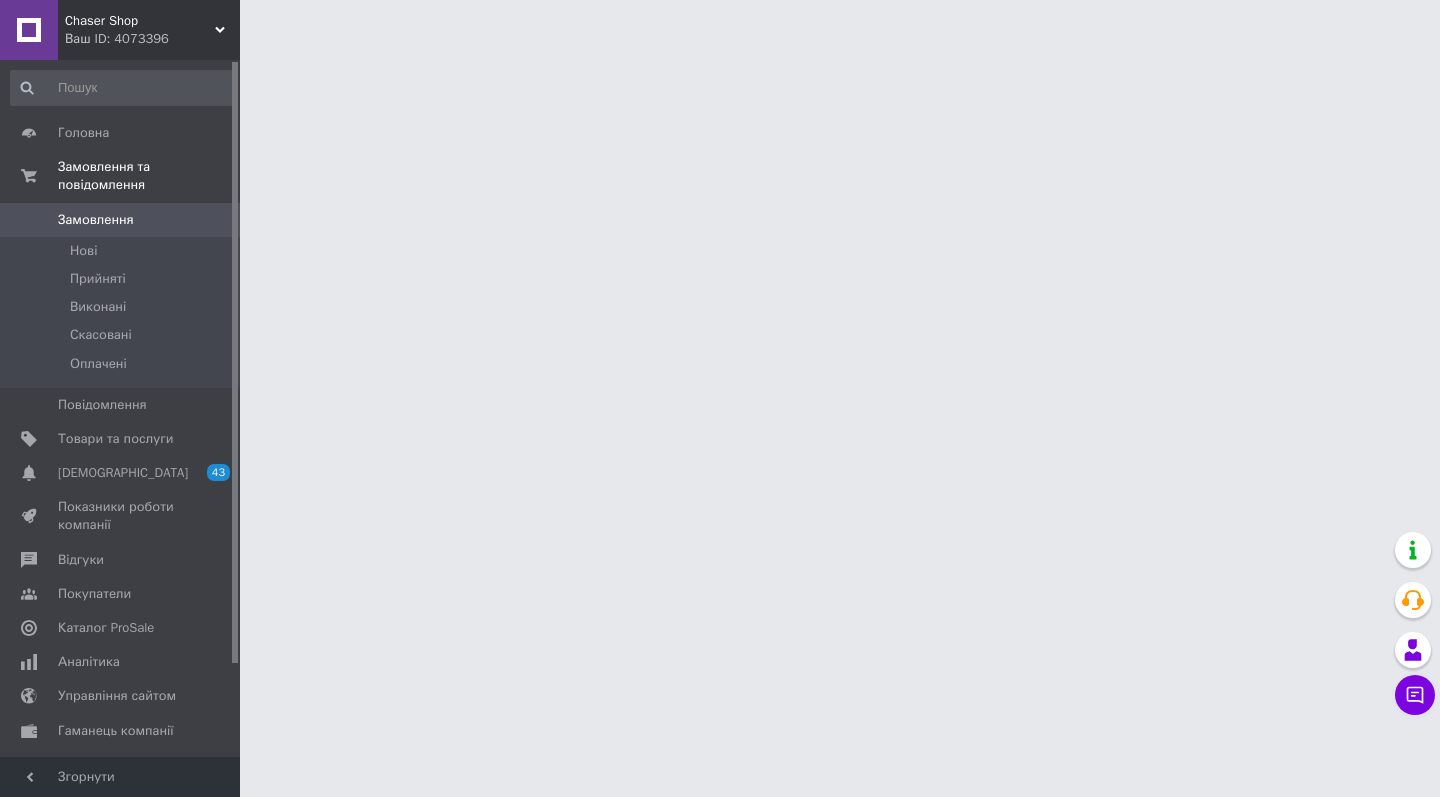 scroll, scrollTop: 0, scrollLeft: 0, axis: both 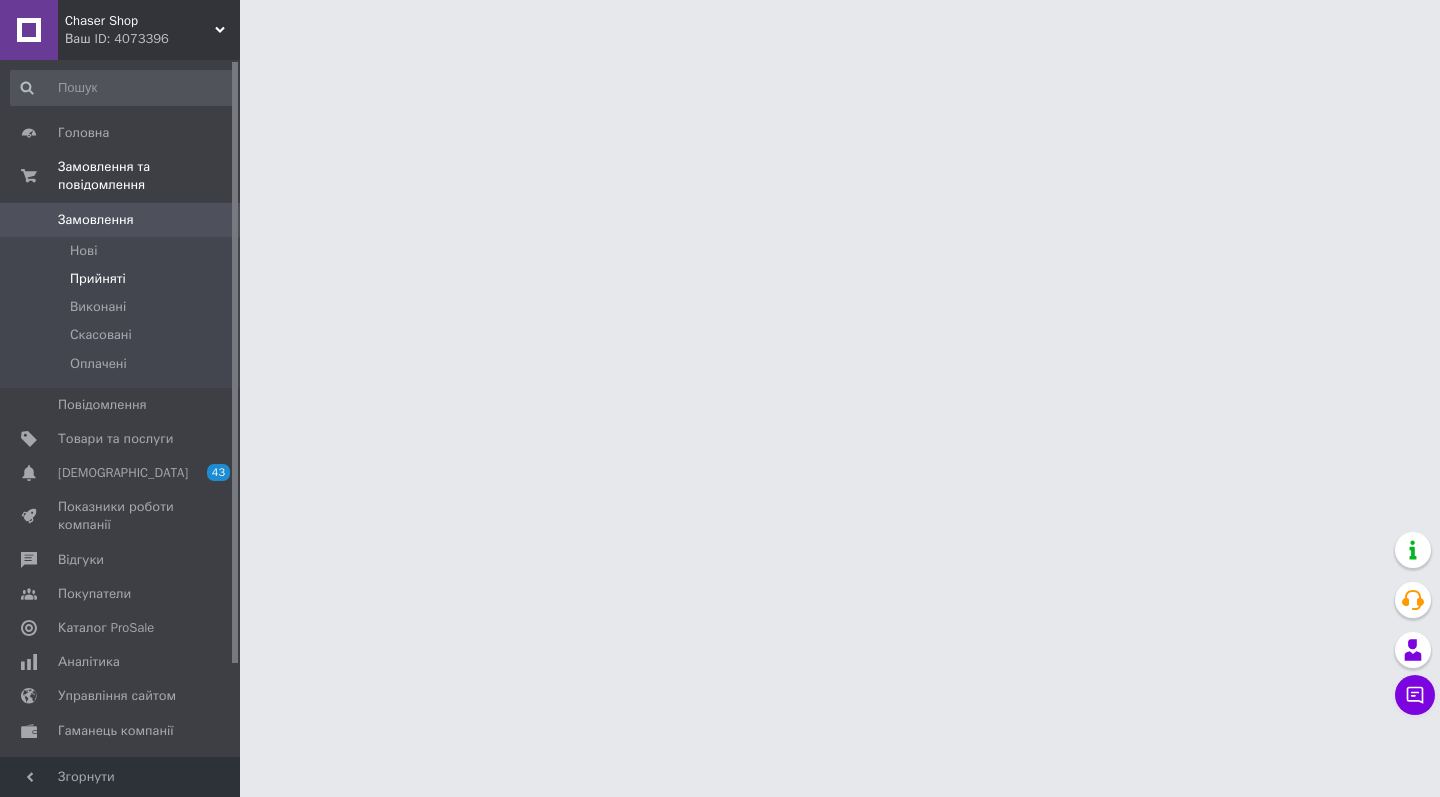 click on "Прийняті" at bounding box center (123, 279) 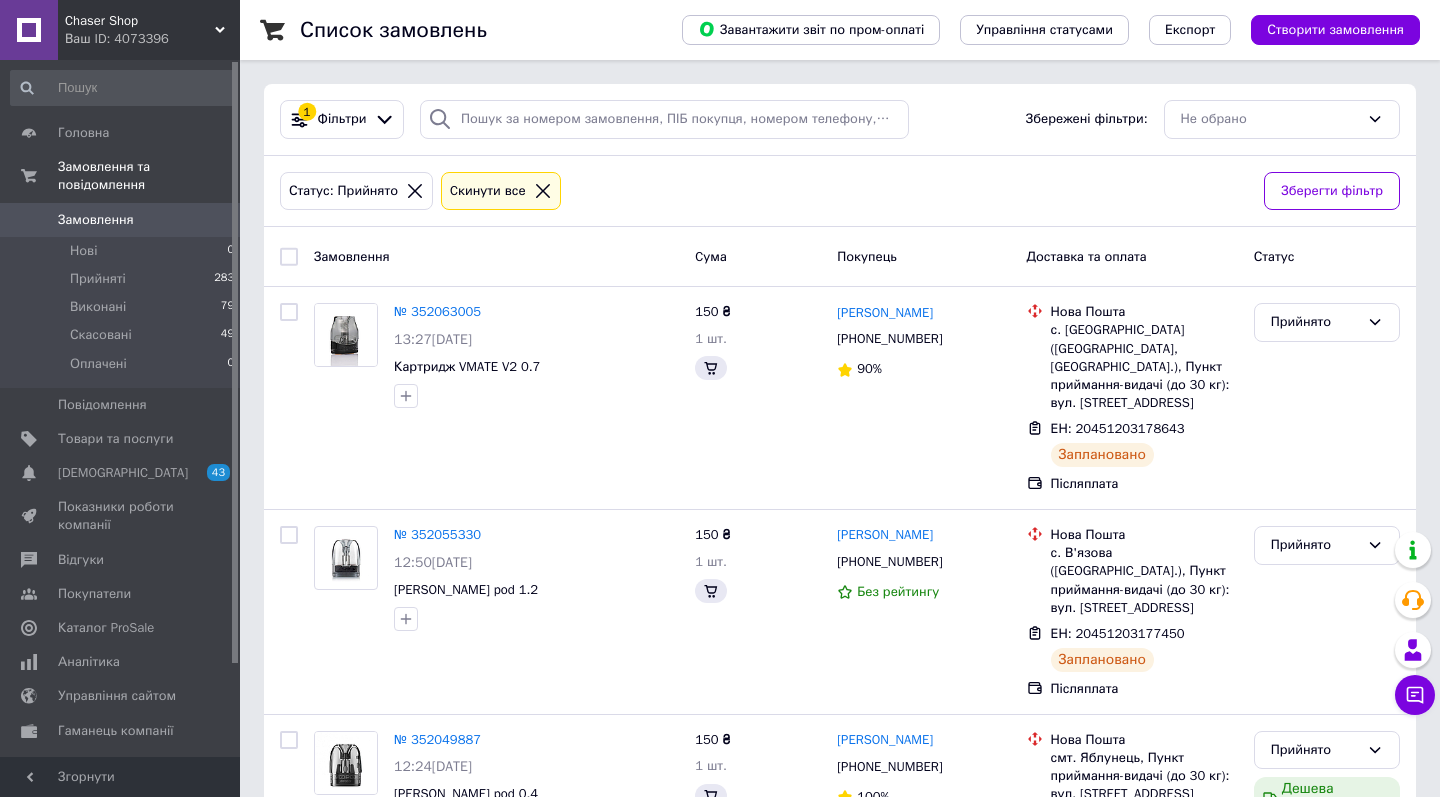 click on "Ваш ID: 4073396" at bounding box center [152, 39] 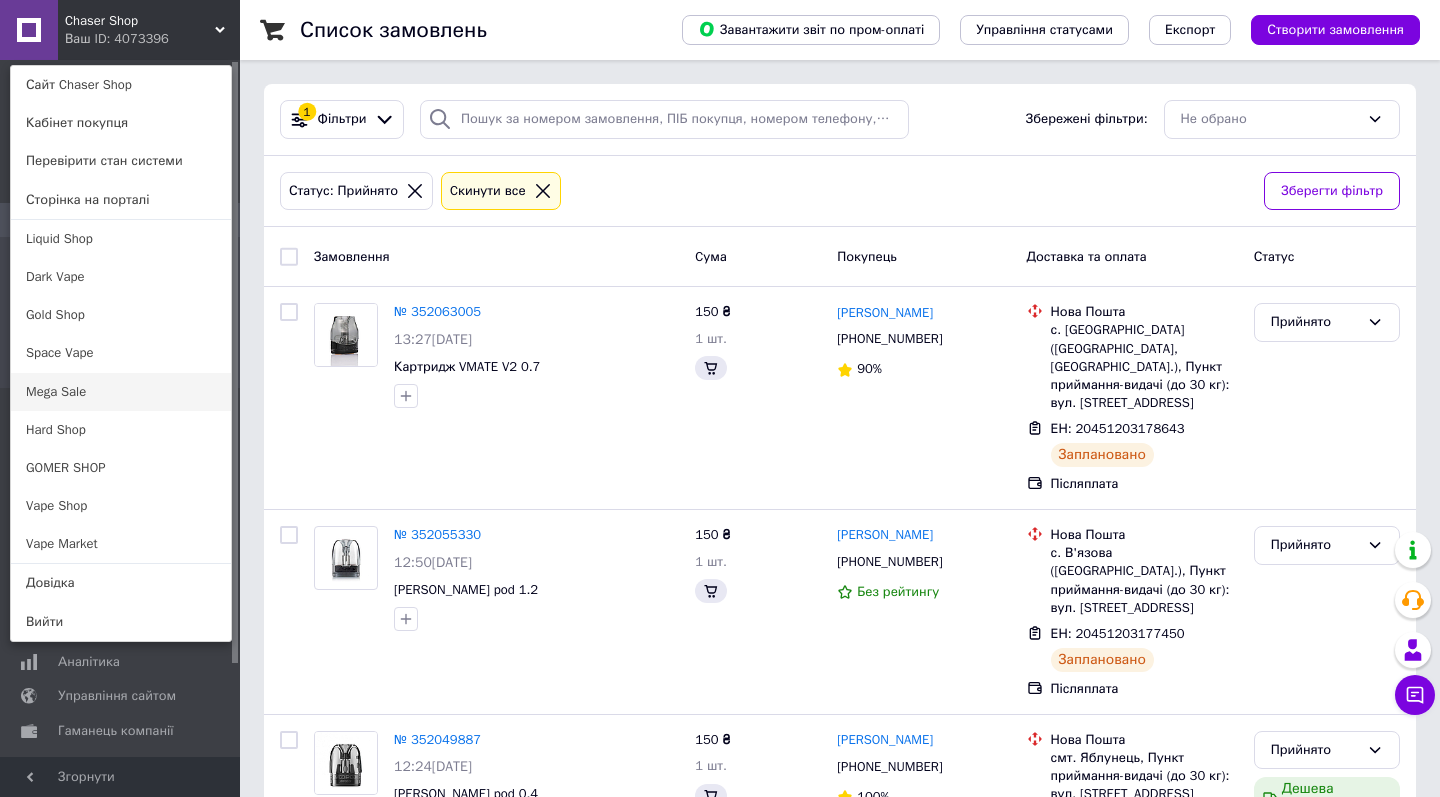 click on "Mega Sale" at bounding box center [121, 392] 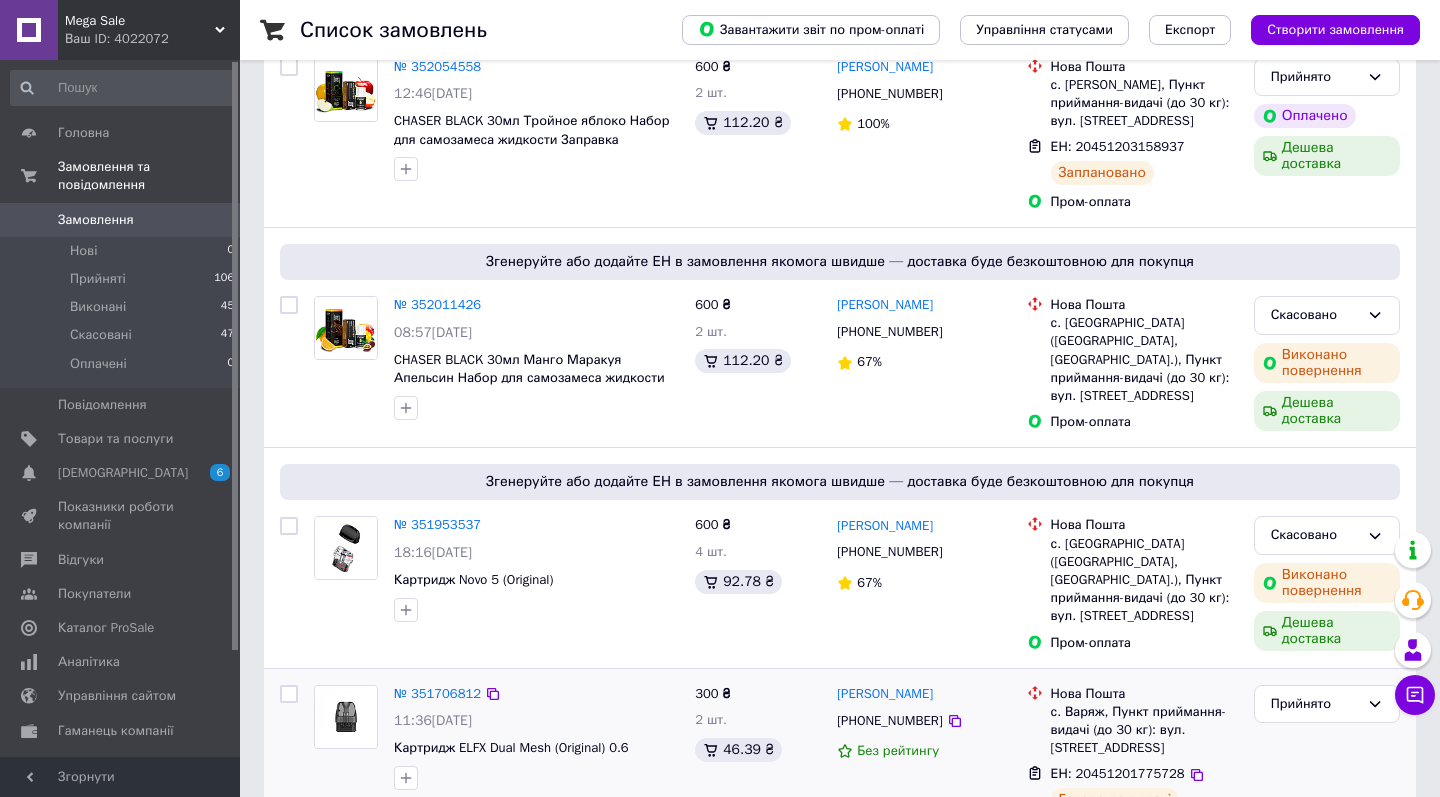 scroll, scrollTop: 365, scrollLeft: 0, axis: vertical 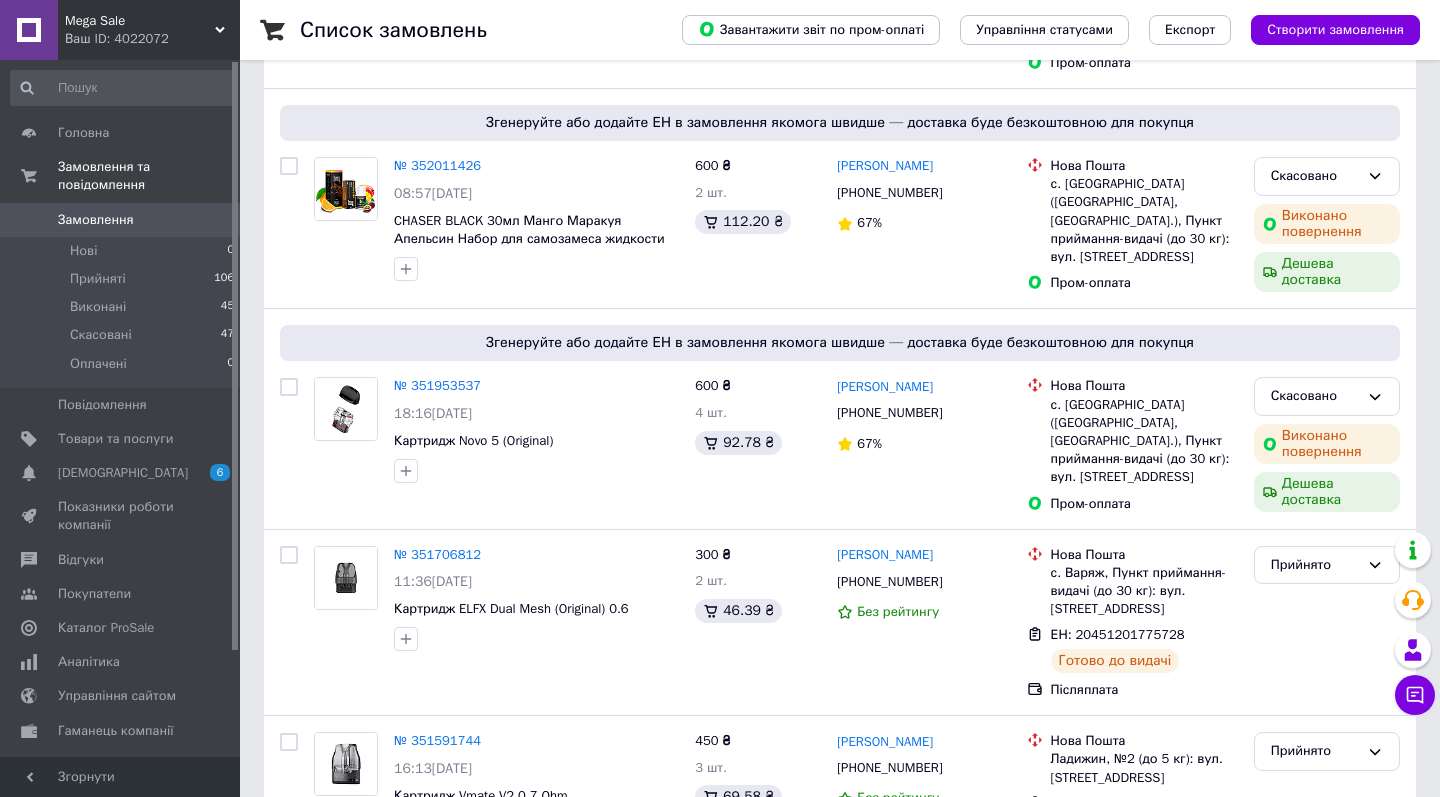 click on "Ваш ID: 4022072" at bounding box center [152, 39] 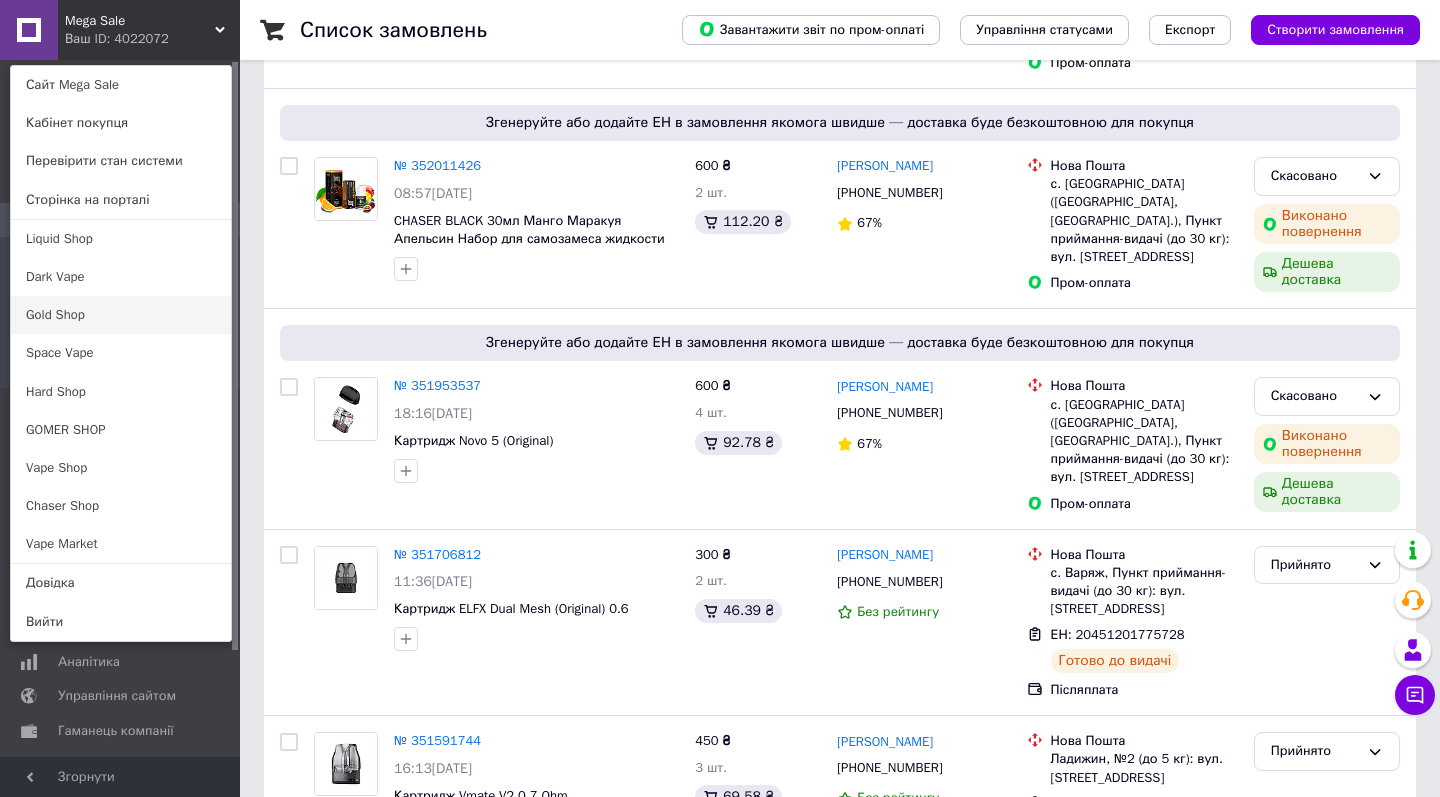 click on "Gold Shop" at bounding box center (121, 315) 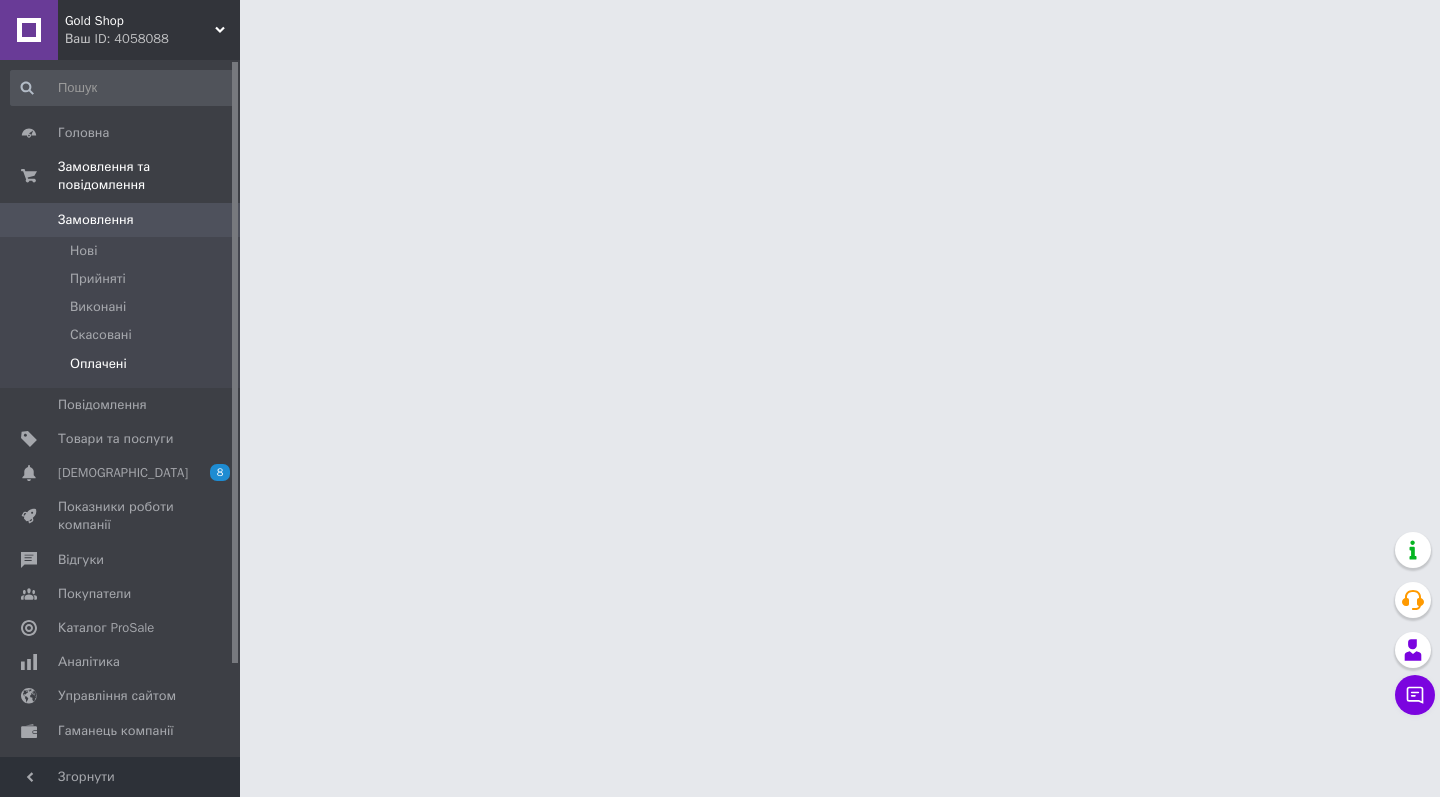 scroll, scrollTop: 0, scrollLeft: 0, axis: both 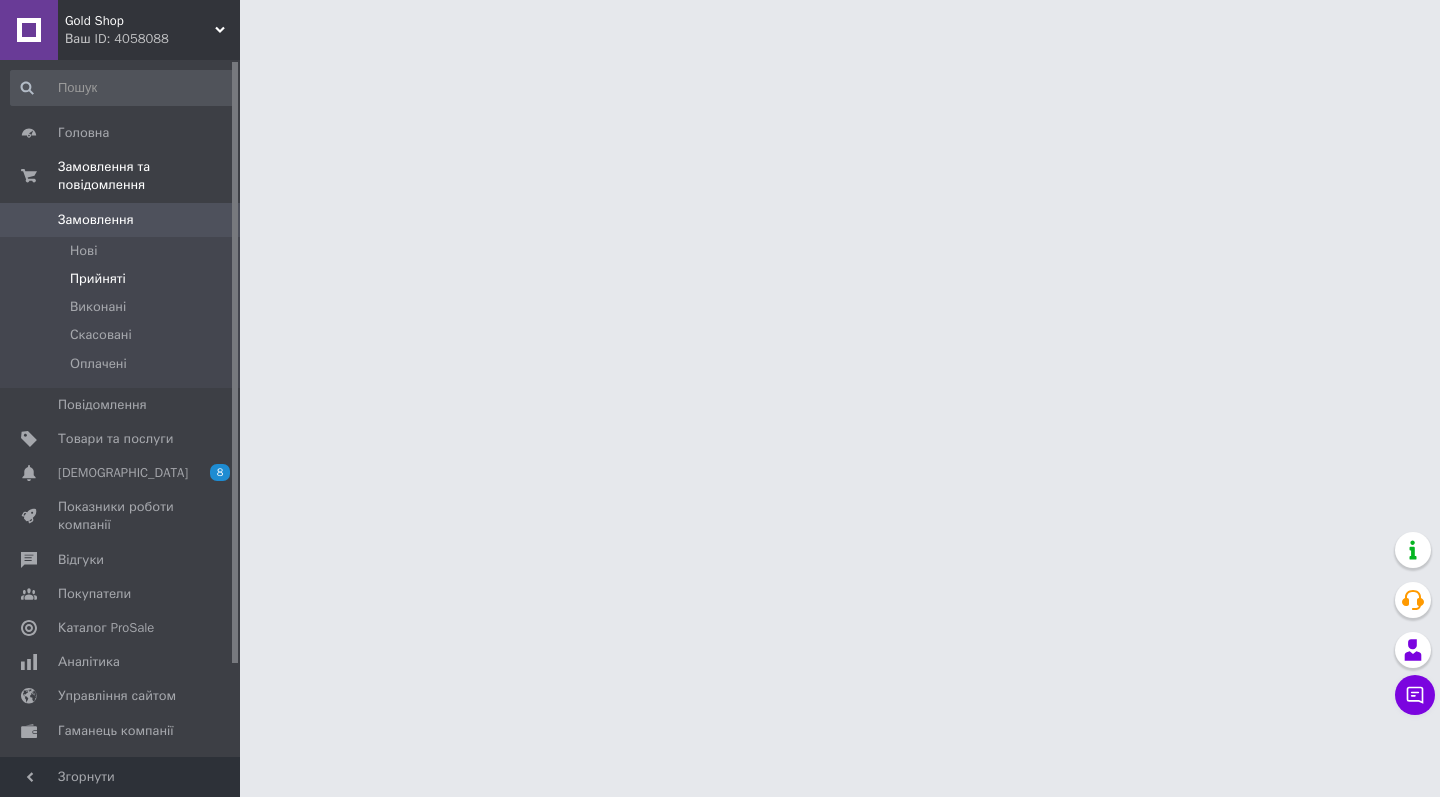 click on "Прийняті" at bounding box center (123, 279) 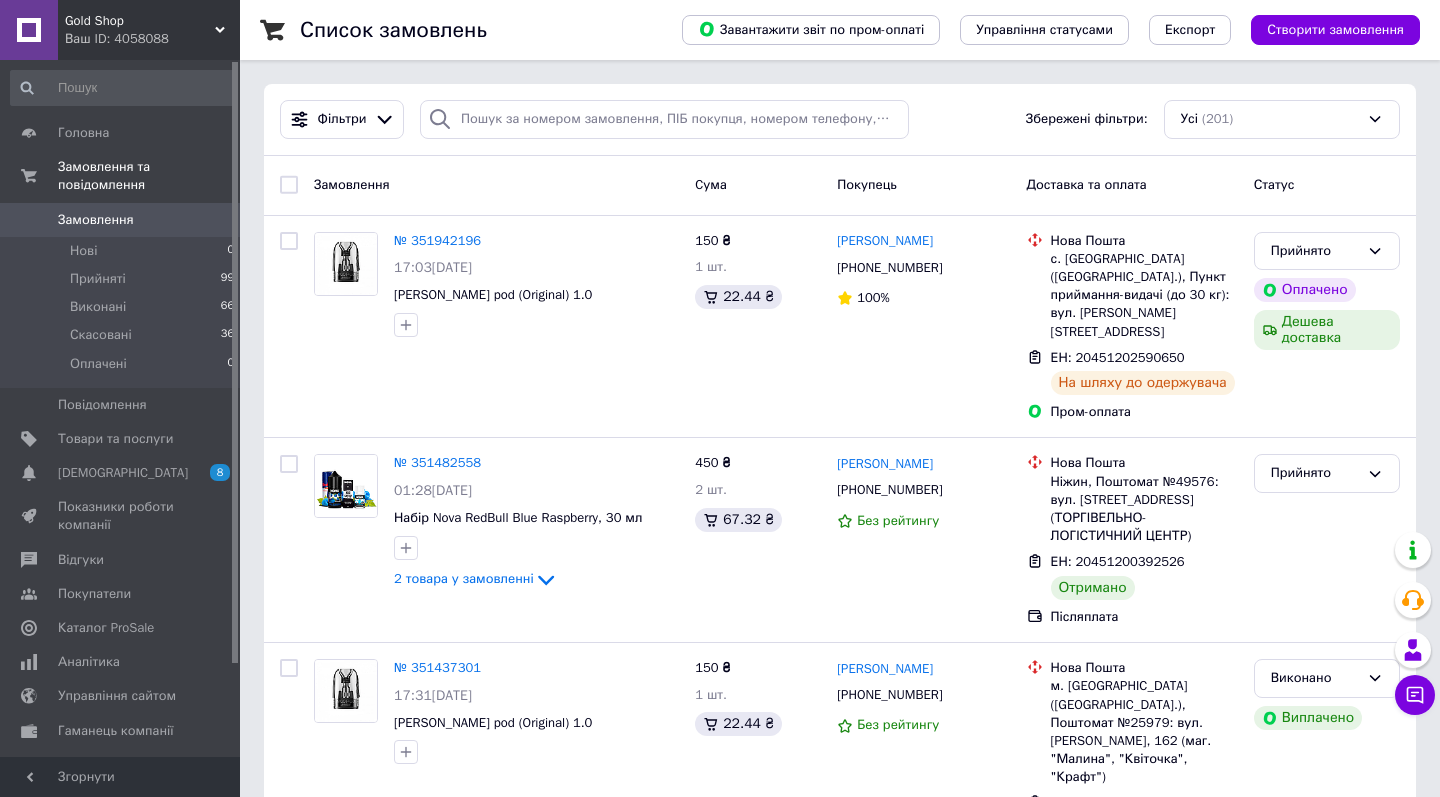 click on "Ваш ID: 4058088" at bounding box center [152, 39] 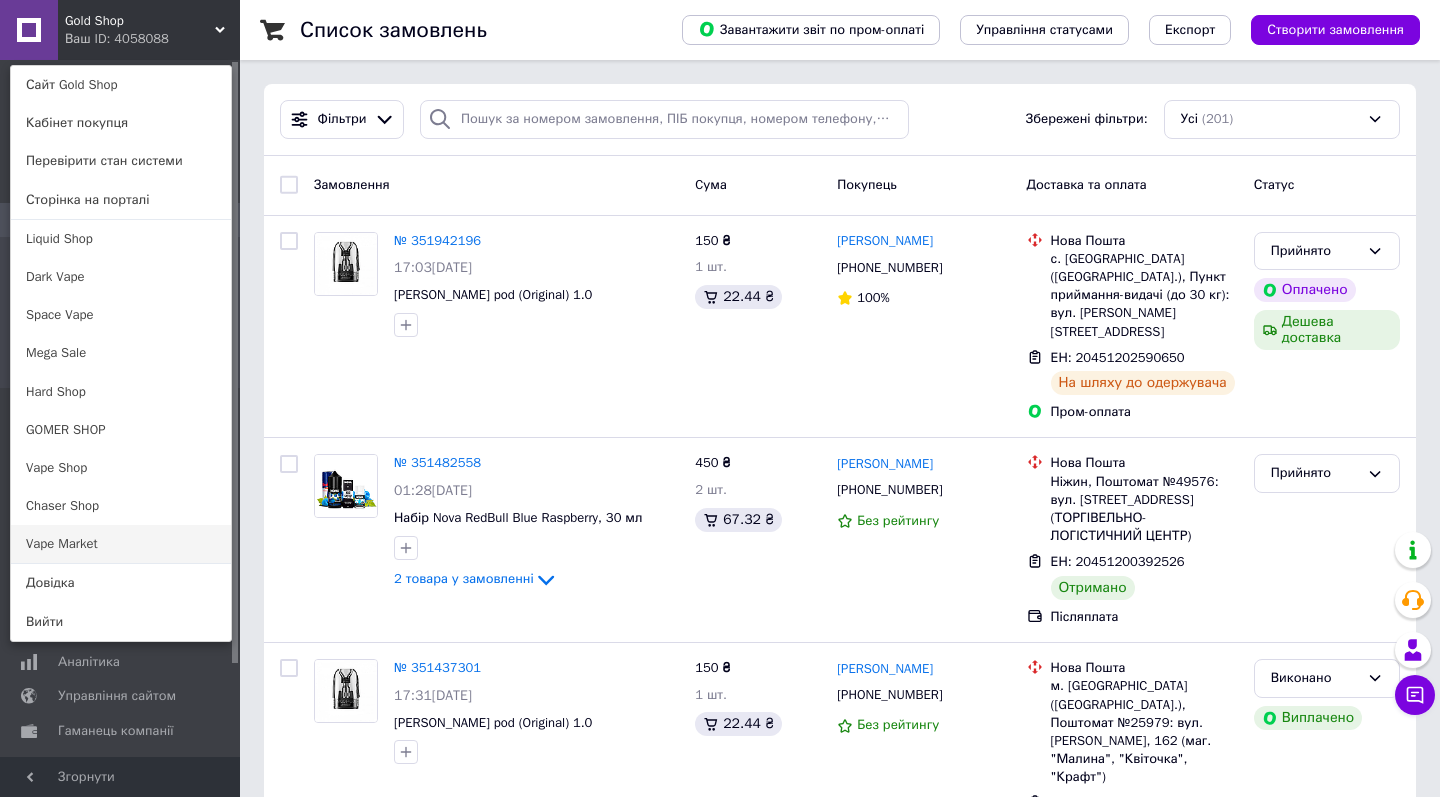 click on "Vape Market" at bounding box center [121, 544] 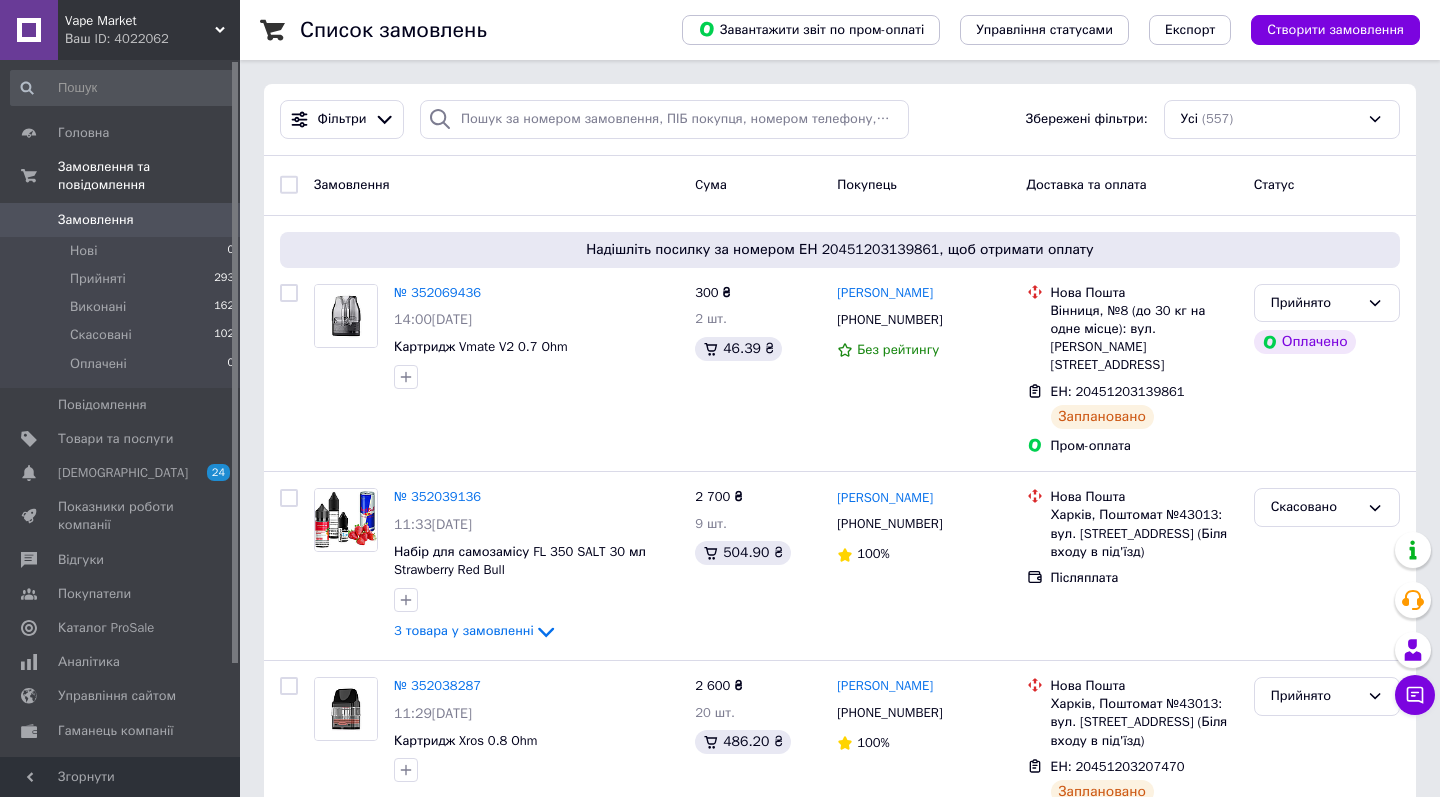 scroll, scrollTop: 0, scrollLeft: 0, axis: both 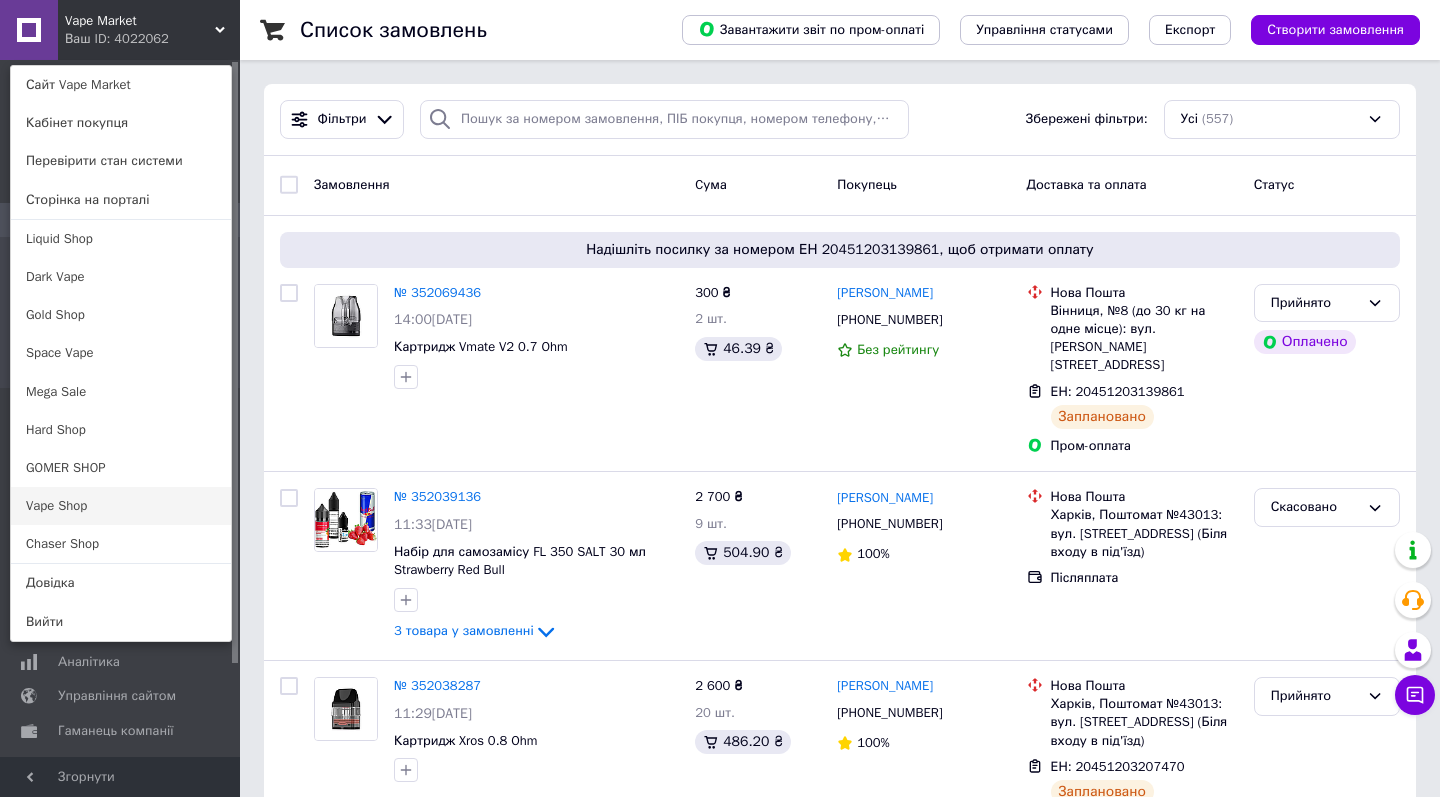 click on "Vape Shop" at bounding box center (121, 506) 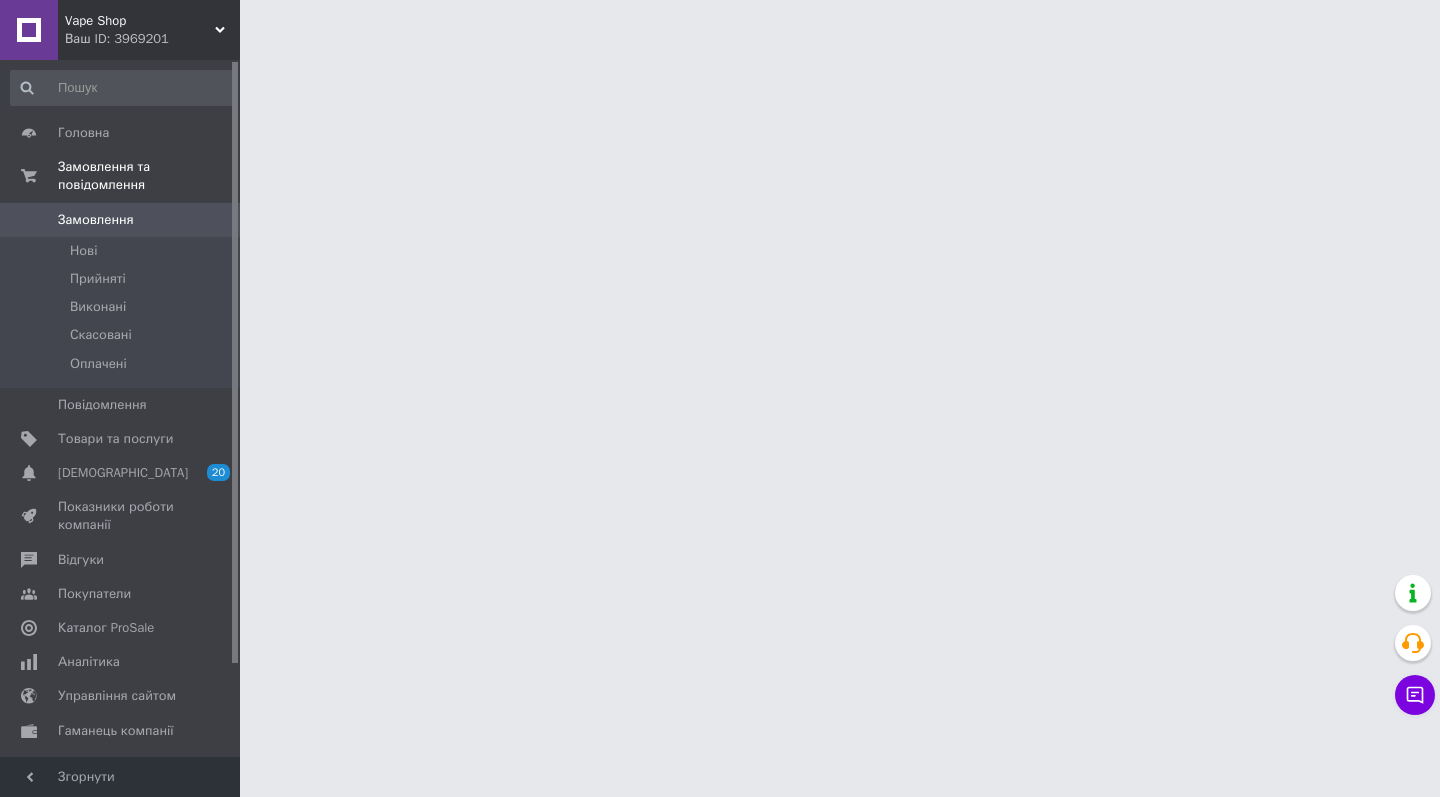 scroll, scrollTop: 0, scrollLeft: 0, axis: both 